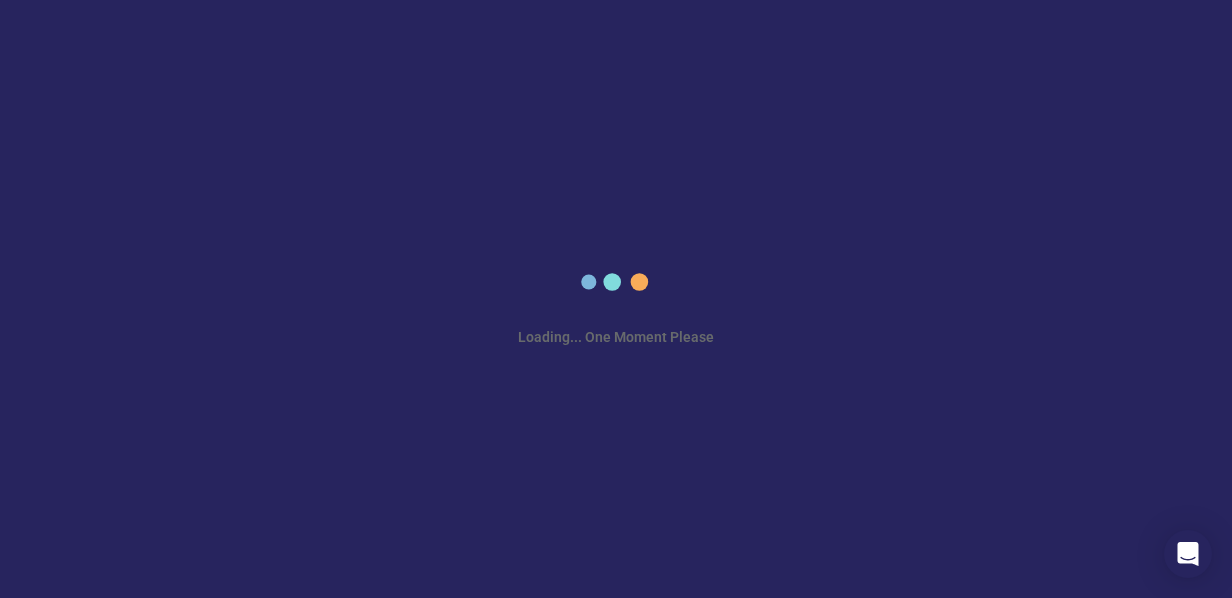scroll, scrollTop: 0, scrollLeft: 0, axis: both 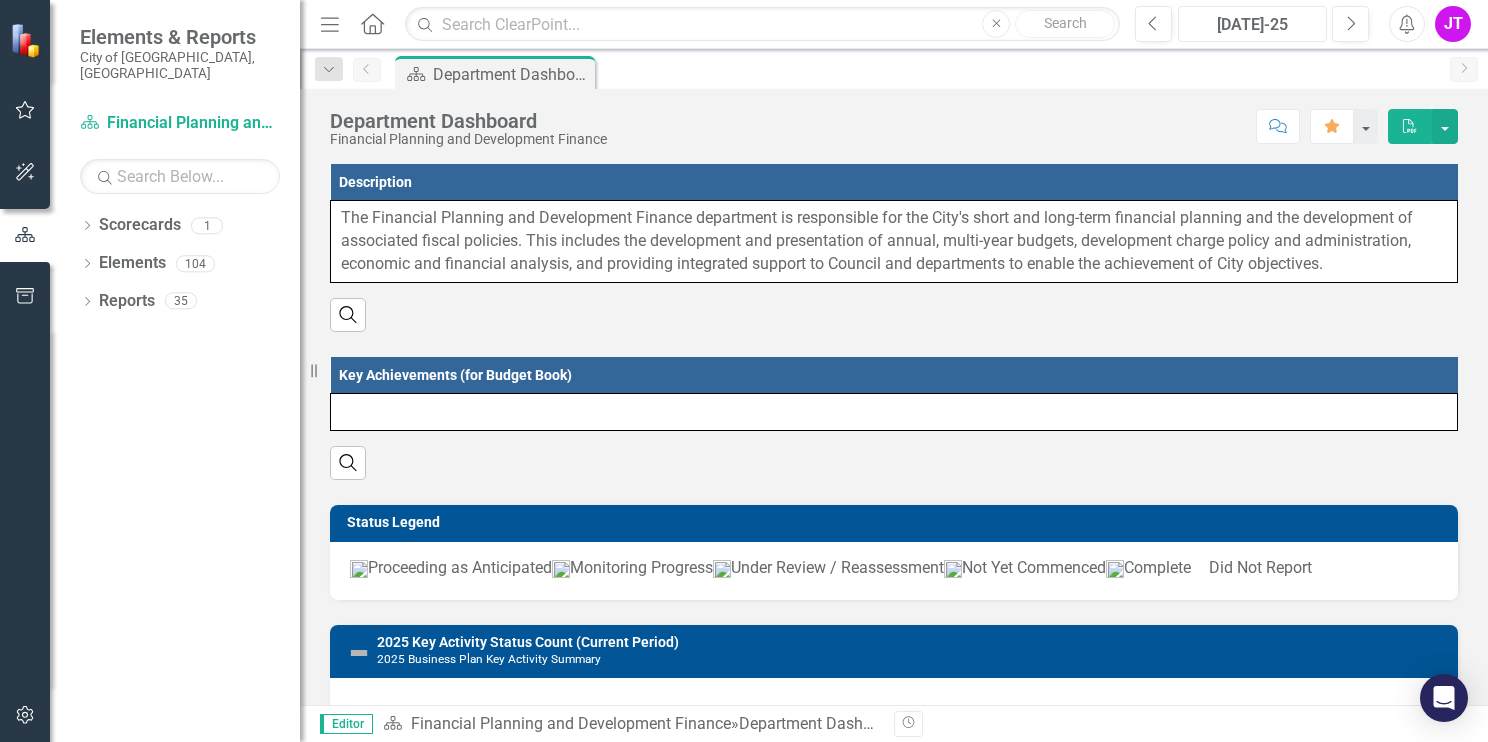 click on "[DATE]-25" at bounding box center [1252, 25] 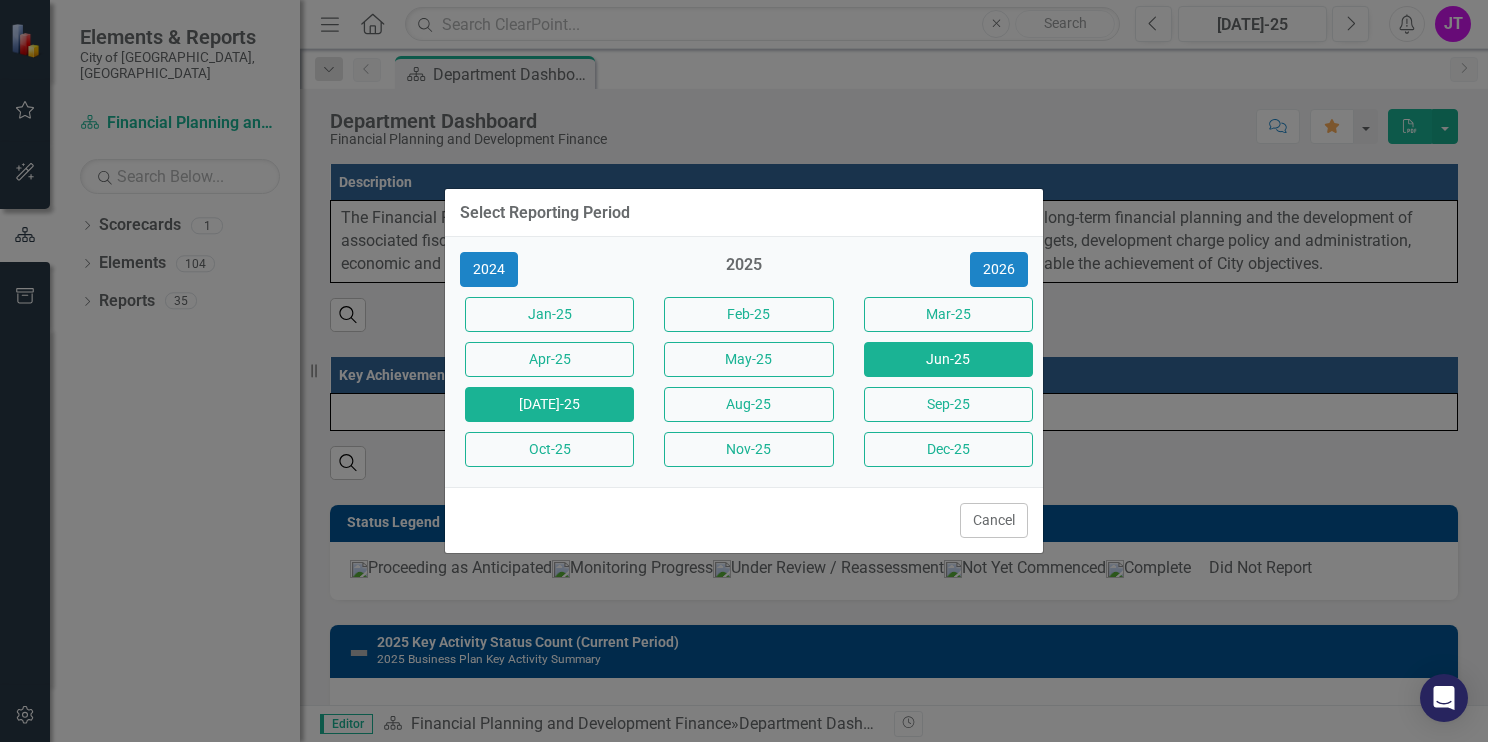 click on "Jun-25" at bounding box center [948, 359] 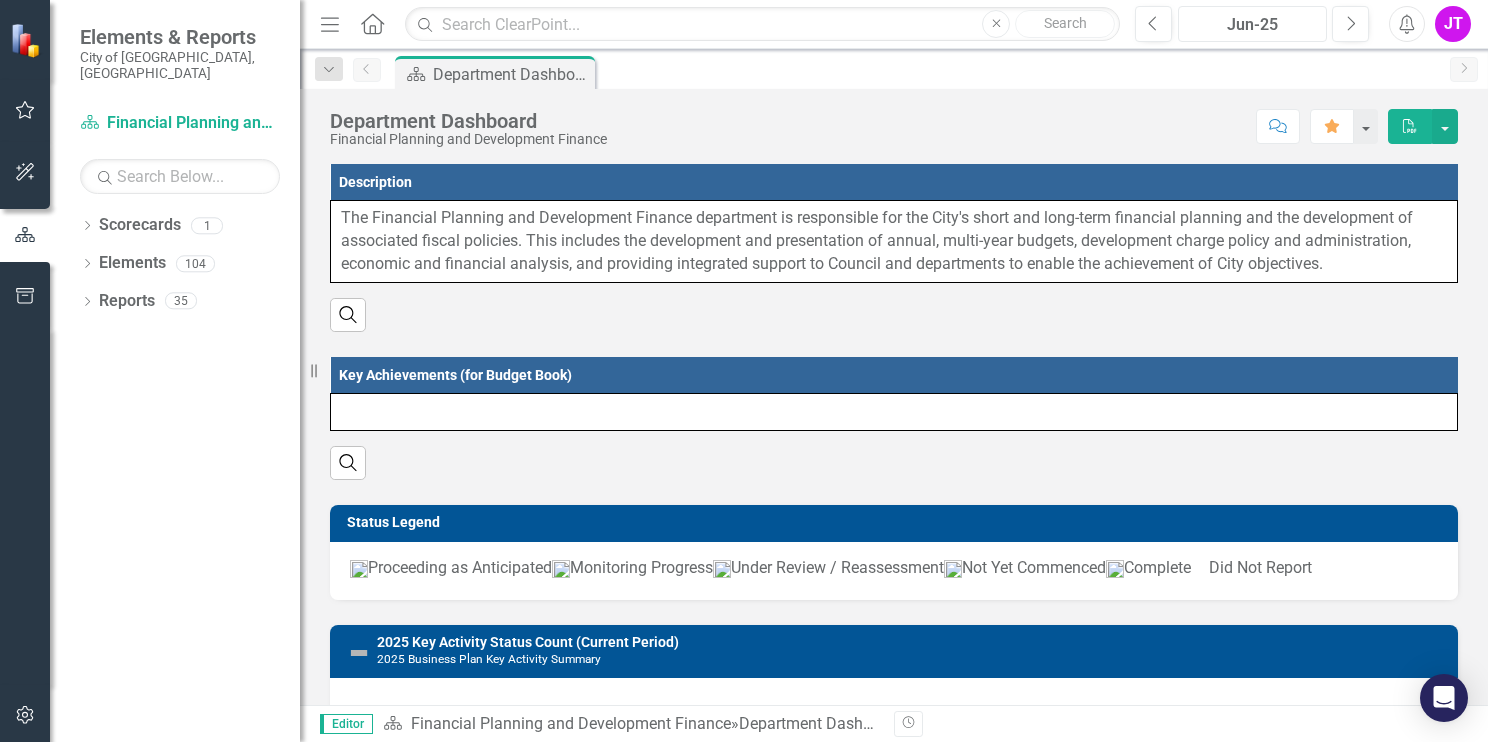 click on "Jun-25" at bounding box center (1252, 25) 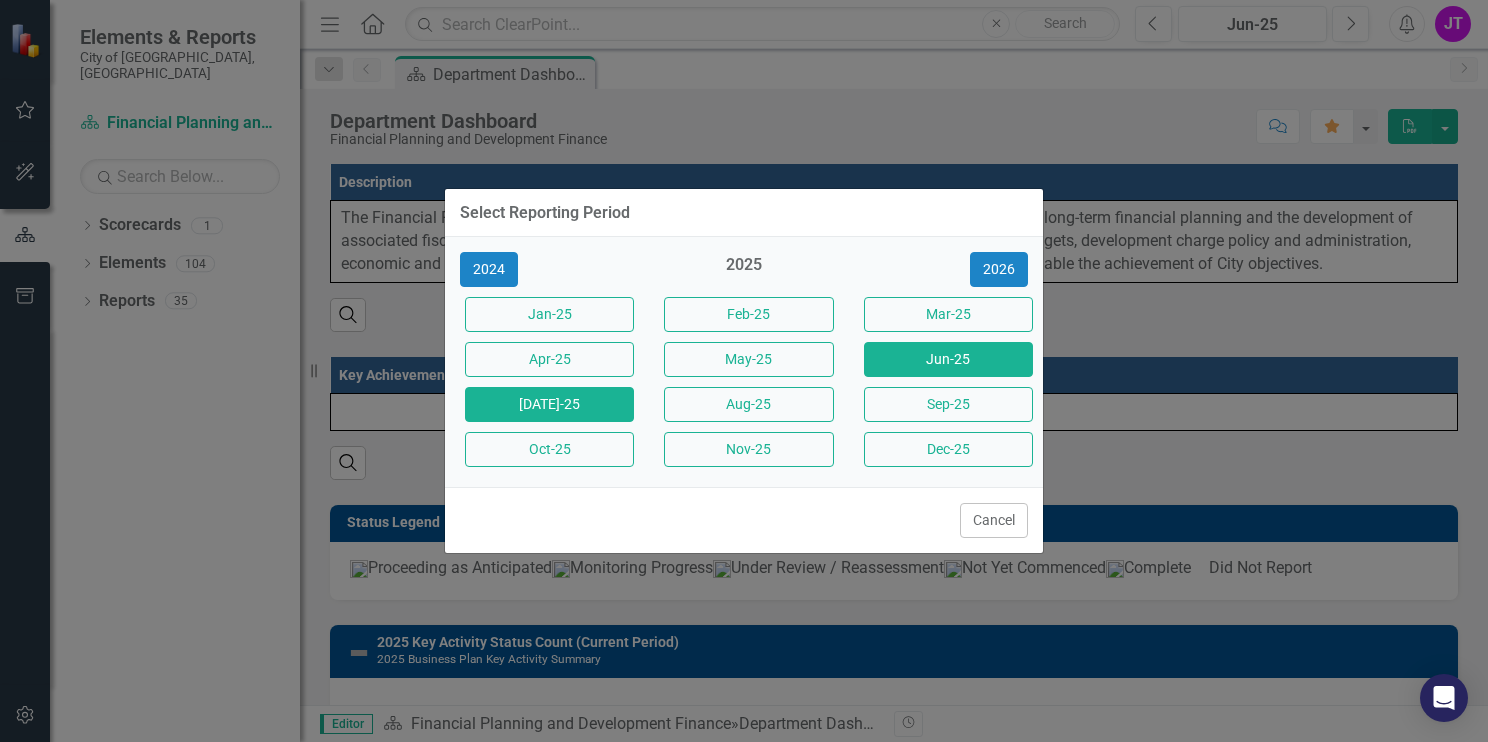 click on "[DATE]-25" at bounding box center (549, 404) 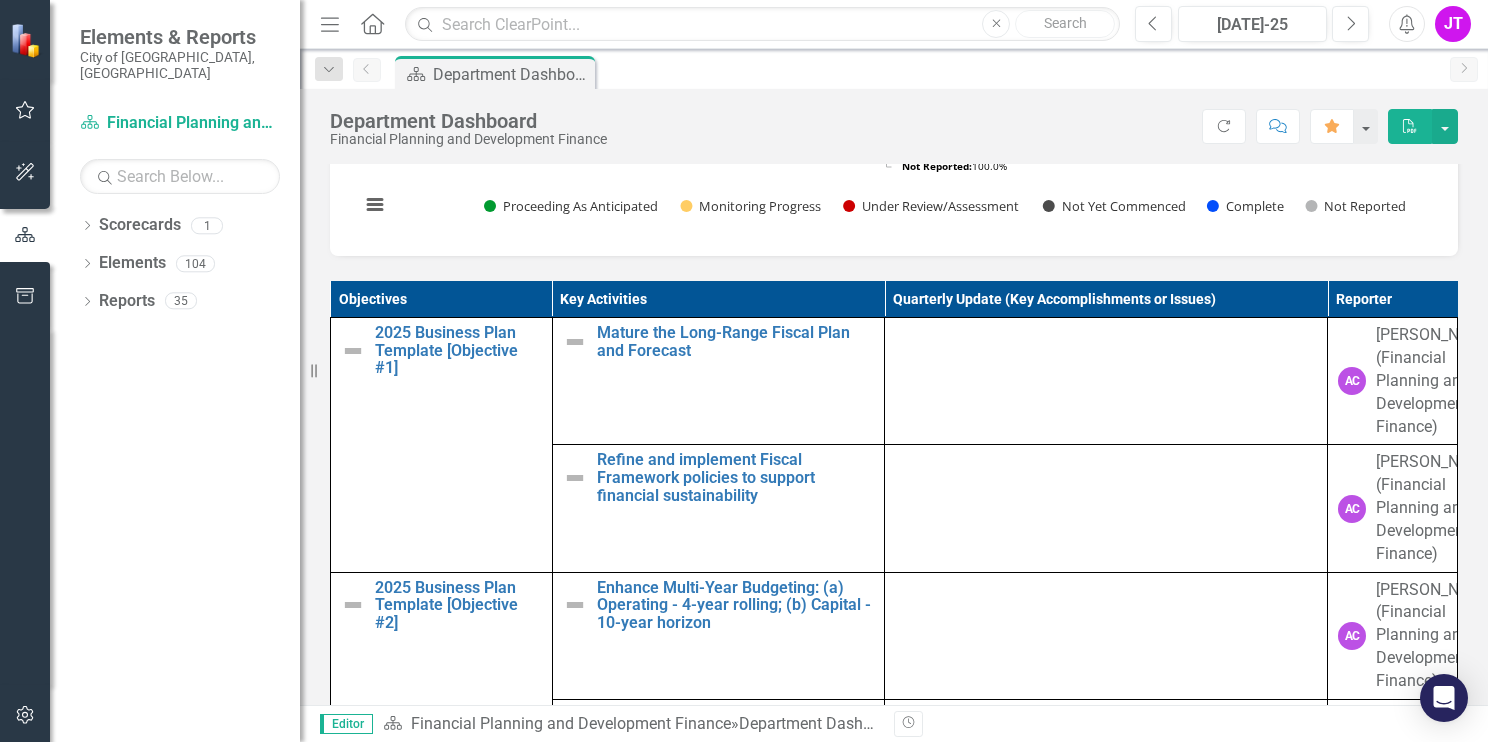 scroll, scrollTop: 800, scrollLeft: 0, axis: vertical 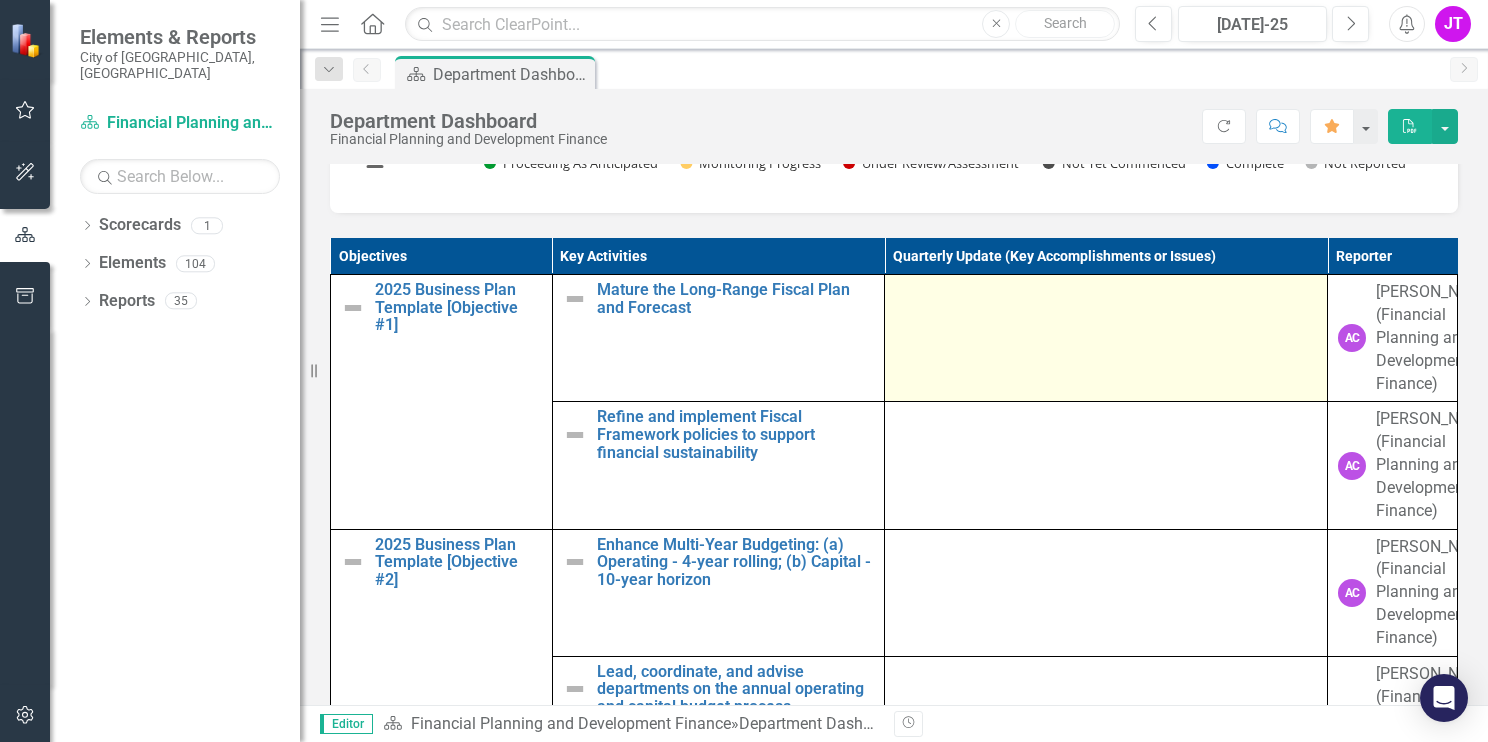 click at bounding box center [1106, 338] 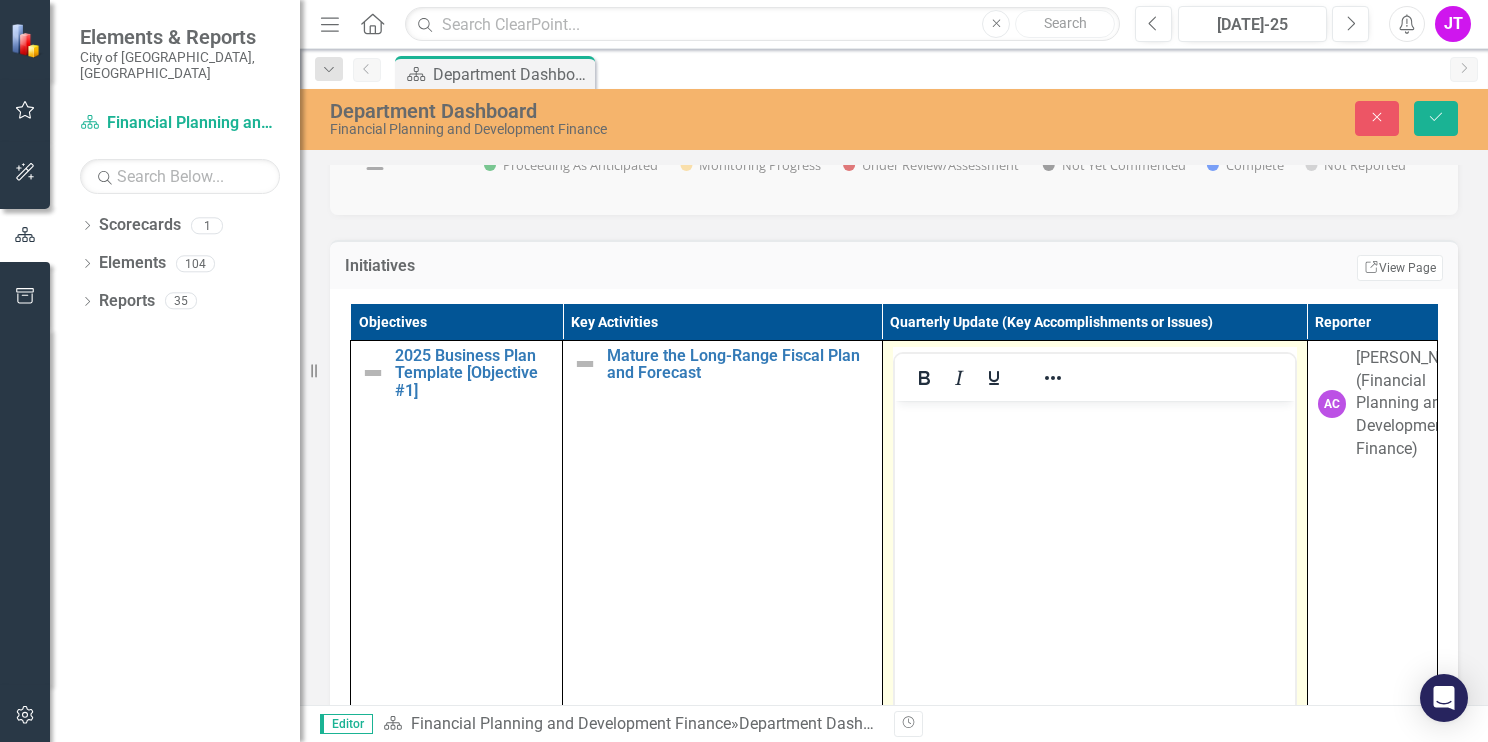 scroll, scrollTop: 0, scrollLeft: 0, axis: both 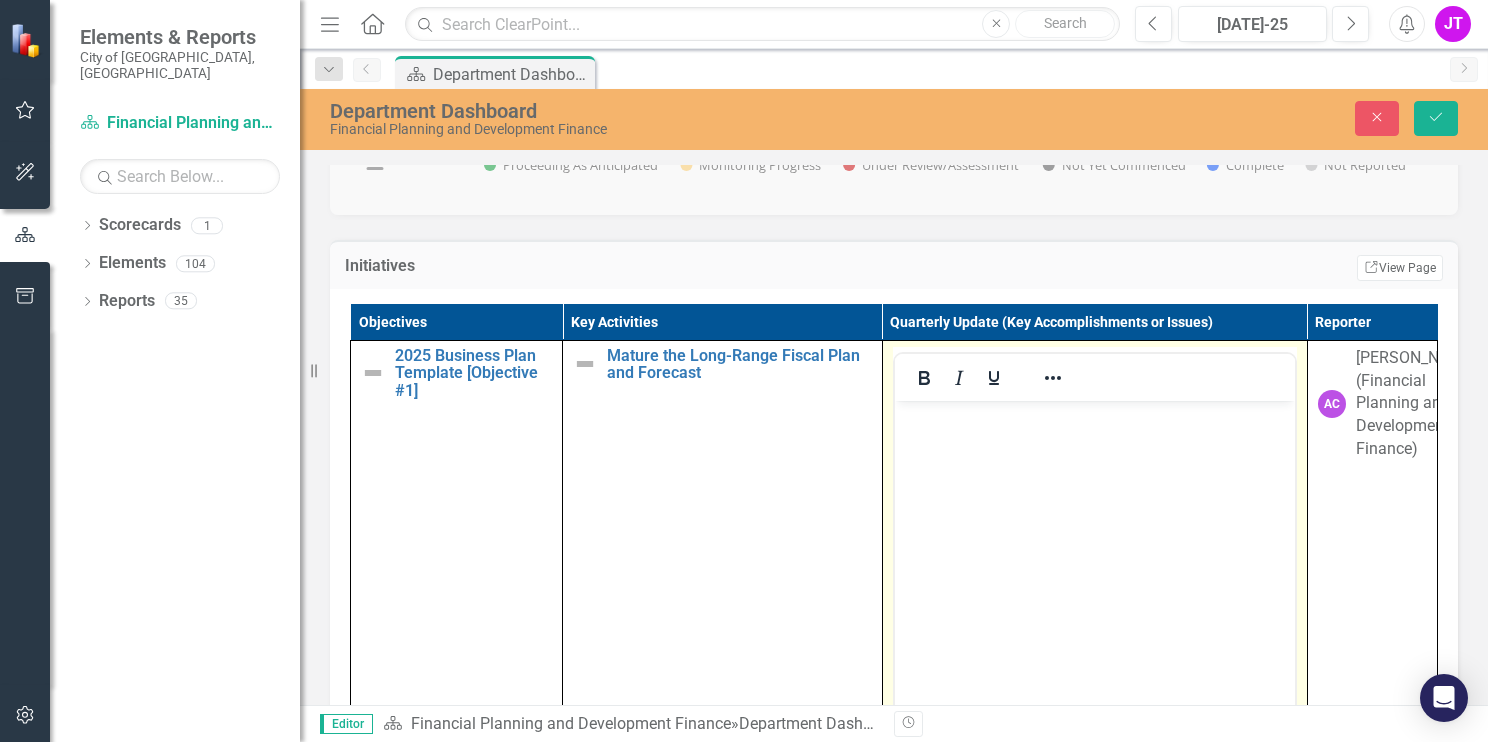 click at bounding box center [1094, 417] 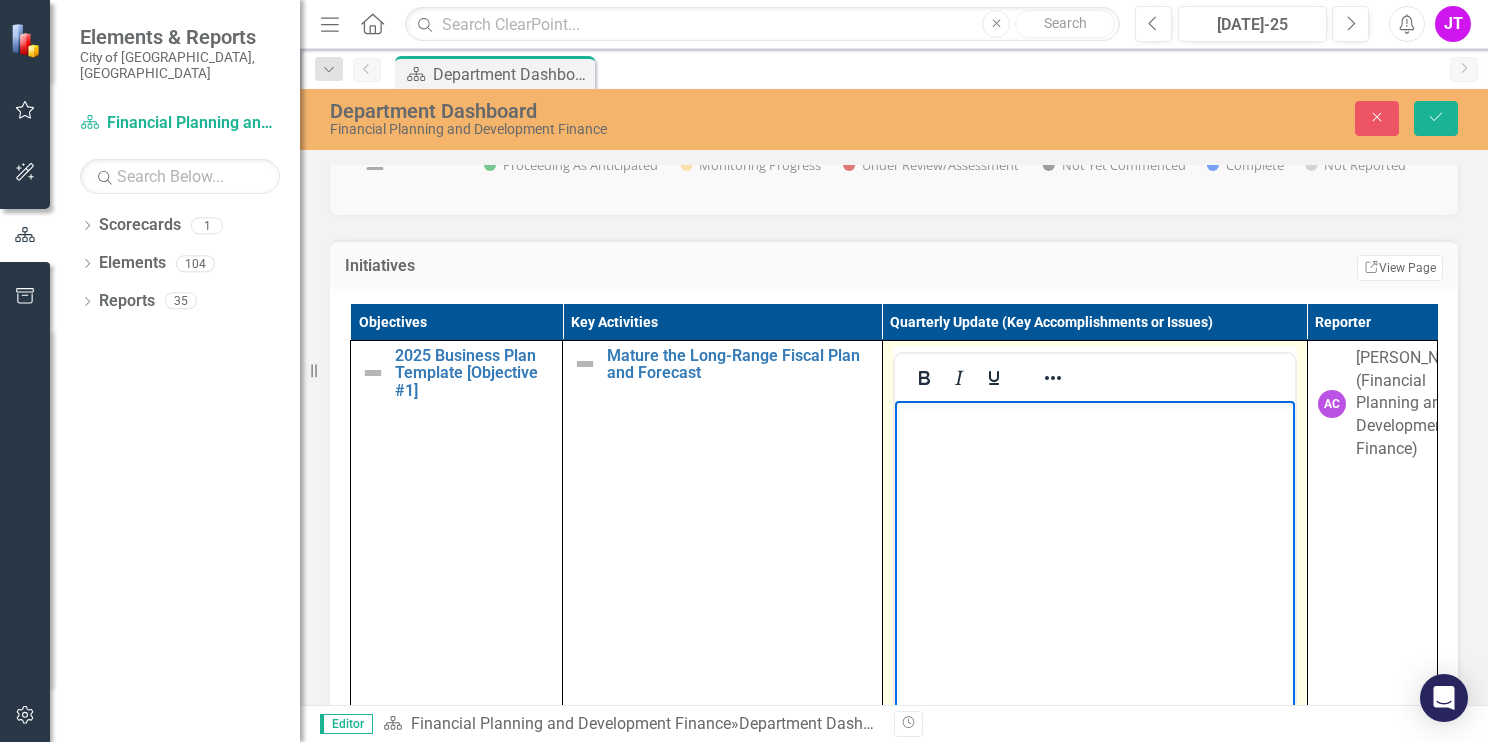 paste 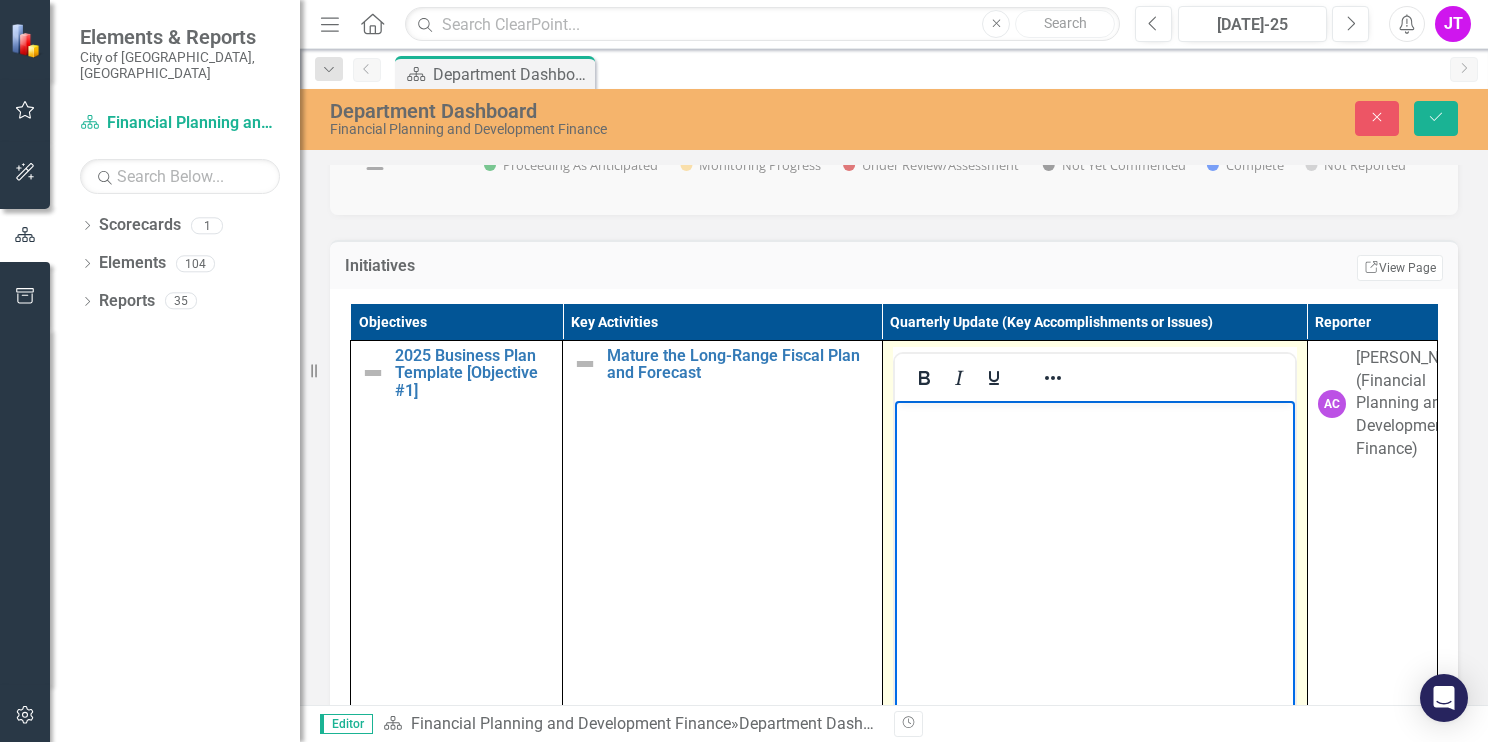 type 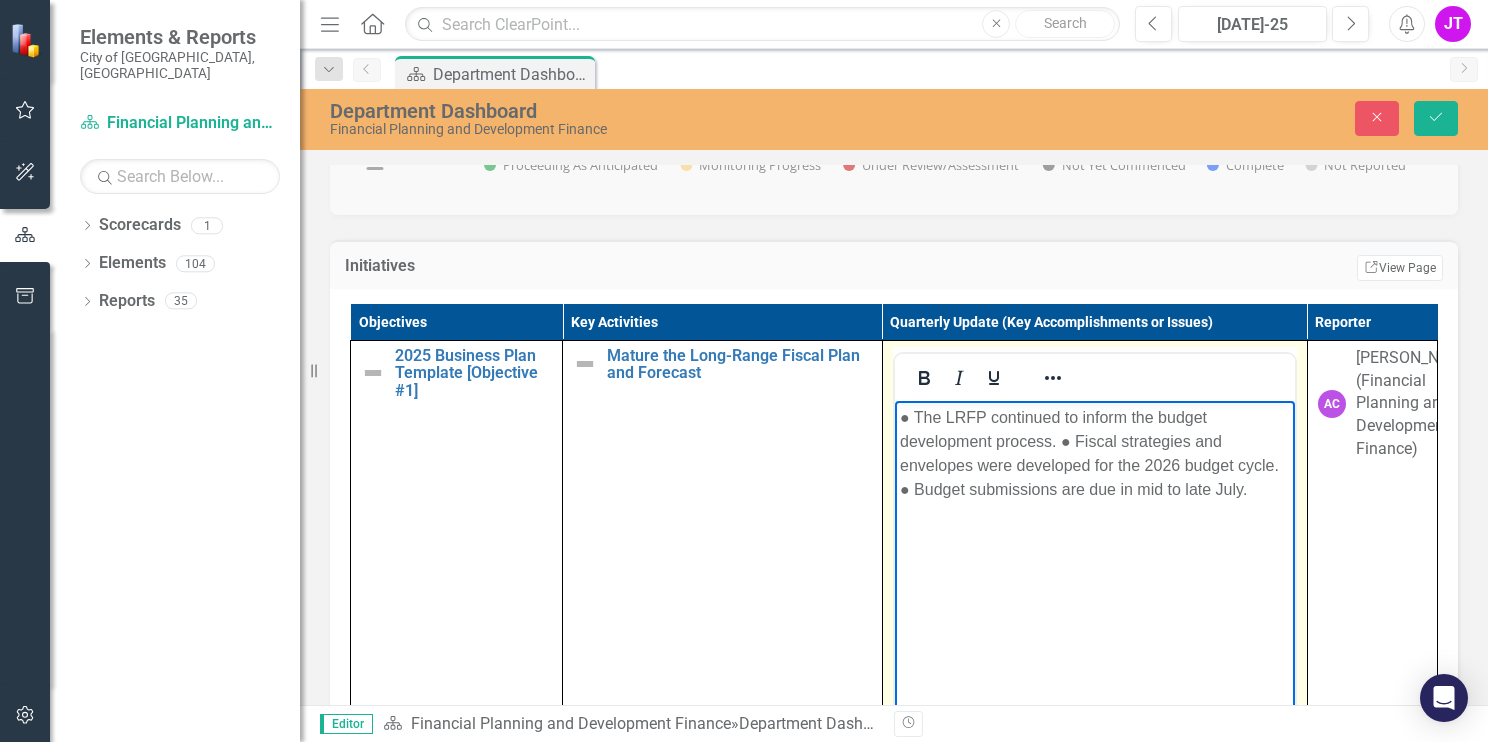 click on "● The LRFP continued to inform the budget development process. ● Fiscal strategies and envelopes were developed for the 2026 budget cycle. ● Budget submissions are due in mid to late July." at bounding box center [1094, 453] 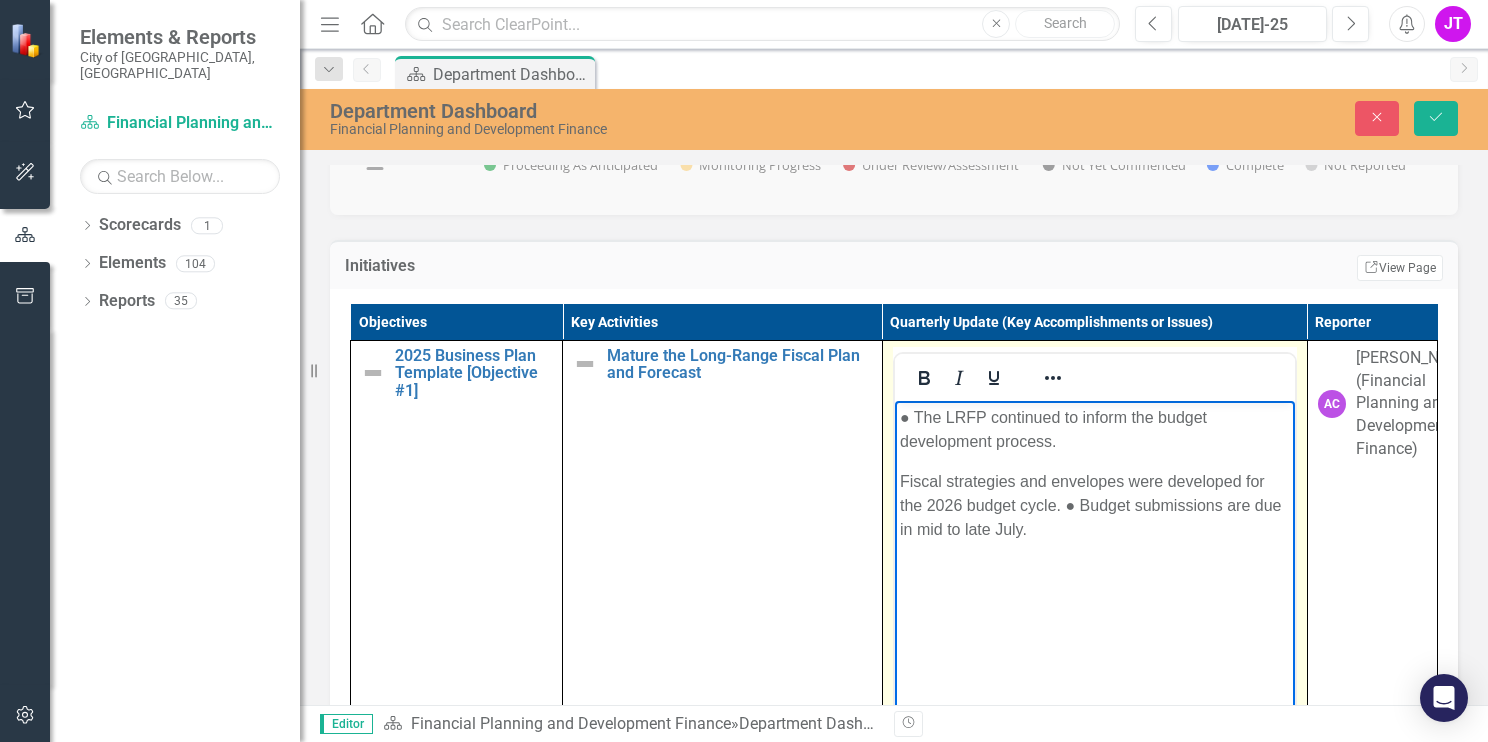 click on "● The LRFP continued to inform the budget development process." at bounding box center (1094, 429) 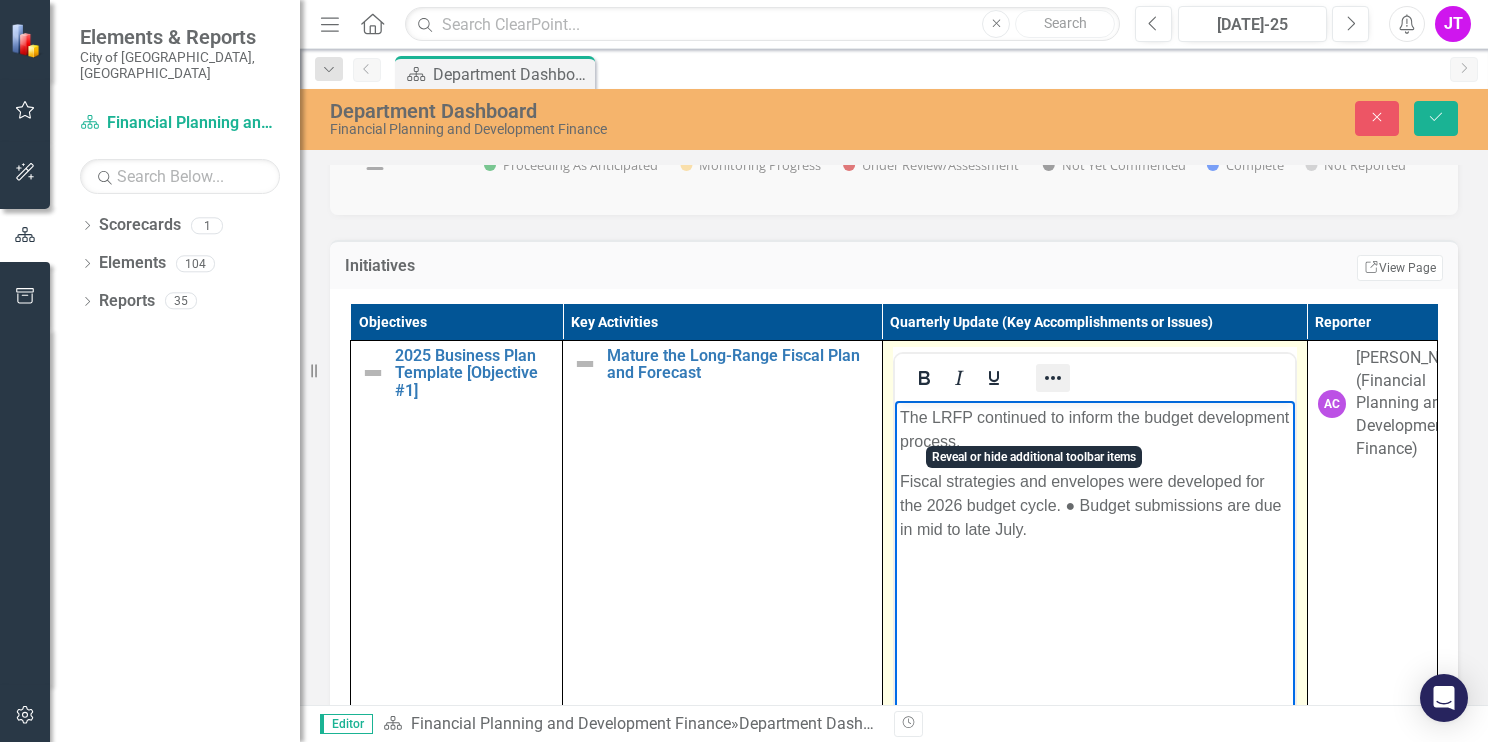 click 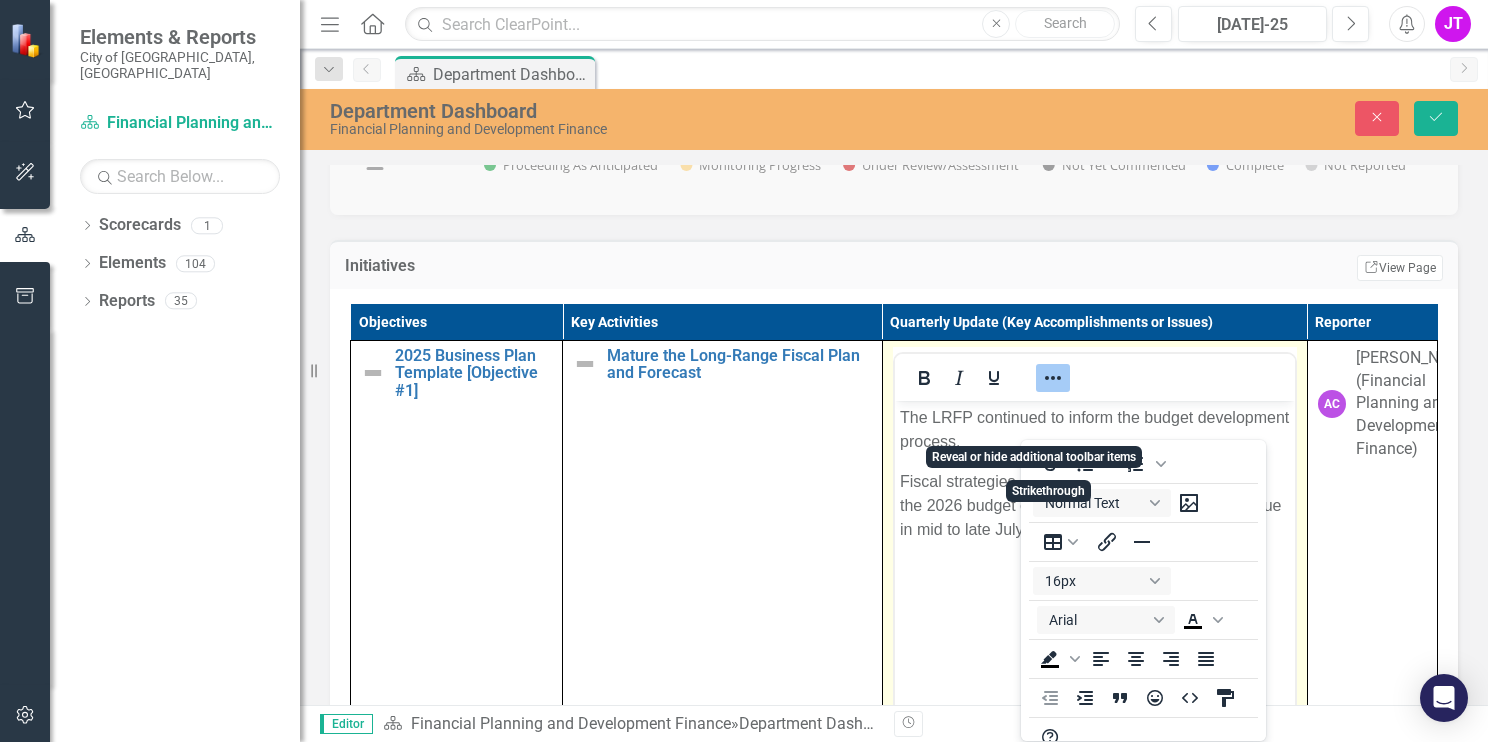 scroll, scrollTop: 4, scrollLeft: 0, axis: vertical 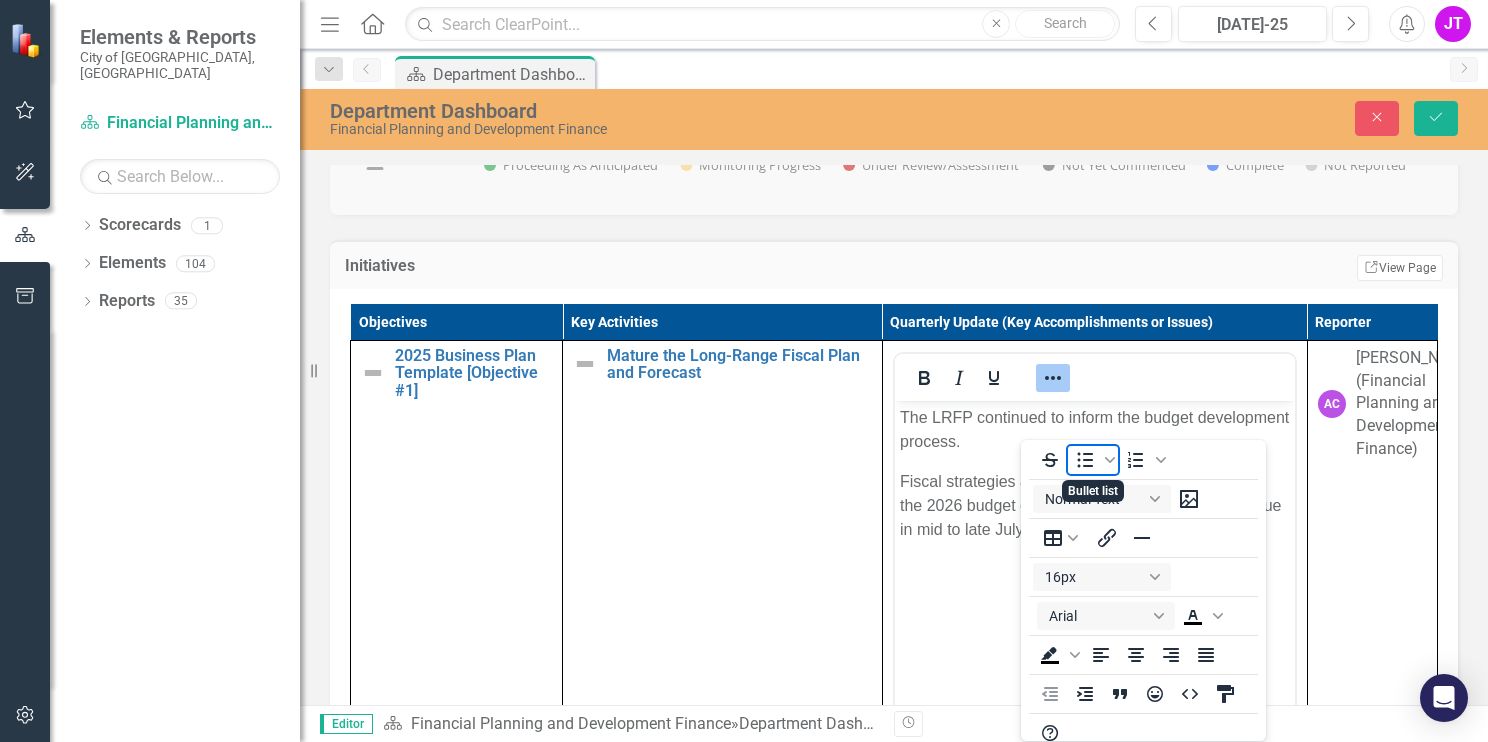 click 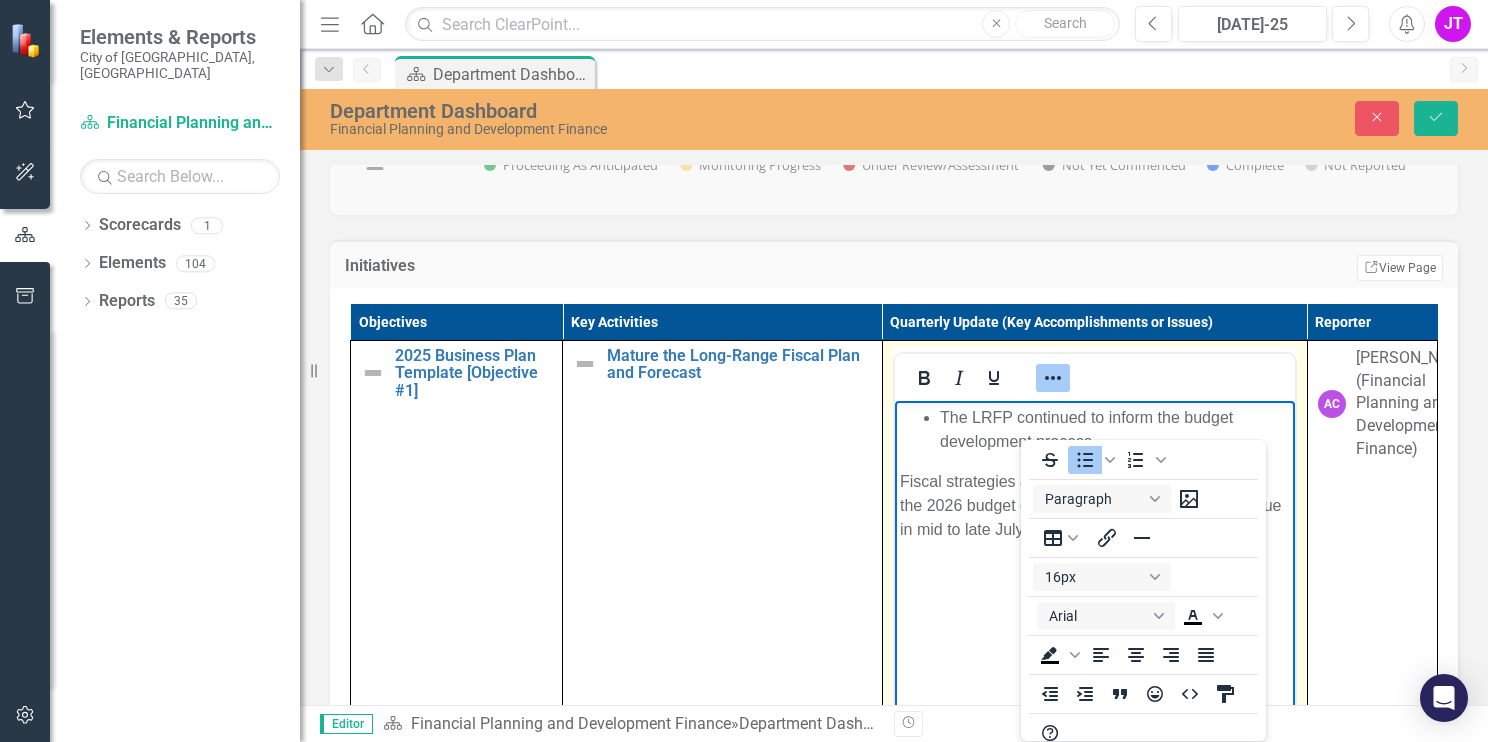 click on "The LRFP continued to inform the budget development process. Fiscal strategies and envelopes were developed for the 2026 budget cycle. ● Budget submissions are due in mid to late July." at bounding box center (1094, 550) 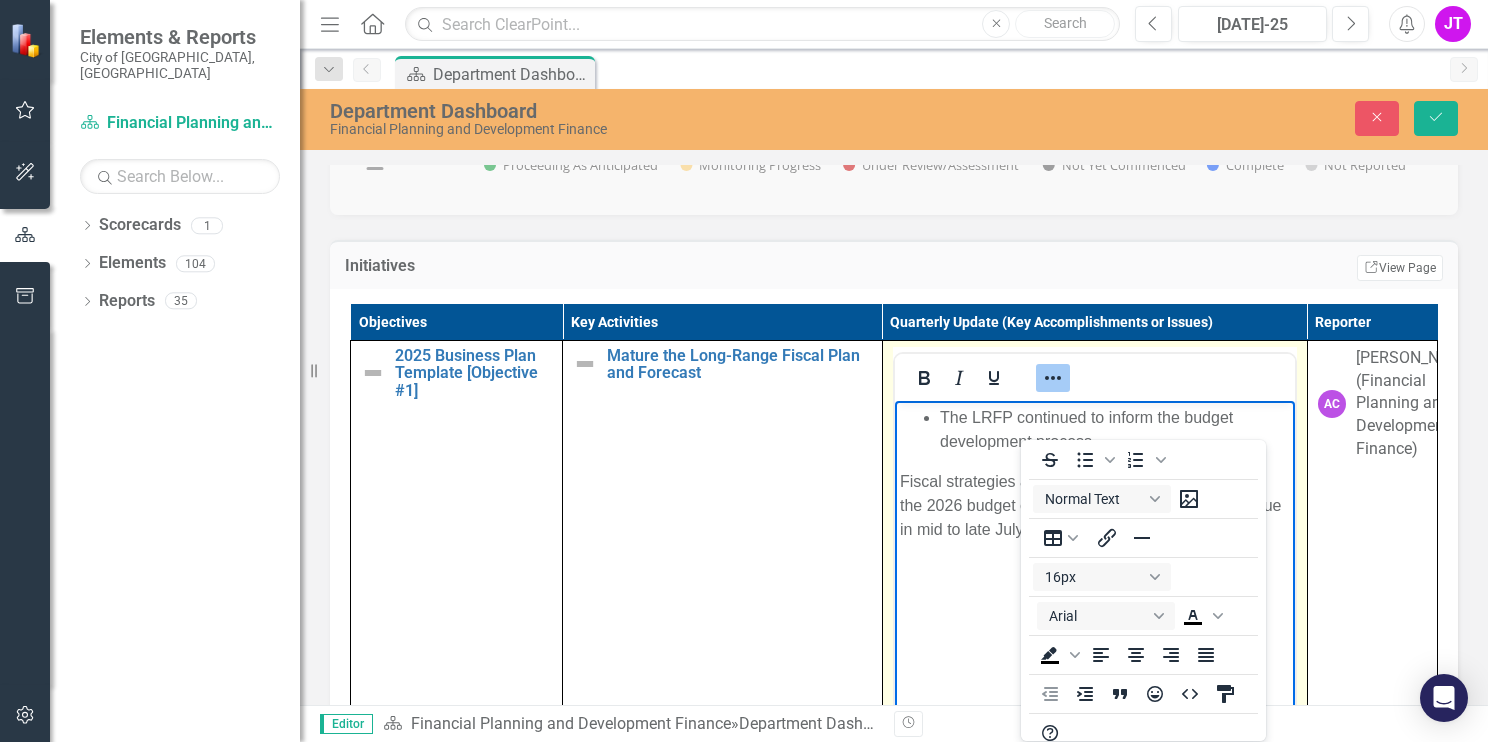 click at bounding box center (1095, 377) 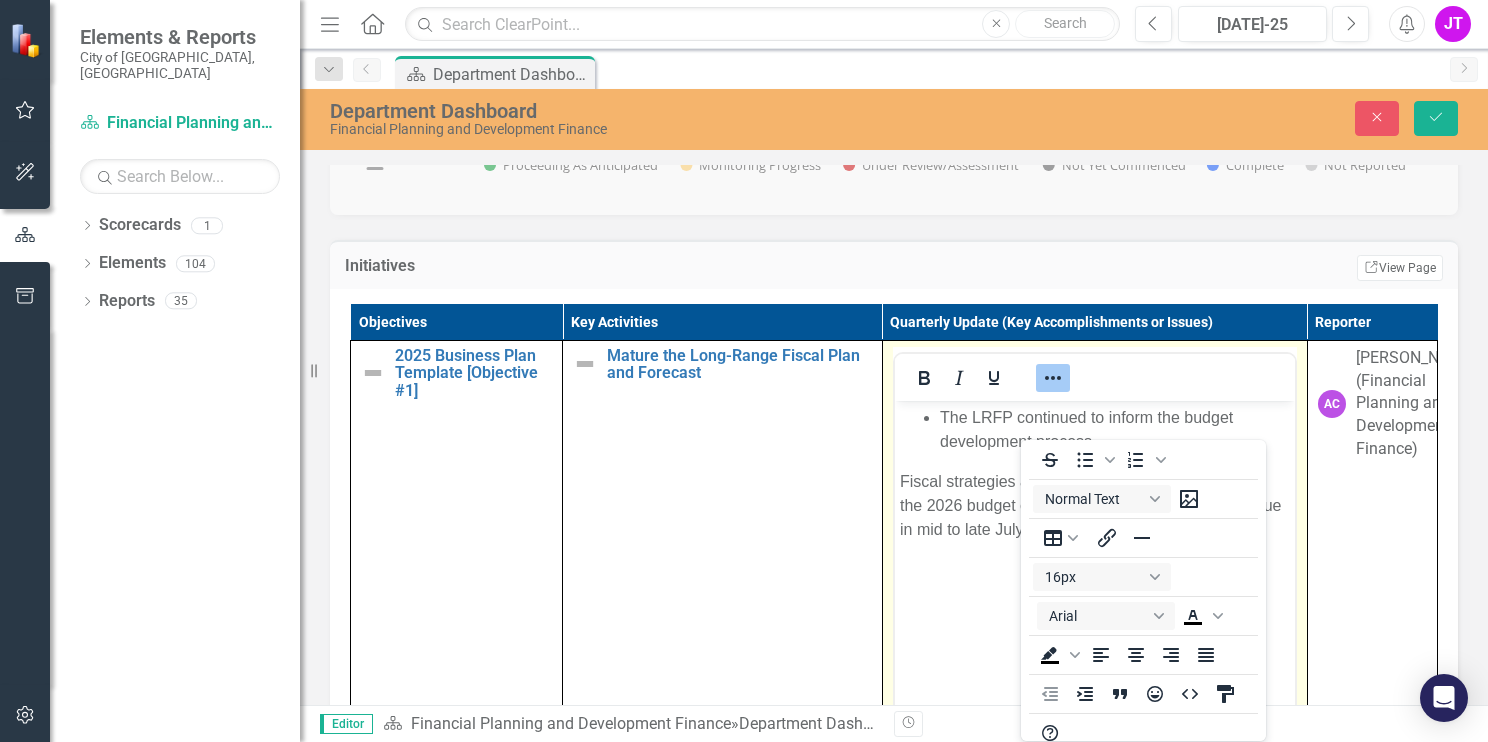 click 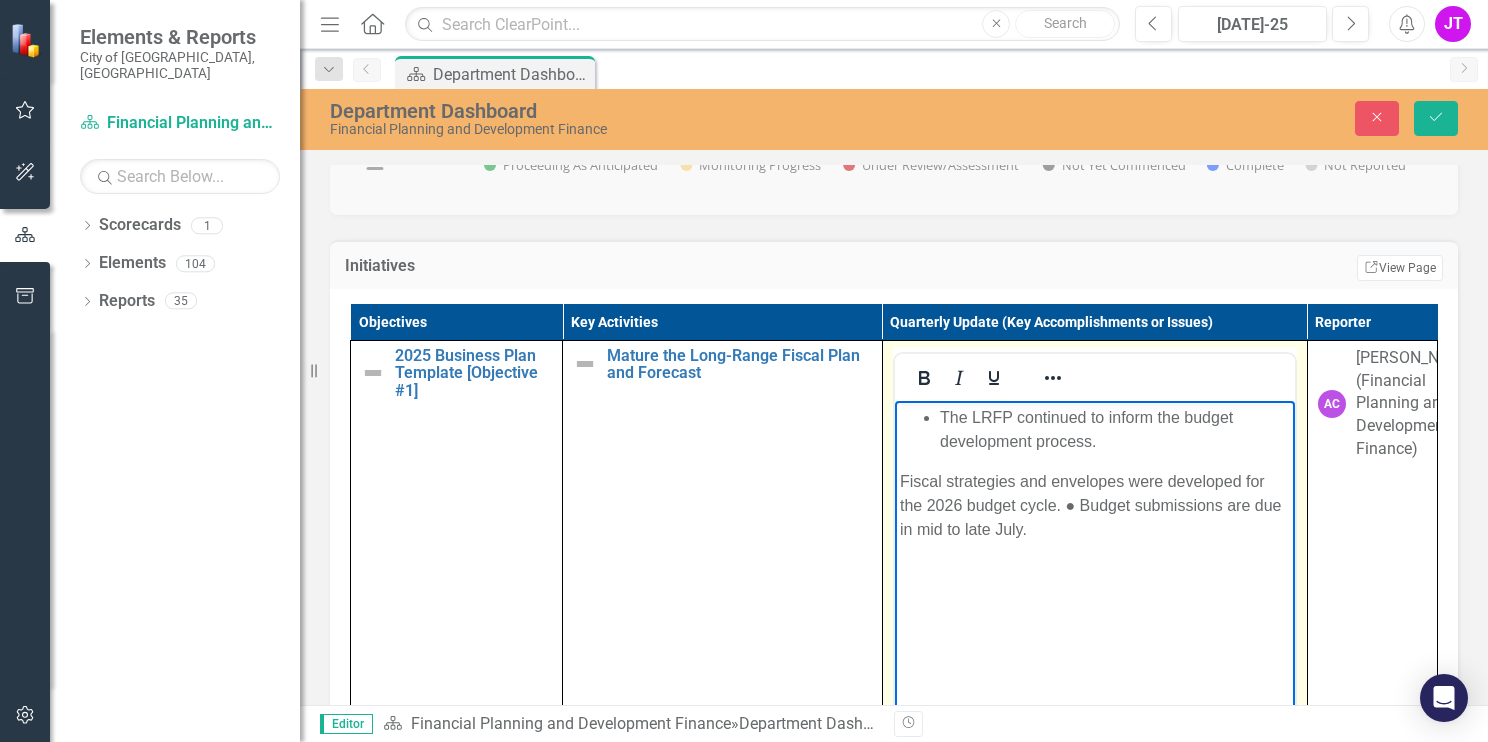 click on "Fiscal strategies and envelopes were developed for the 2026 budget cycle. ● Budget submissions are due in mid to late July." at bounding box center (1094, 505) 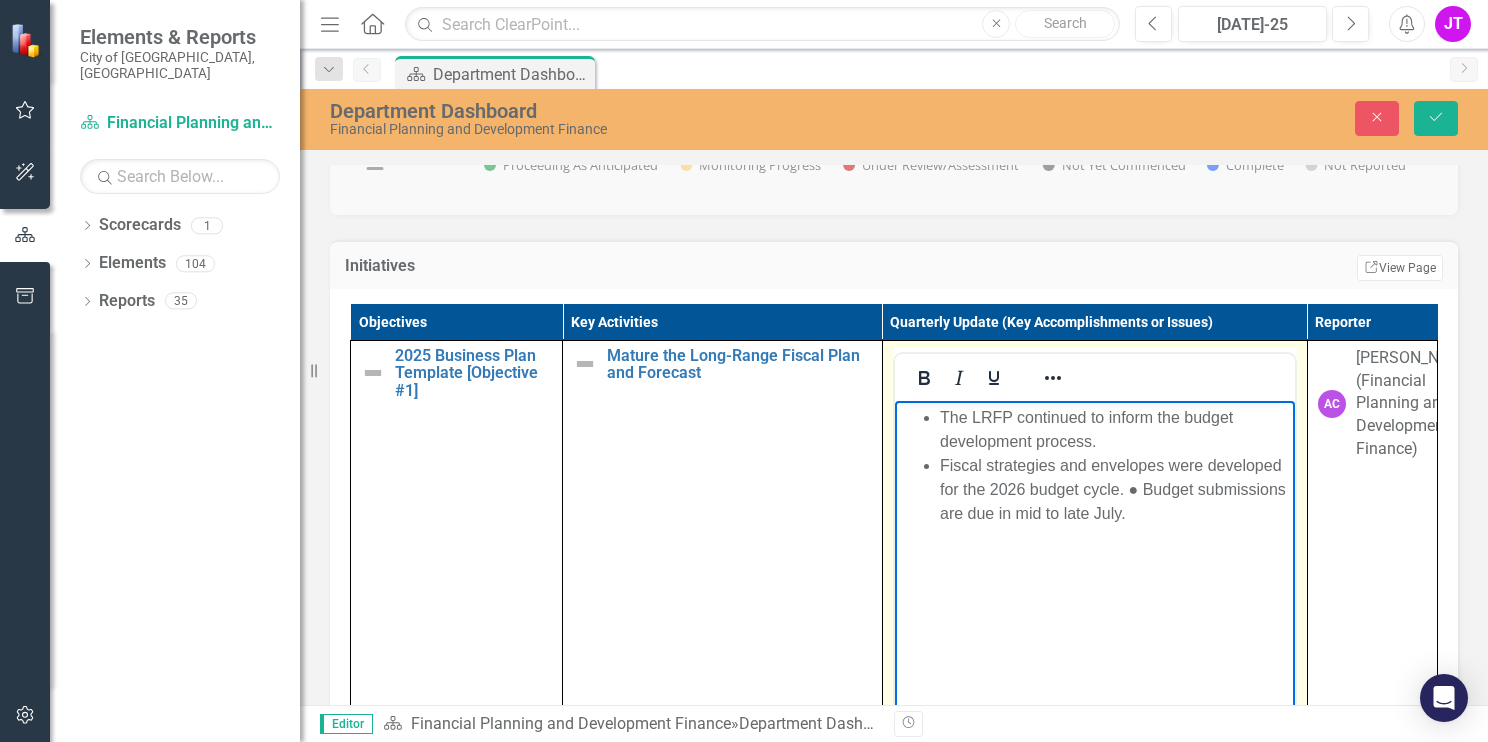 click on "Fiscal strategies and envelopes were developed for the 2026 budget cycle. ● Budget submissions are due in mid to late July." at bounding box center [1114, 489] 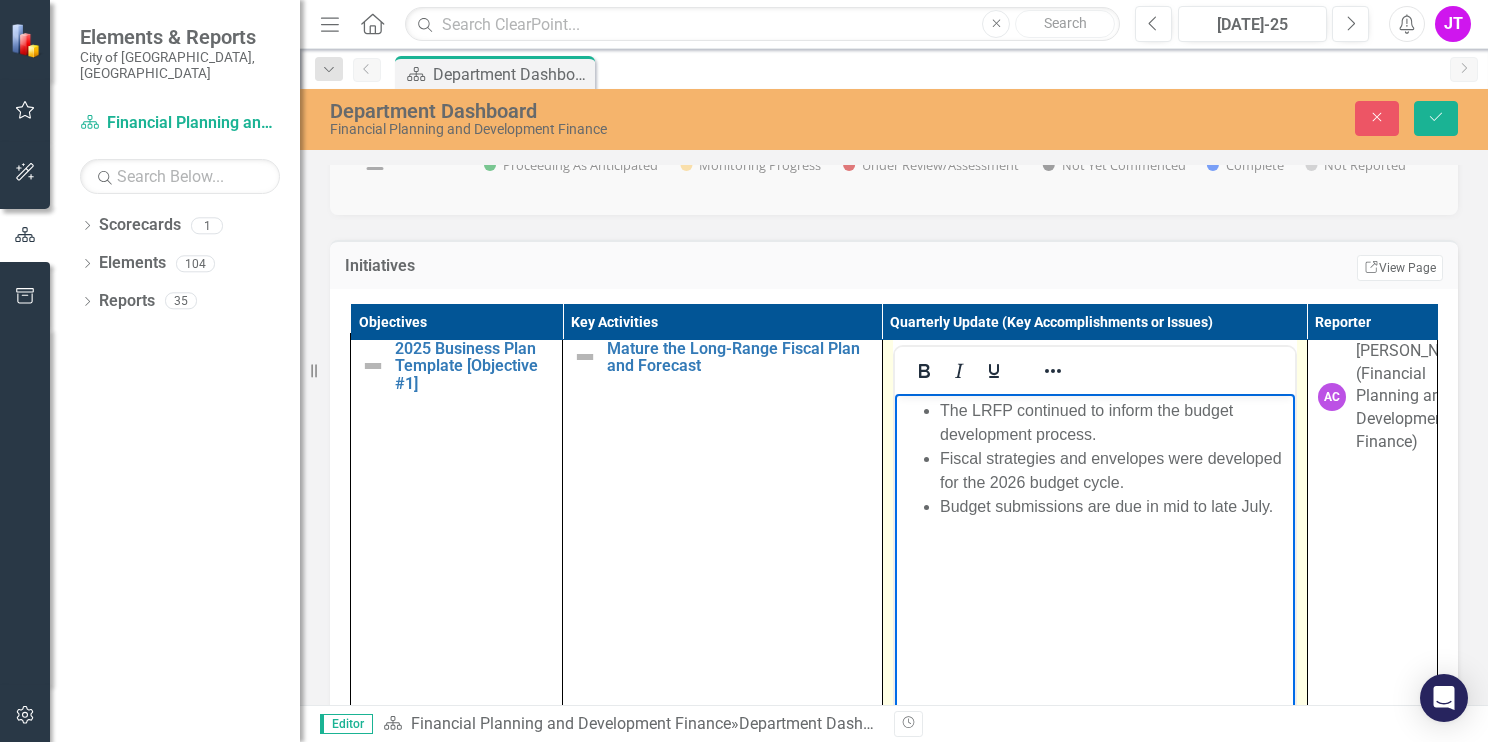 scroll, scrollTop: 0, scrollLeft: 0, axis: both 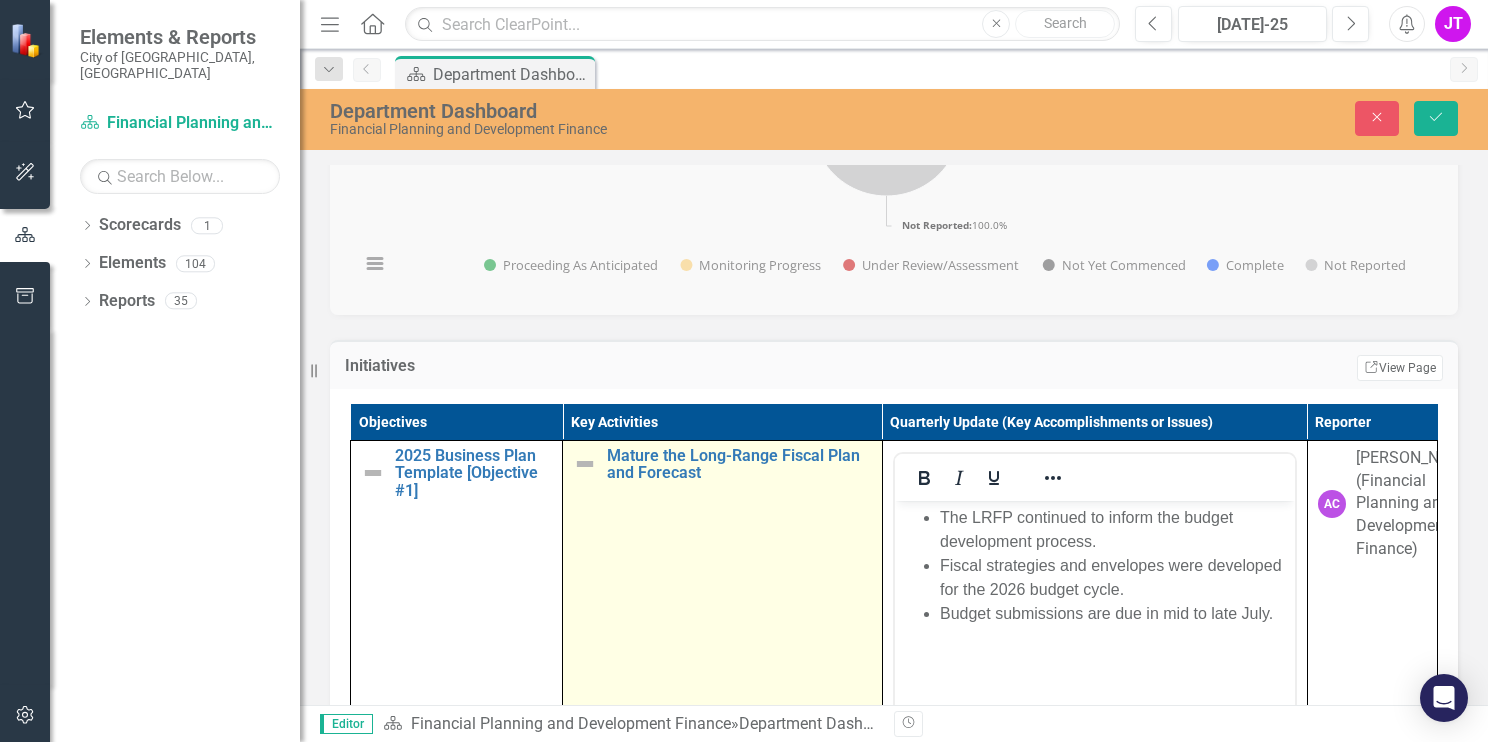 click on "Mature the Long-Range Fiscal Plan and Forecast Edit Edit Key Activity Link Open Element" at bounding box center [722, 676] 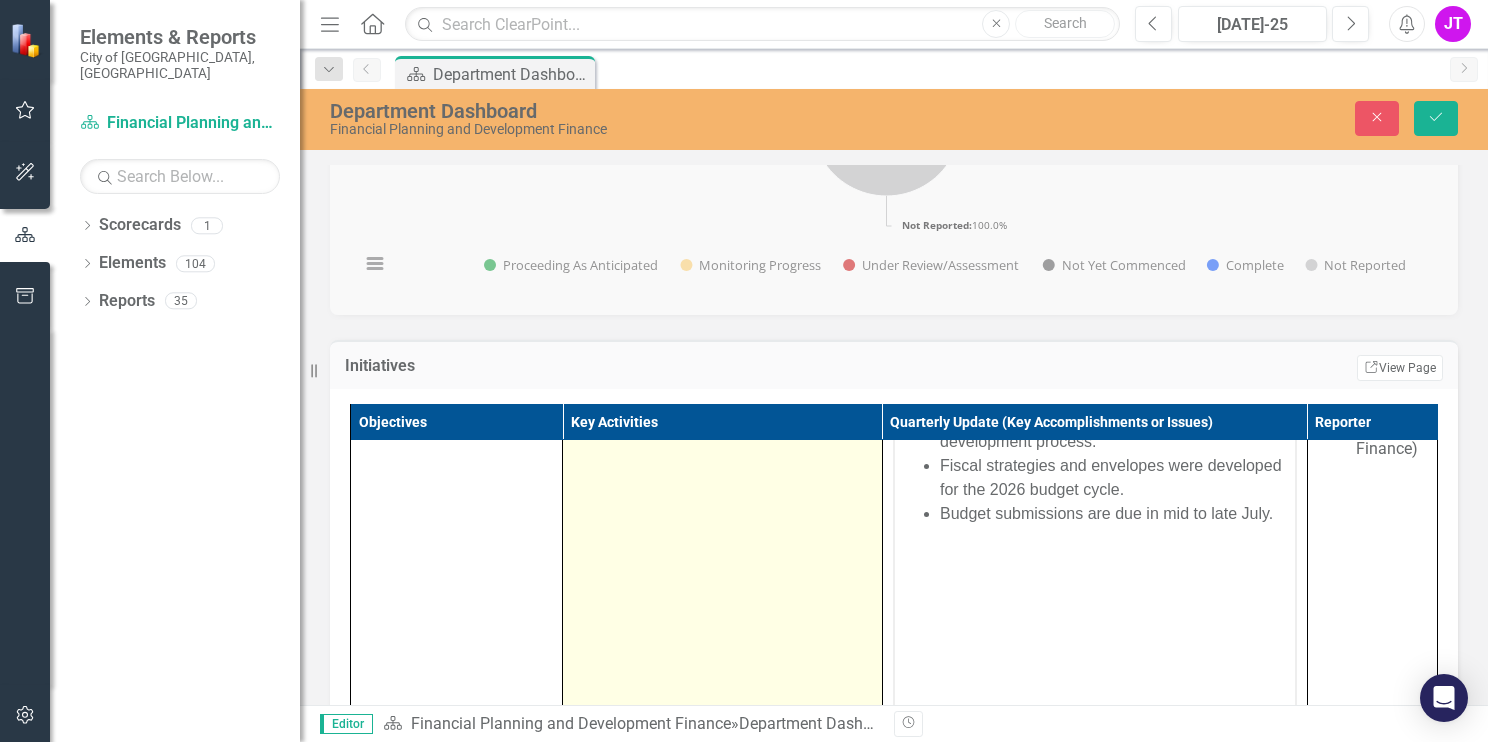 scroll, scrollTop: 0, scrollLeft: 0, axis: both 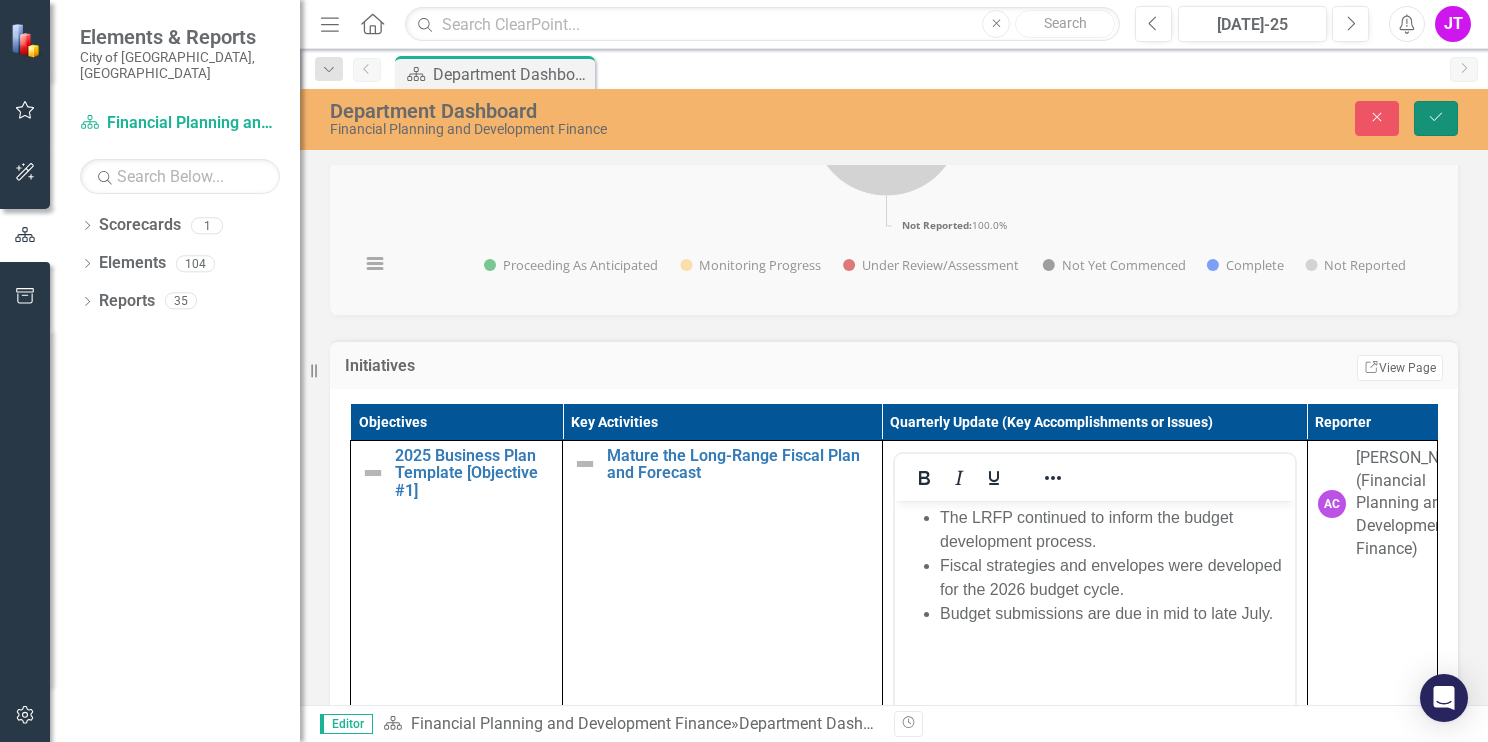 click on "Save" at bounding box center [1436, 118] 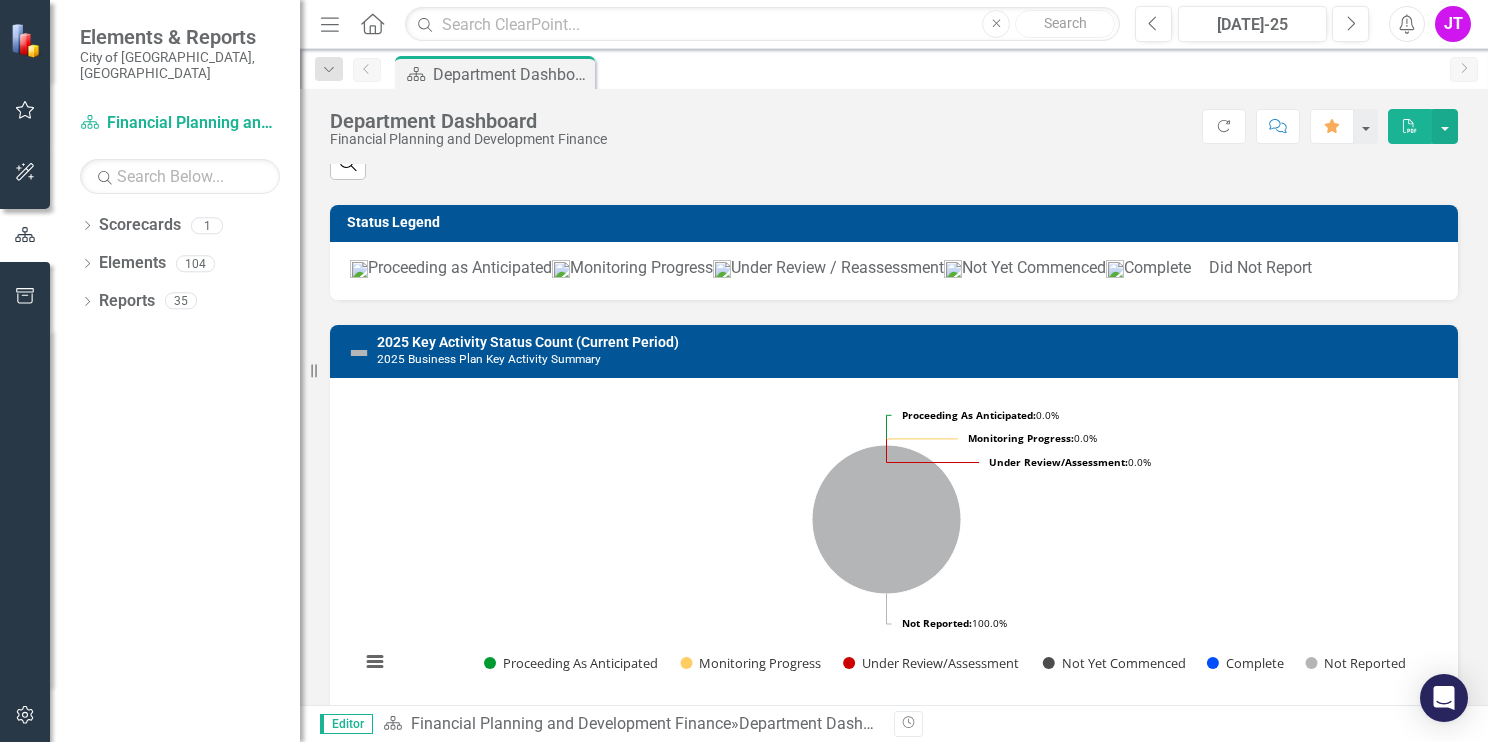 scroll, scrollTop: 600, scrollLeft: 0, axis: vertical 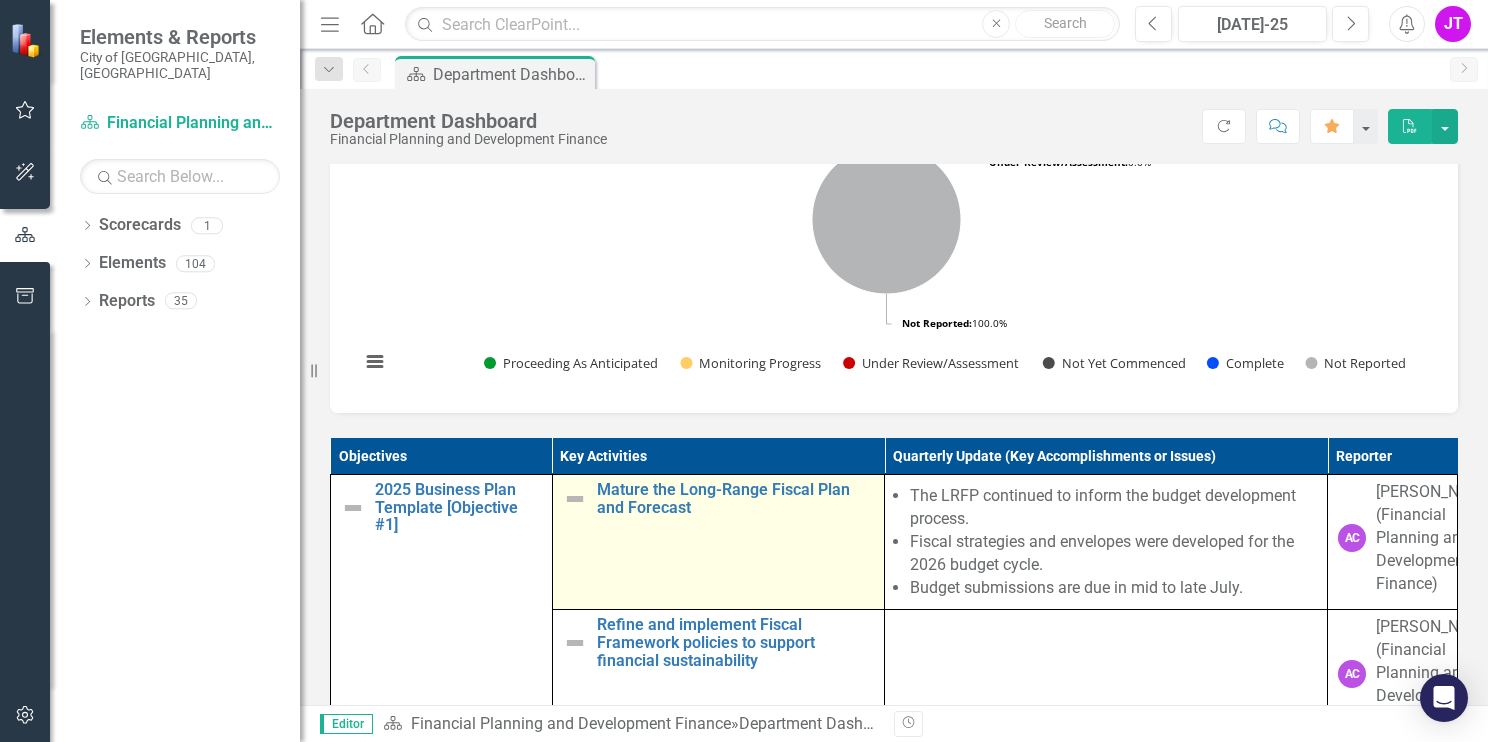 click at bounding box center (575, 499) 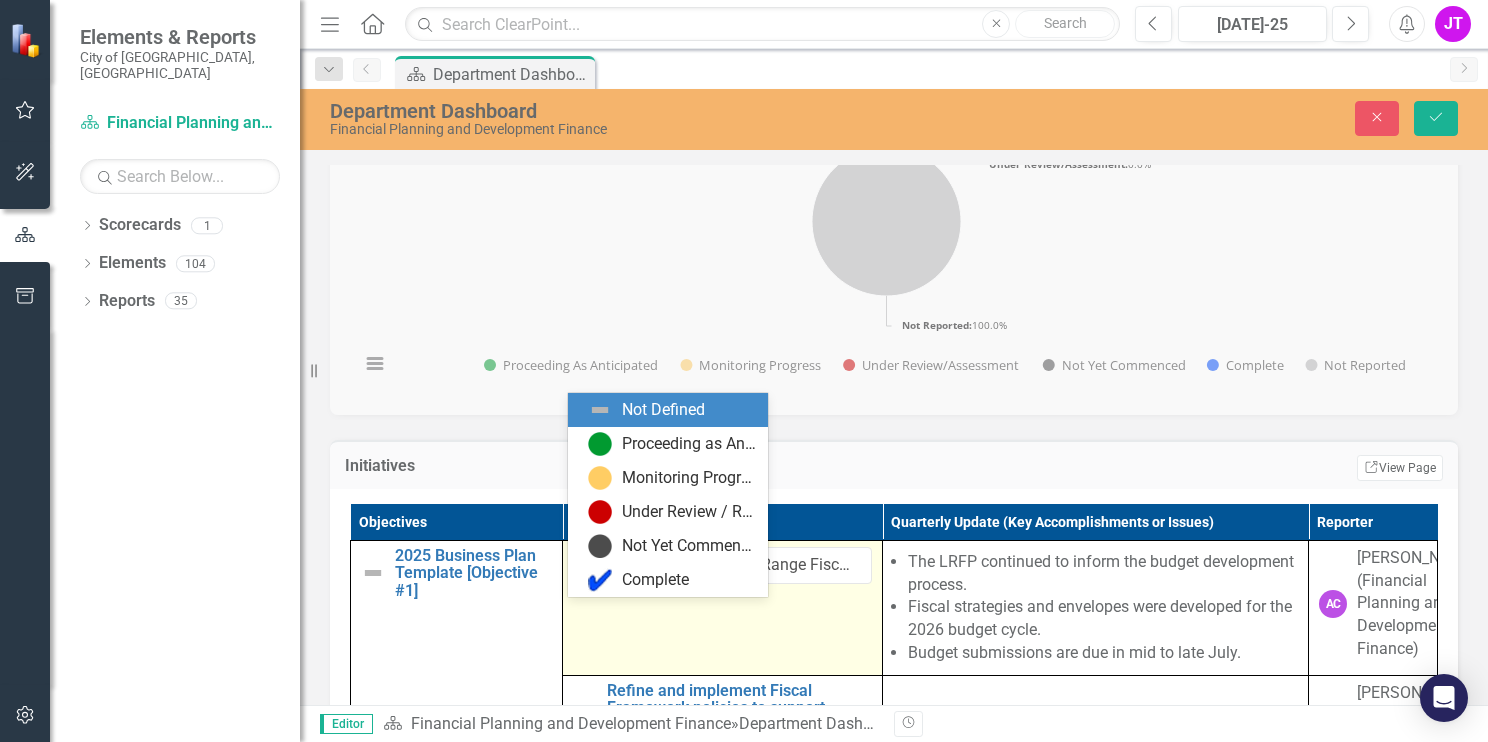 click on "Expand" 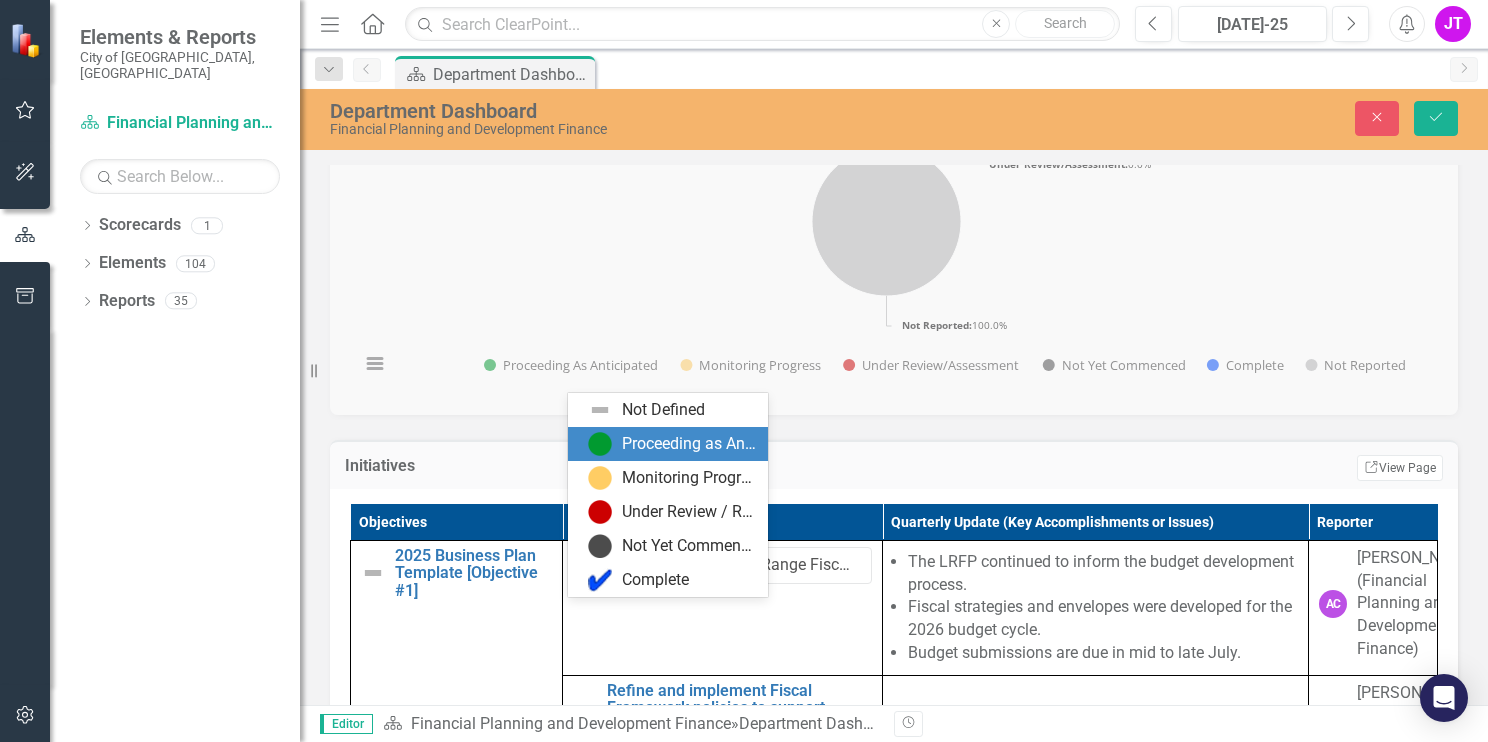 click on "Proceeding as Anticipated" at bounding box center (689, 444) 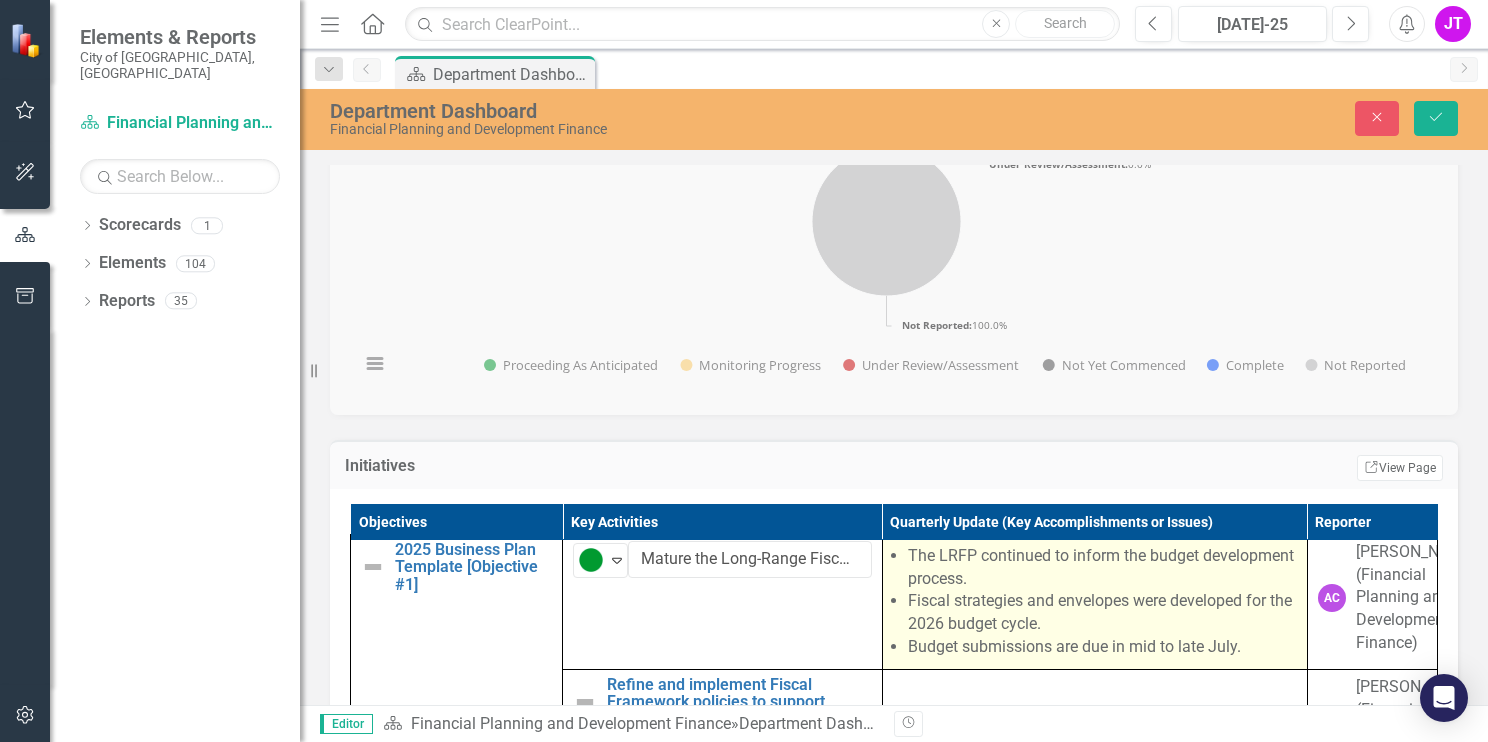 scroll, scrollTop: 0, scrollLeft: 0, axis: both 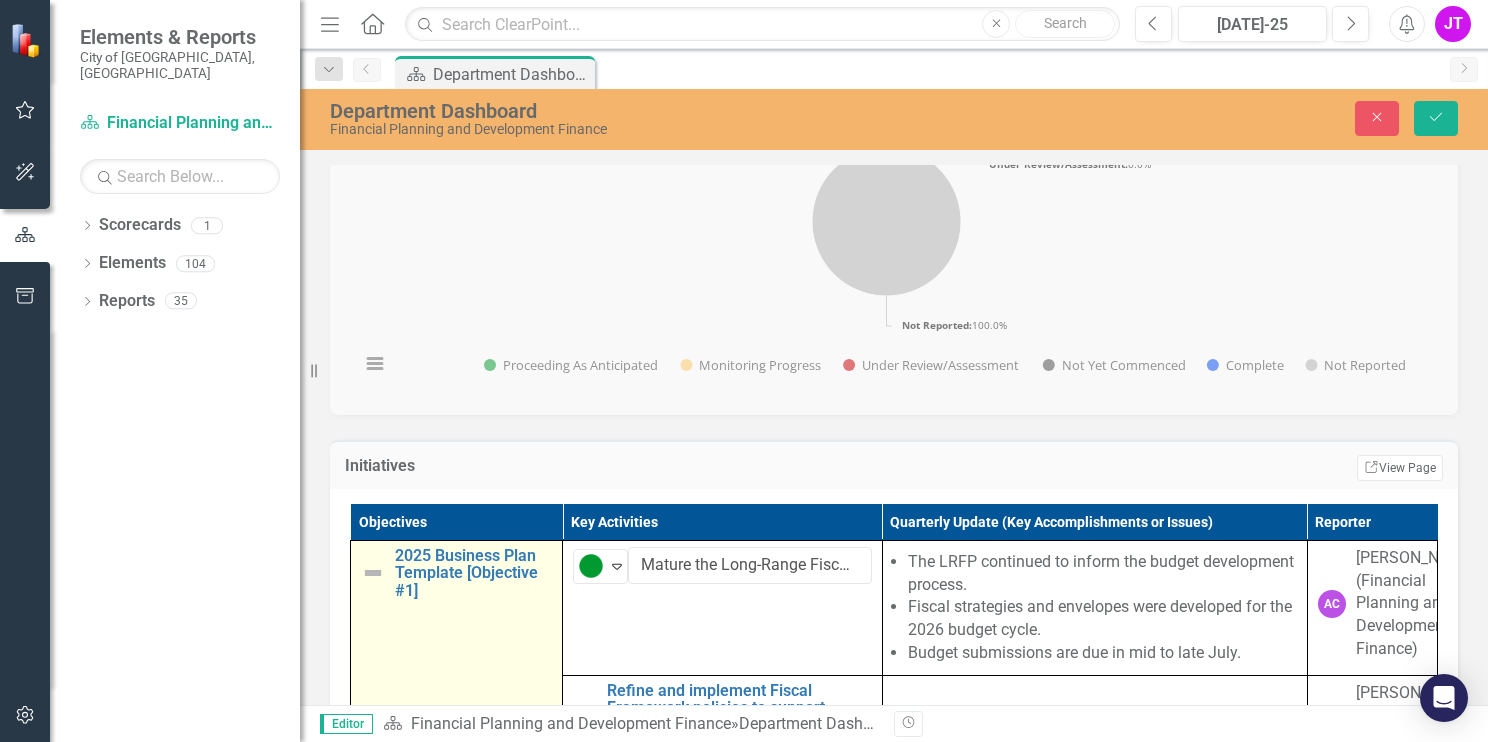 click at bounding box center (373, 573) 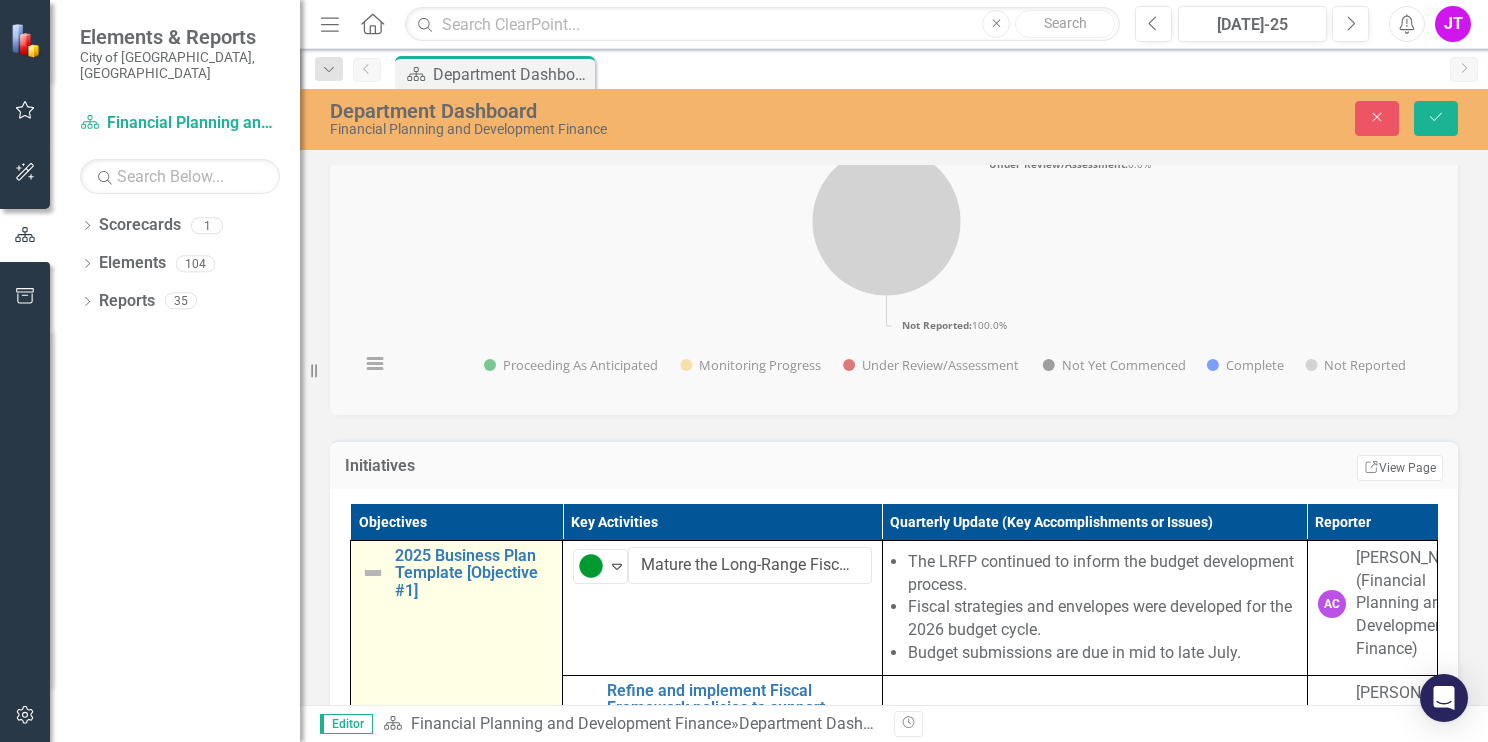 click at bounding box center (373, 573) 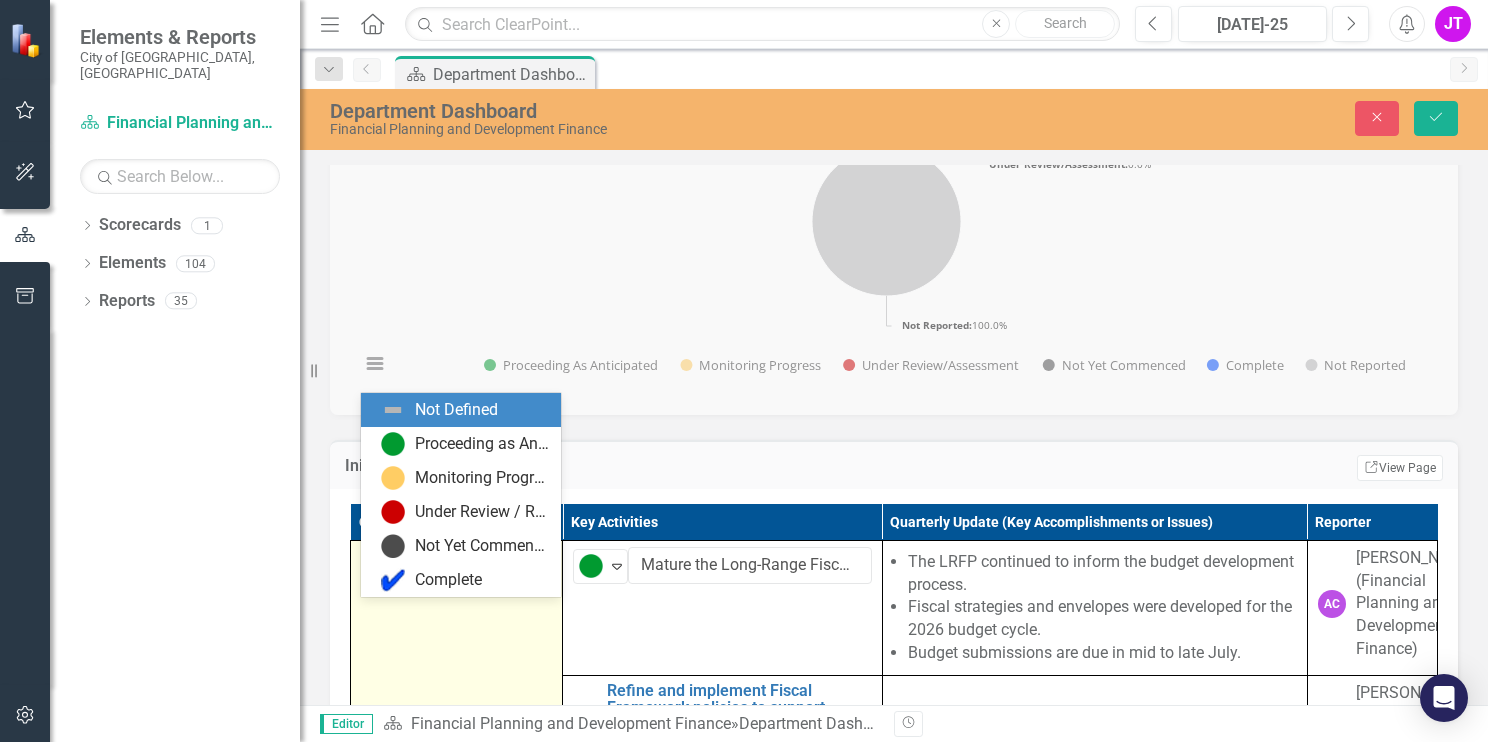 click on "Not Defined" at bounding box center [380, 566] 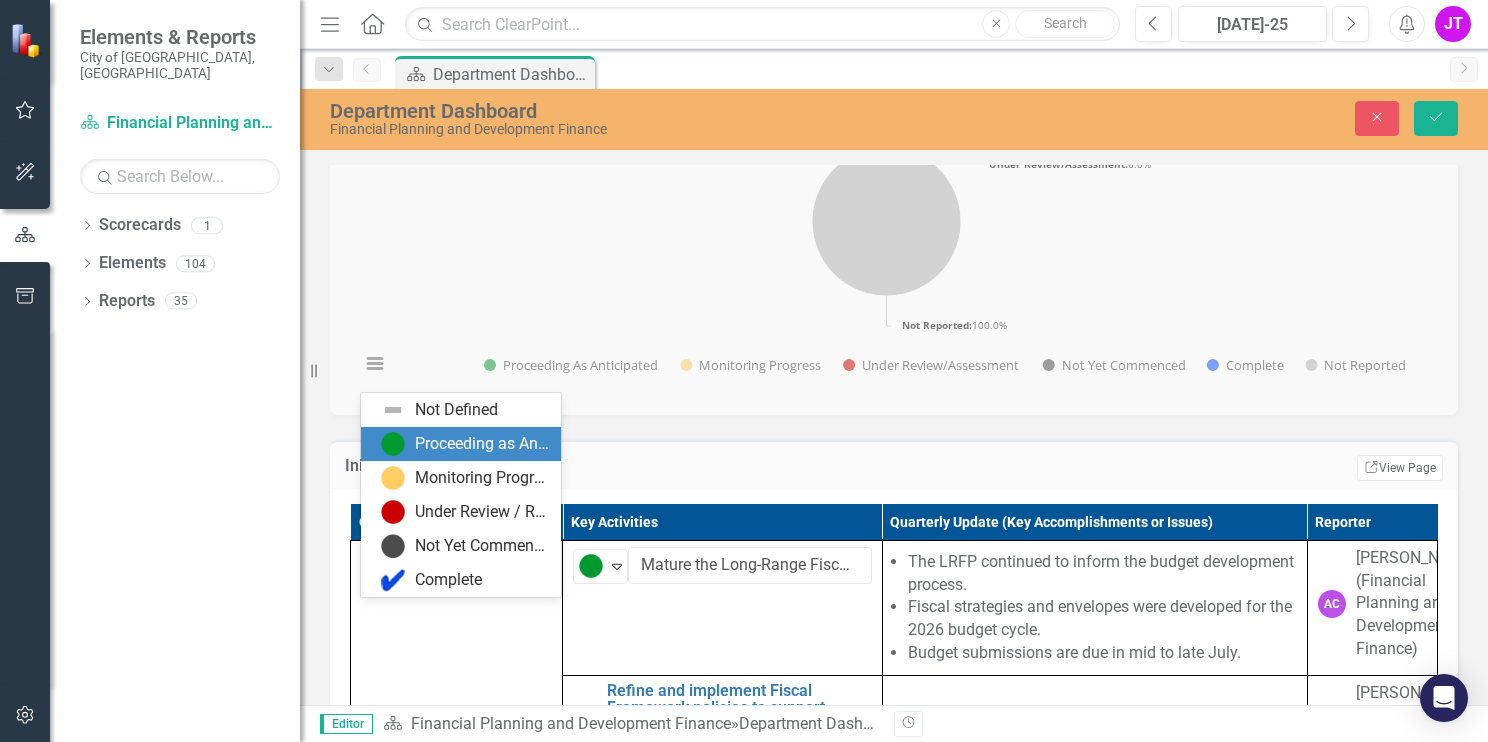 click on "Proceeding as Anticipated" at bounding box center [482, 444] 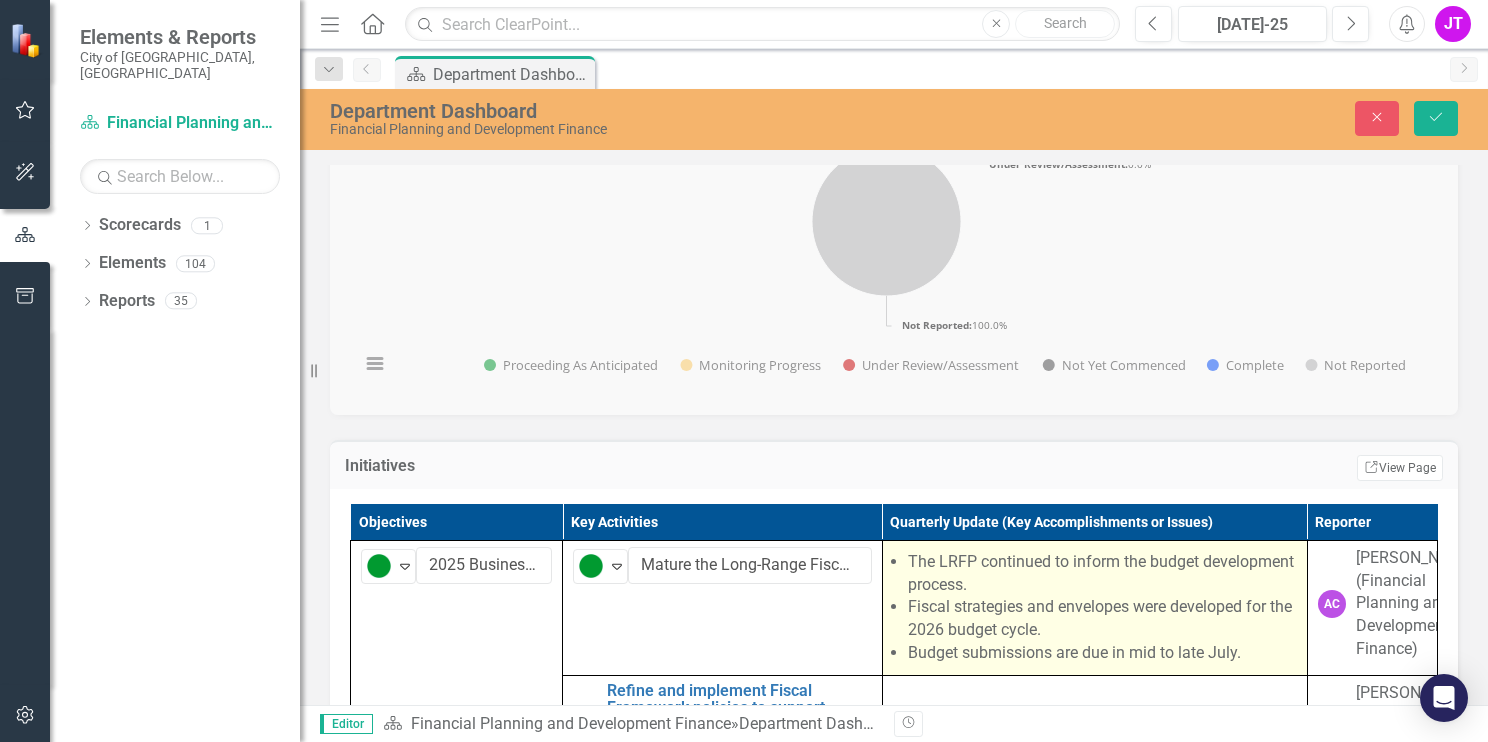 scroll, scrollTop: 100, scrollLeft: 0, axis: vertical 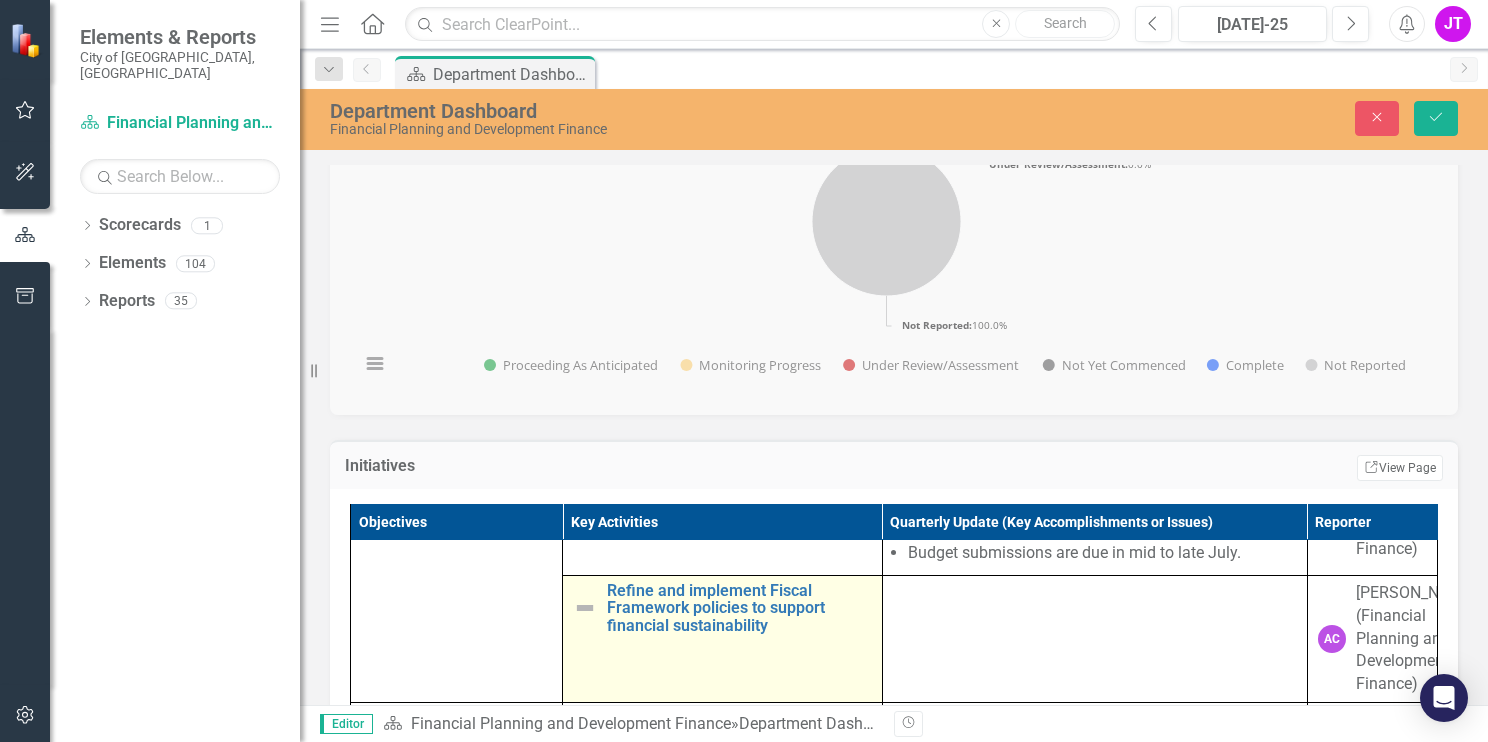 click at bounding box center (585, 608) 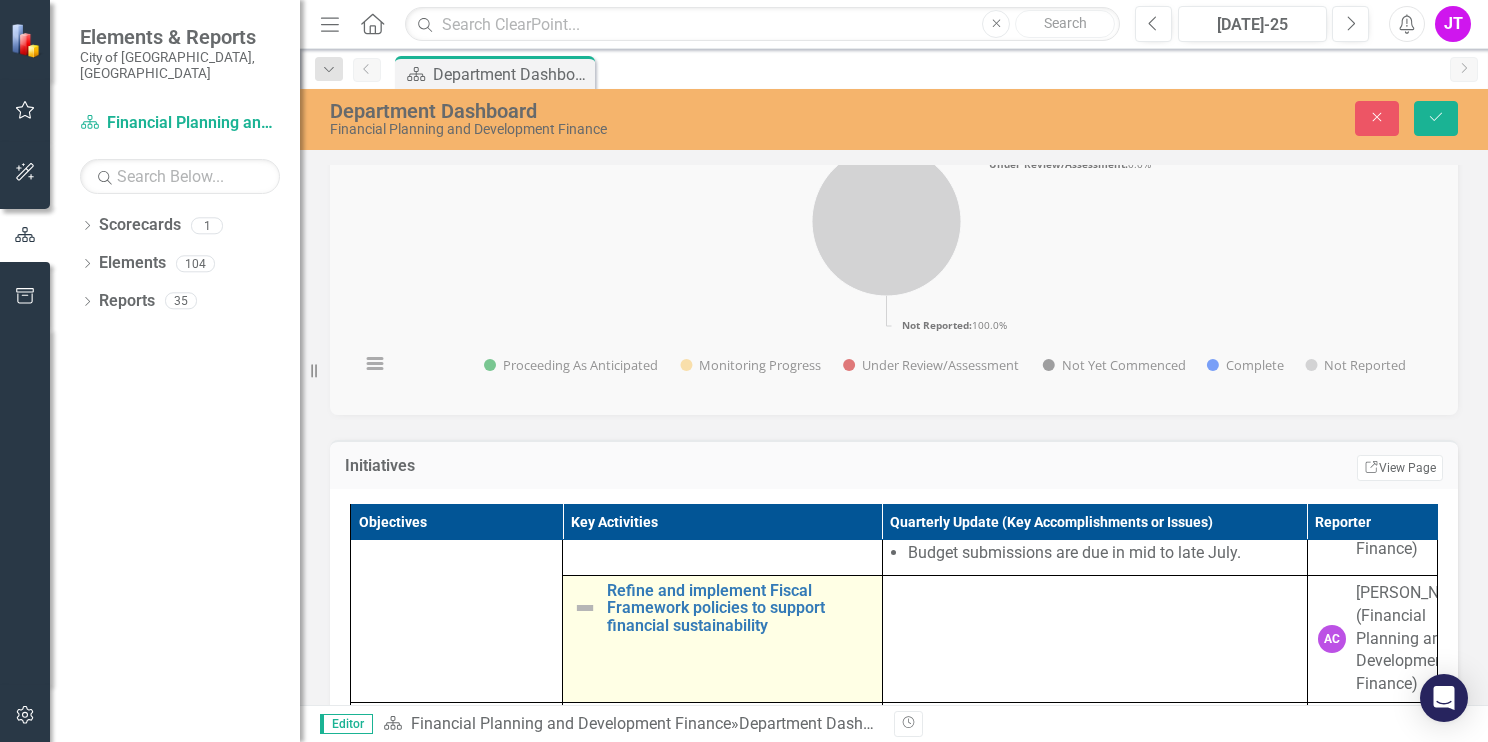 click at bounding box center (585, 608) 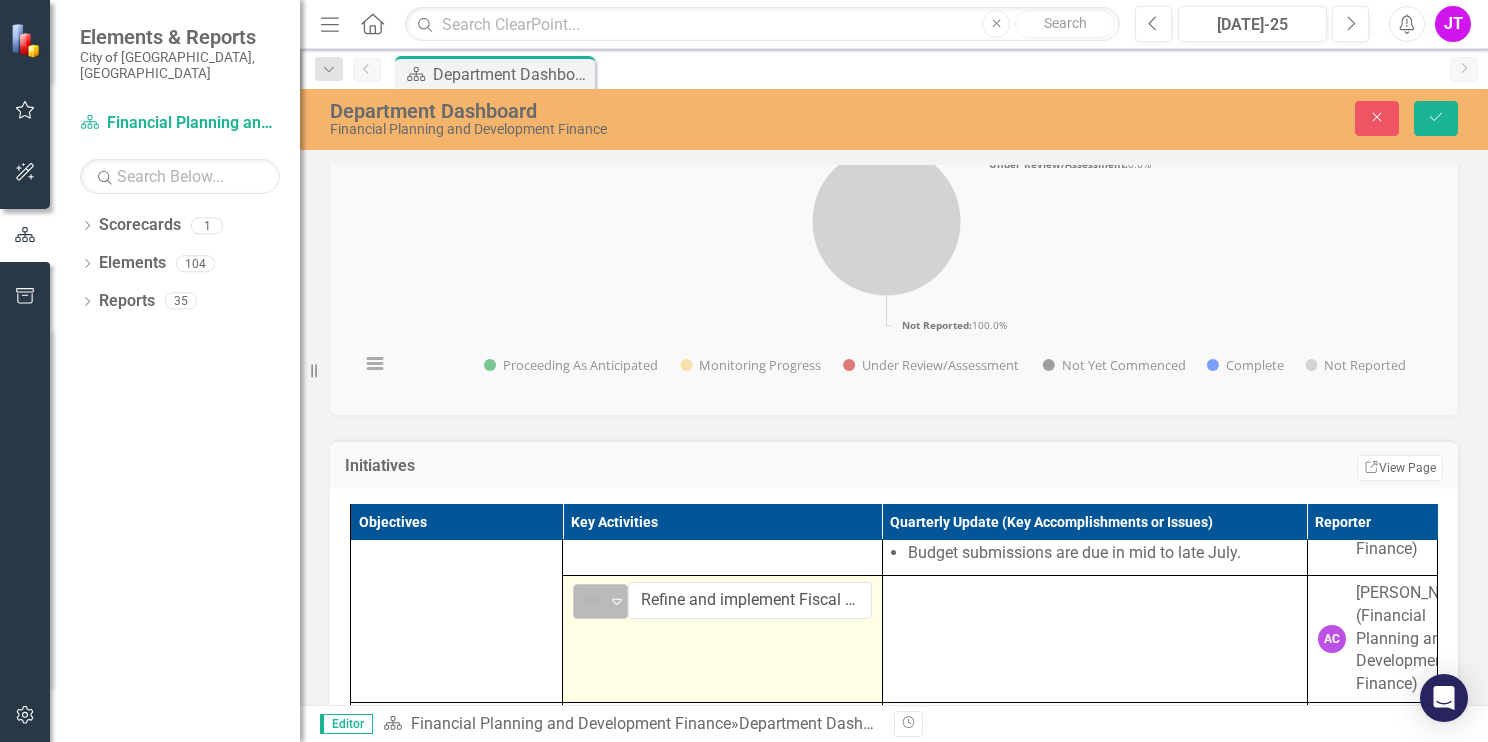 click on "Not Defined" at bounding box center [592, 601] 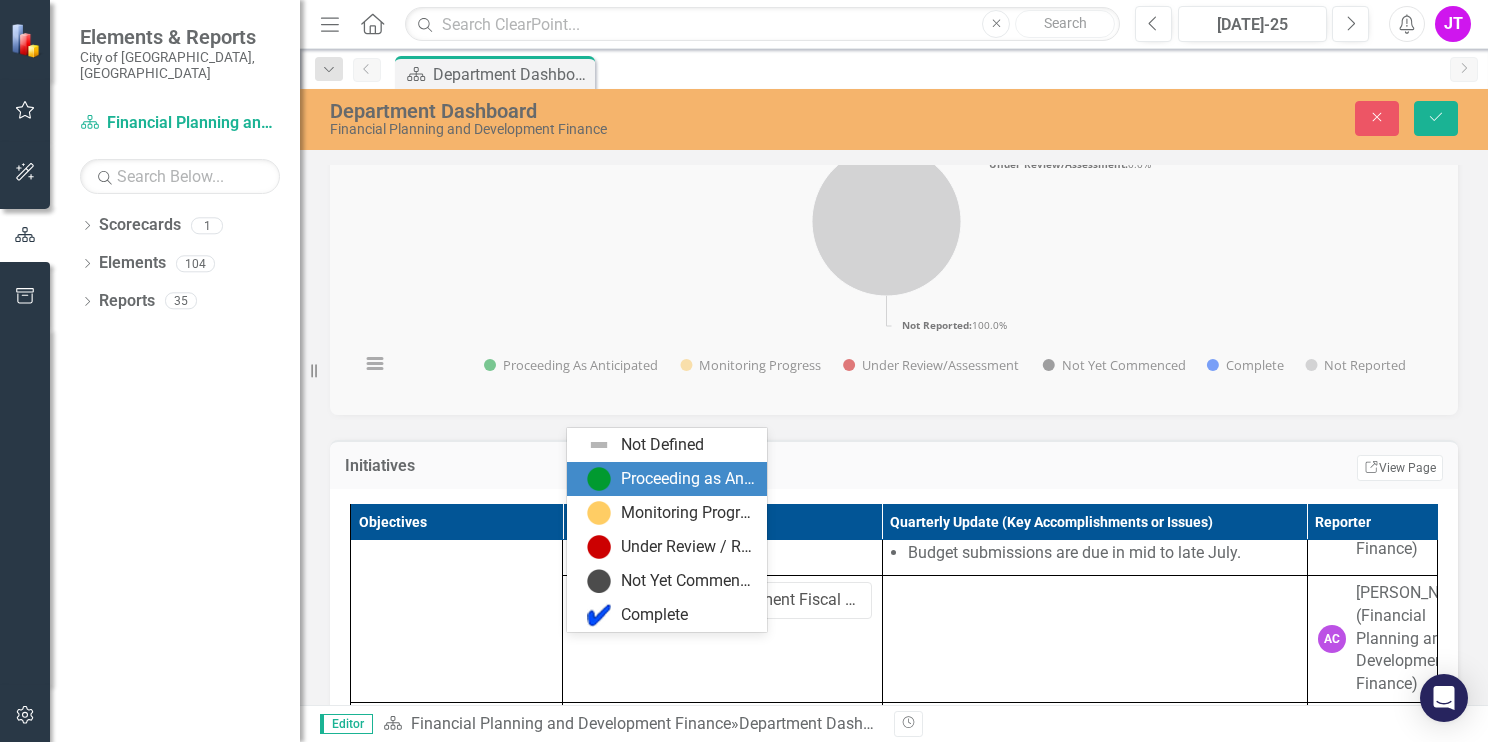 click on "Proceeding as Anticipated" at bounding box center [688, 479] 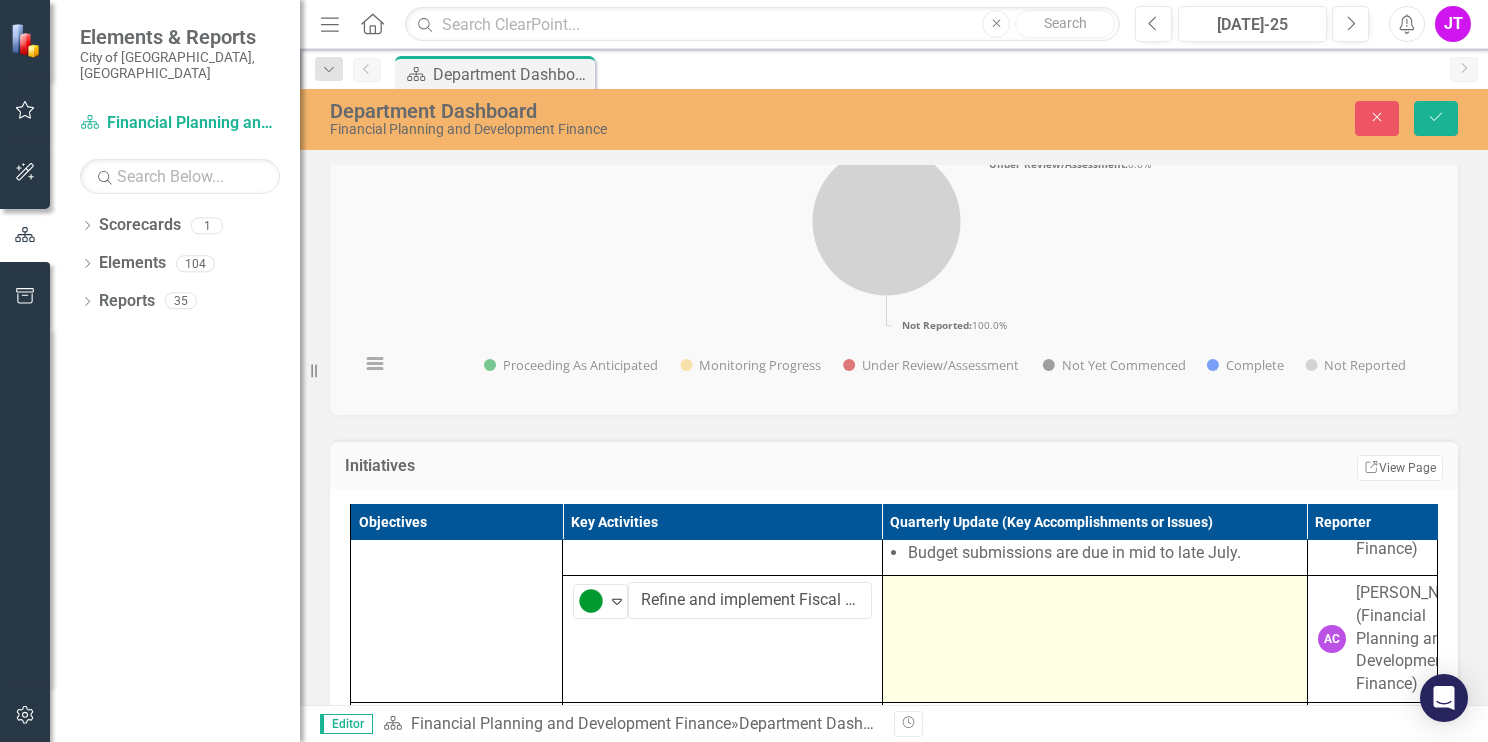 click at bounding box center [1094, 638] 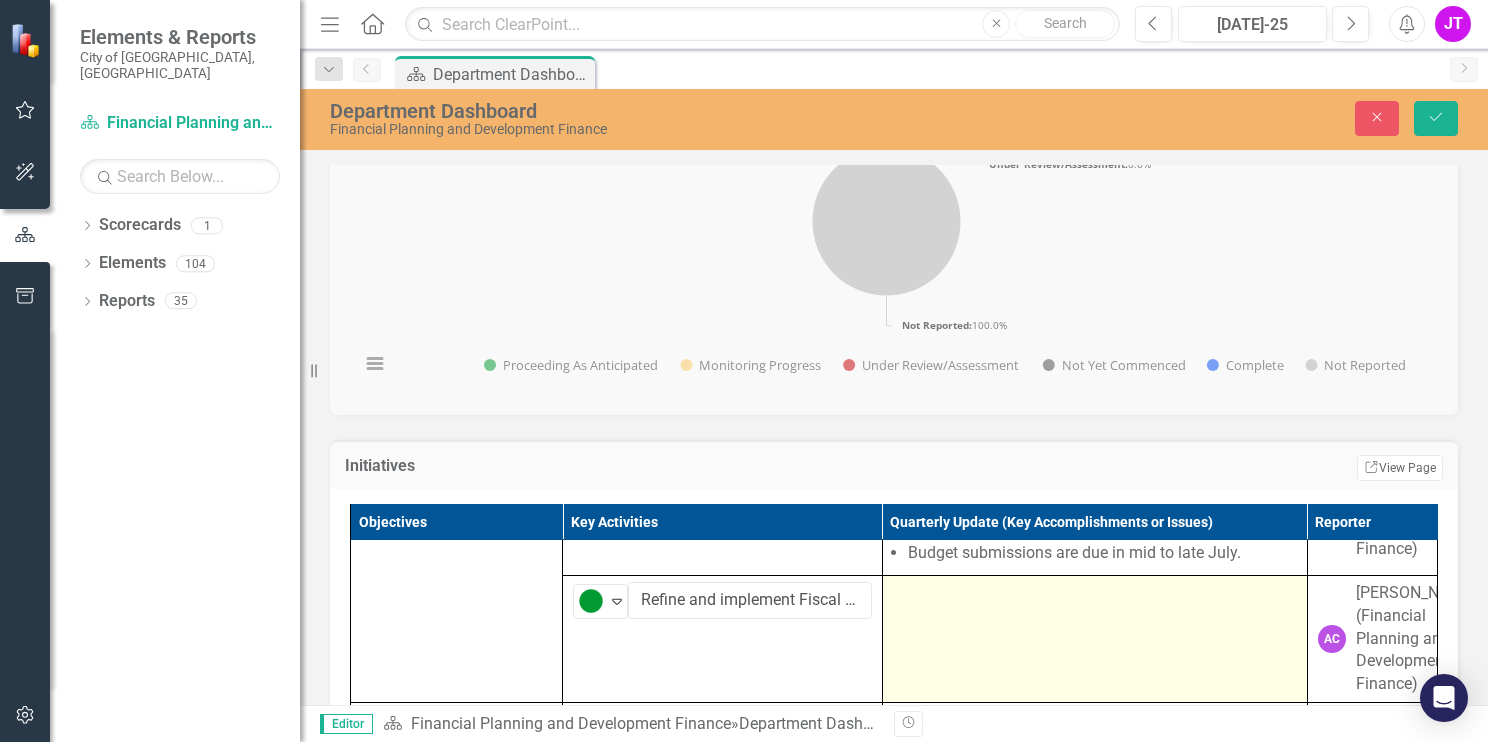 click at bounding box center [1094, 638] 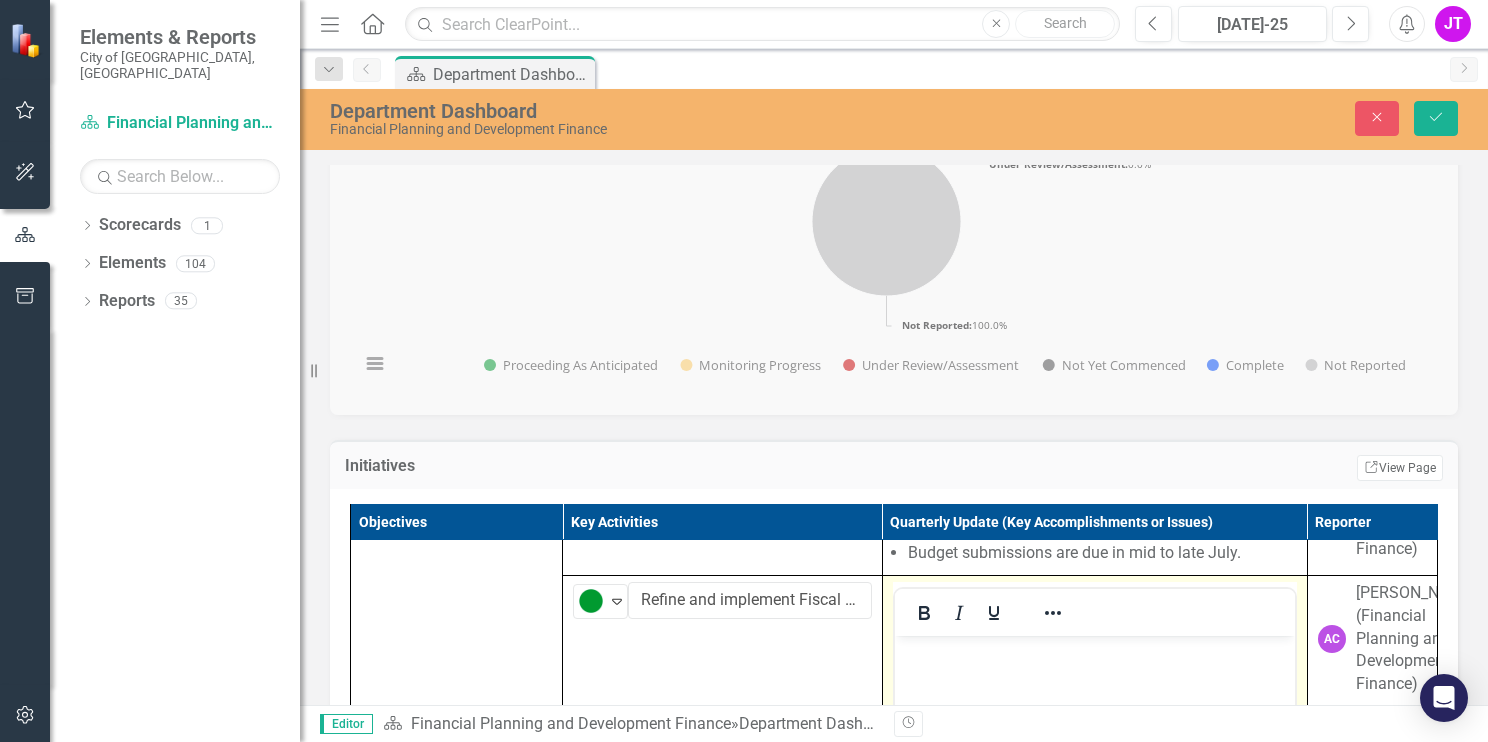 scroll, scrollTop: 0, scrollLeft: 0, axis: both 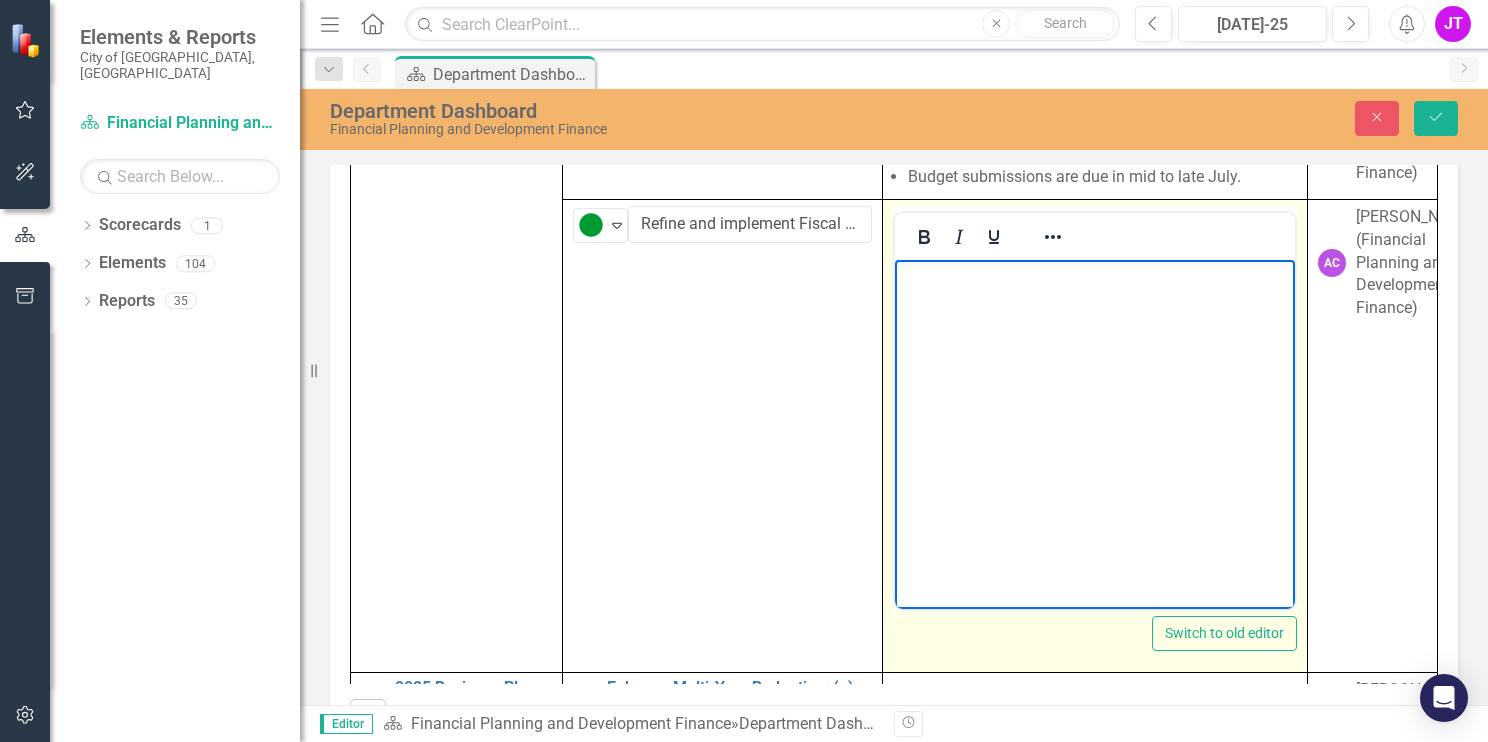 click at bounding box center [1094, 409] 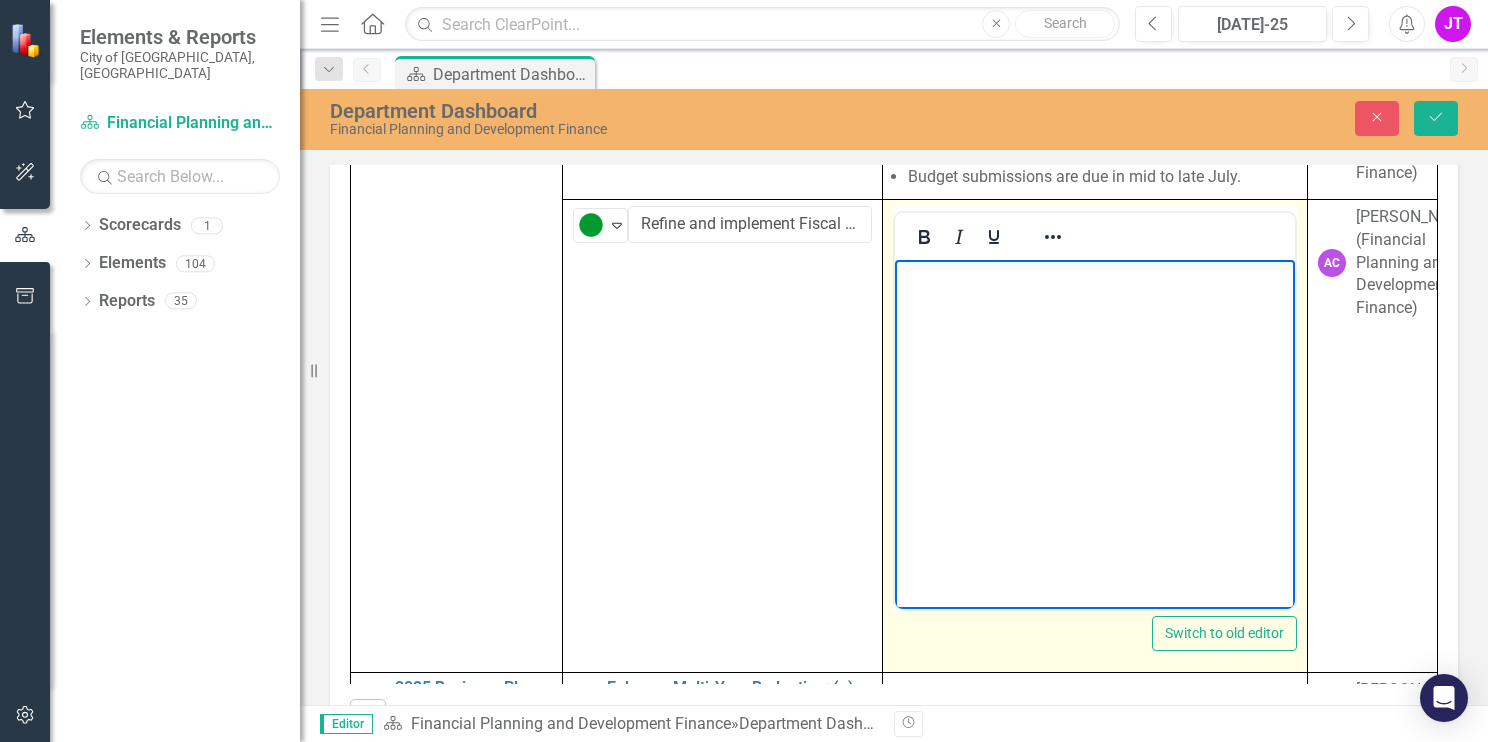 paste 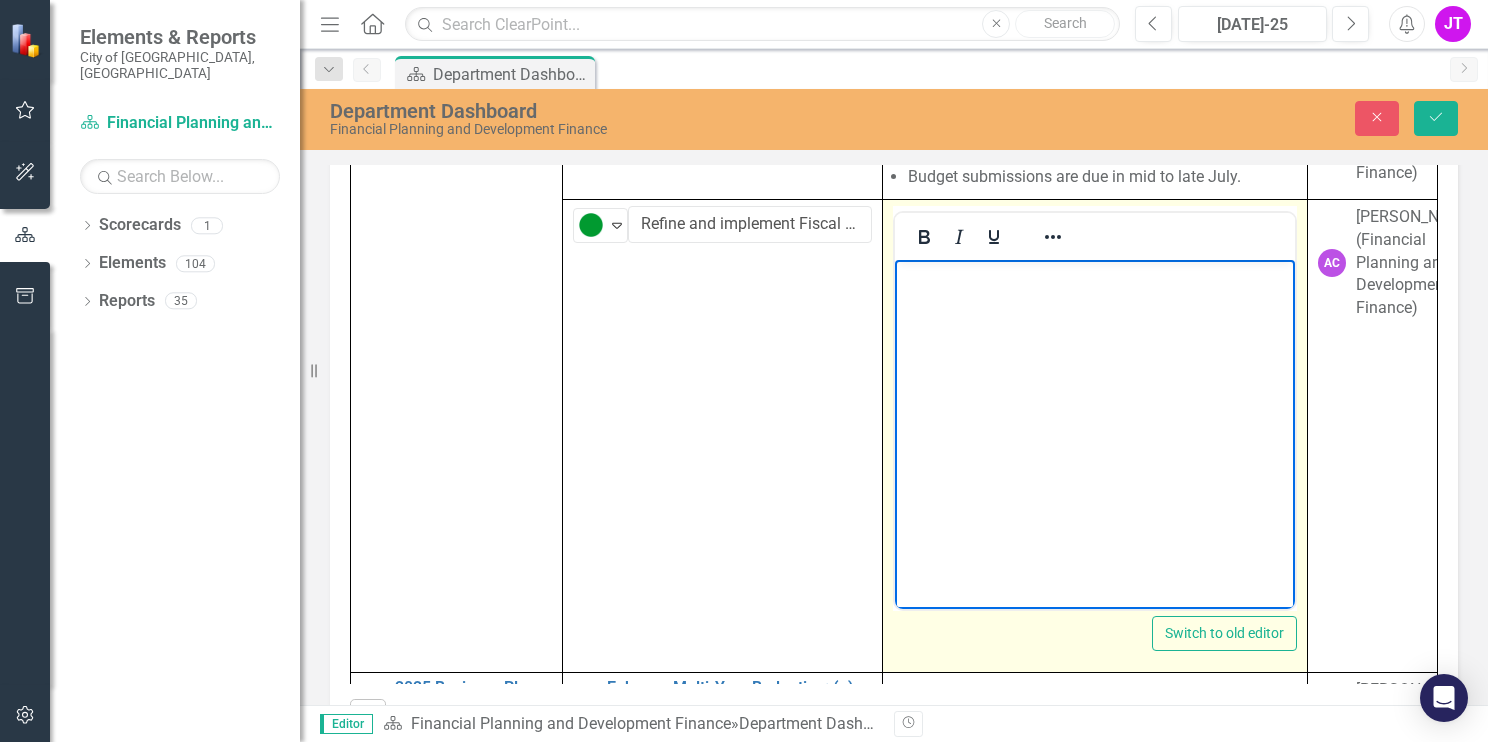 type 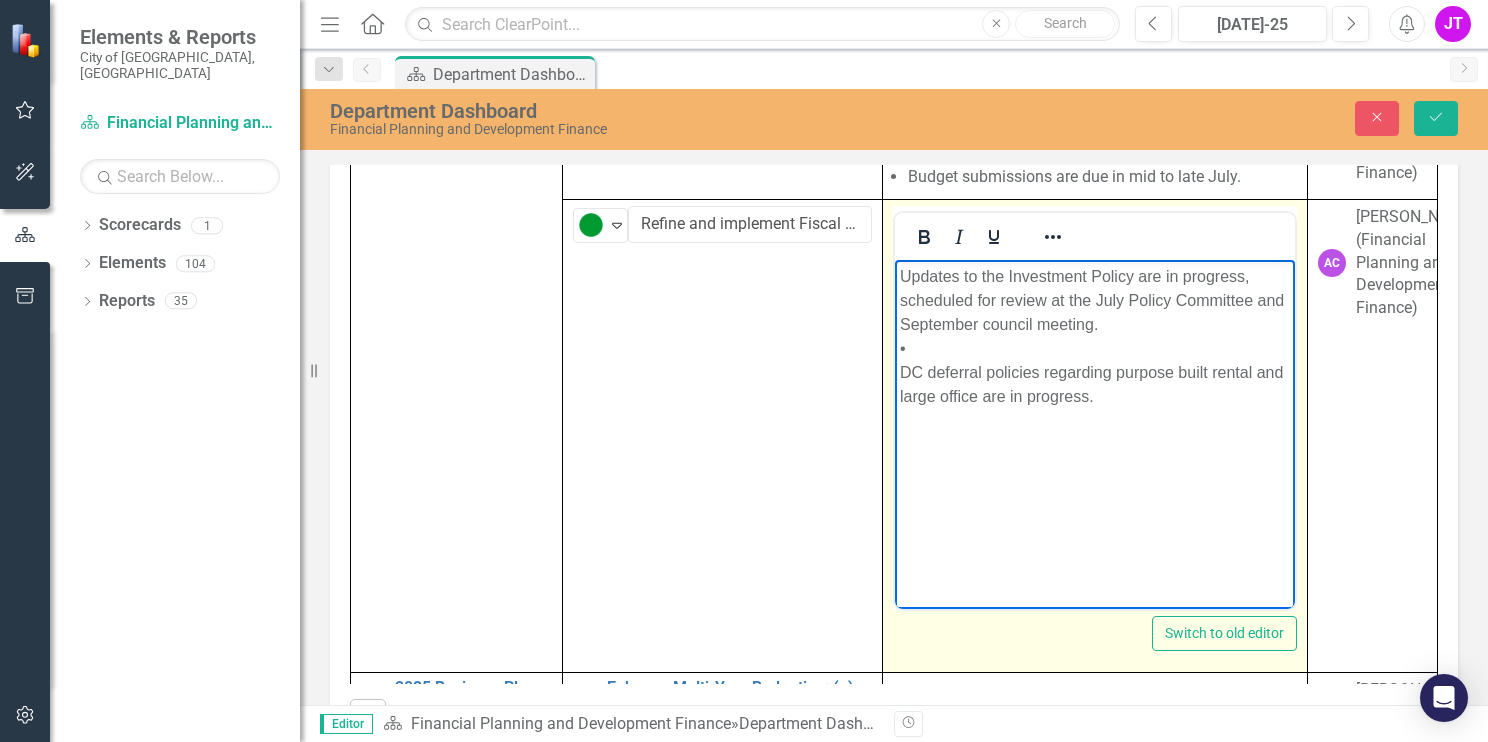 click on "Updates to the Investment Policy are in progress, scheduled for review at the July Policy Committee and September council meeting. • DC deferral policies regarding purpose built rental and large office are in progress." at bounding box center [1094, 336] 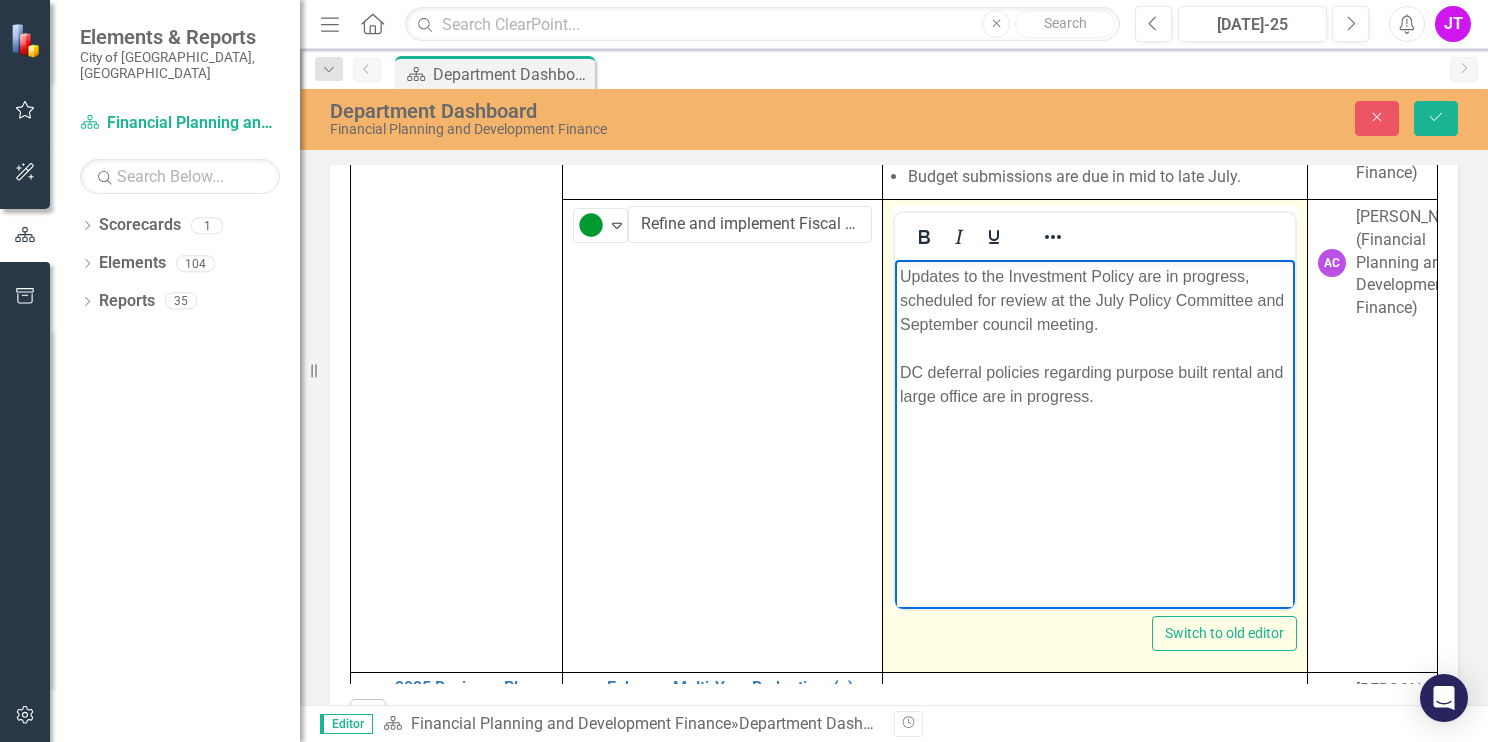 click on "Updates to the Investment Policy are in progress, scheduled for review at the July Policy Committee and September council meeting. DC deferral policies regarding purpose built rental and large office are in progress." at bounding box center (1094, 336) 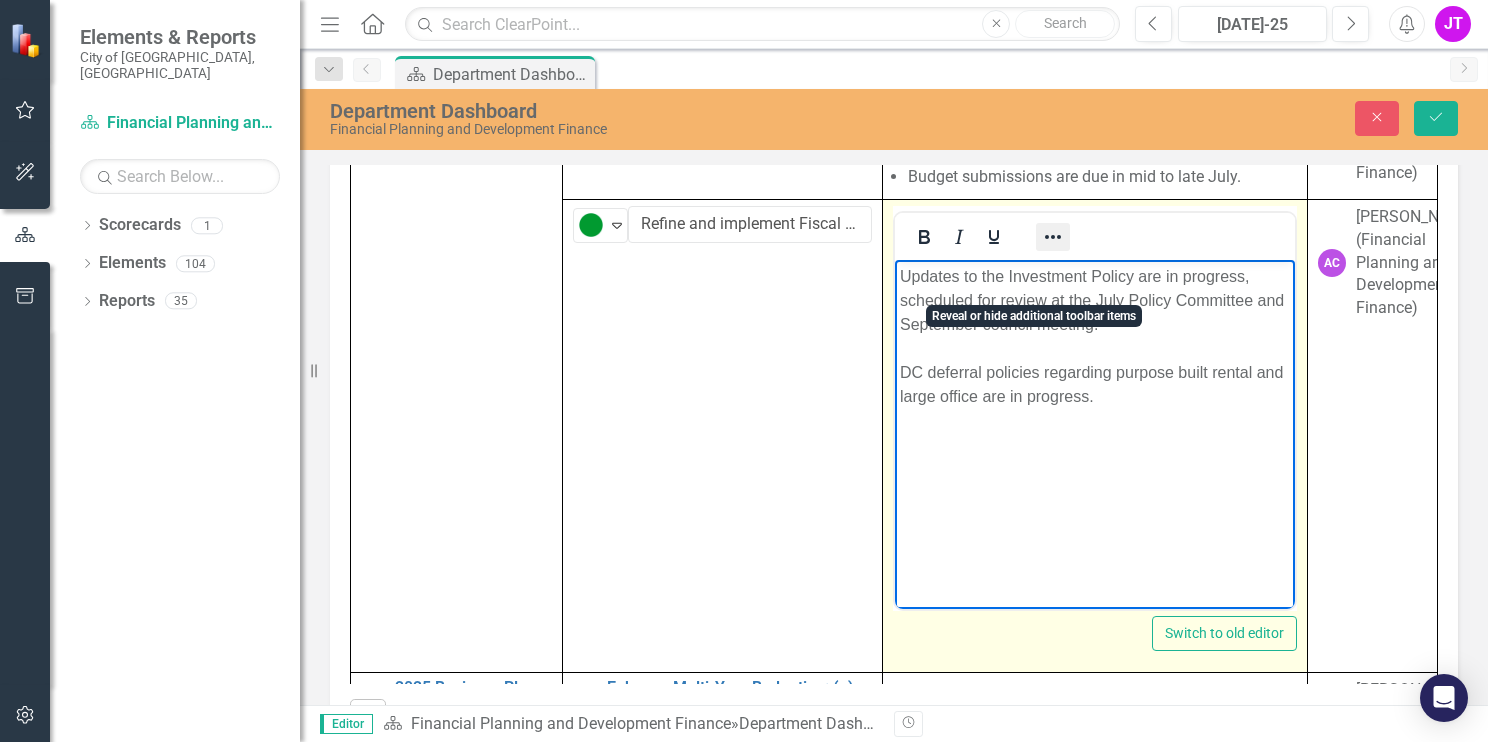 click 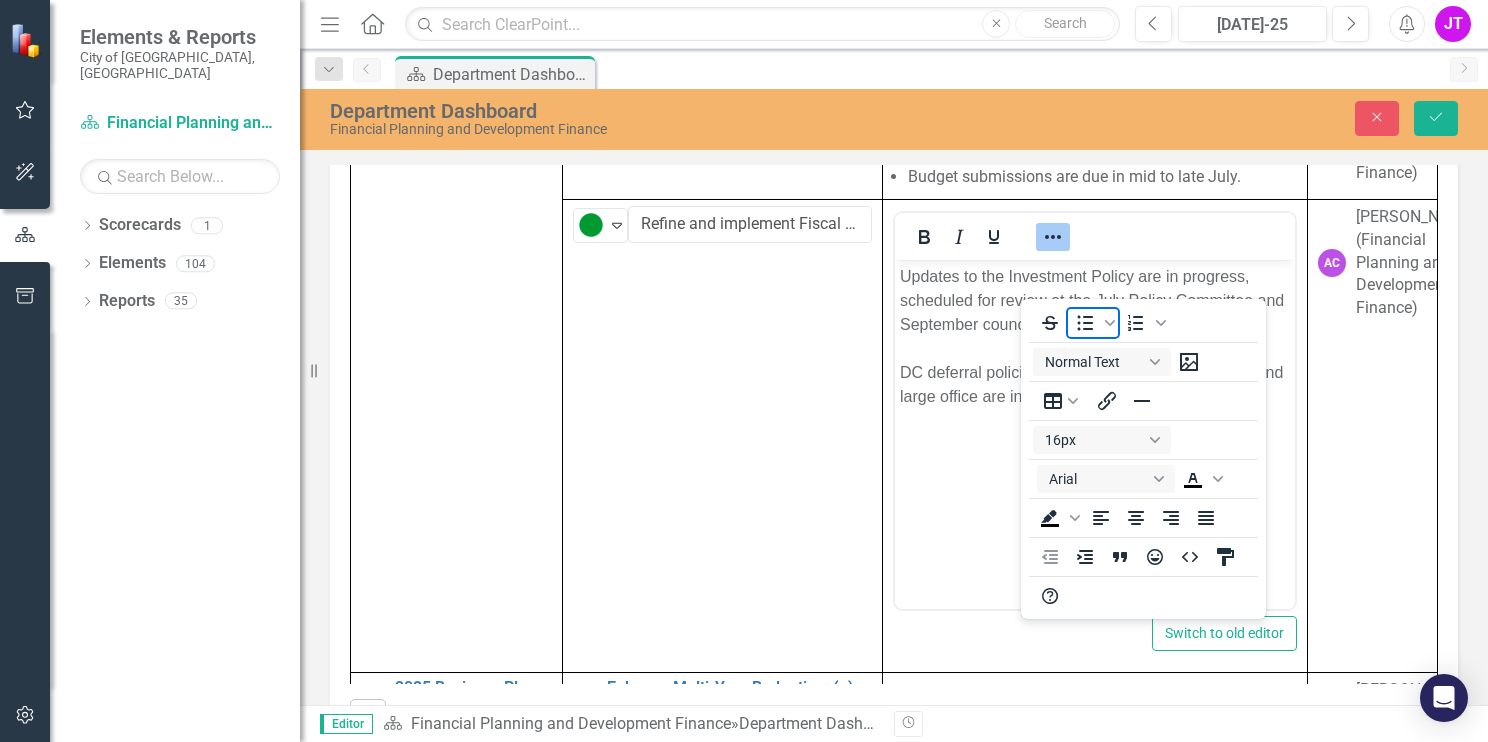 click 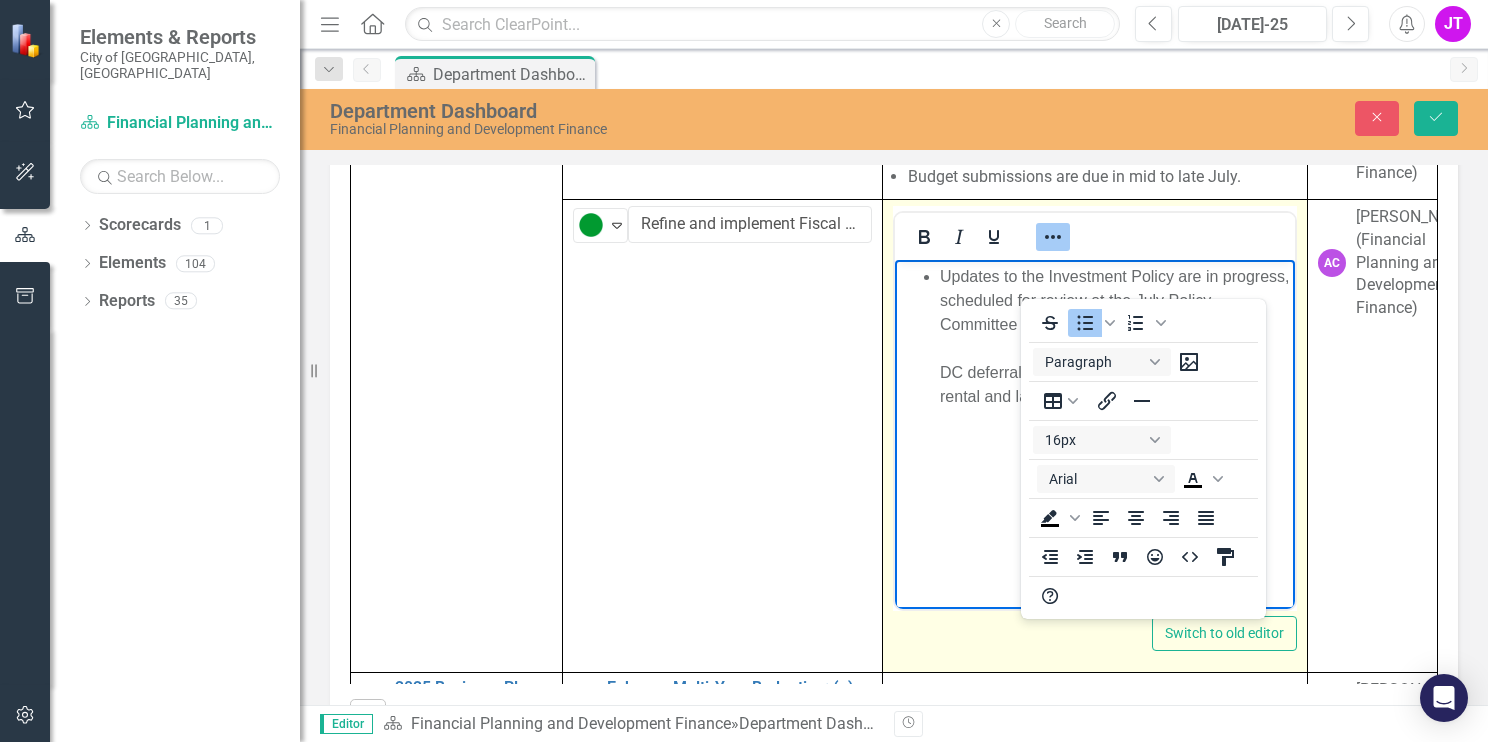 click on "Updates to the Investment Policy are in progress, scheduled for review at the July Policy Committee and September council meeting. DC deferral policies regarding purpose built rental and large office are in progress." at bounding box center (1114, 336) 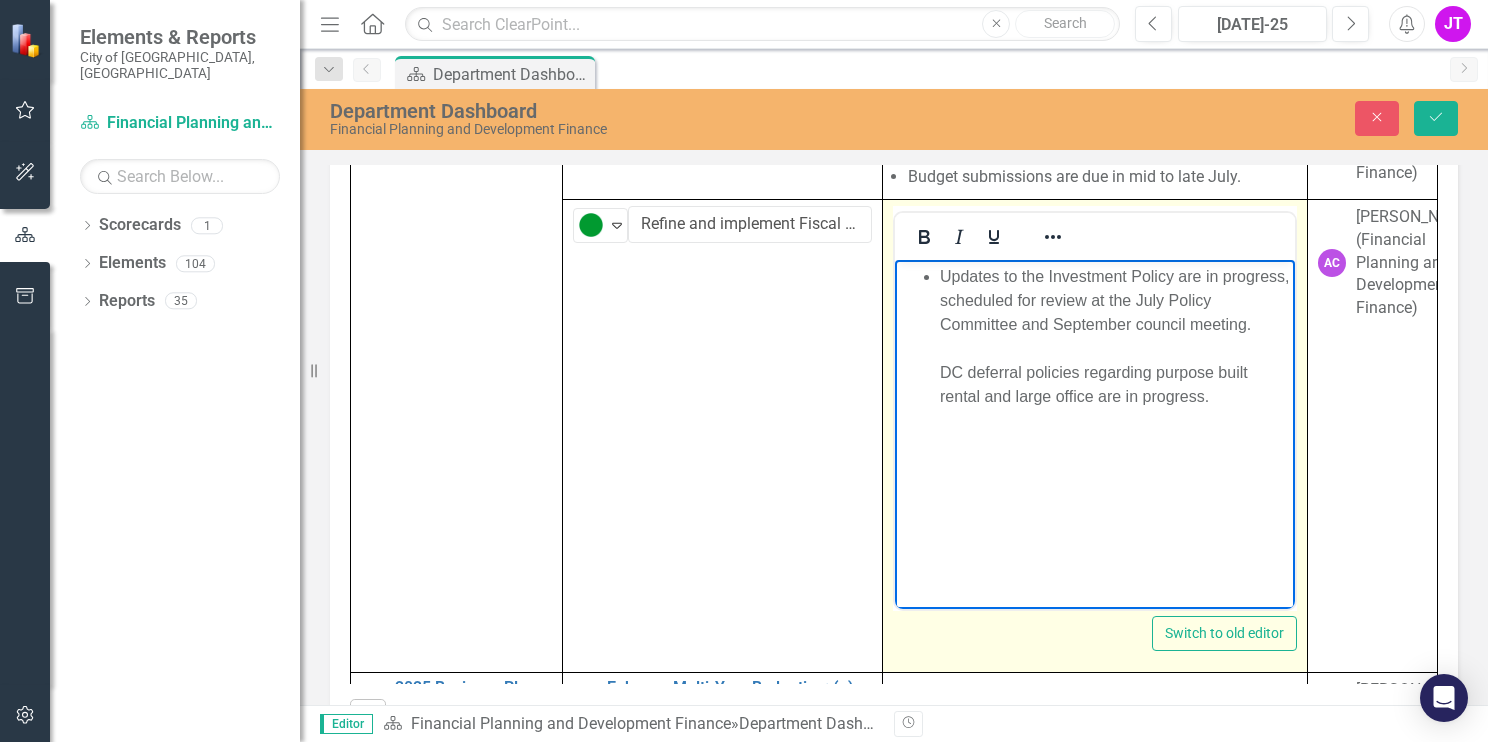 click on "Updates to the Investment Policy are in progress, scheduled for review at the July Policy Committee and September council meeting. DC deferral policies regarding purpose built rental and large office are in progress." at bounding box center [1114, 336] 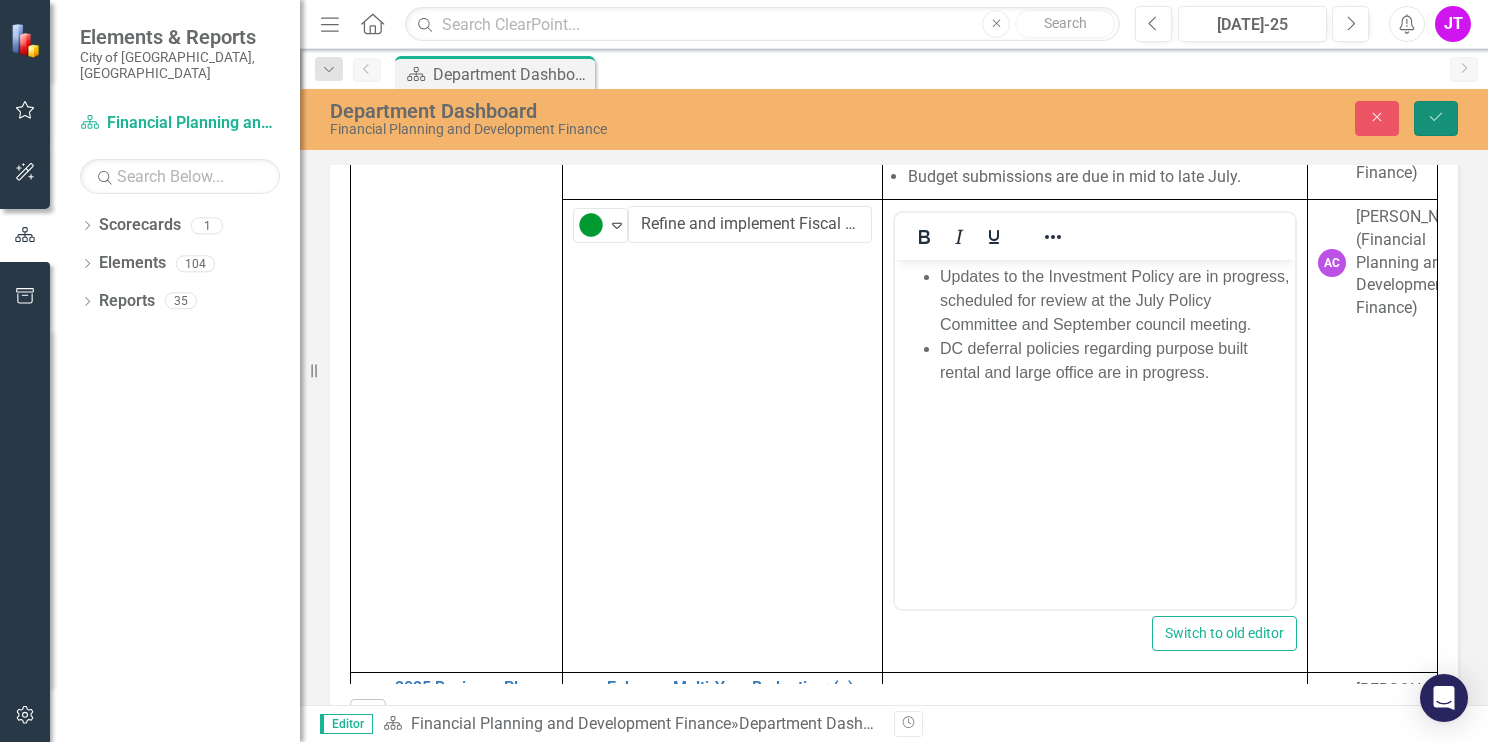 click on "Save" 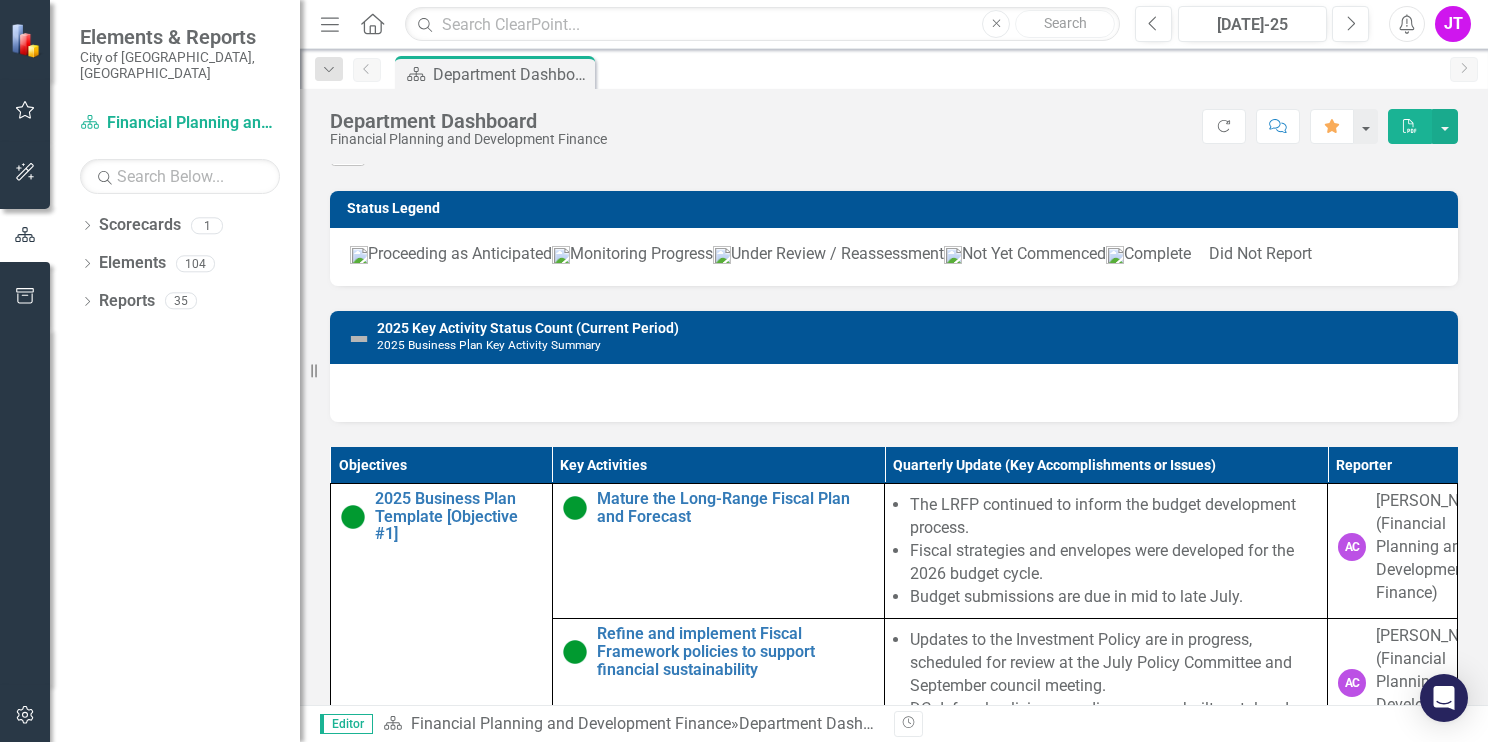 scroll, scrollTop: 400, scrollLeft: 0, axis: vertical 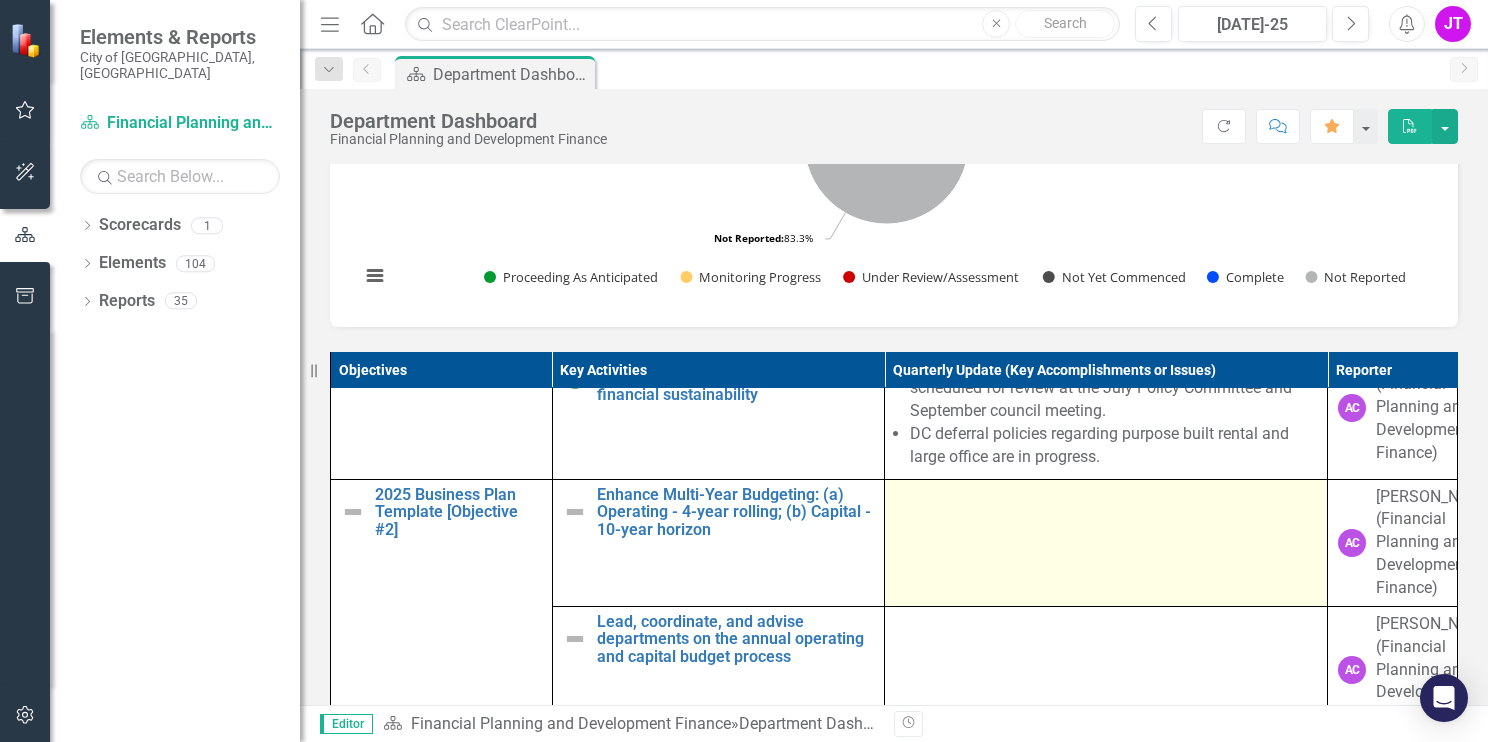 click at bounding box center (1106, 542) 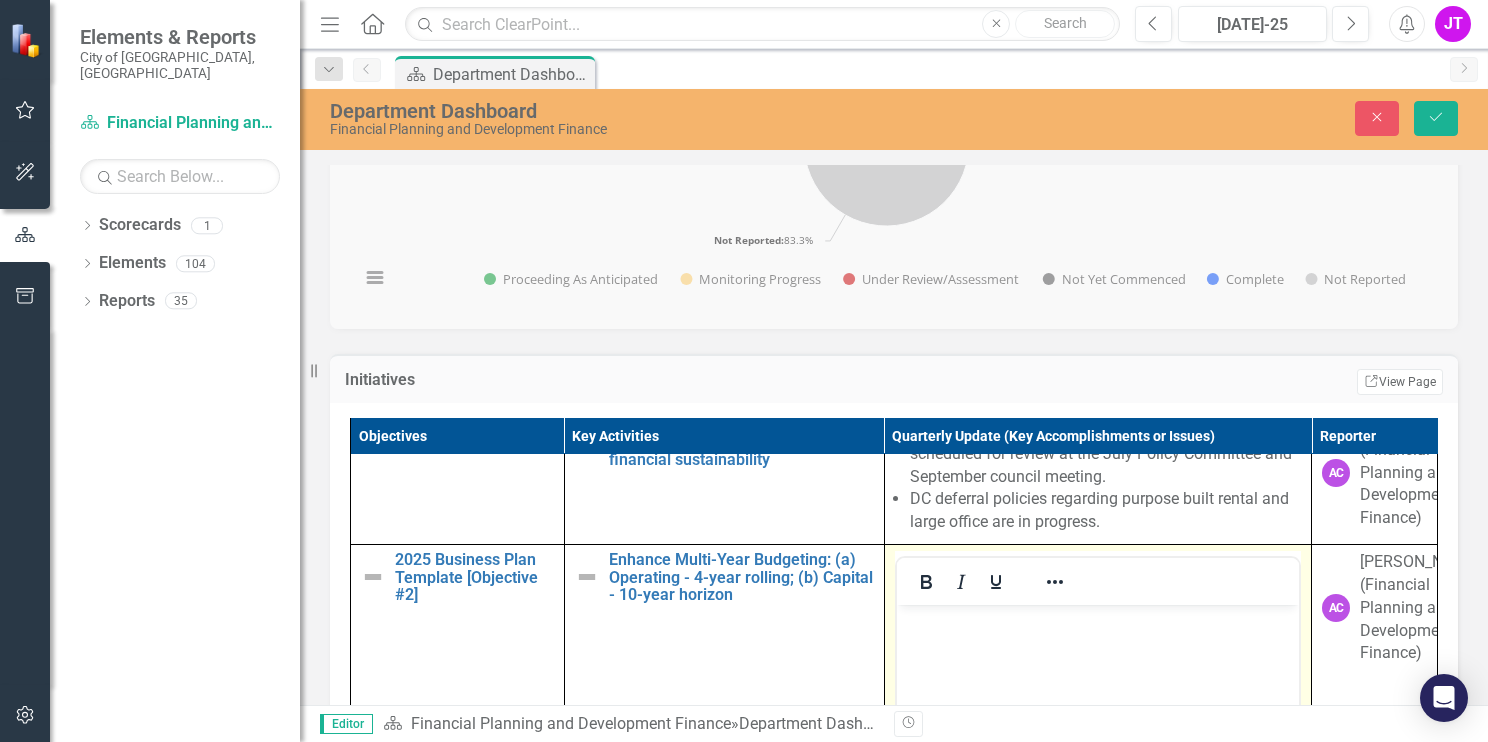 scroll, scrollTop: 0, scrollLeft: 0, axis: both 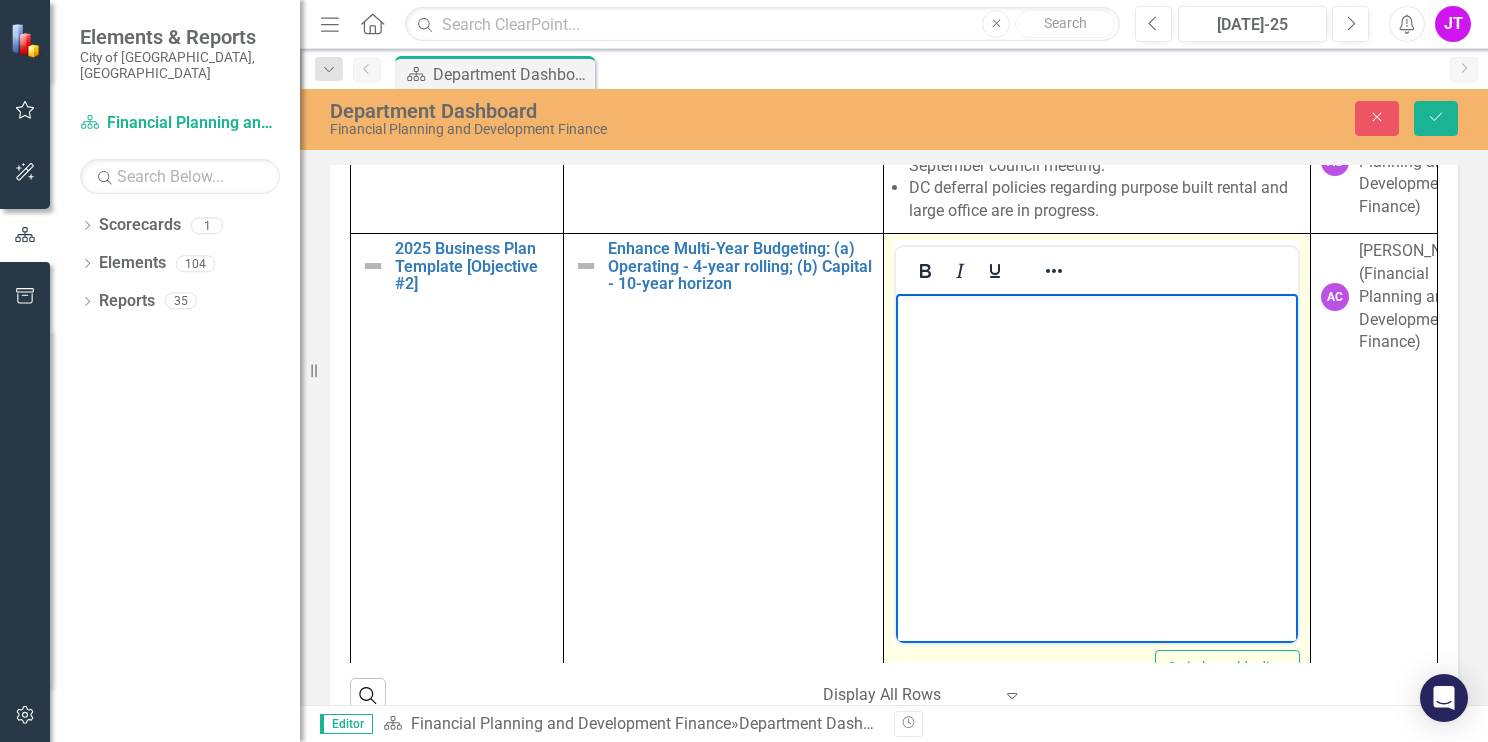 click at bounding box center (1096, 444) 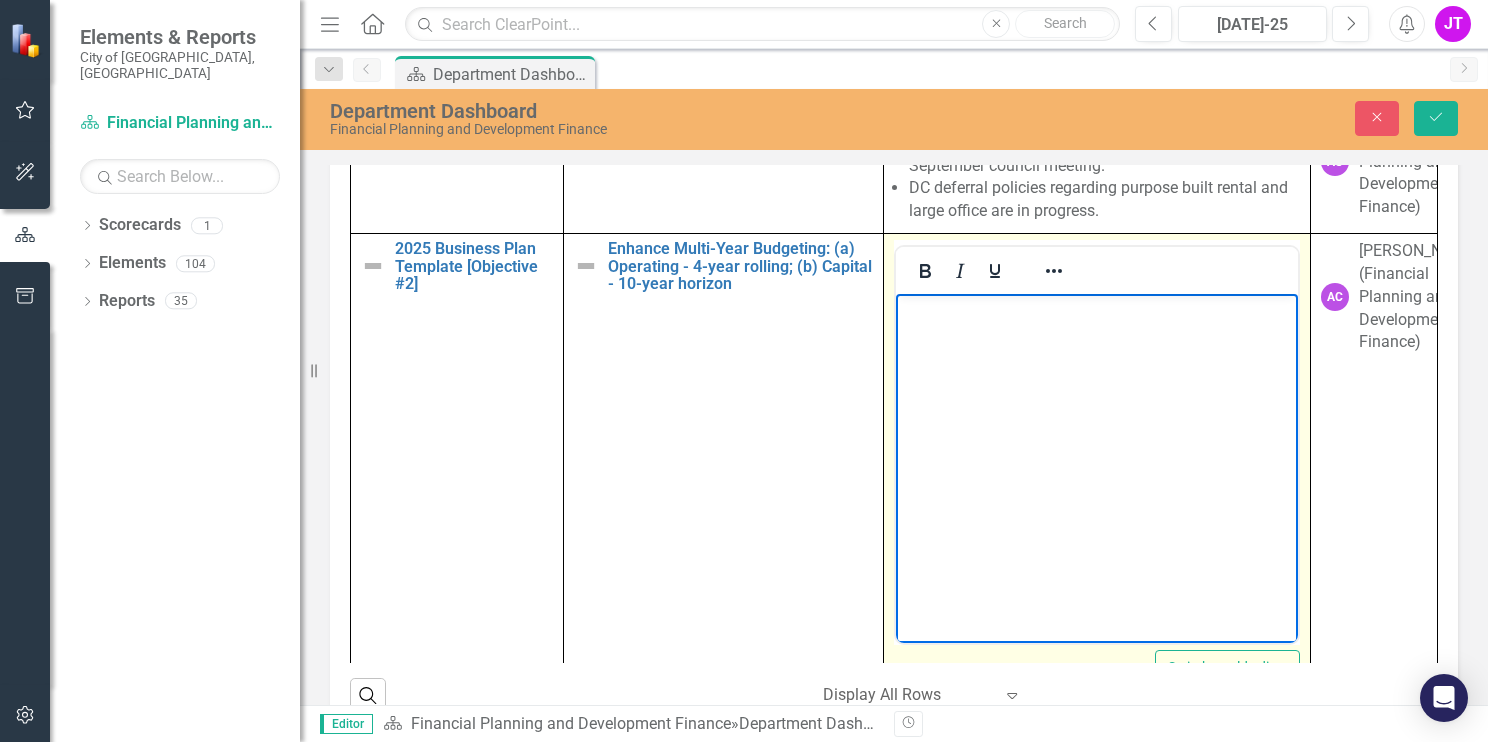 paste 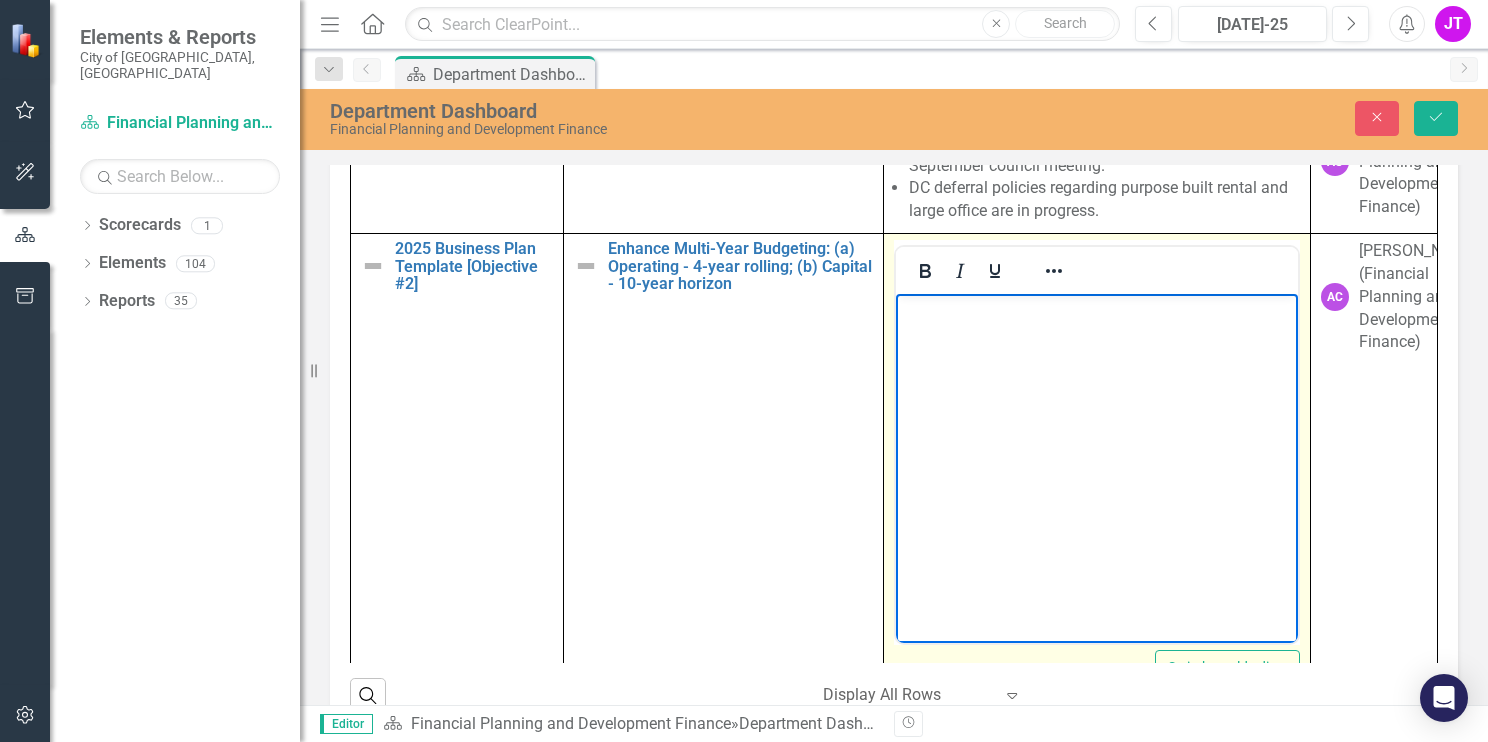 type 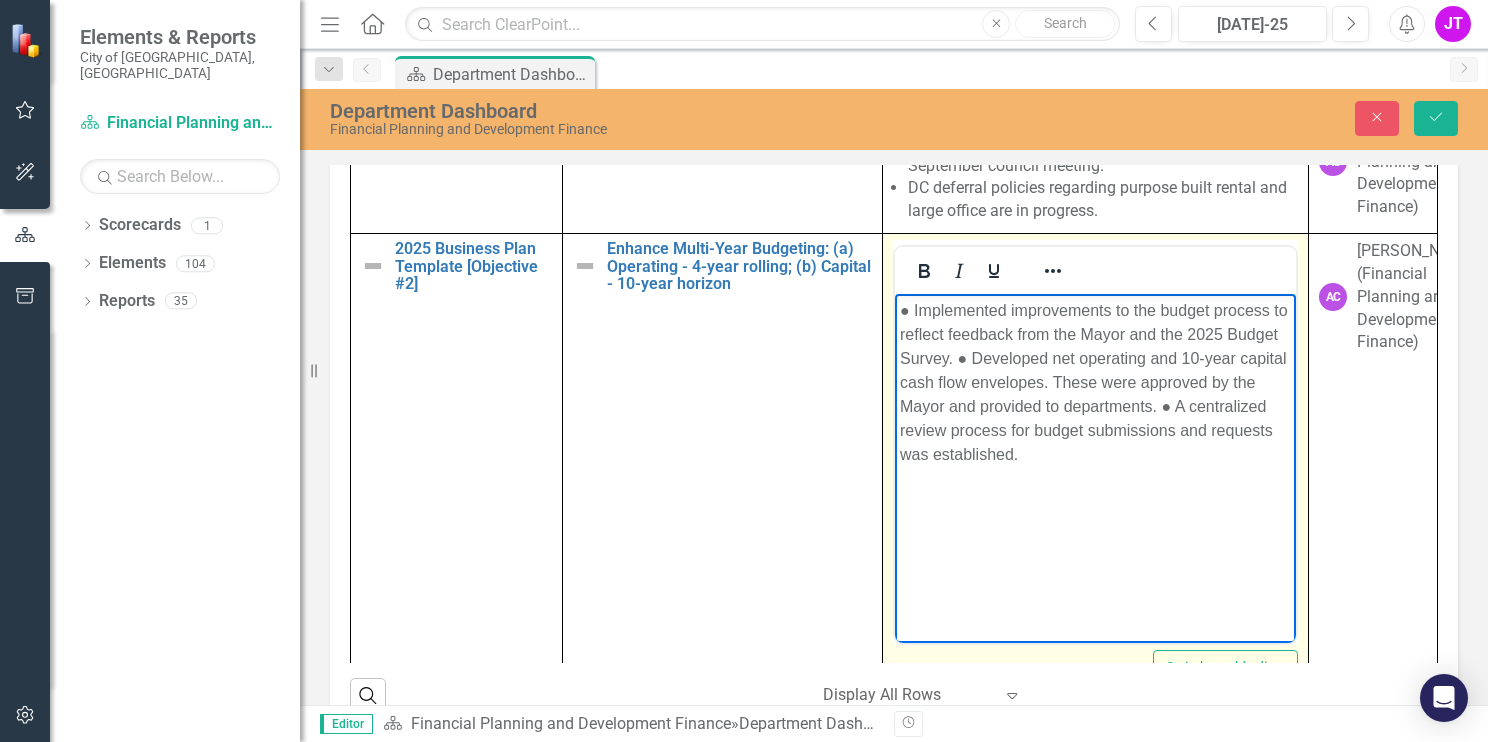 click on "● Implemented improvements to the budget process to reflect feedback from the Mayor and the 2025 Budget Survey. ● Developed net operating and 10-year capital cash flow envelopes. These were approved by the Mayor and provided to departments. ● A centralized review process for budget submissions and requests was established." at bounding box center [1095, 383] 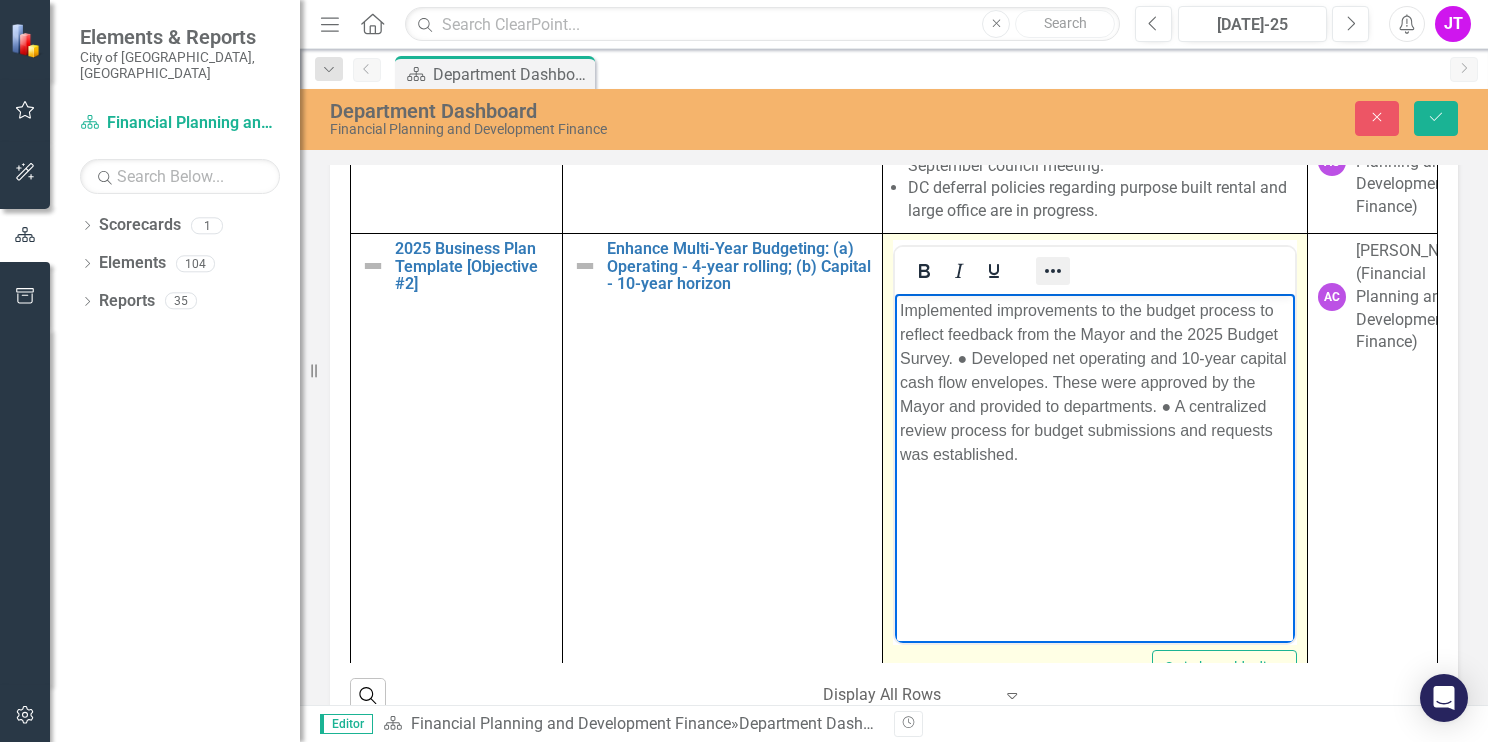 click 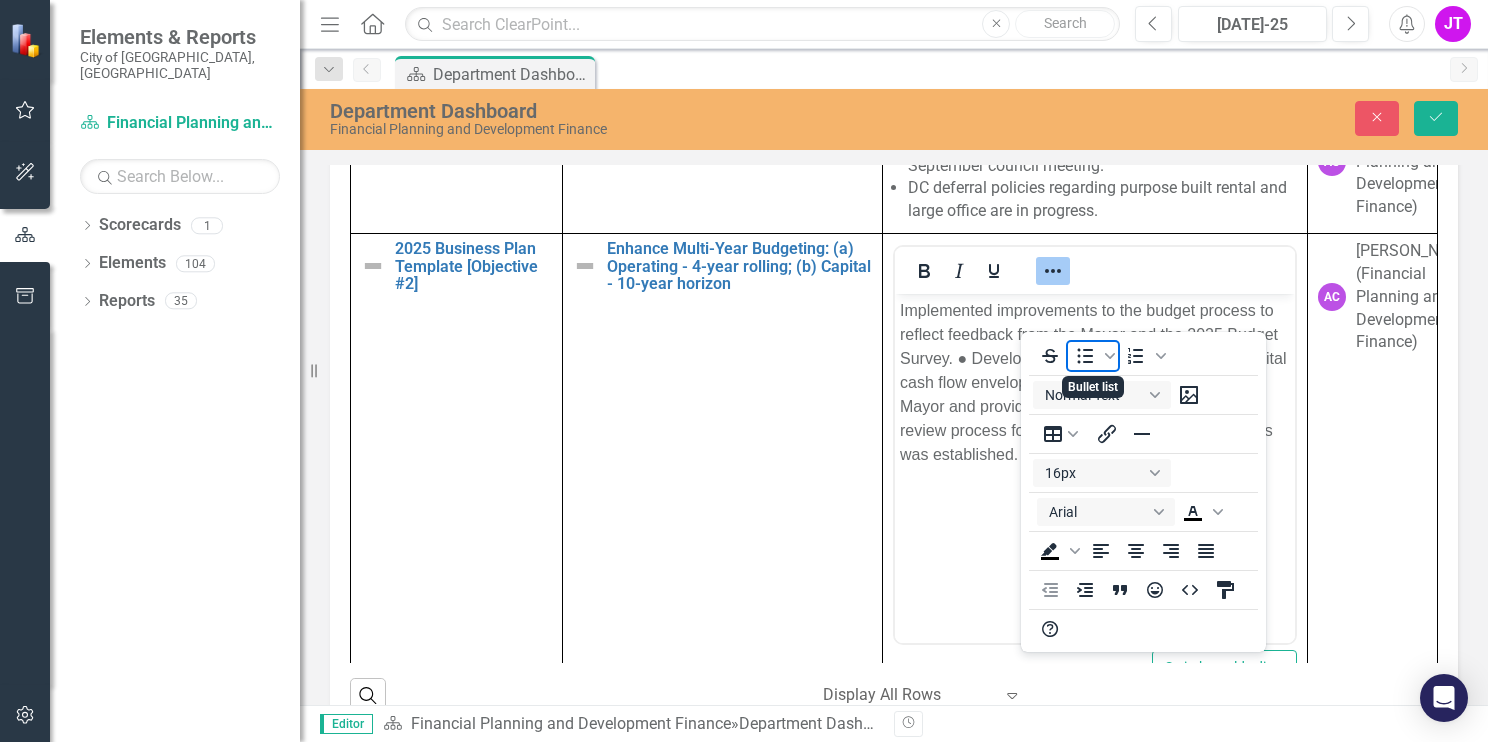 click 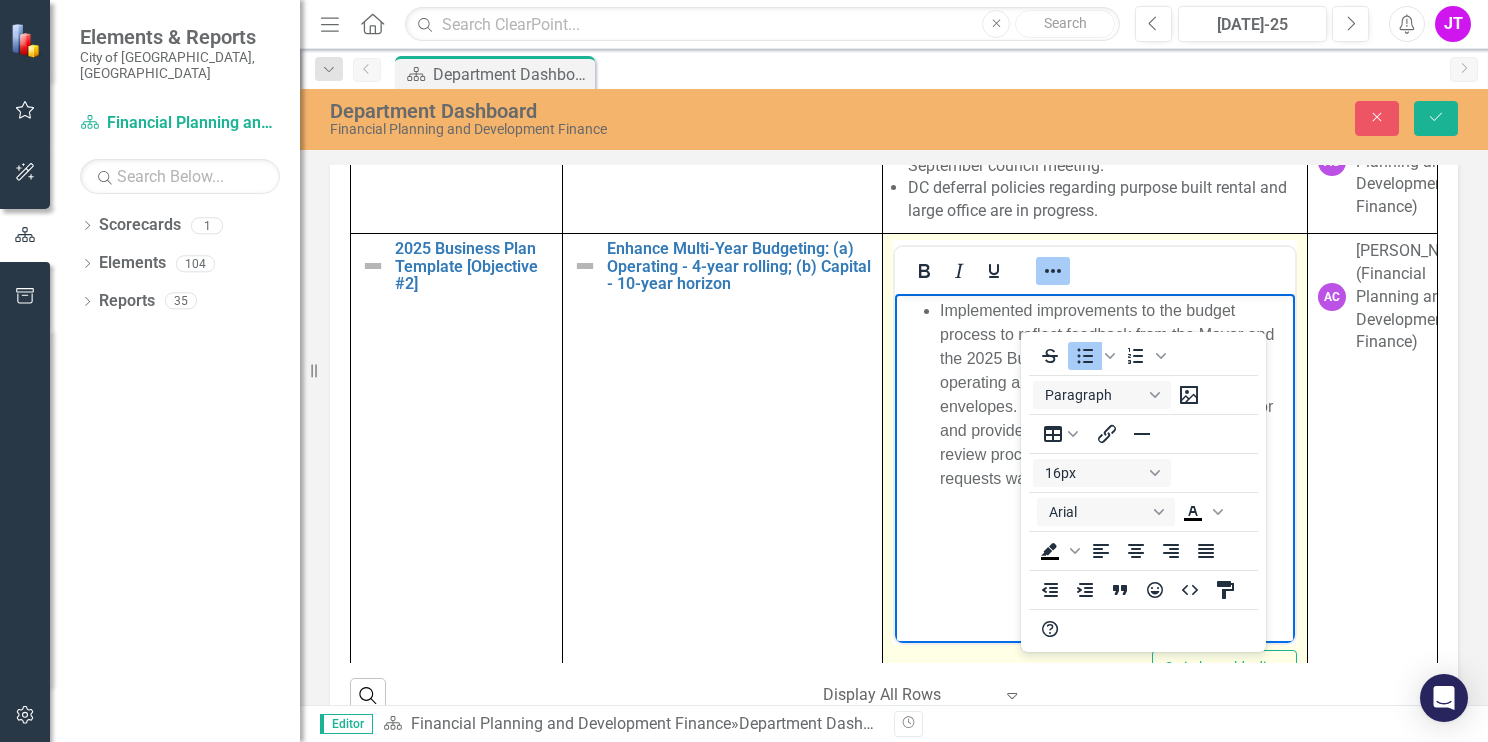 click 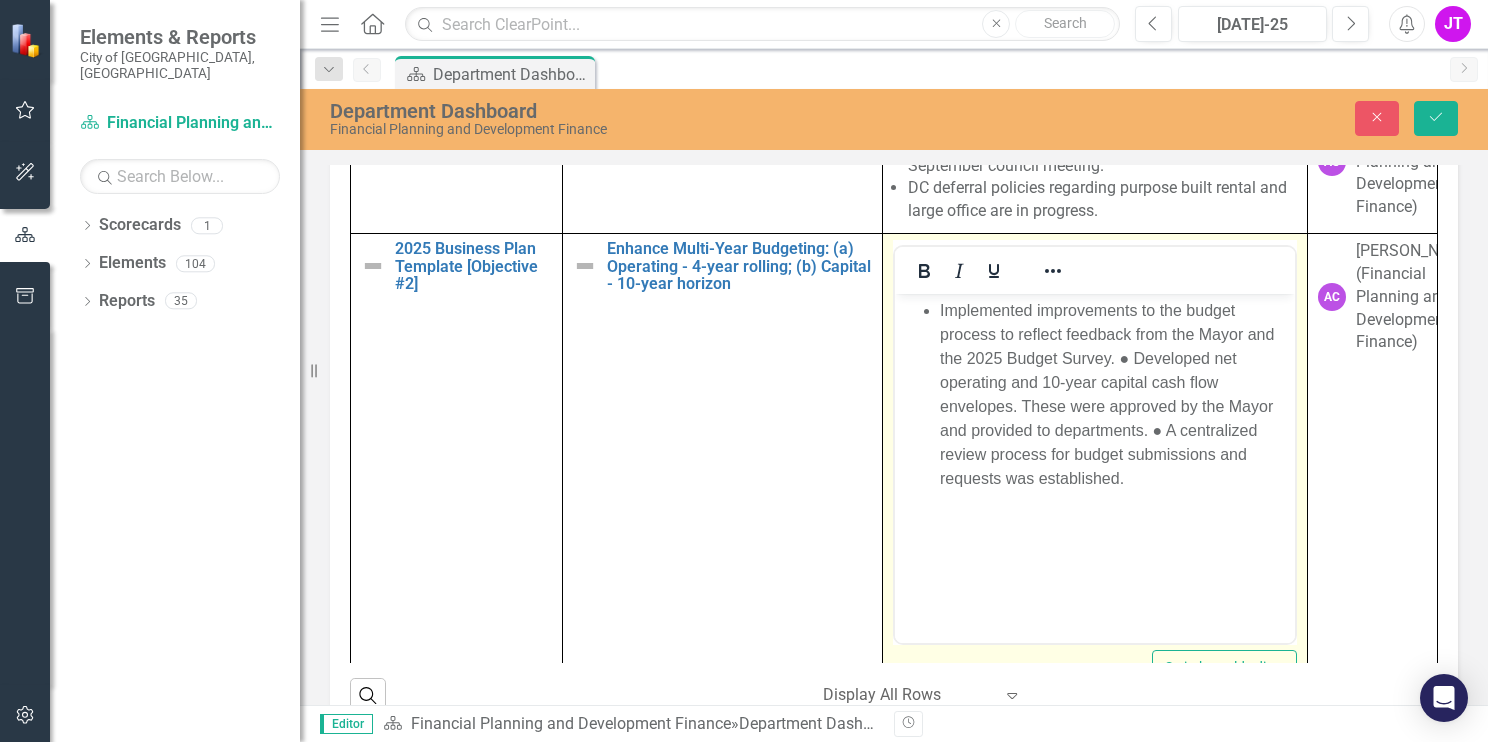 click on "Implemented improvements to the budget process to reflect feedback from the Mayor and the 2025 Budget Survey. ● Developed net operating and 10-year capital cash flow envelopes. These were approved by the Mayor and provided to departments. ● A centralized review process for budget submissions and requests was established." at bounding box center (1114, 395) 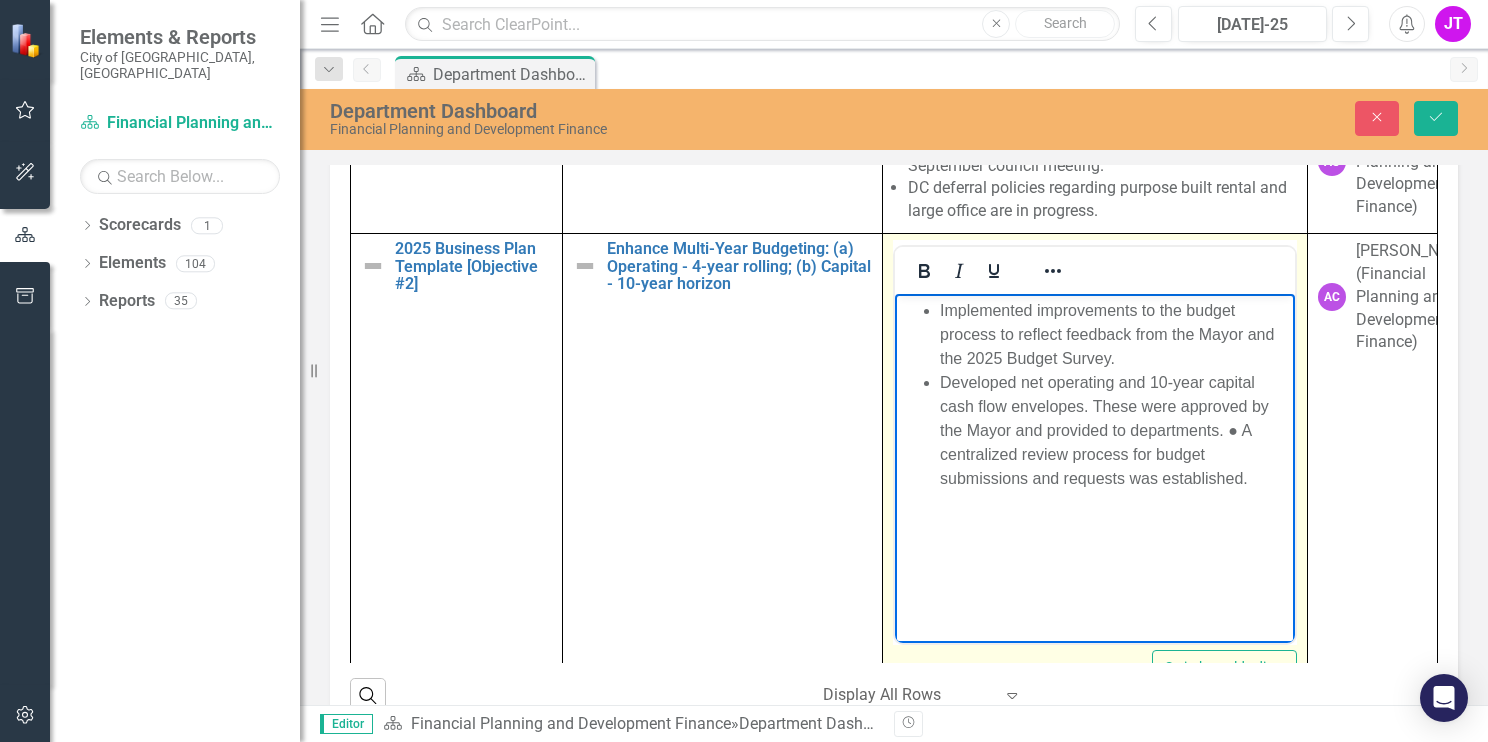 click on "Developed net operating and 10-year capital cash flow envelopes. These were approved by the Mayor and provided to departments. ● A centralized review process for budget submissions and requests was established." at bounding box center [1114, 431] 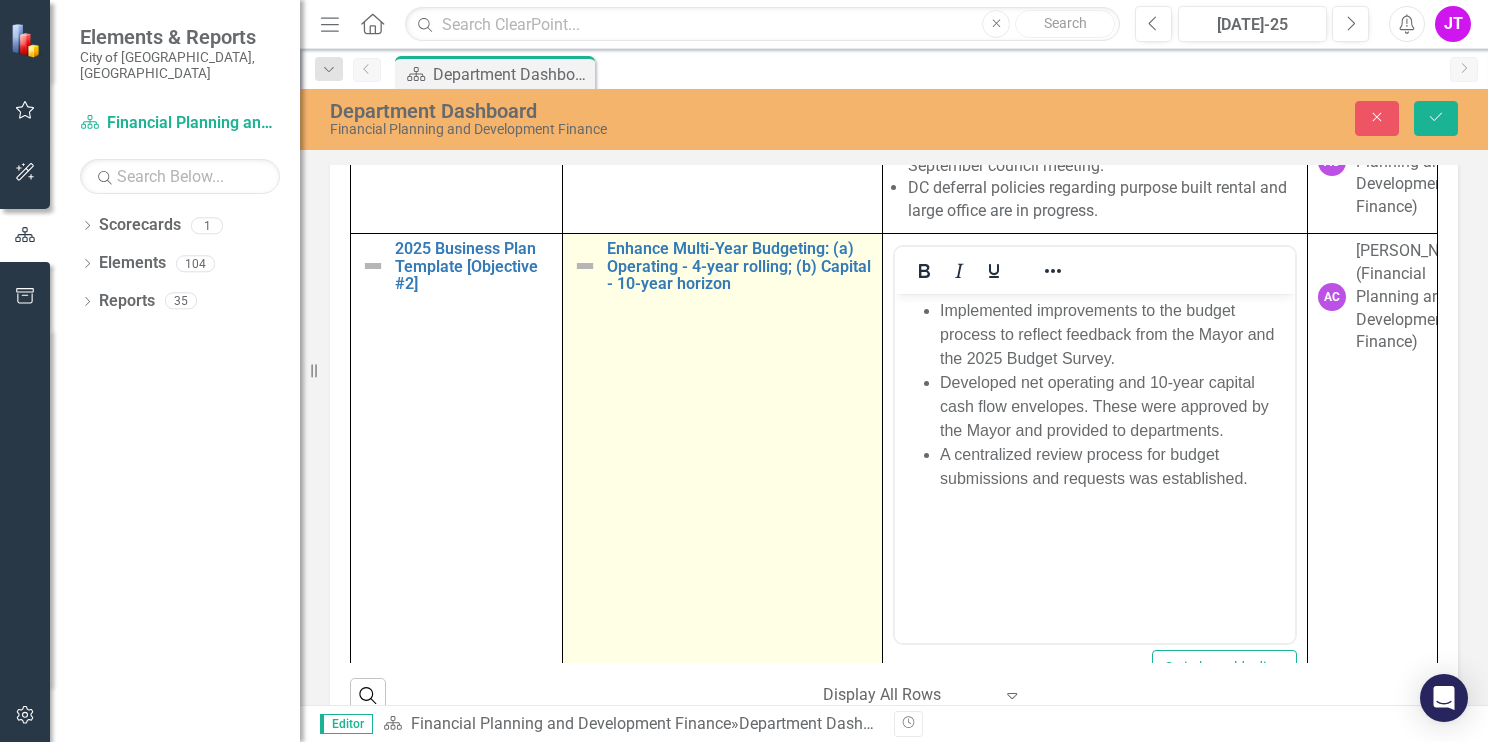 click on "Enhance Multi-Year Budgeting: (a) Operating - 4-year rolling; (b) Capital - 10-year horizon Edit Edit Key Activity Link Open Element" at bounding box center (722, 470) 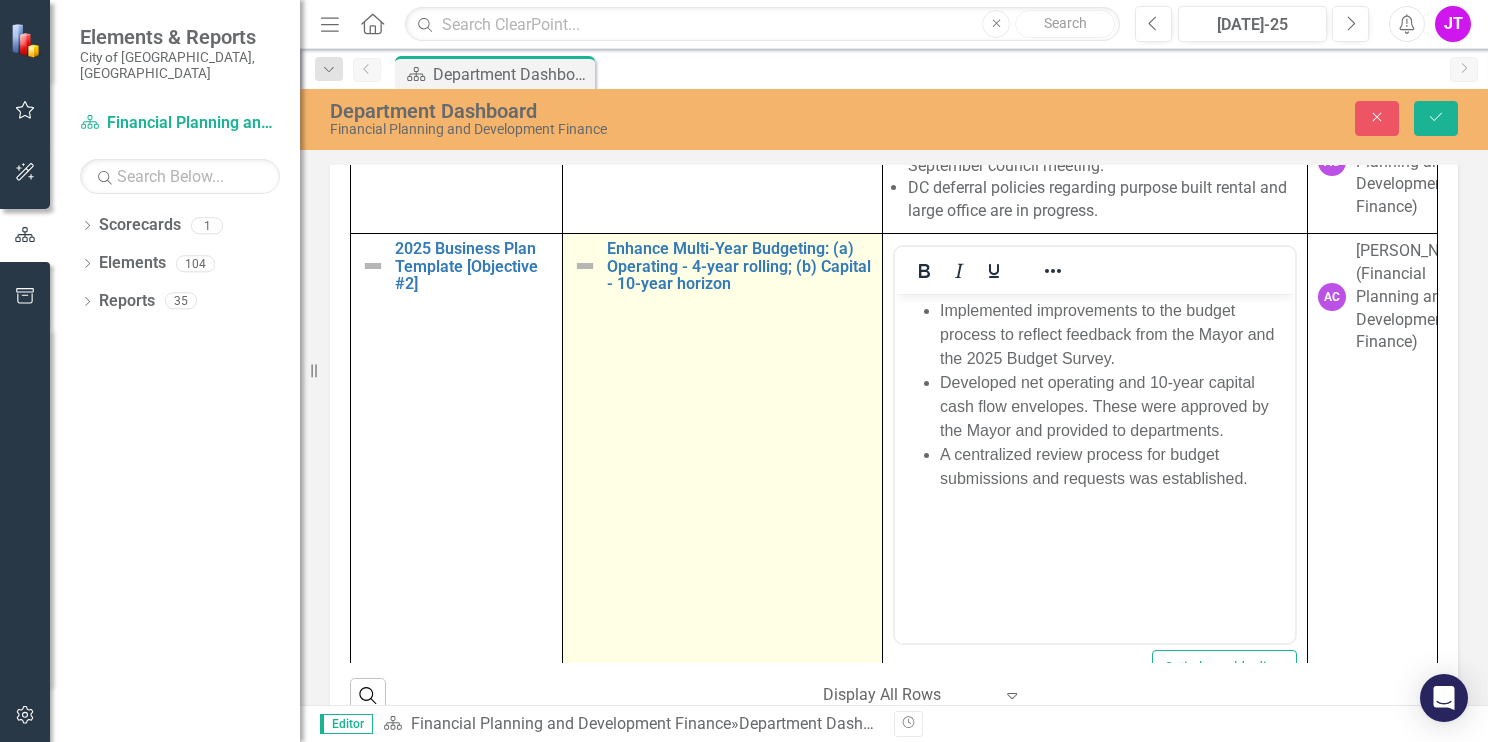 click at bounding box center [585, 266] 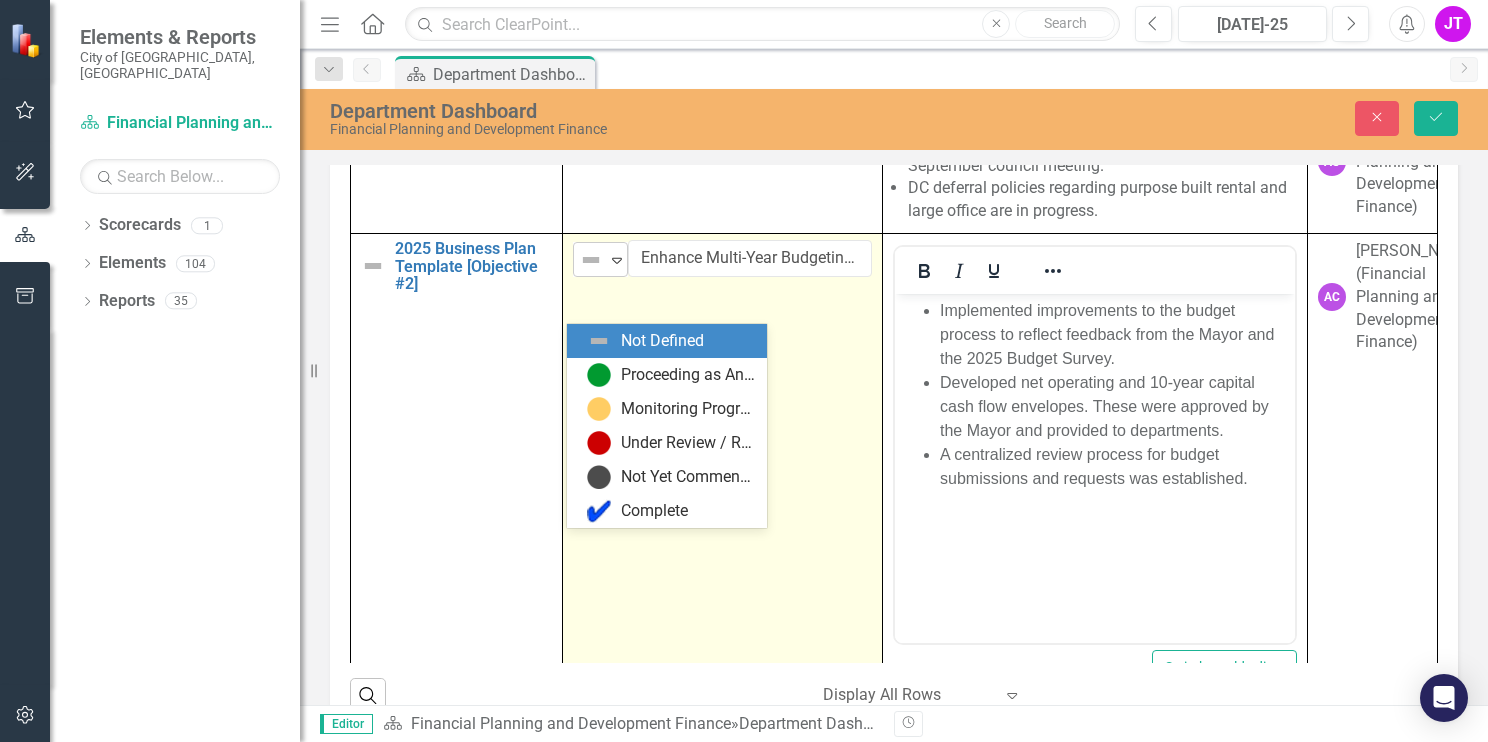 click at bounding box center (591, 260) 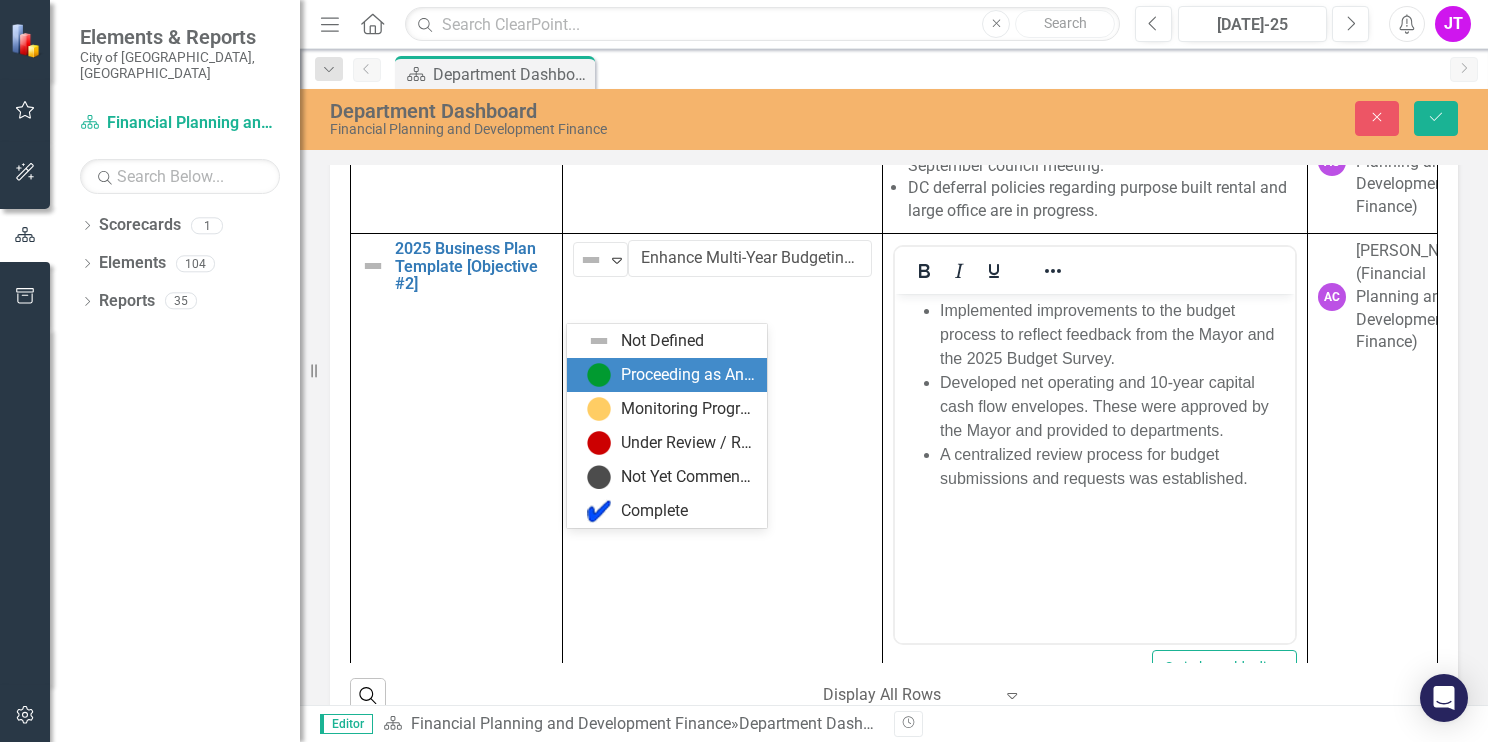 click at bounding box center [599, 375] 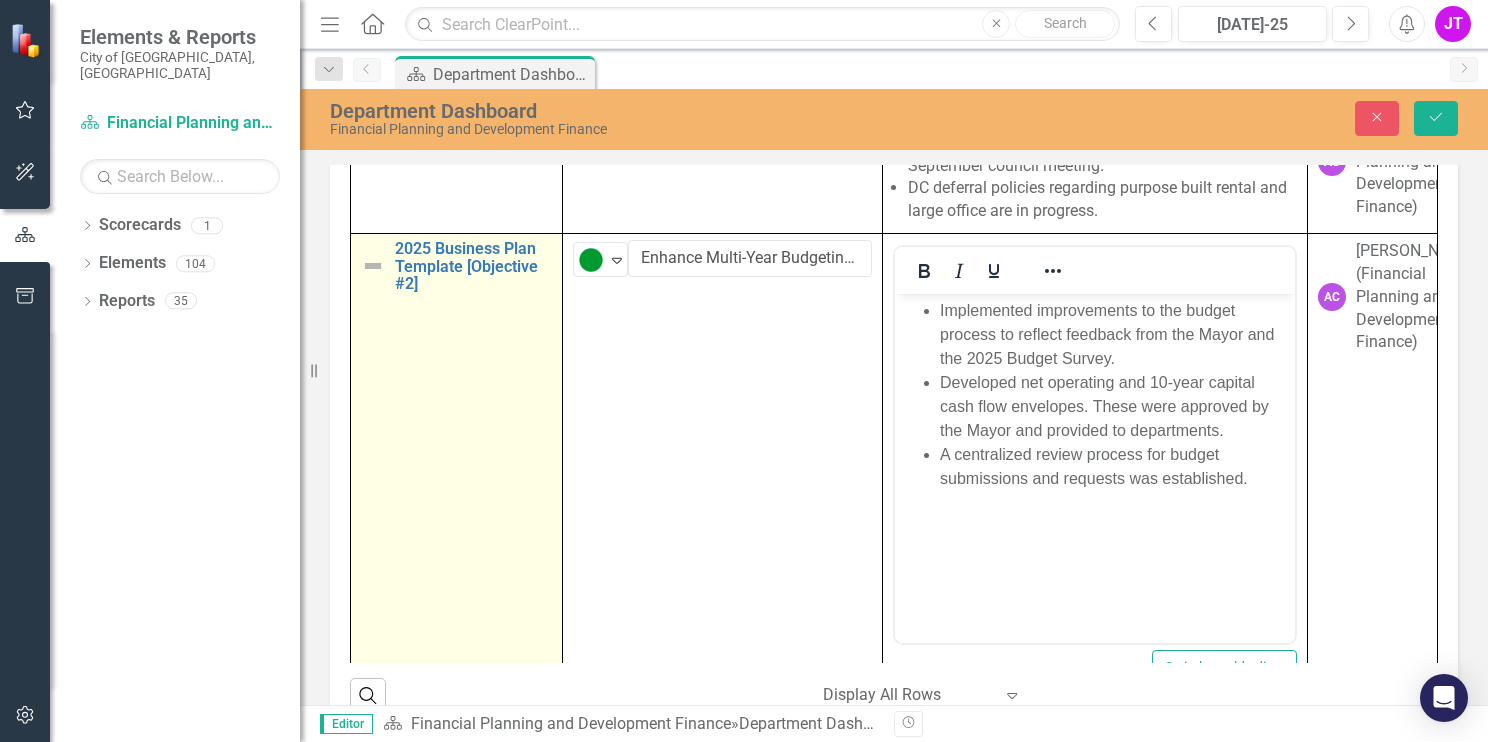 click at bounding box center [373, 266] 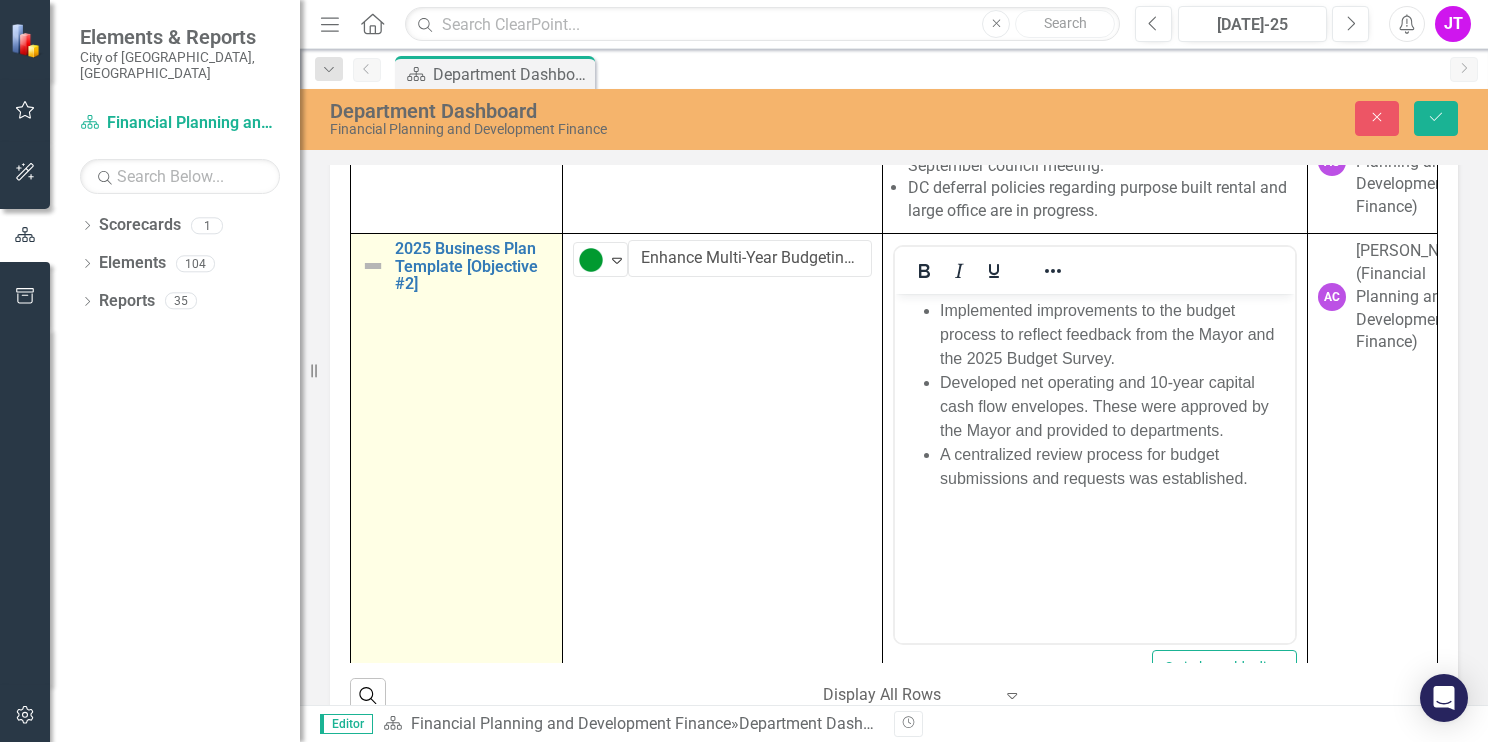 click at bounding box center (373, 266) 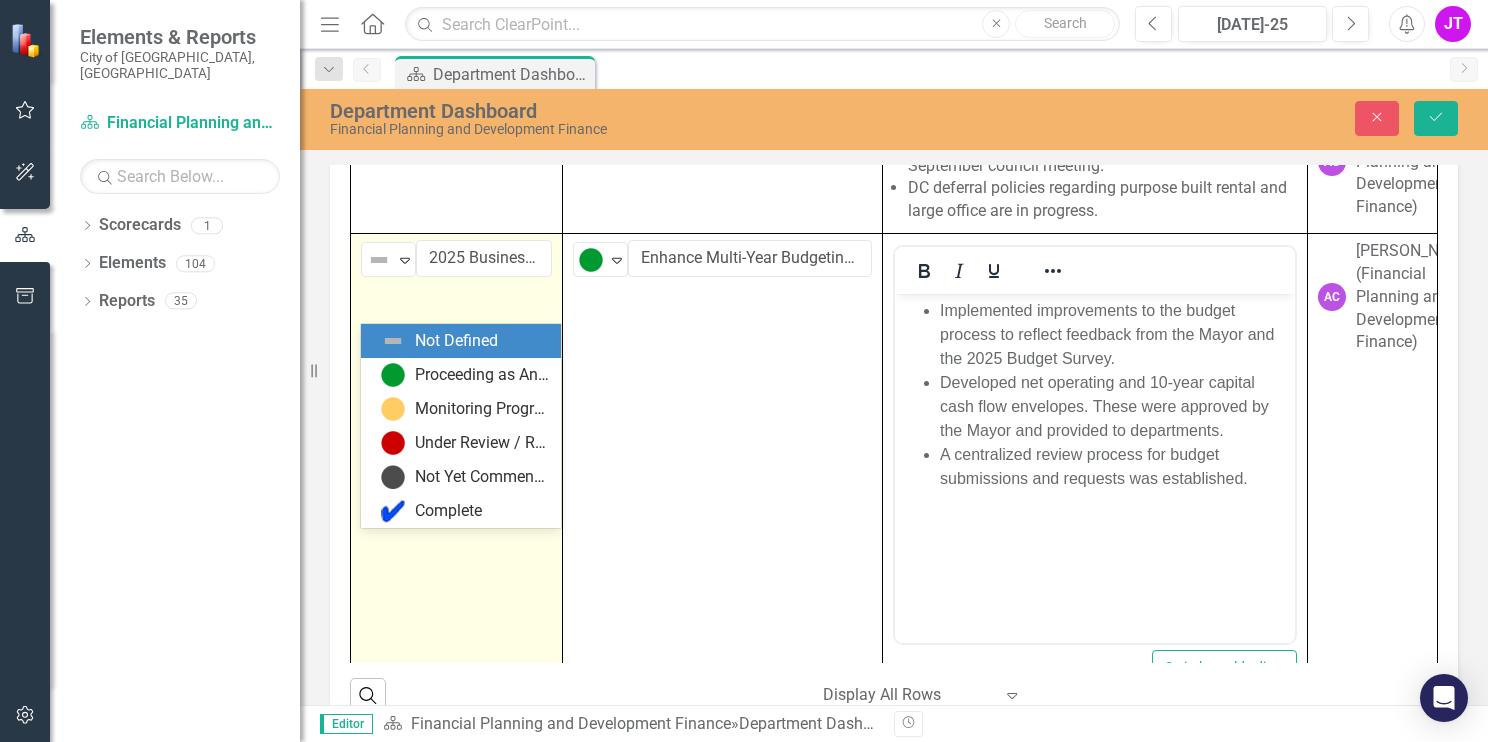 click at bounding box center [379, 260] 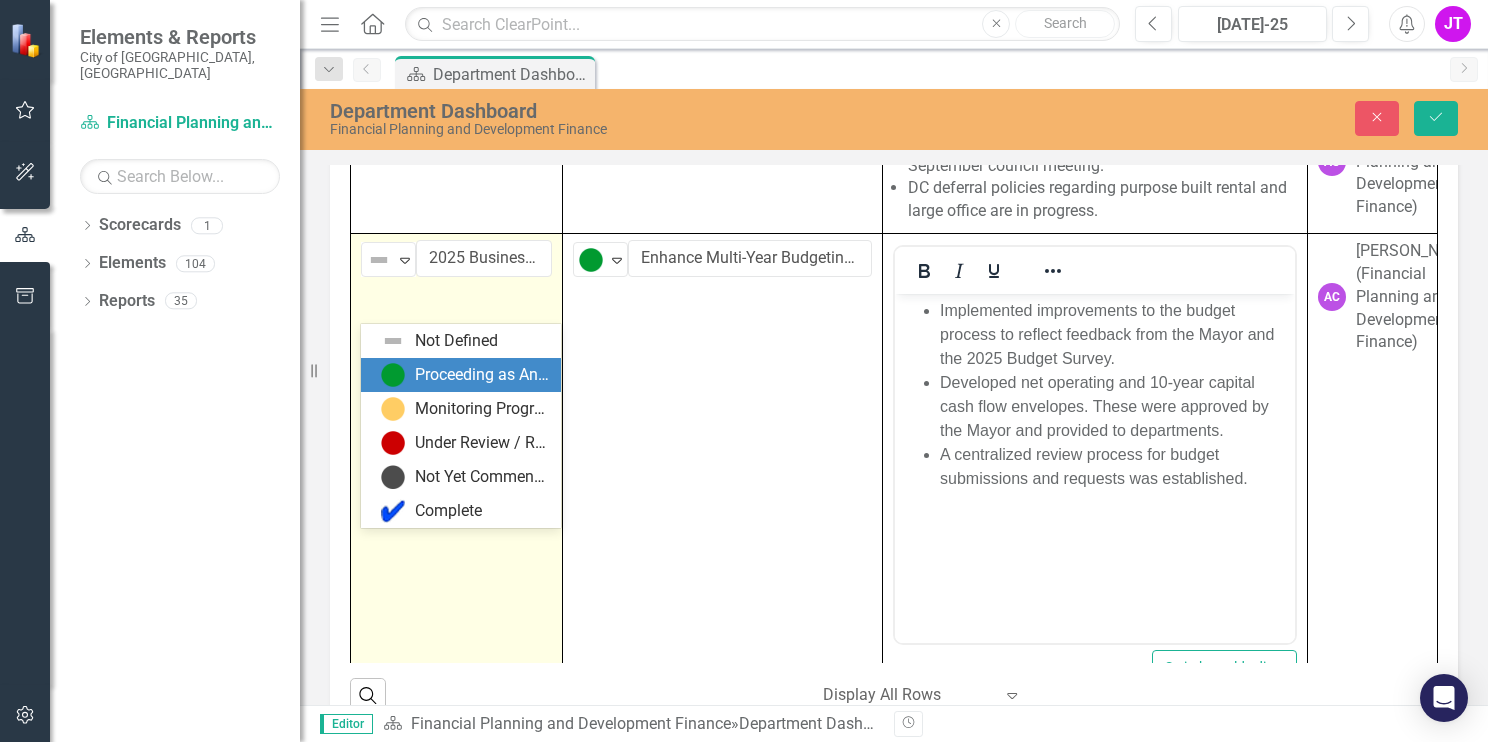 click at bounding box center [393, 375] 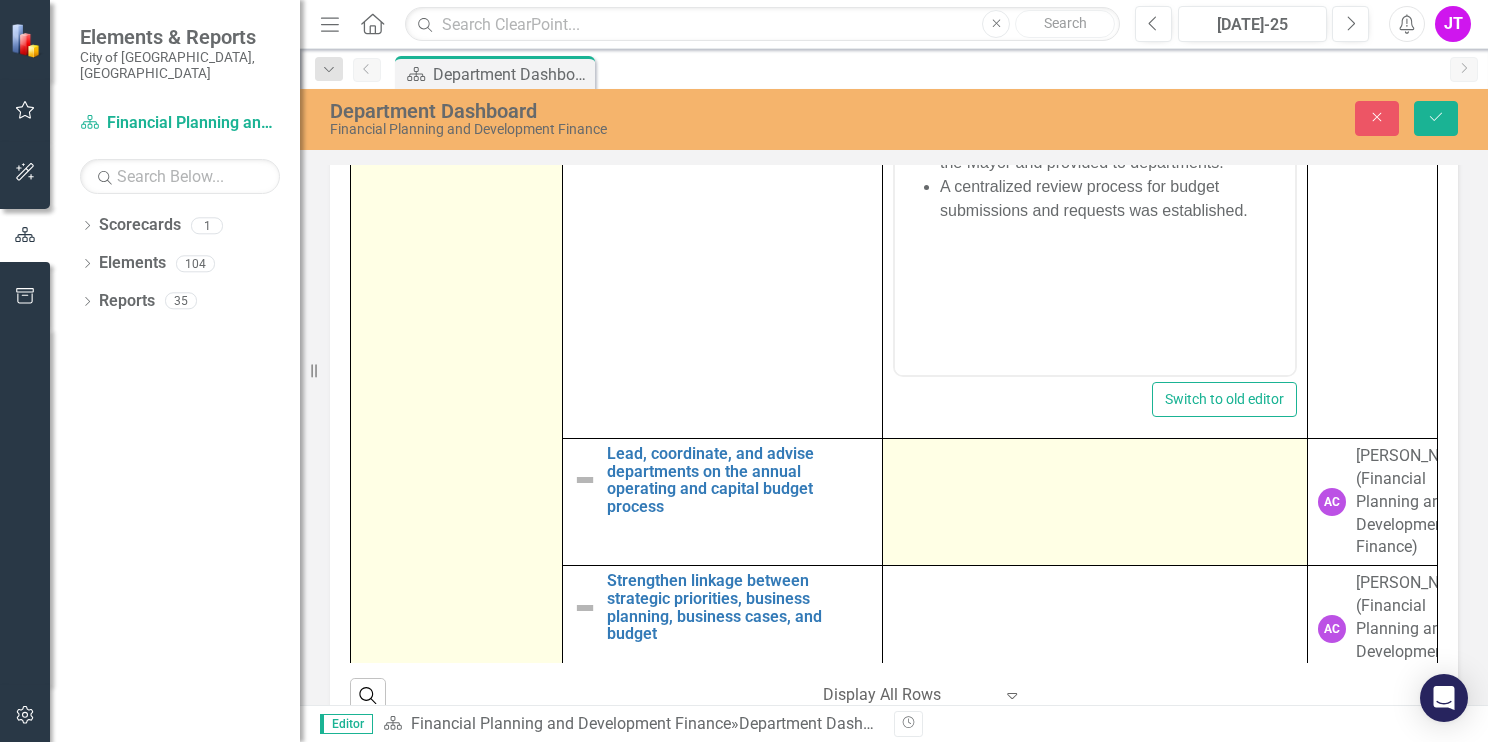 scroll, scrollTop: 480, scrollLeft: 0, axis: vertical 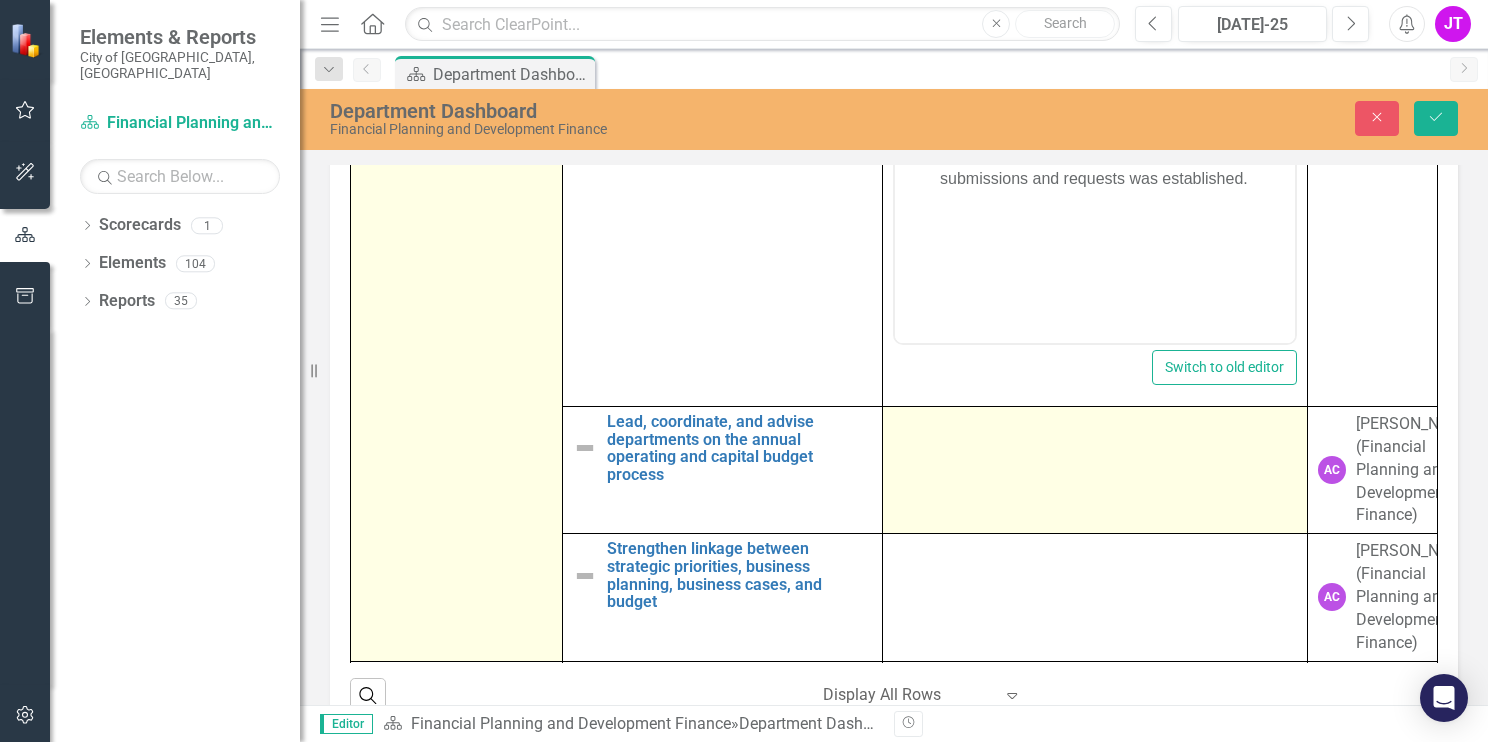 click at bounding box center (1094, 470) 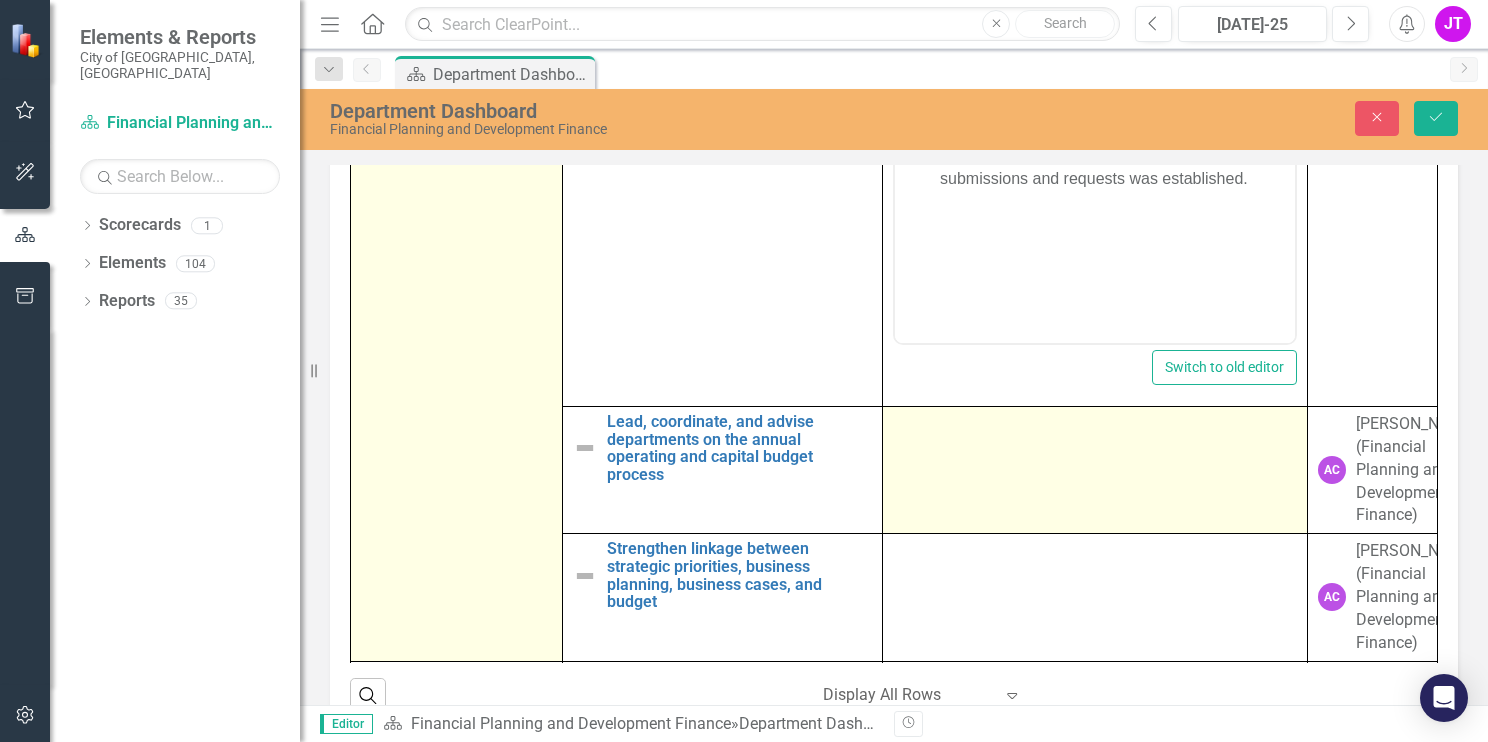 click at bounding box center (1094, 470) 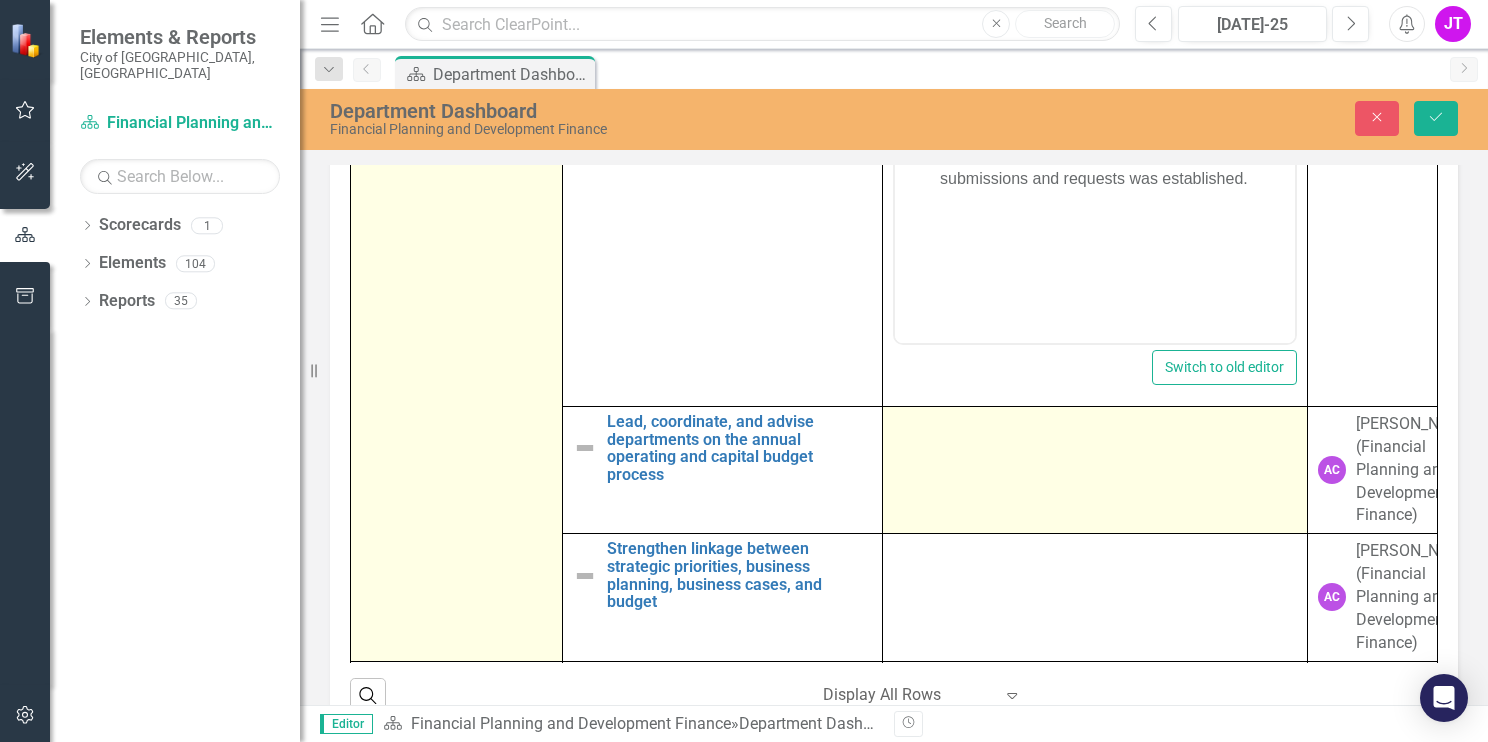 click at bounding box center (1094, 470) 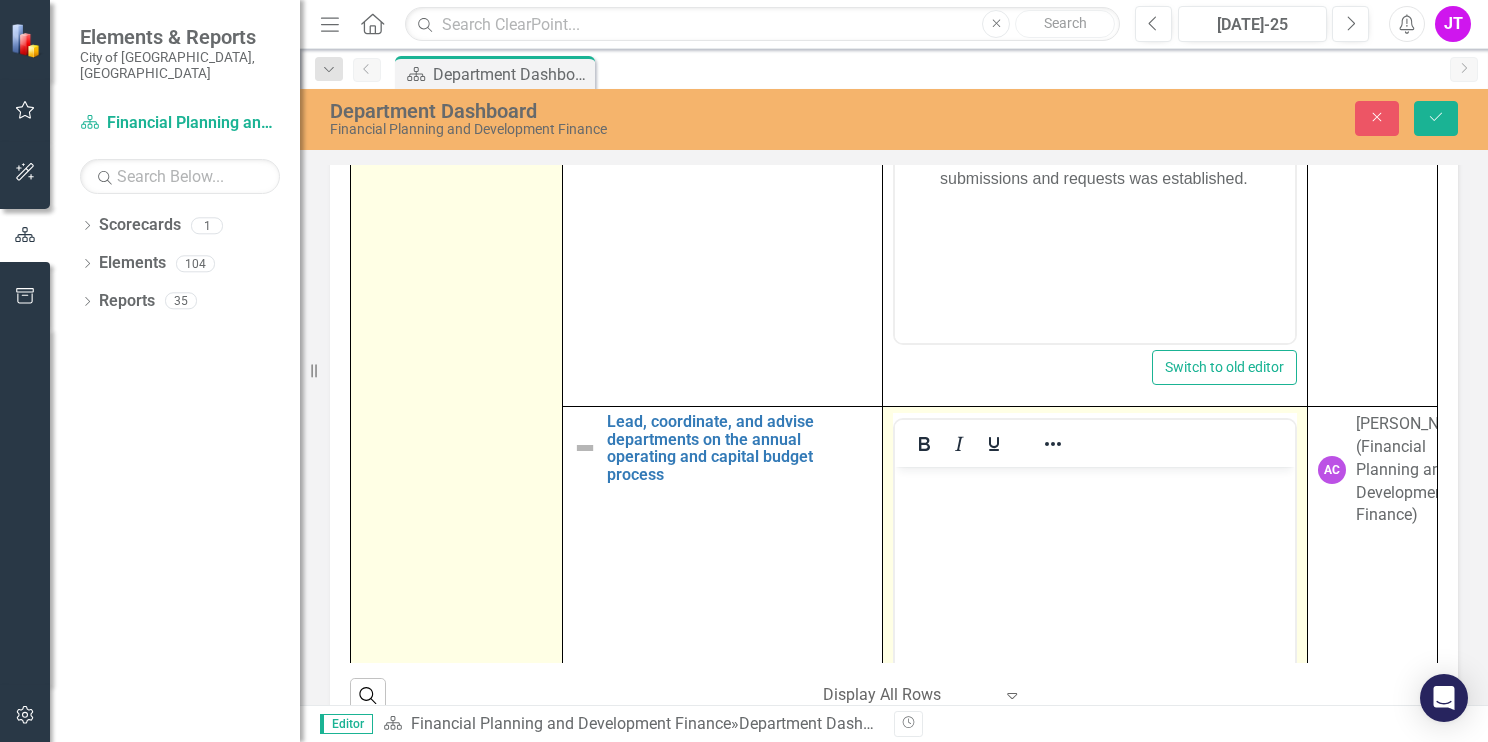 scroll, scrollTop: 0, scrollLeft: 0, axis: both 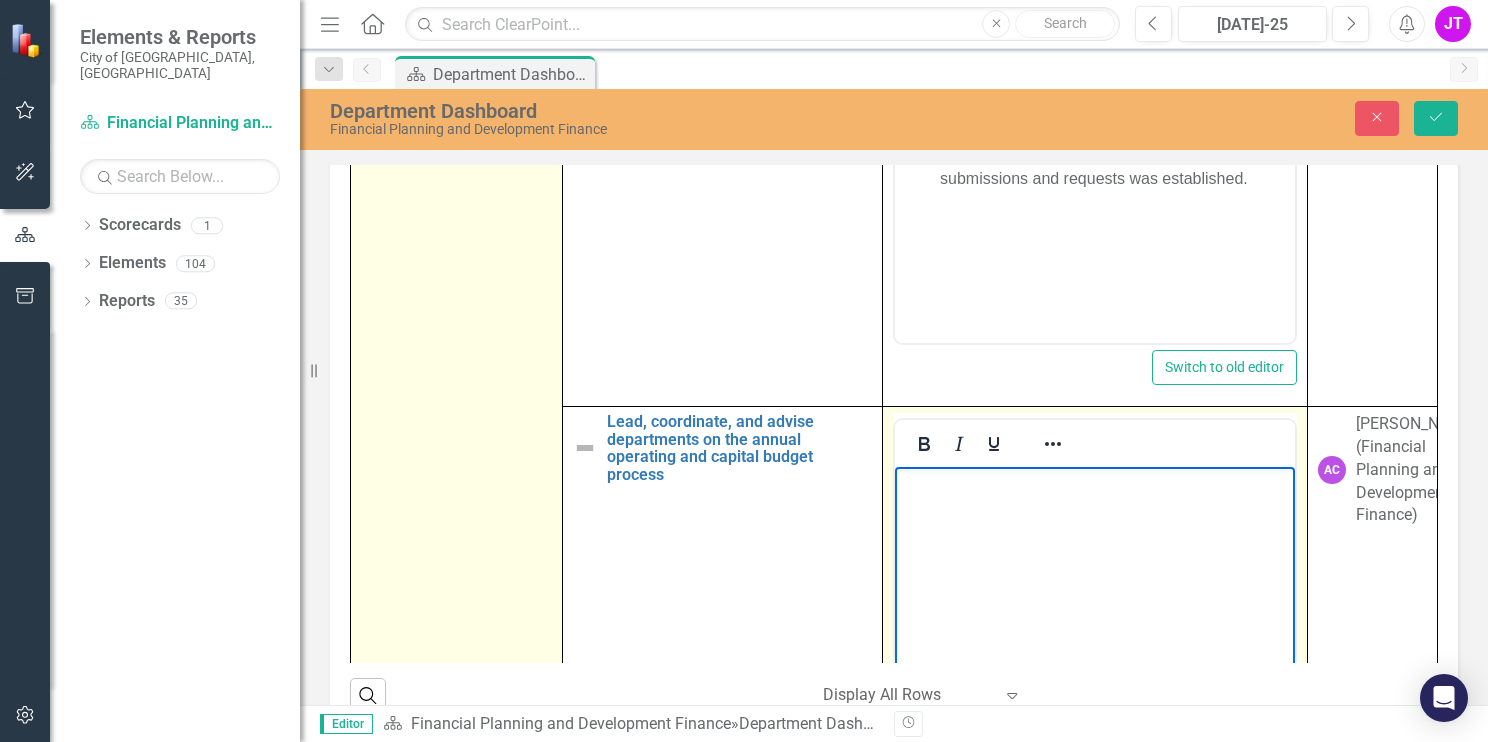 click at bounding box center (1094, 617) 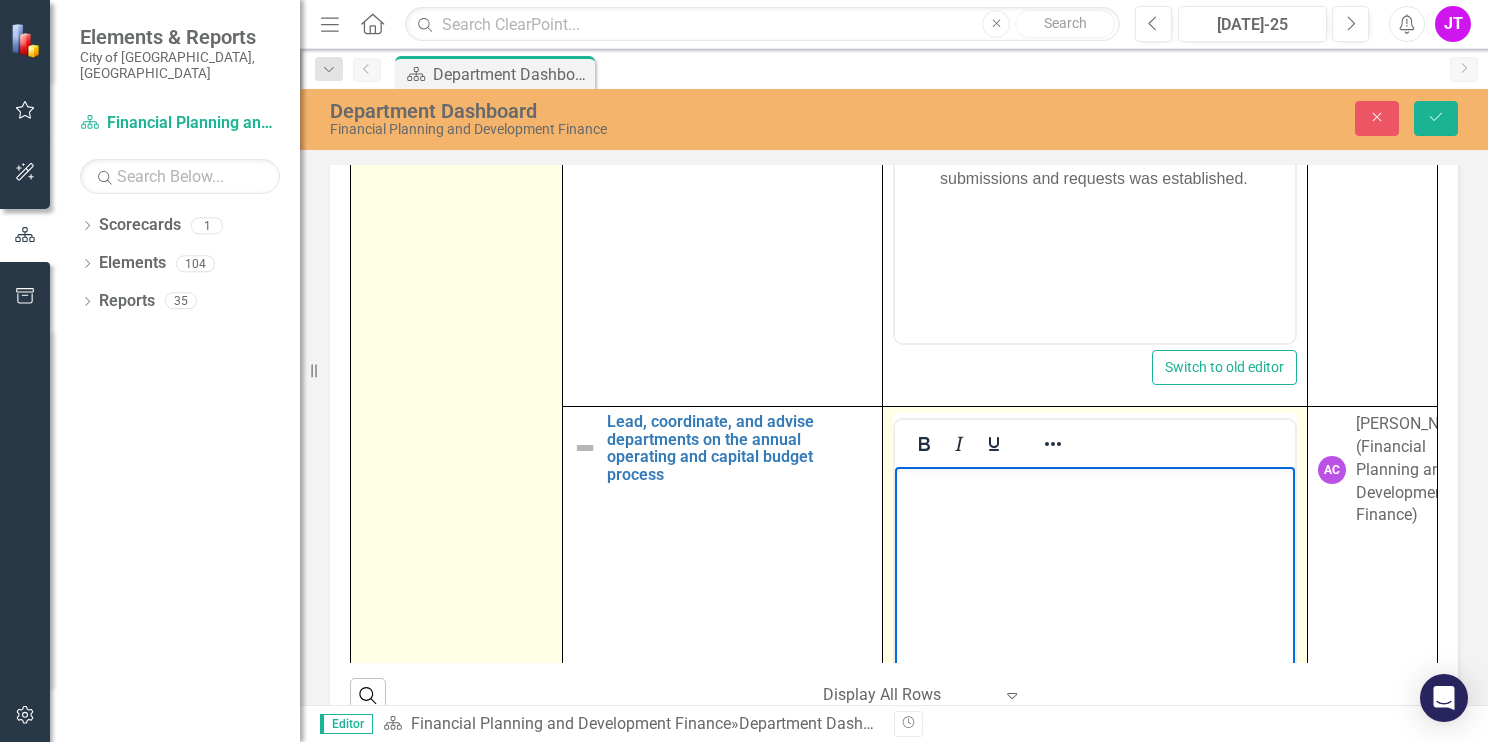 paste 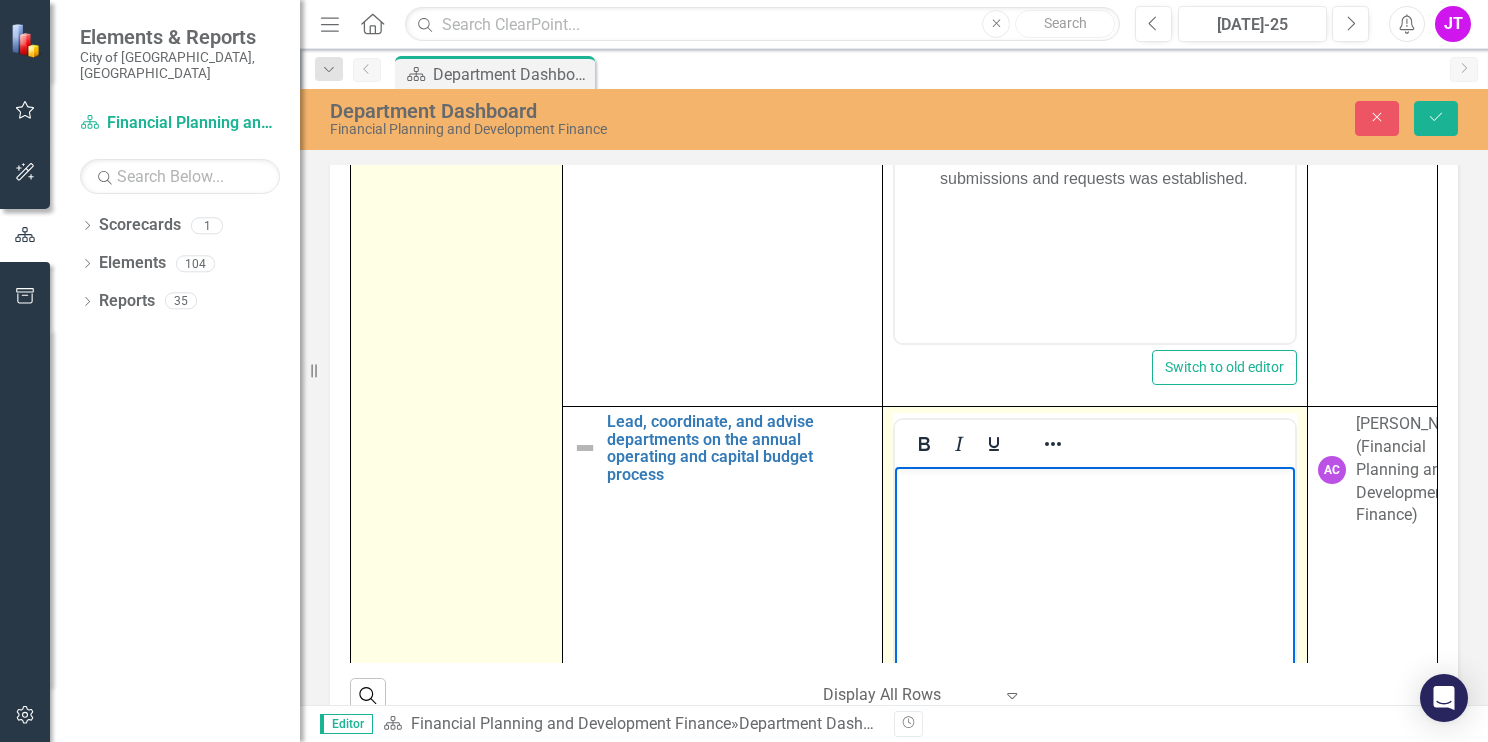 type 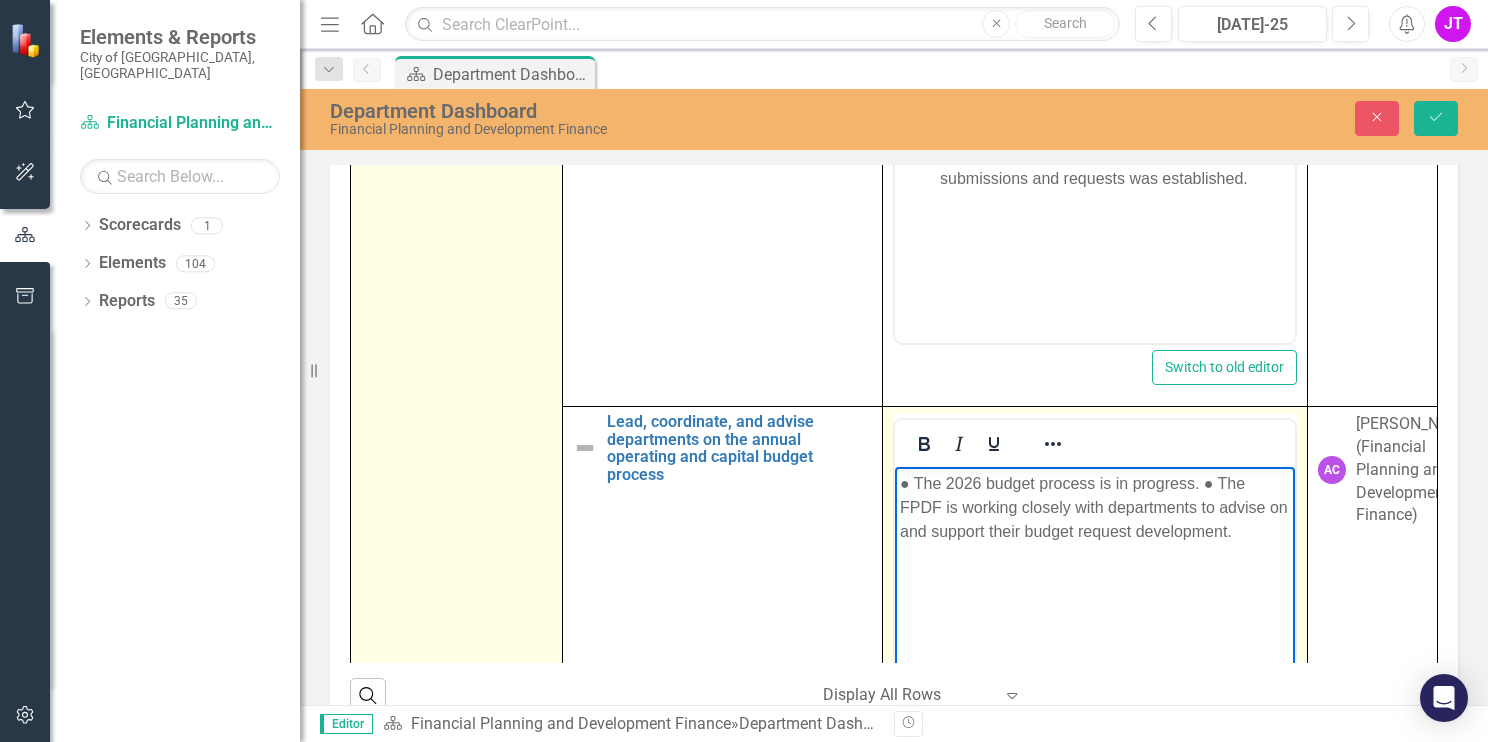 click on "● The 2026 budget process is in progress. ● The FPDF is working closely with departments to advise on and support their budget request development." at bounding box center (1094, 508) 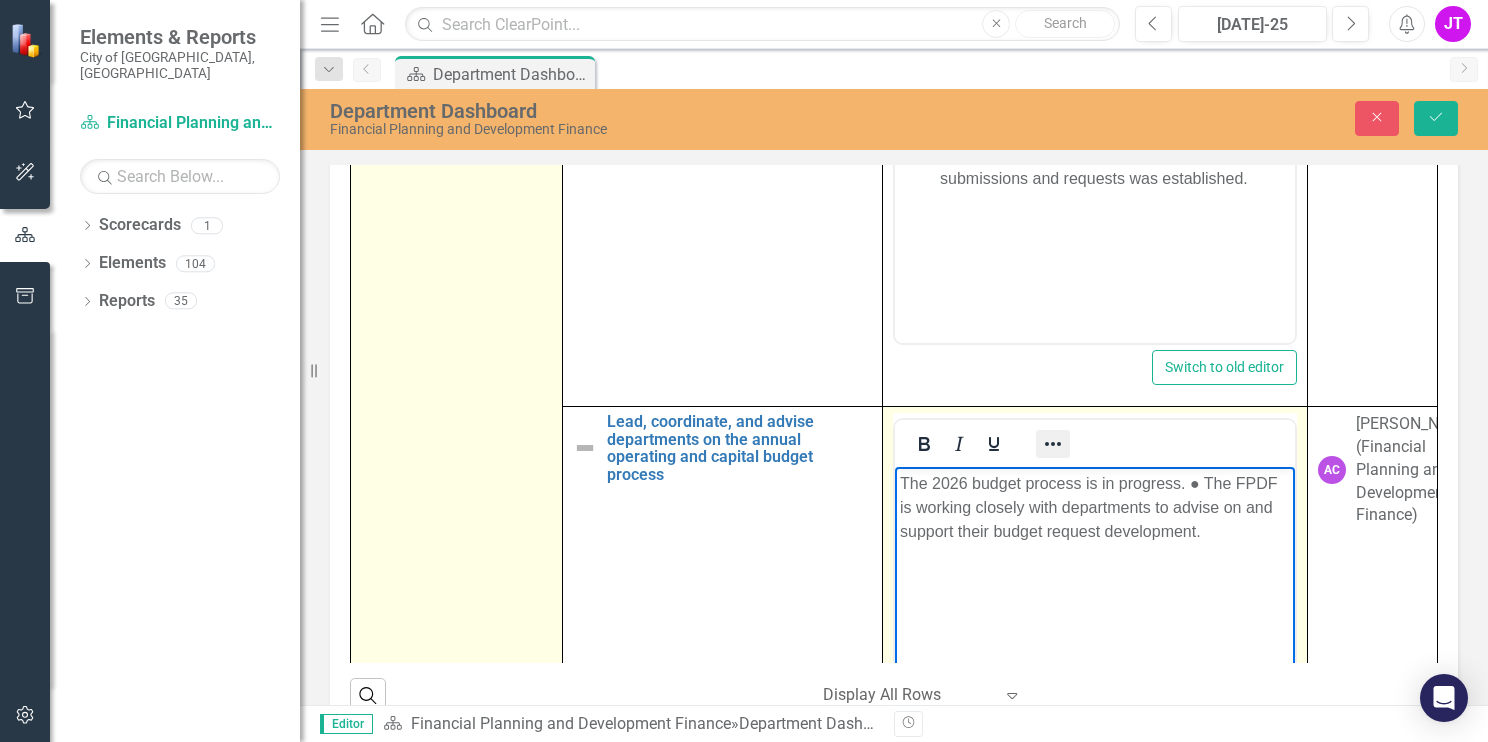 click 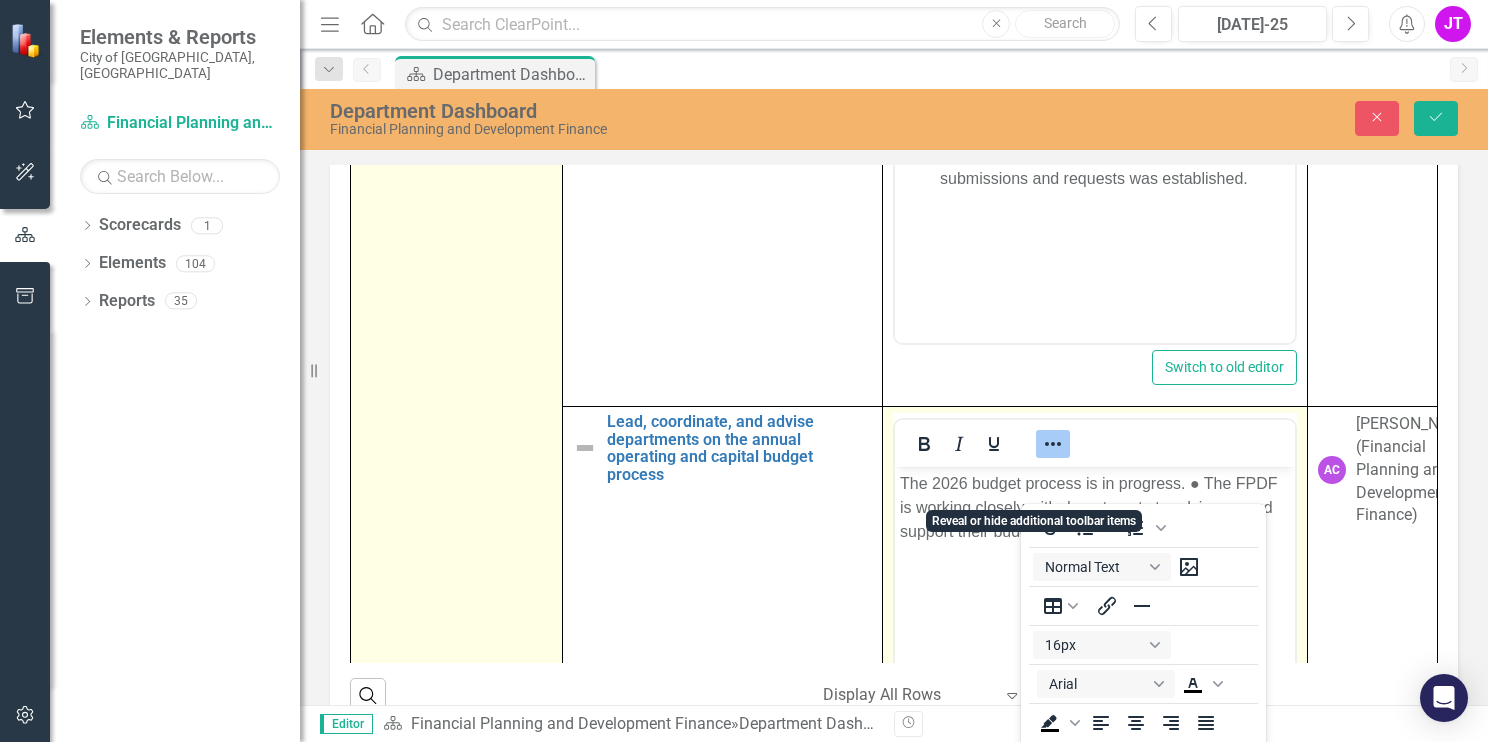 scroll, scrollTop: 46, scrollLeft: 0, axis: vertical 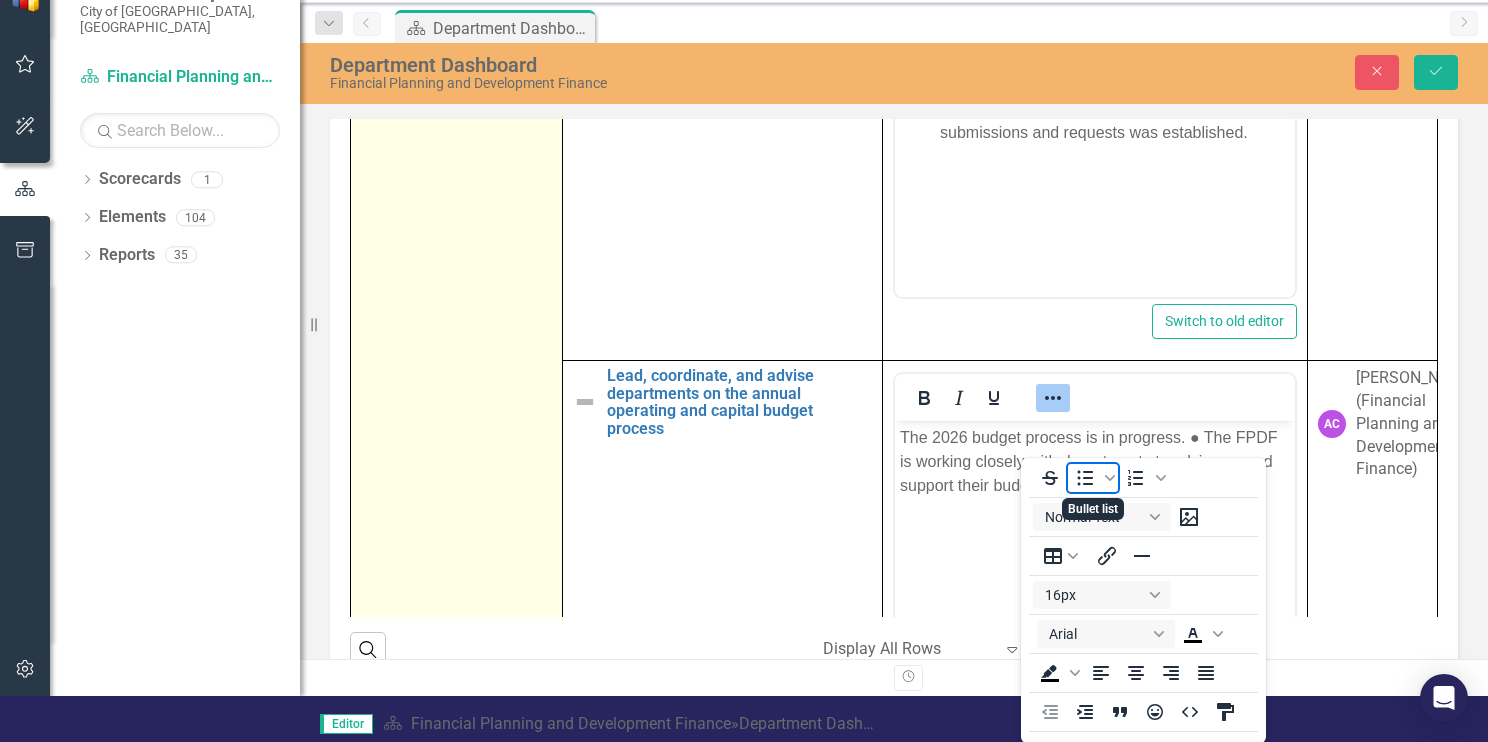 click 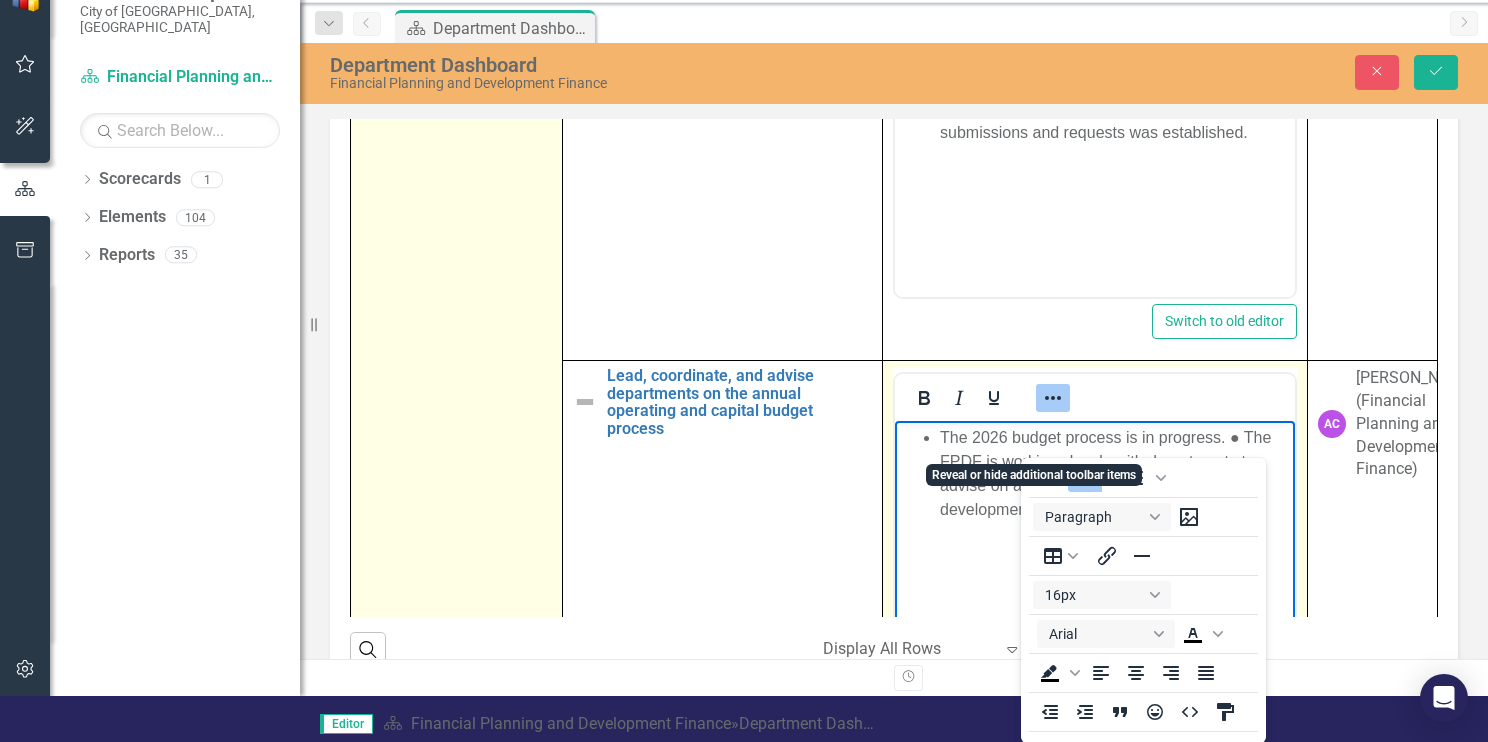 click 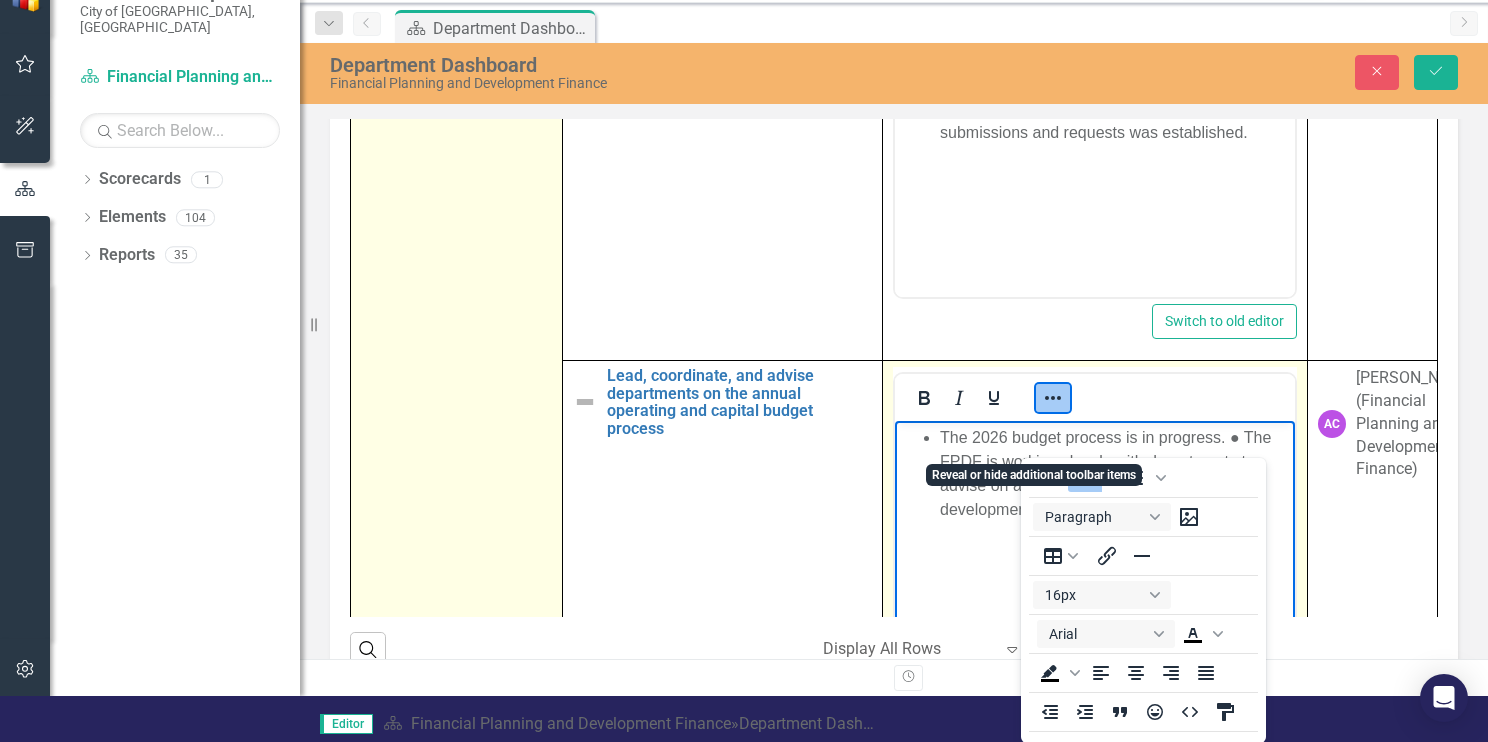 scroll, scrollTop: 0, scrollLeft: 0, axis: both 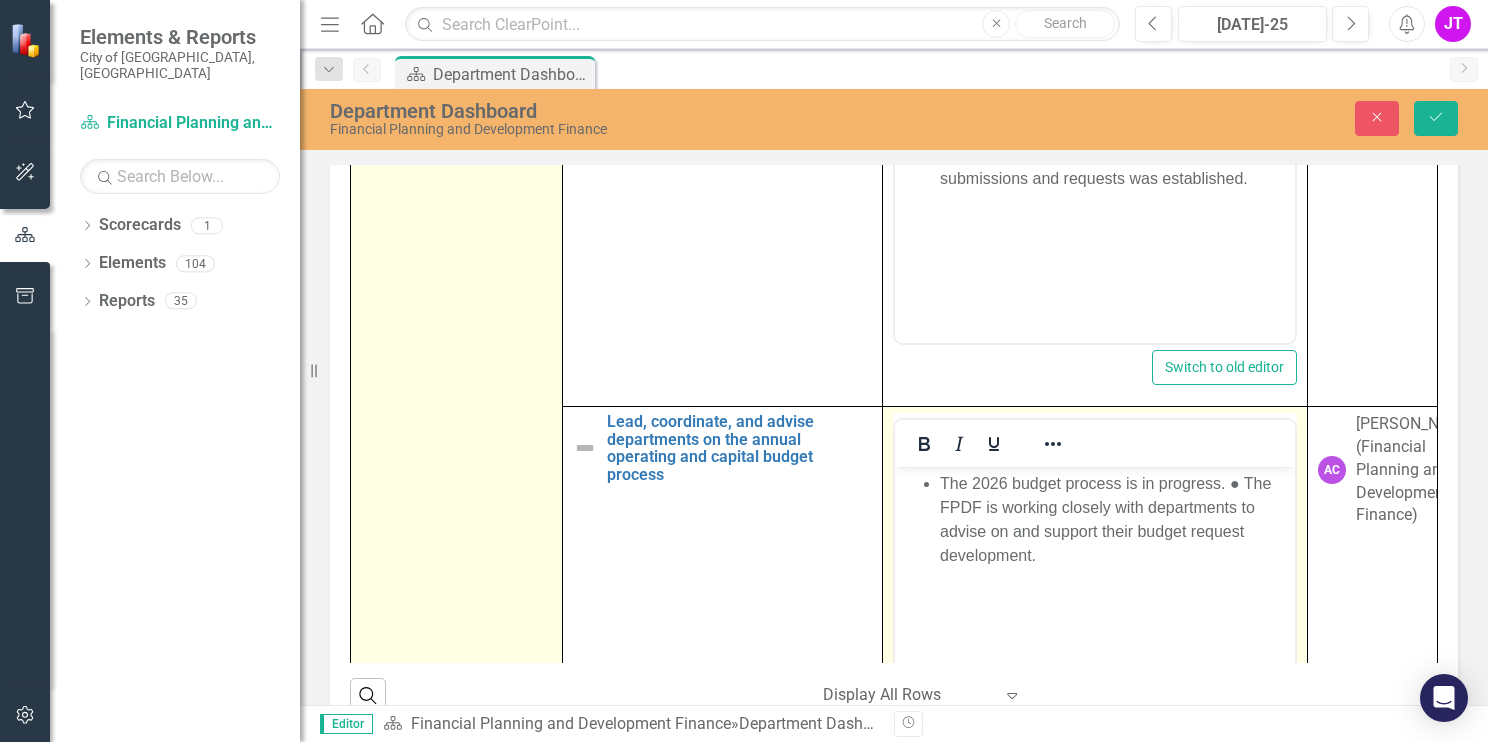 click on "The 2026 budget process is in progress. ● The FPDF is working closely with departments to advise on and support their budget request development." at bounding box center [1114, 520] 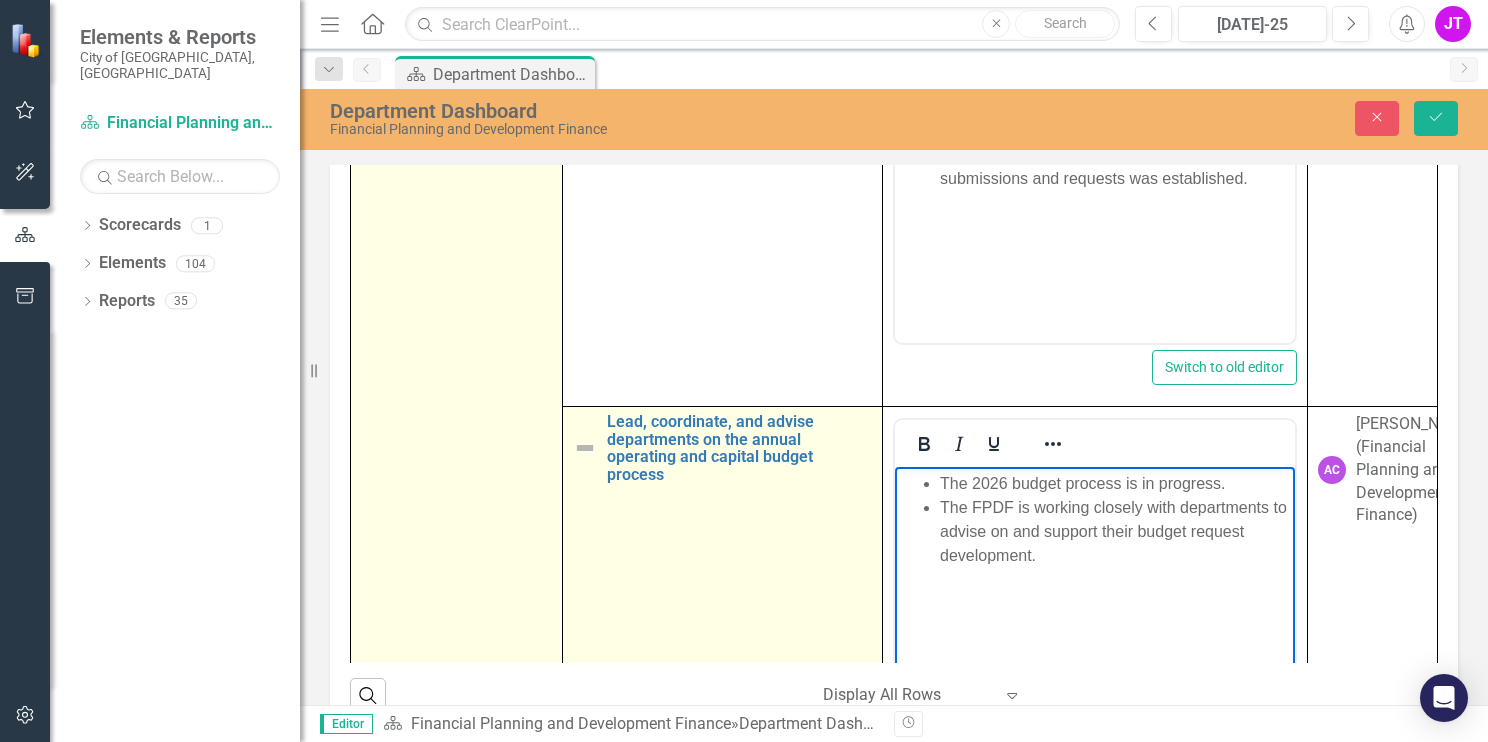 click at bounding box center (585, 448) 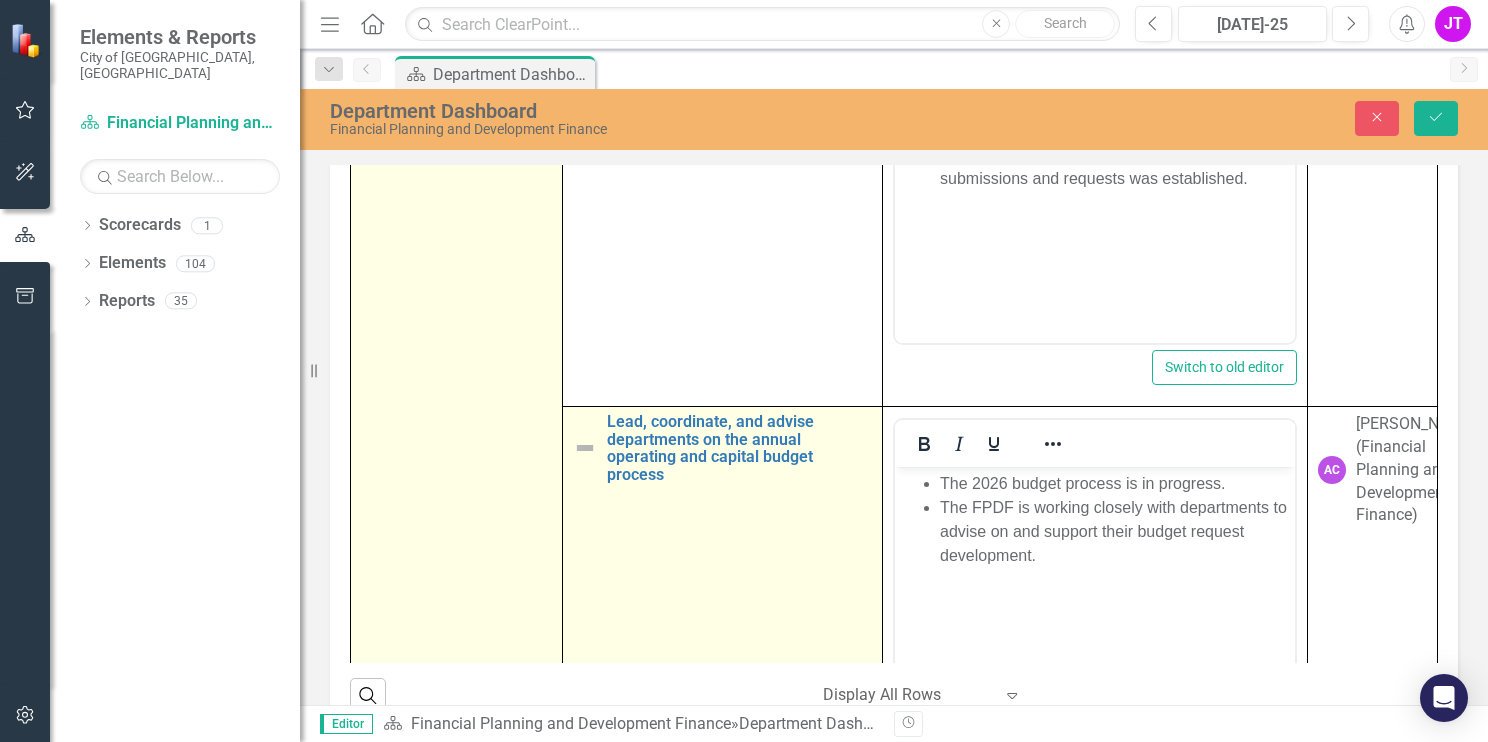 click at bounding box center [585, 448] 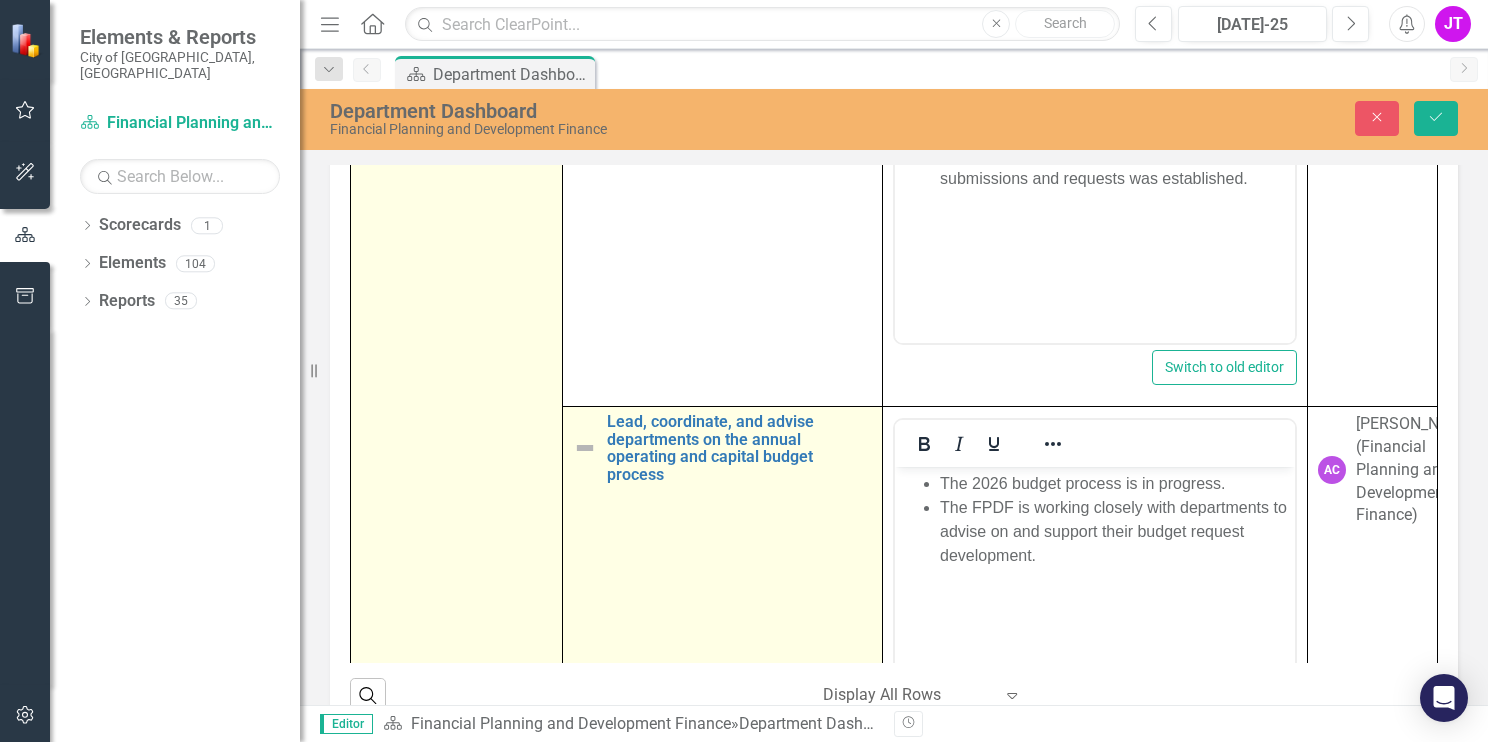 click at bounding box center (585, 448) 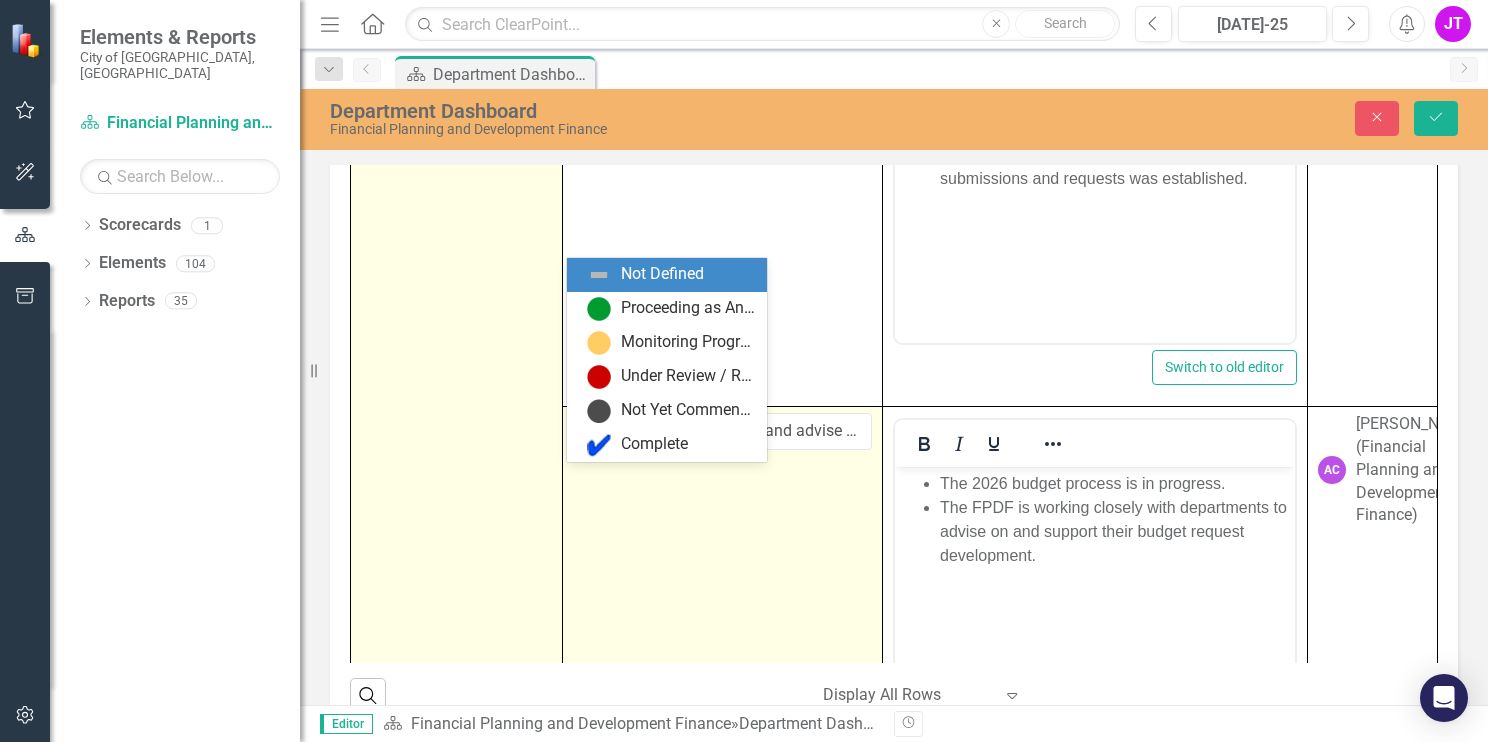 click at bounding box center (591, 433) 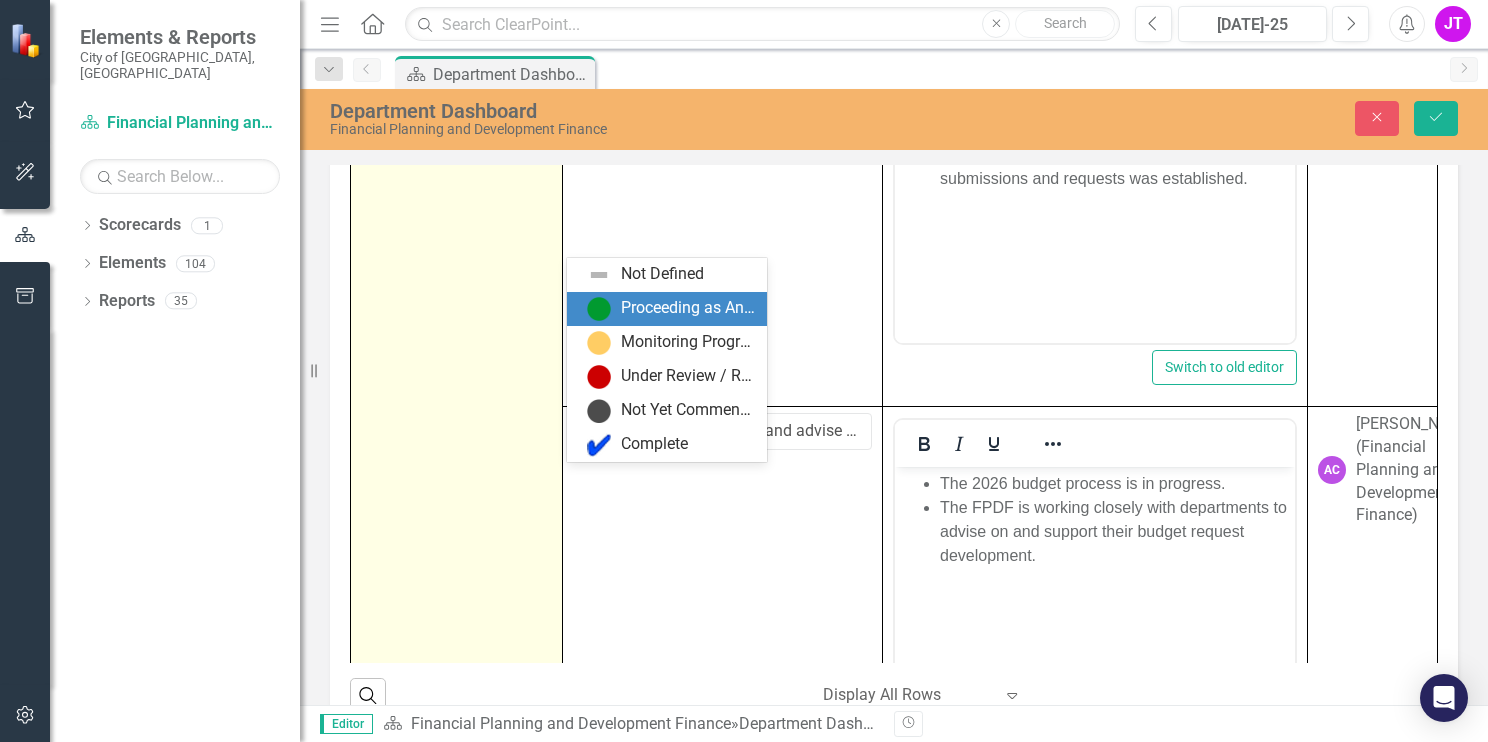 click on "Proceeding as Anticipated" at bounding box center [671, 309] 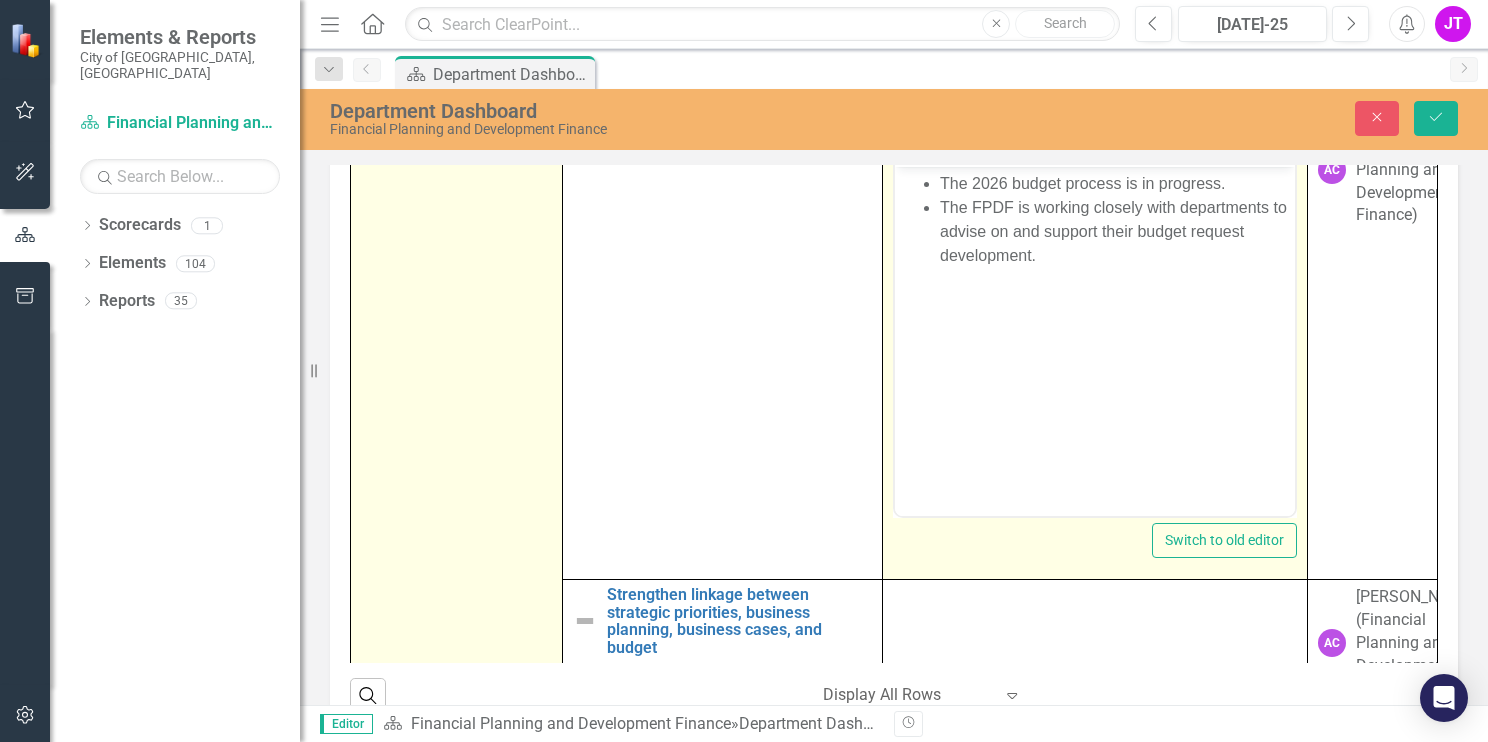 scroll, scrollTop: 880, scrollLeft: 0, axis: vertical 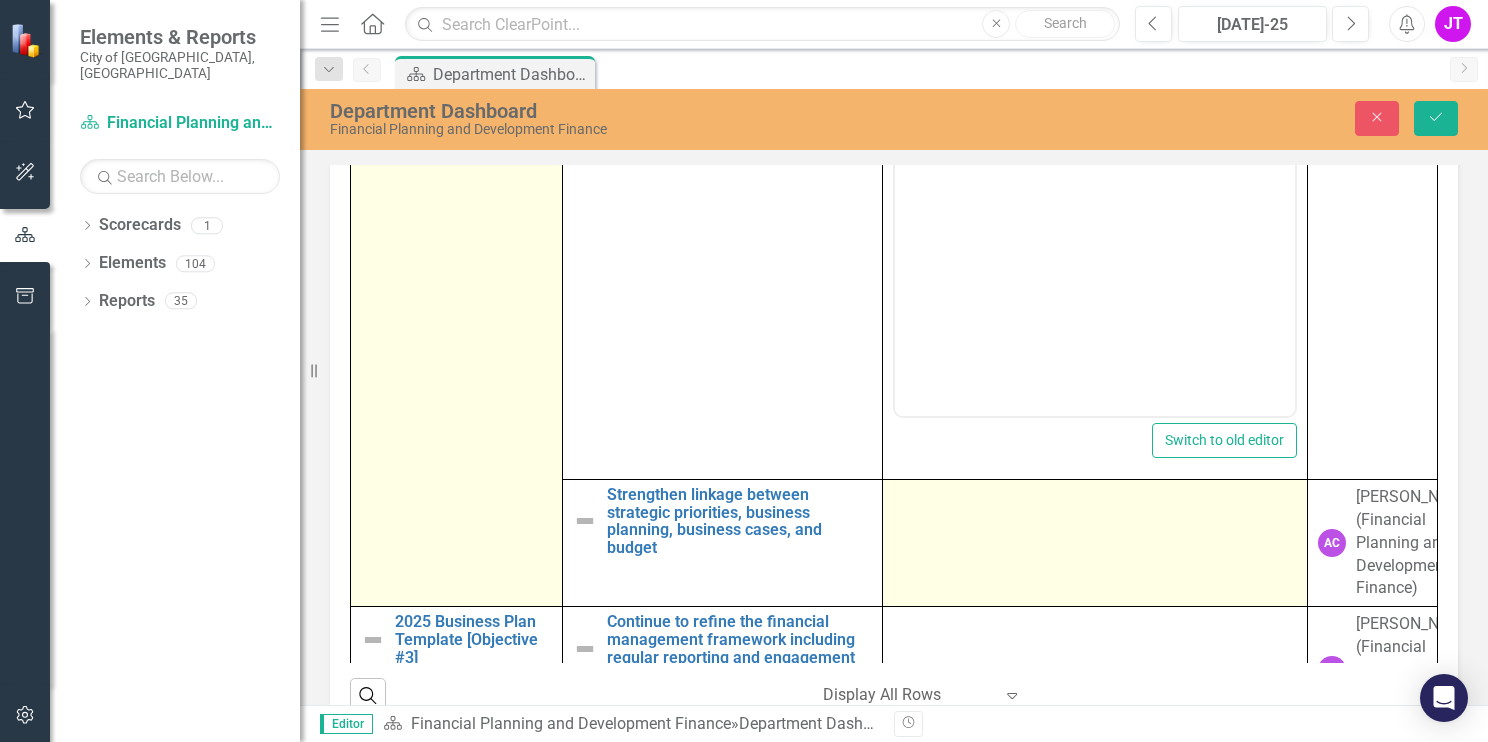 click at bounding box center [1094, 543] 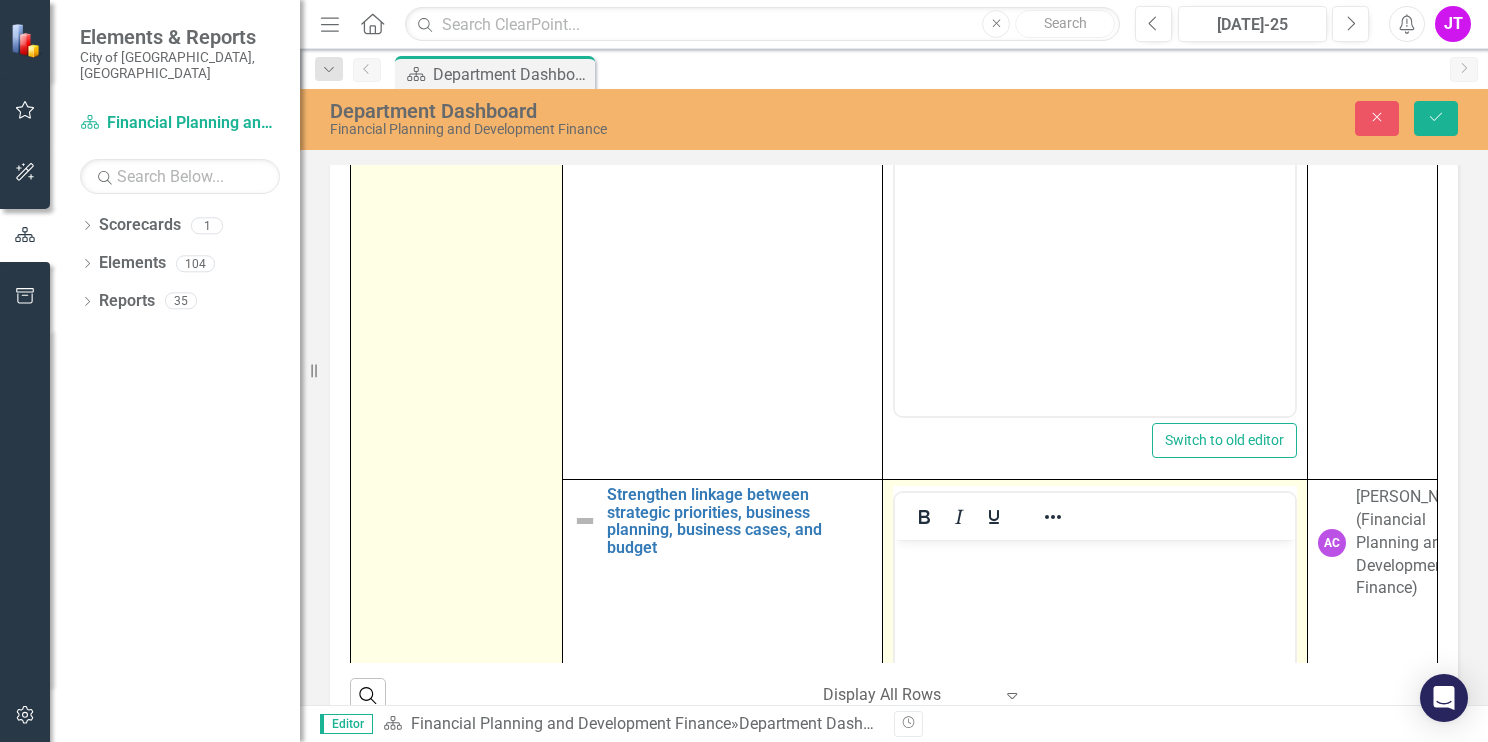 scroll, scrollTop: 0, scrollLeft: 0, axis: both 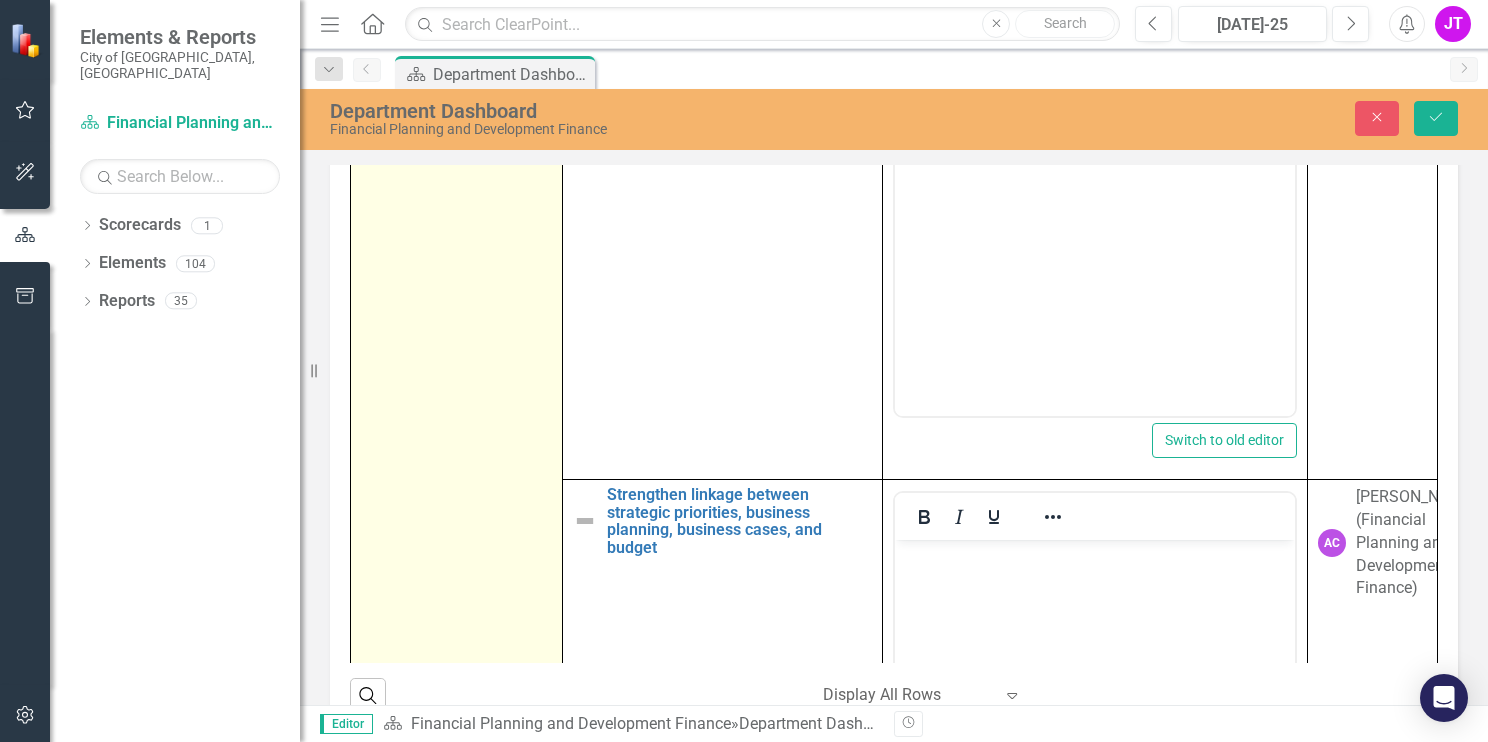 type 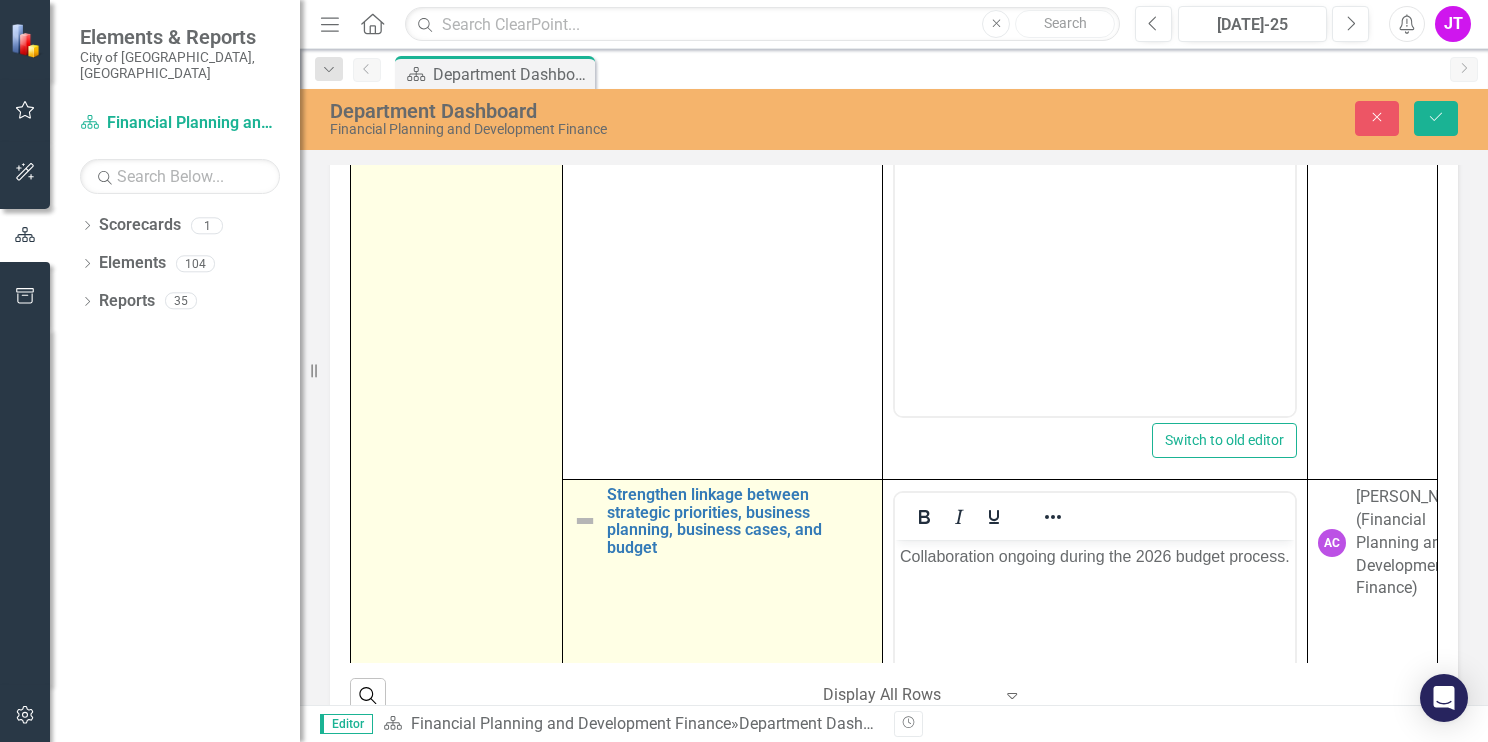 click at bounding box center [585, 521] 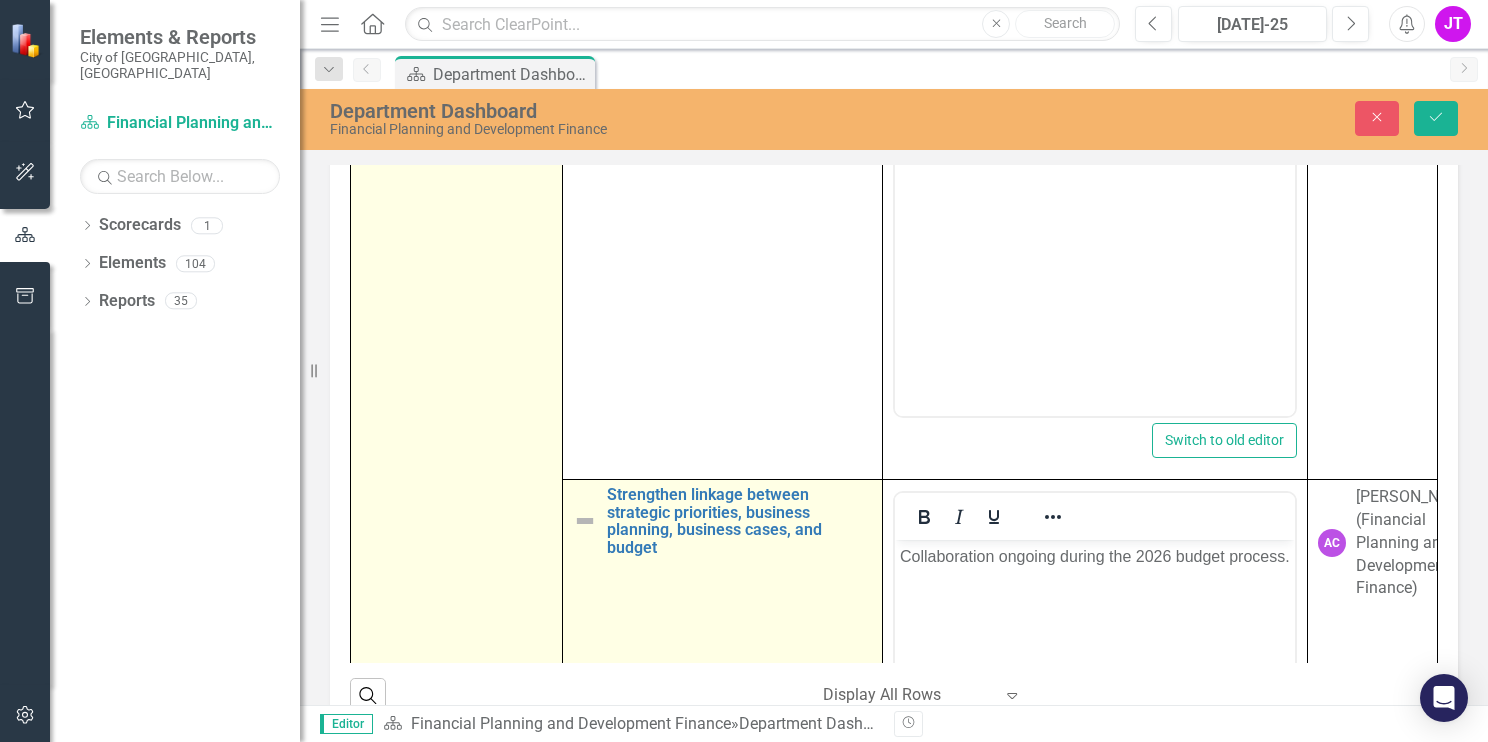 click at bounding box center [585, 521] 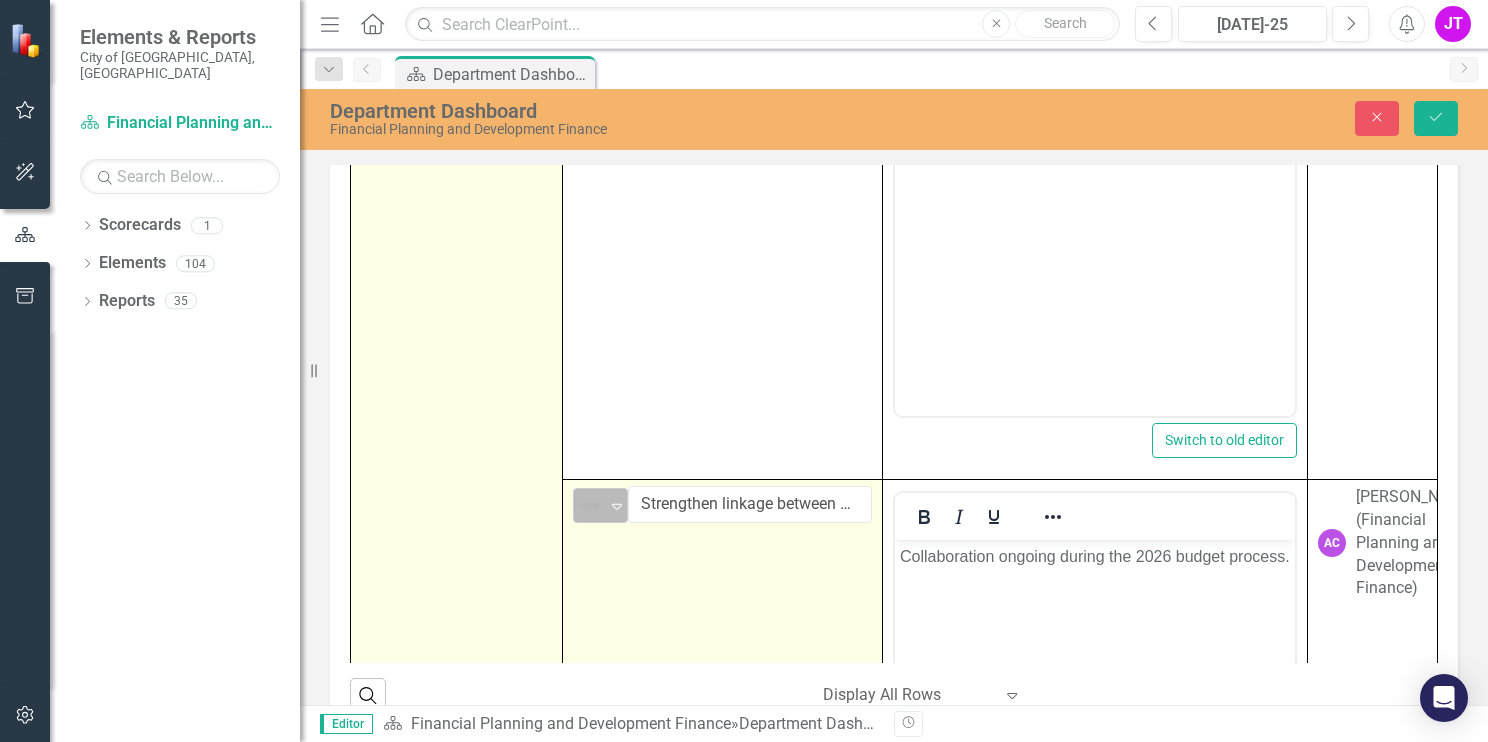 click at bounding box center (591, 506) 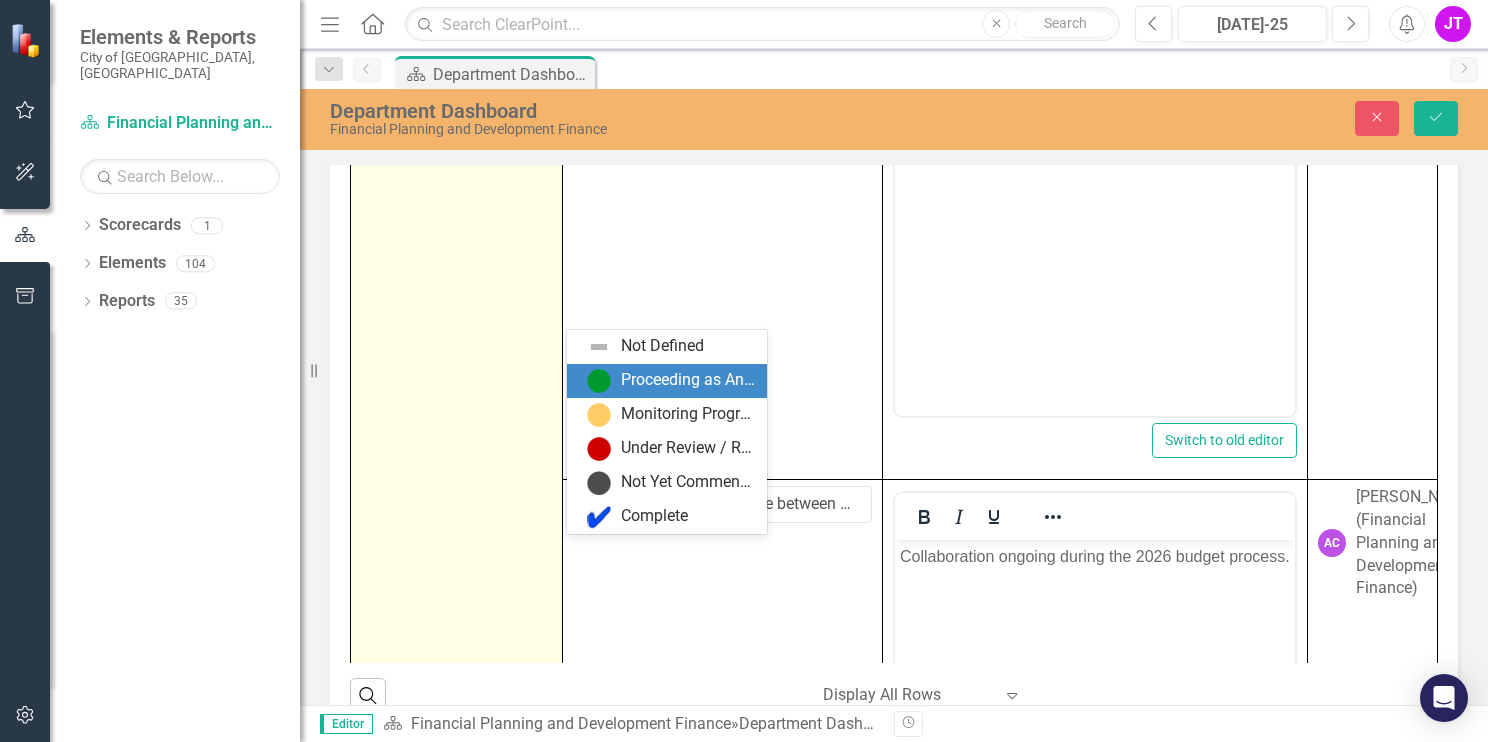 click at bounding box center [599, 381] 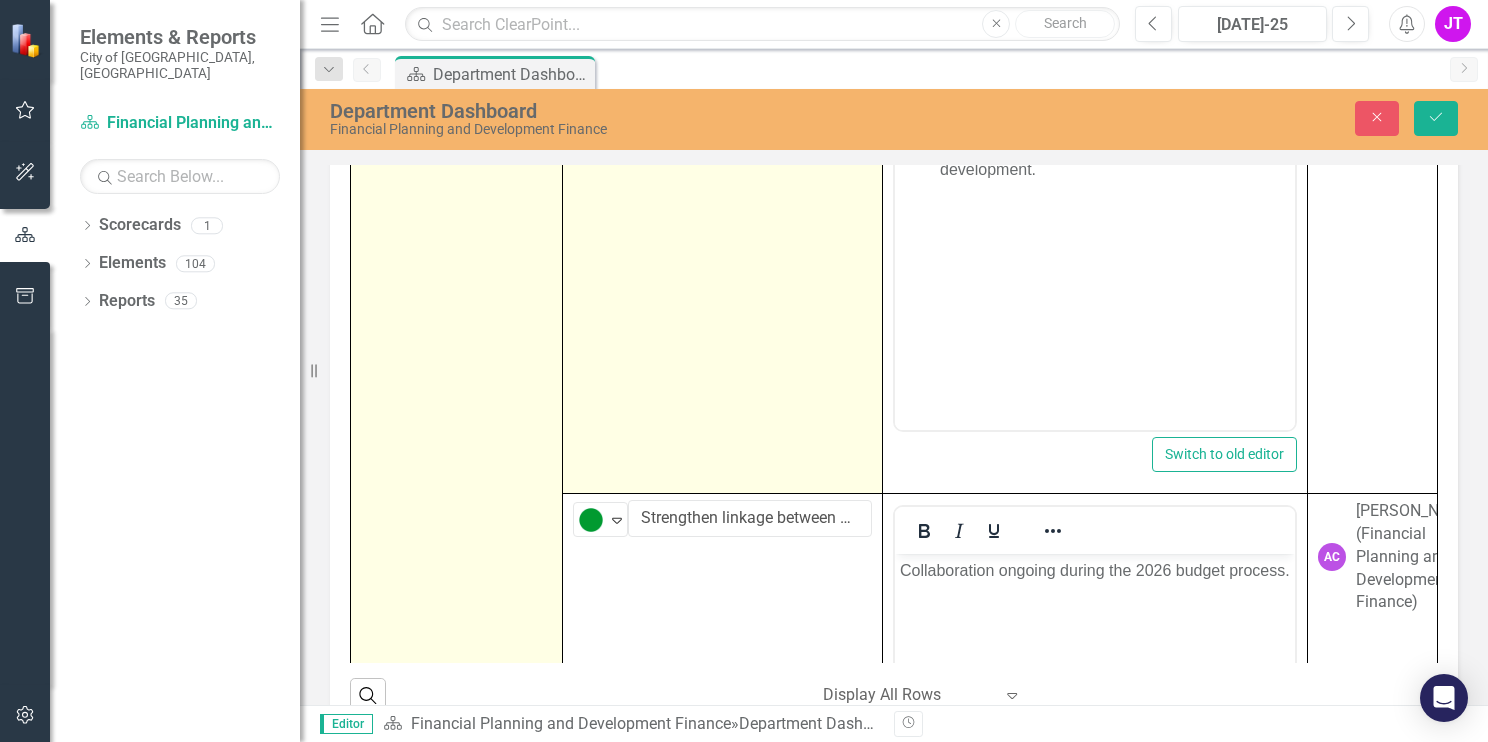 scroll, scrollTop: 880, scrollLeft: 0, axis: vertical 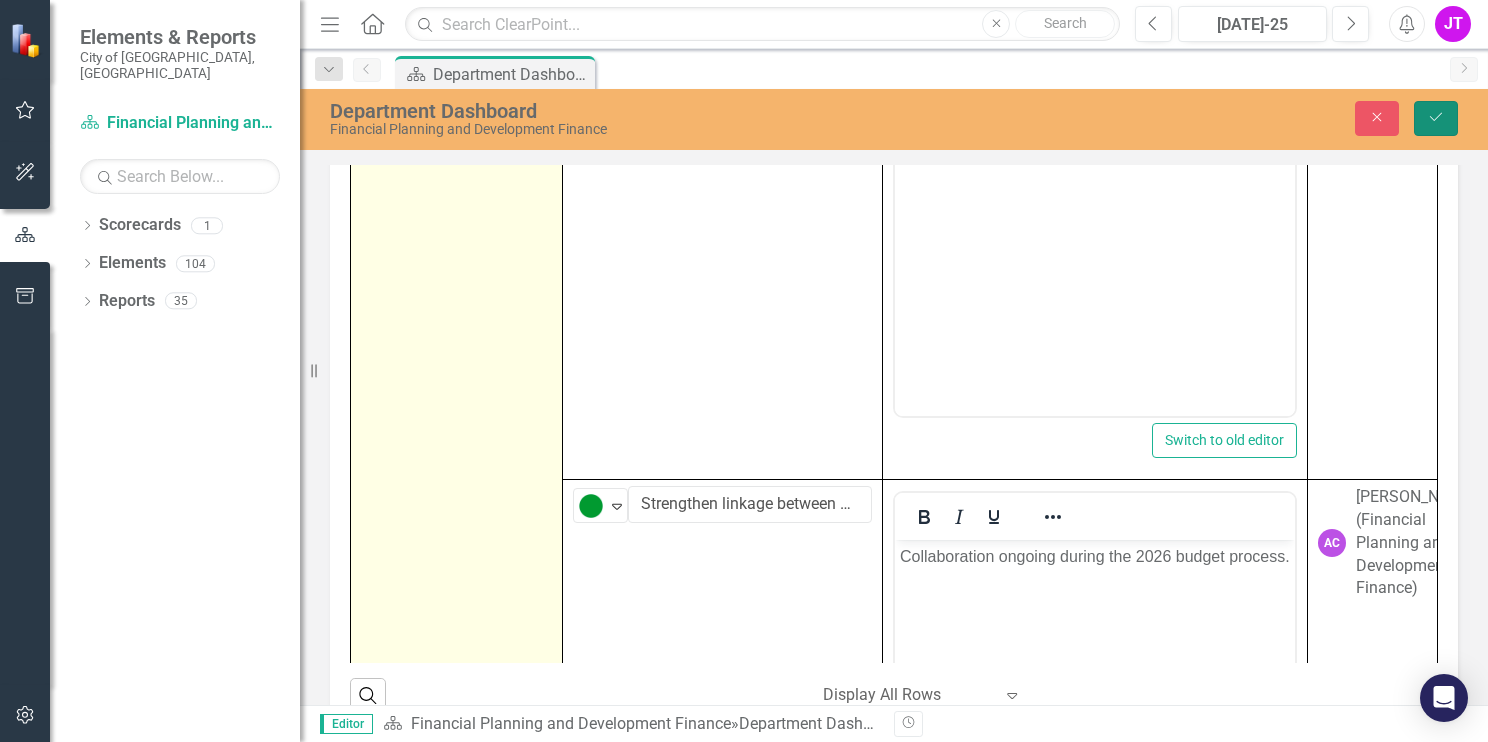 click on "Save" at bounding box center (1436, 118) 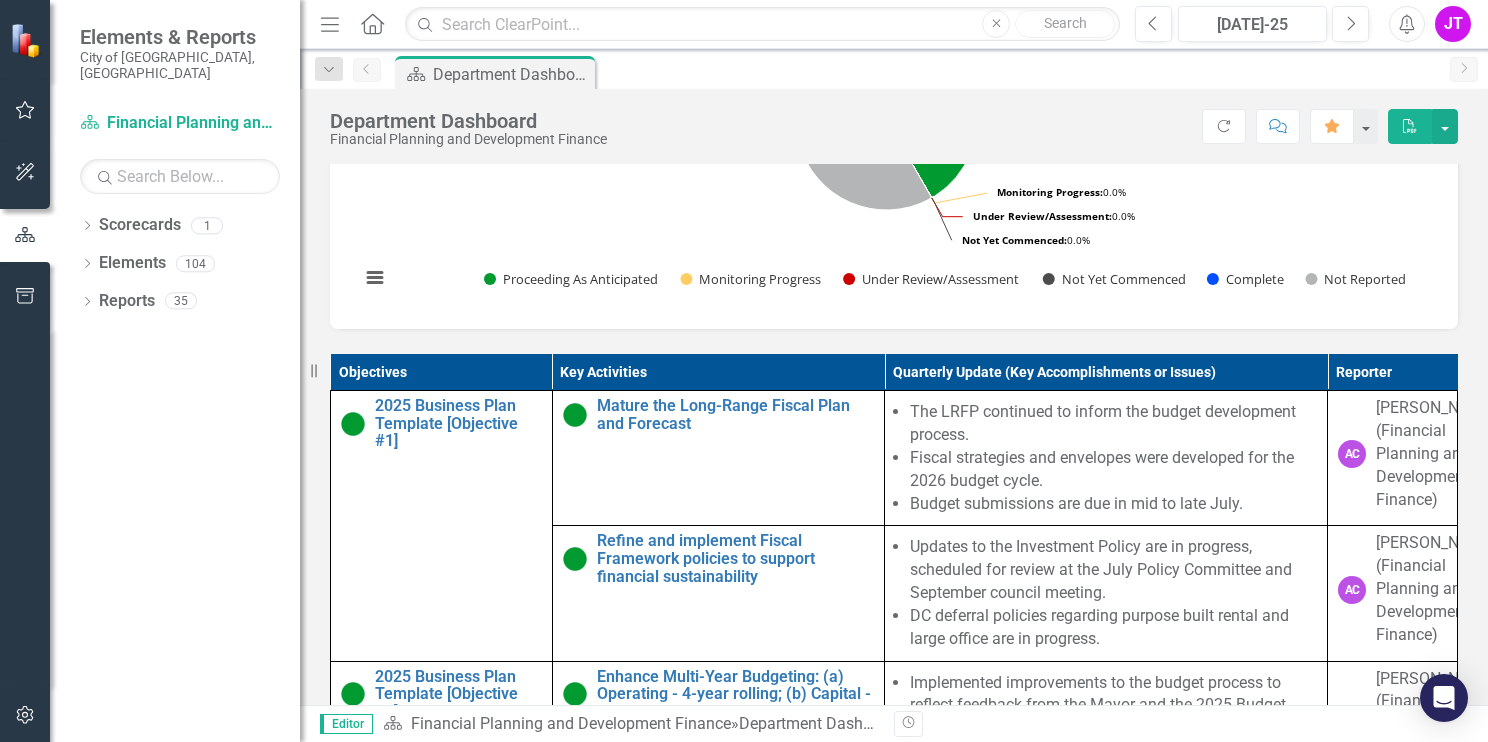 scroll, scrollTop: 700, scrollLeft: 0, axis: vertical 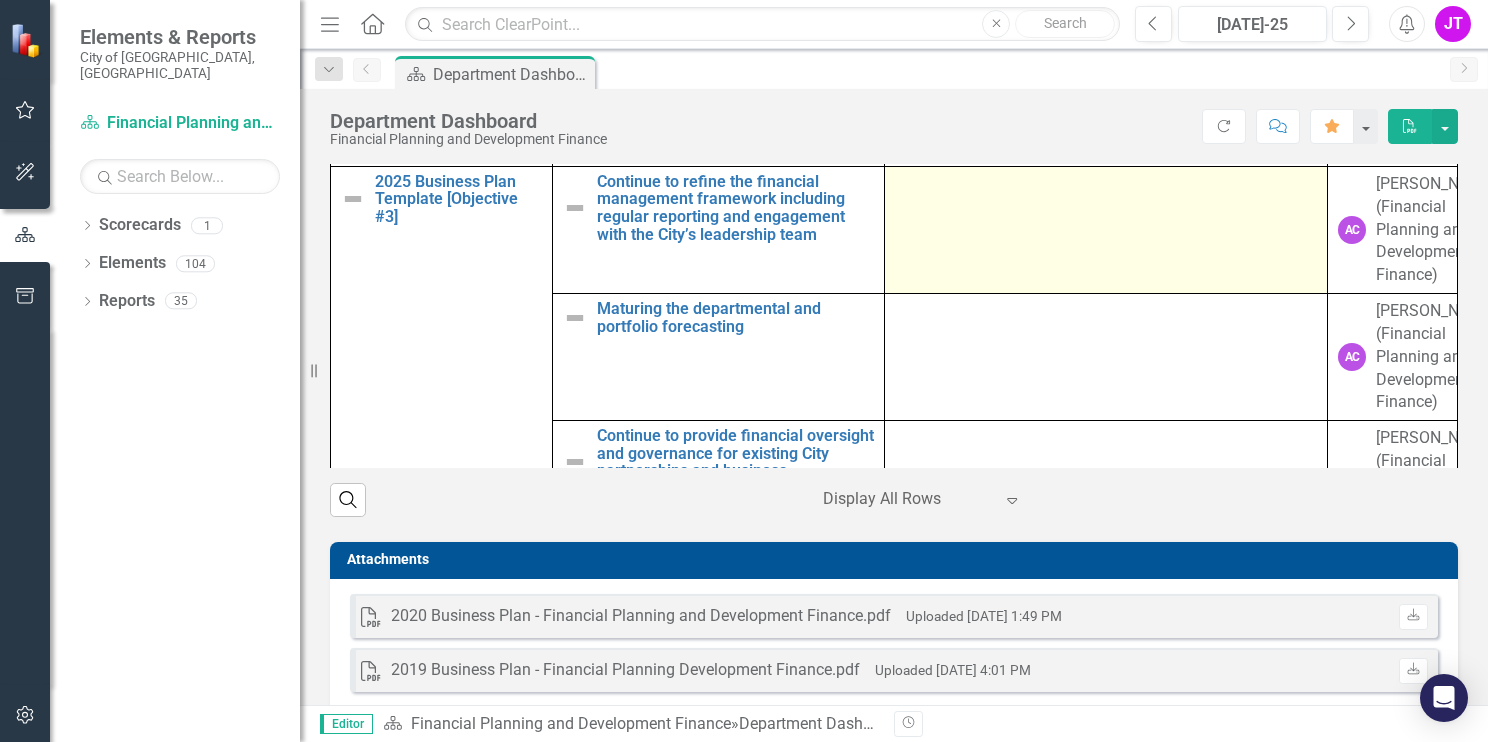 click at bounding box center [1106, 229] 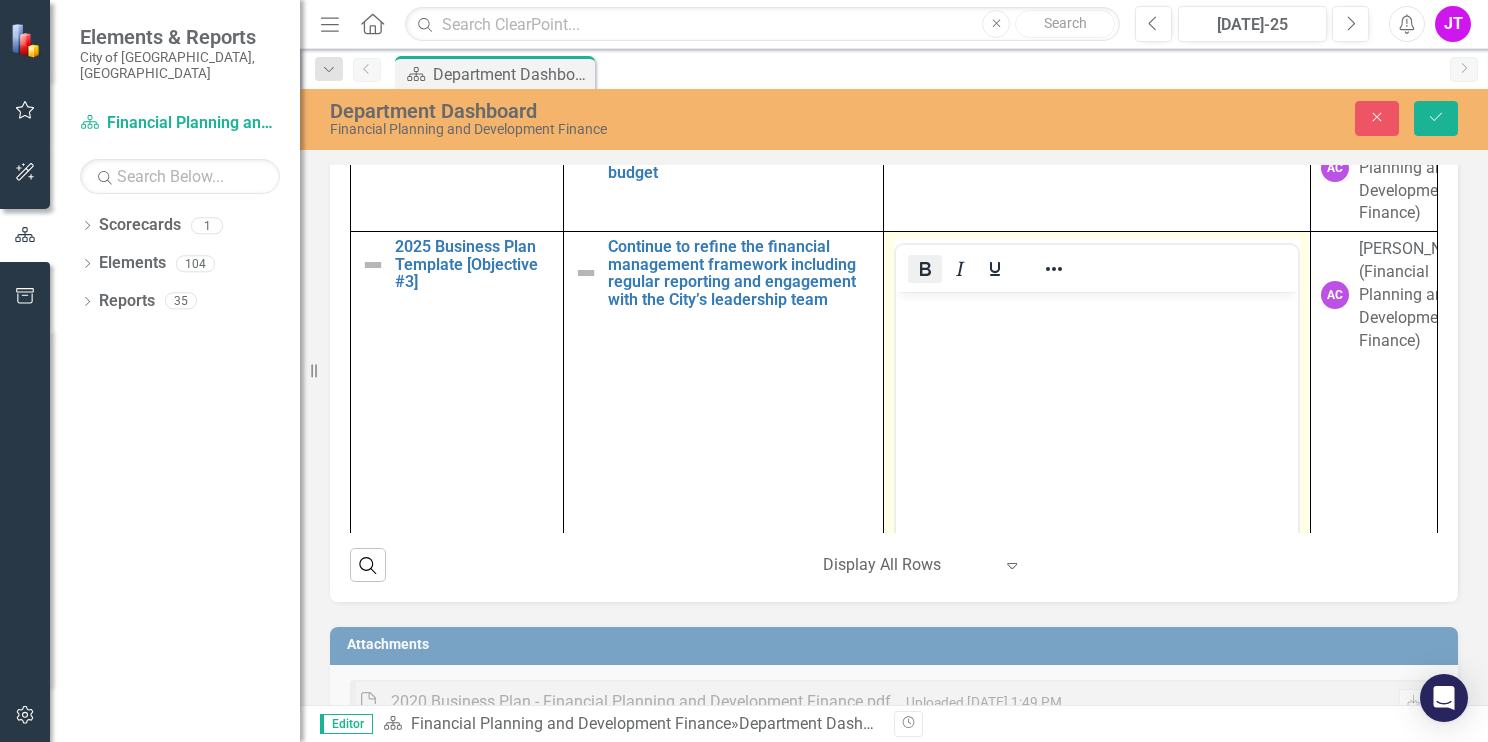 scroll, scrollTop: 0, scrollLeft: 0, axis: both 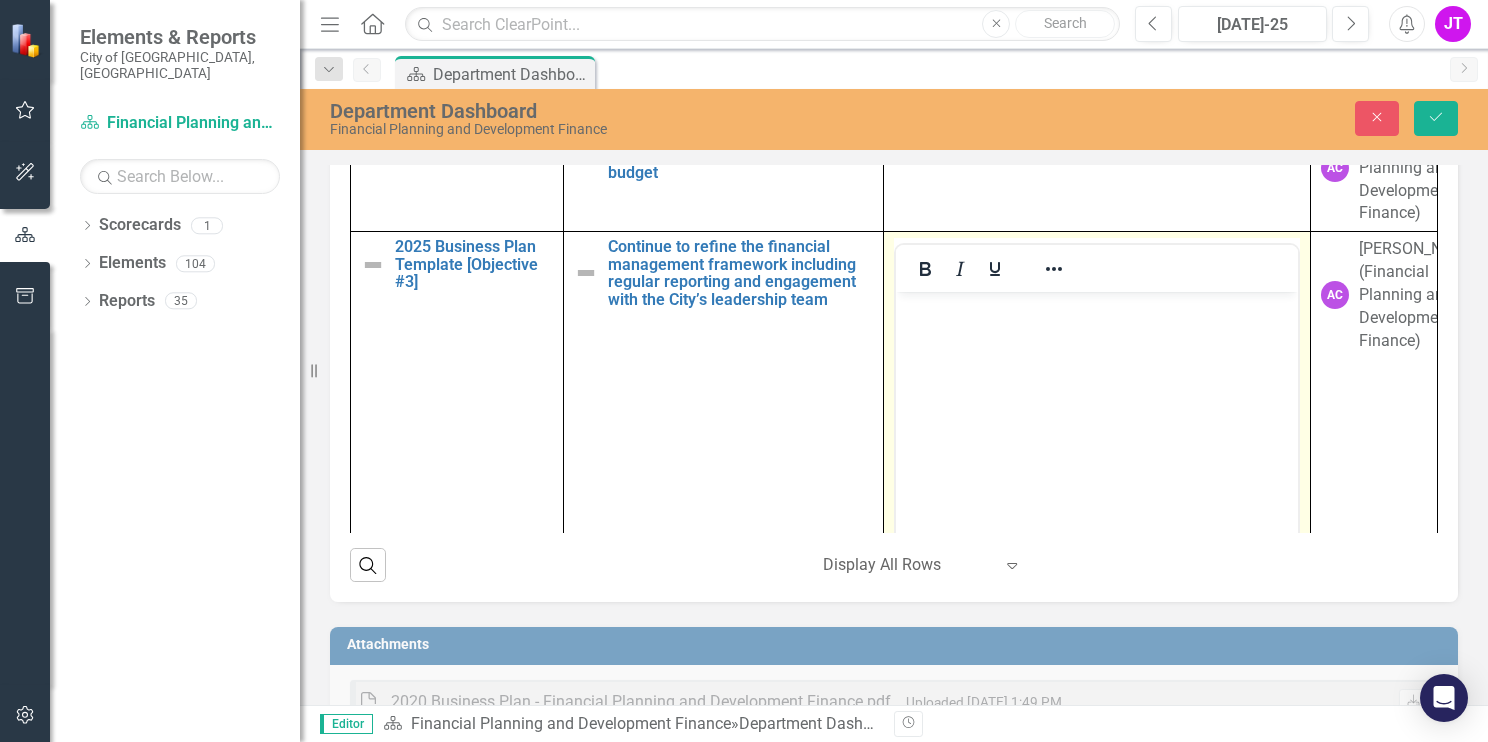 click at bounding box center (1096, 442) 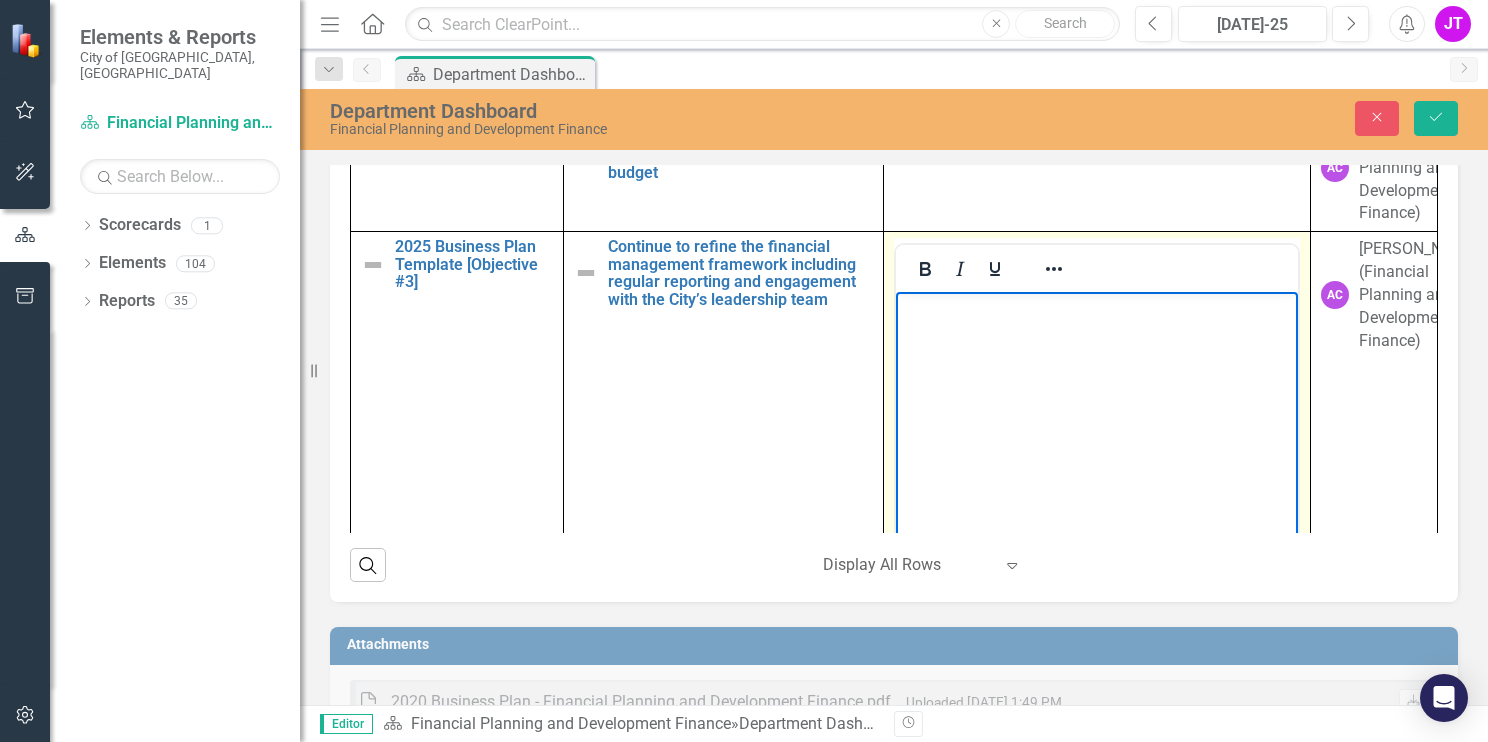 paste 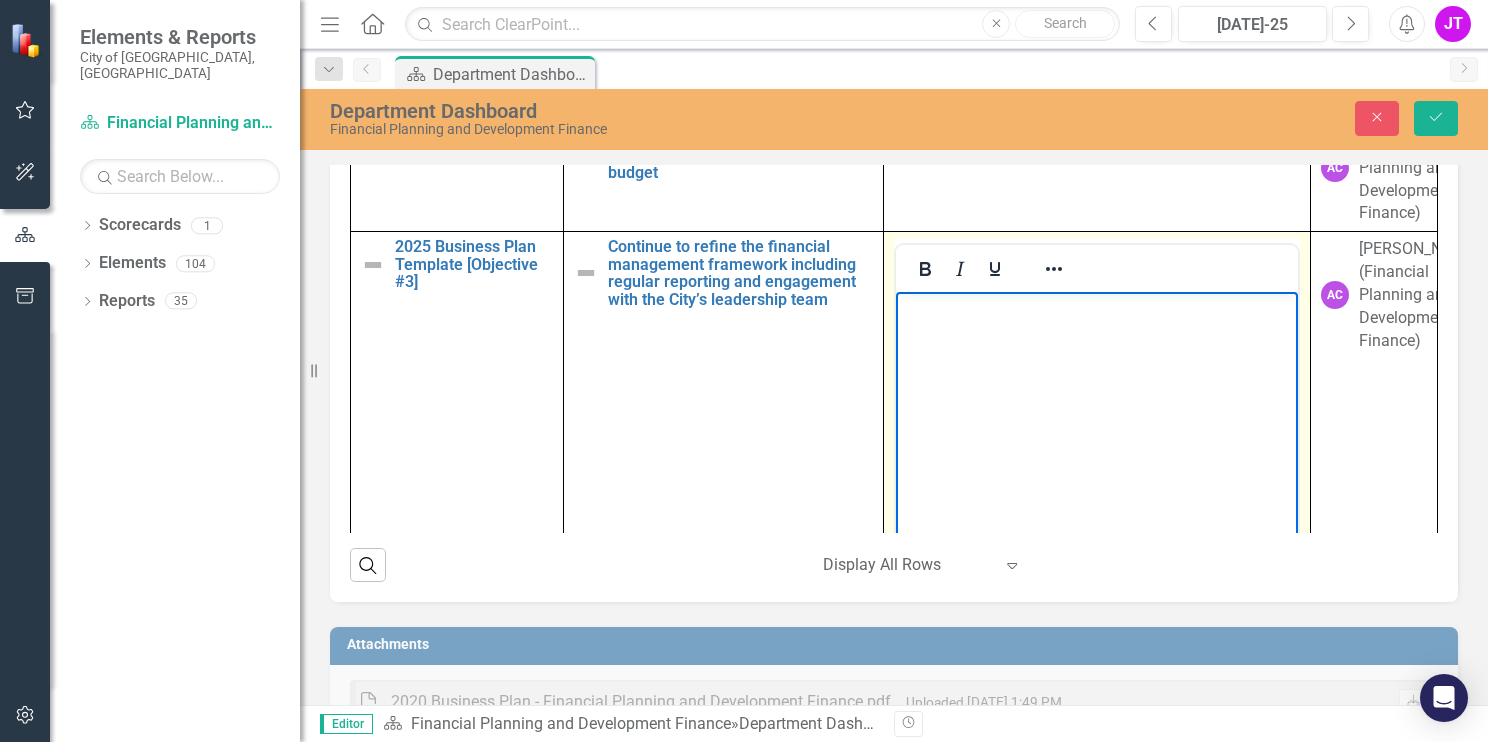 type 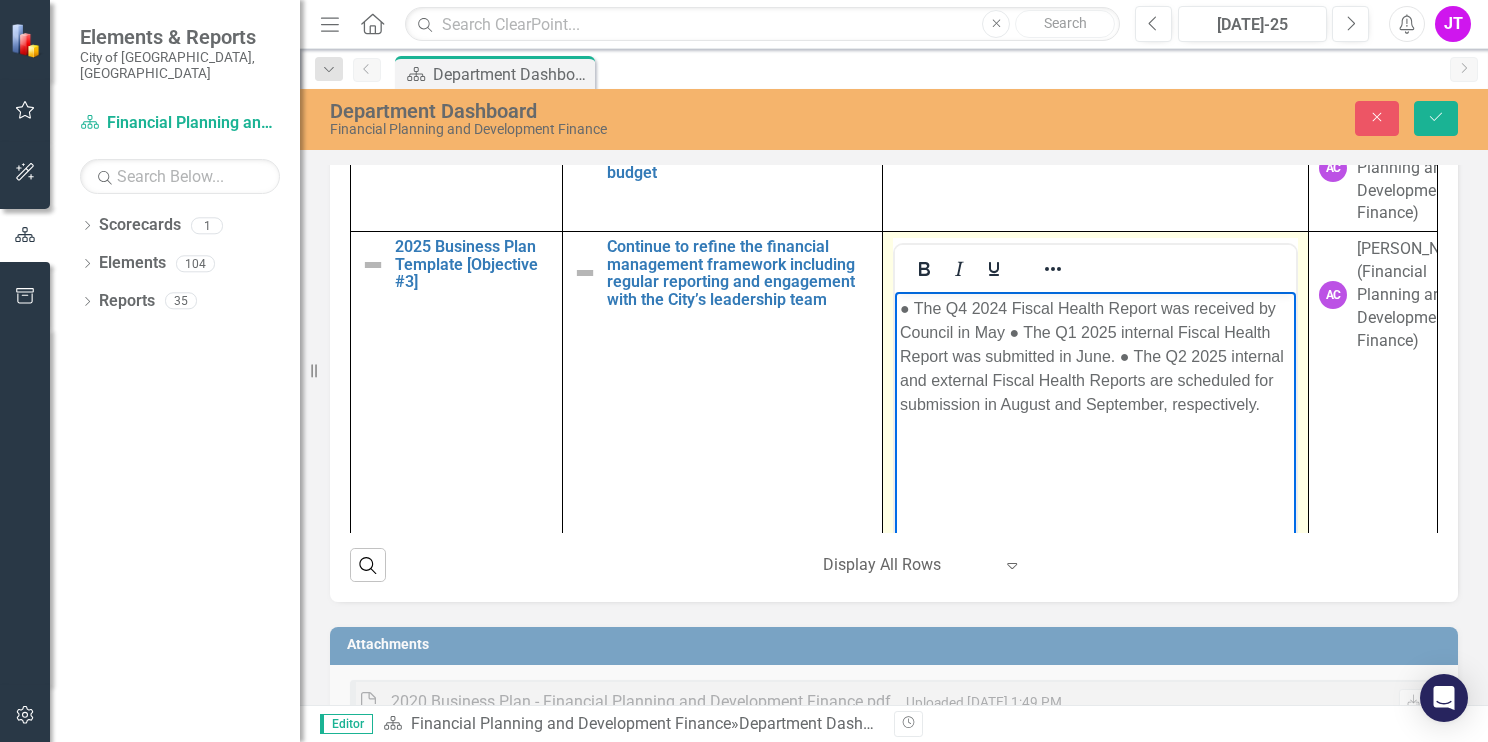 click on "● The Q4 2024 Fiscal Health Report was received by Council in May ● The Q1 2025 internal Fiscal Health Report was submitted in June. ● The Q2 2025 internal and external Fiscal Health Reports are scheduled for submission in August and September, respectively." at bounding box center [1095, 357] 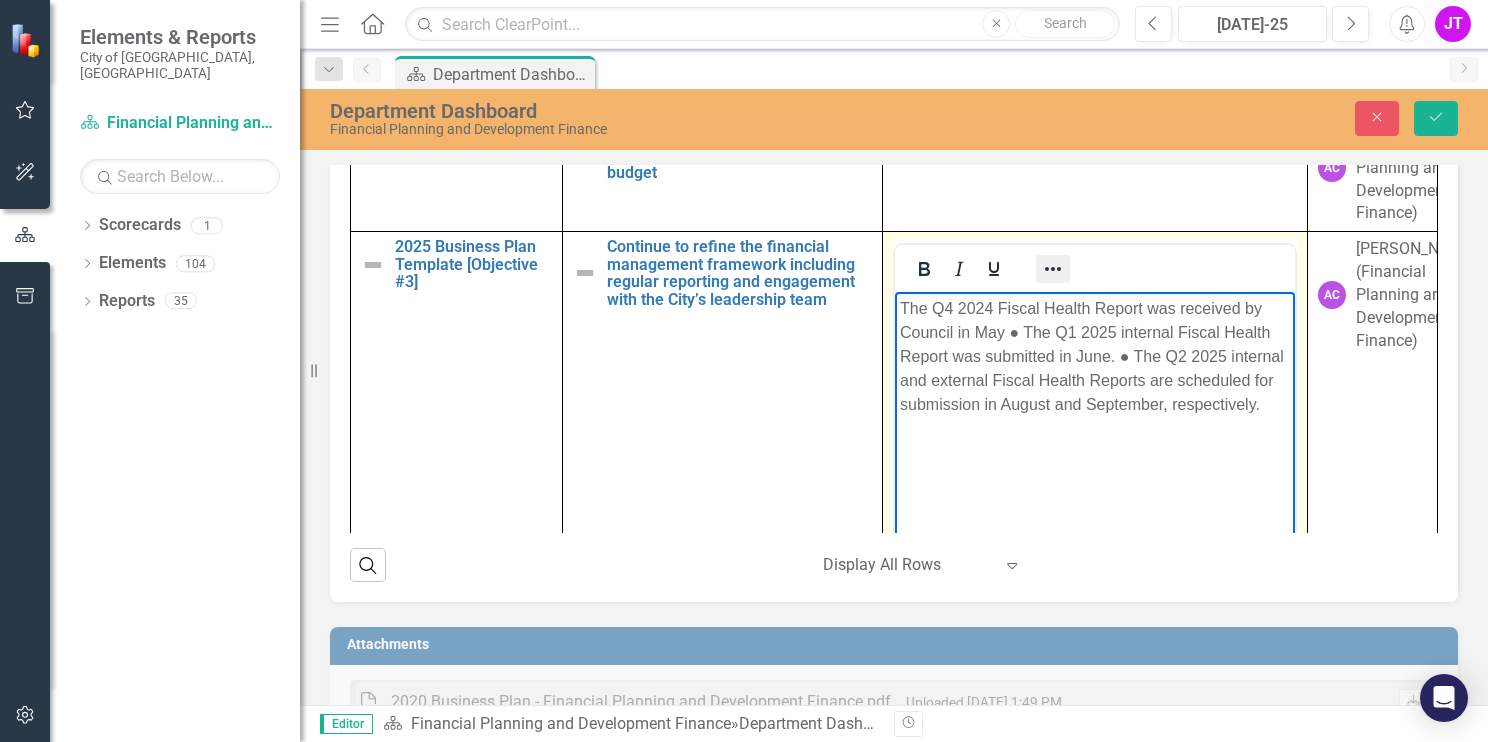 click 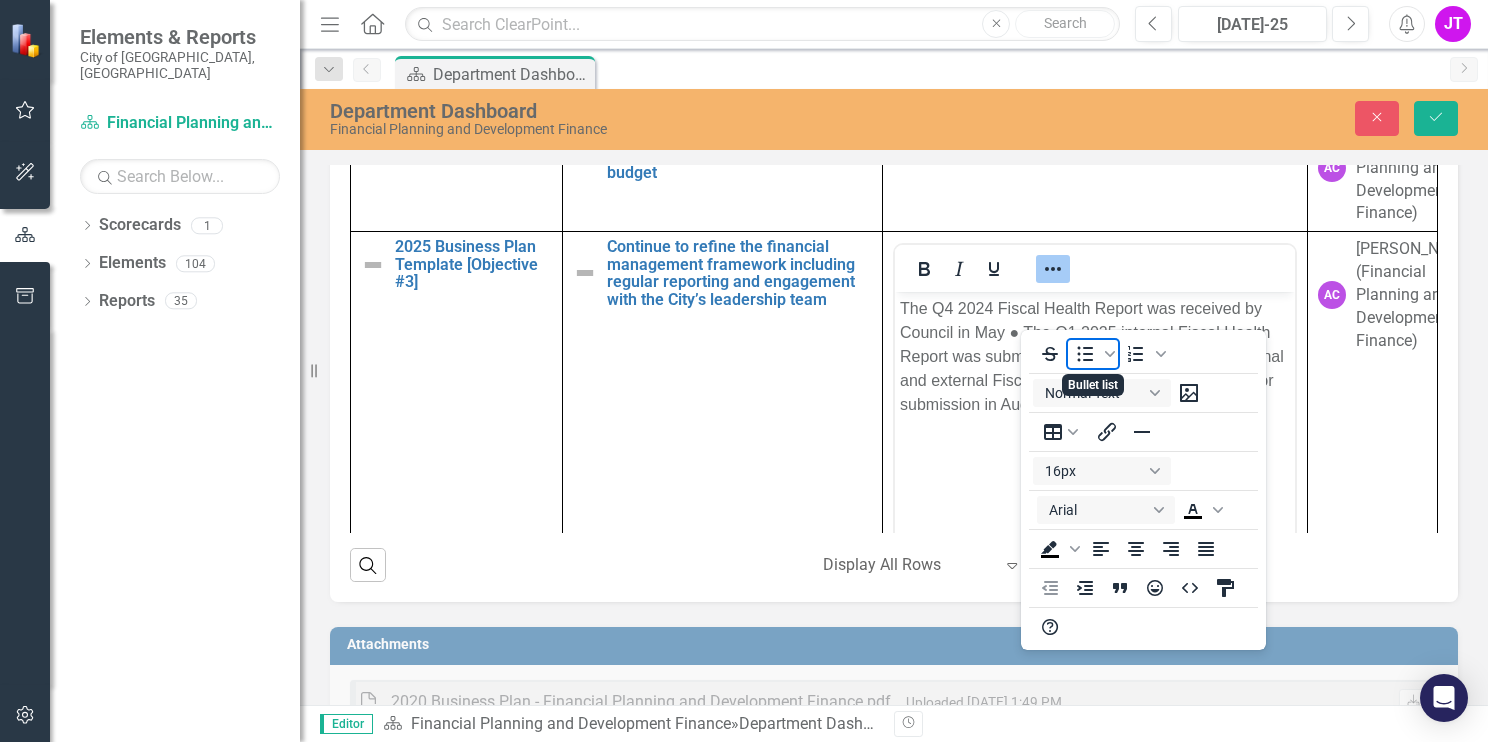 click at bounding box center [1085, 354] 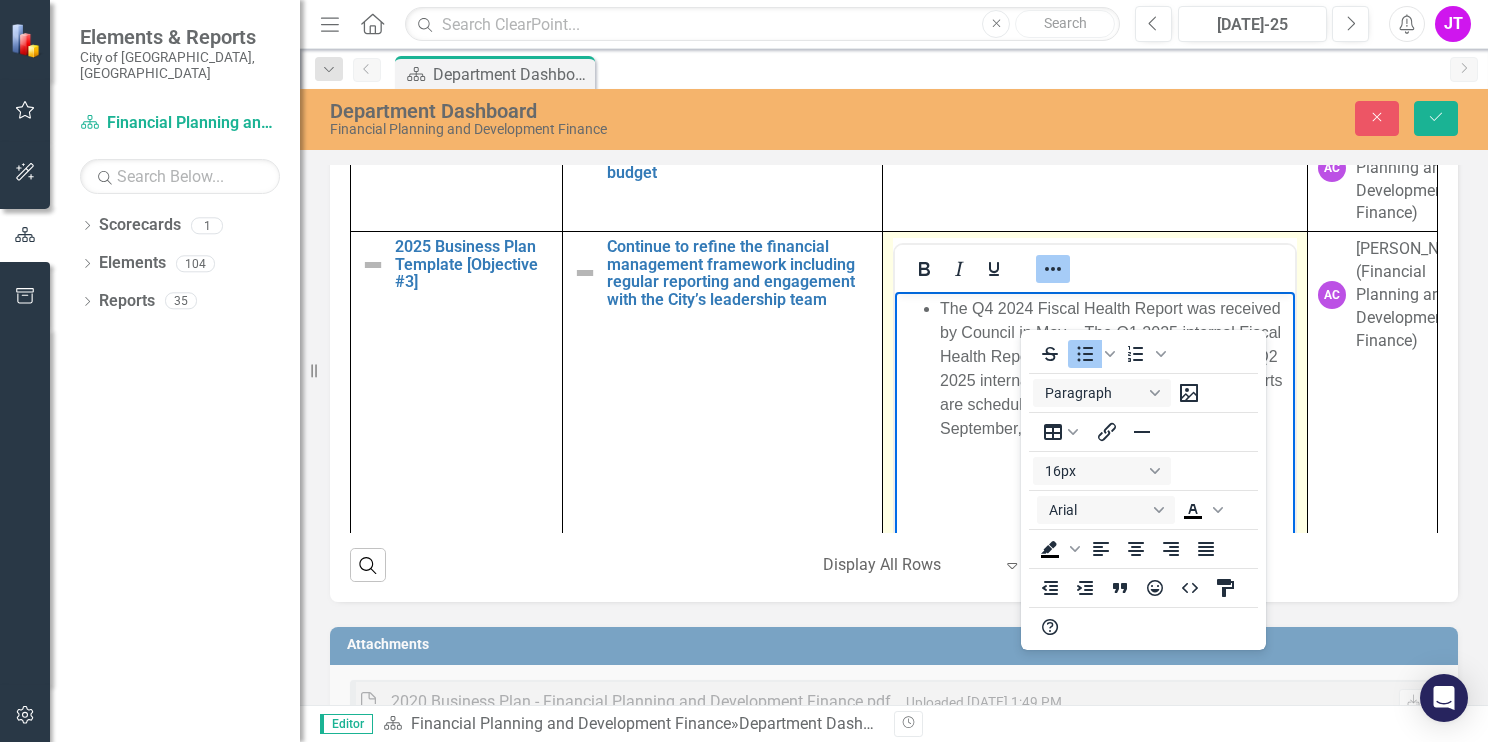 click 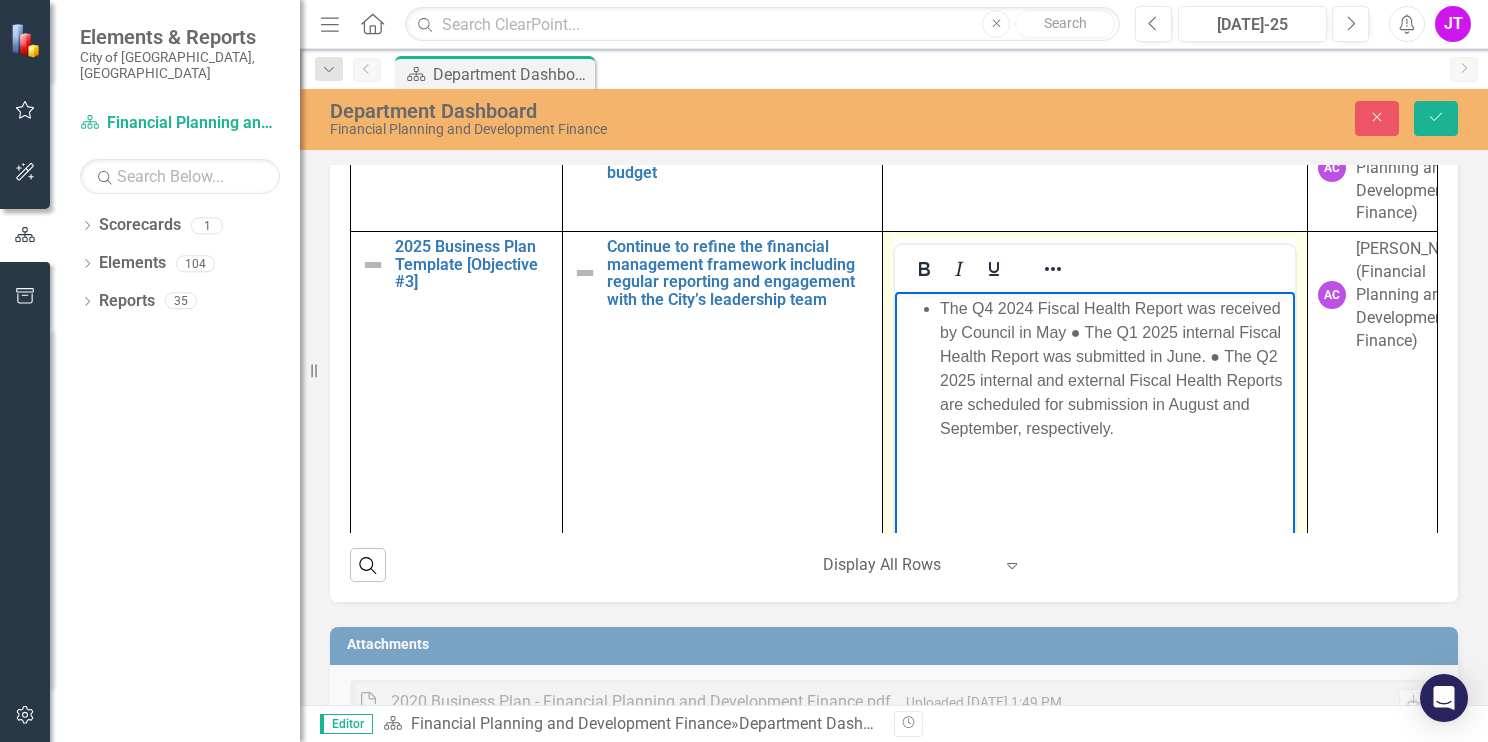 click on "The Q4 2024 Fiscal Health Report was received by Council in May ● The Q1 2025 internal Fiscal Health Report was submitted in June. ● The Q2 2025 internal and external Fiscal Health Reports are scheduled for submission in August and September, respectively." at bounding box center (1114, 369) 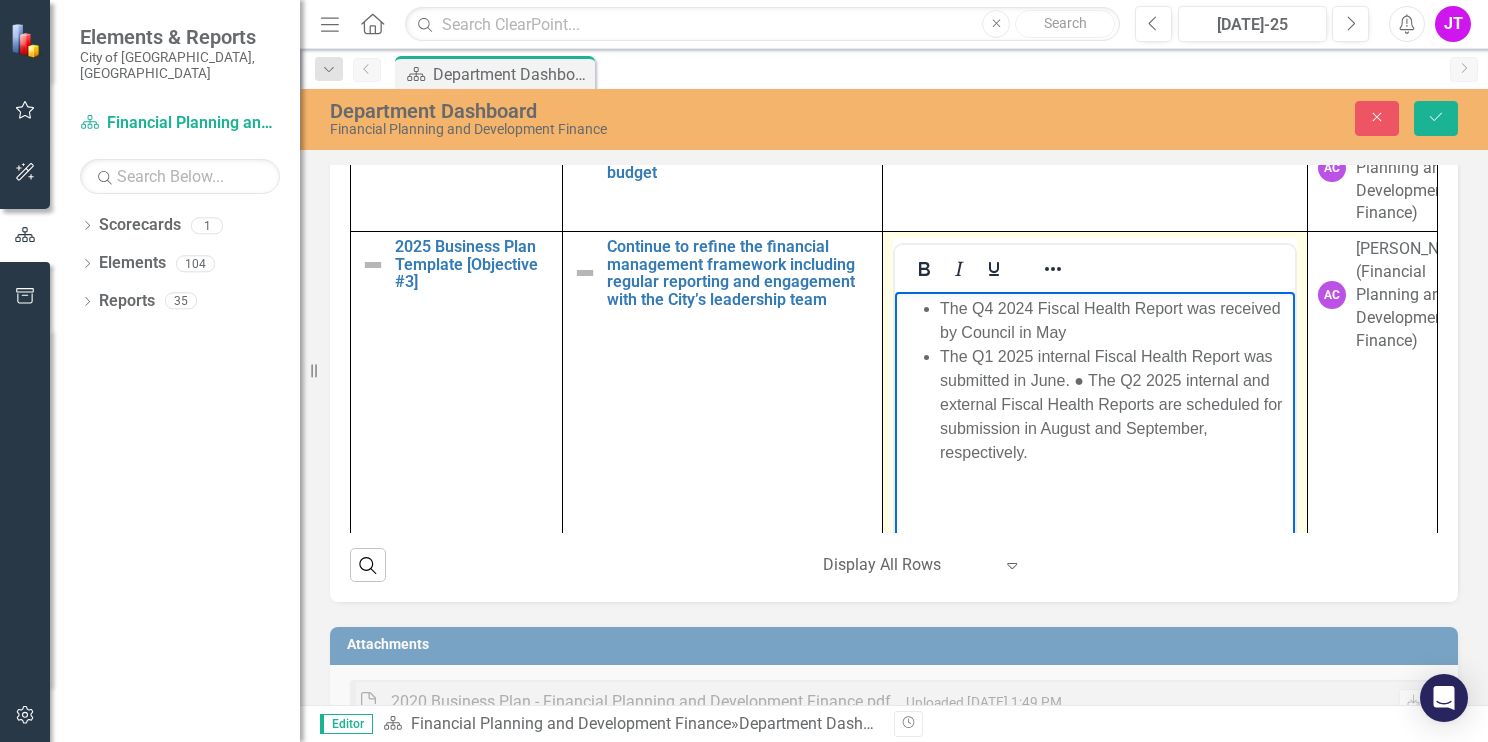 click on "The Q1 2025 internal Fiscal Health Report was submitted in June. ● The Q2 2025 internal and external Fiscal Health Reports are scheduled for submission in August and September, respectively." at bounding box center (1114, 405) 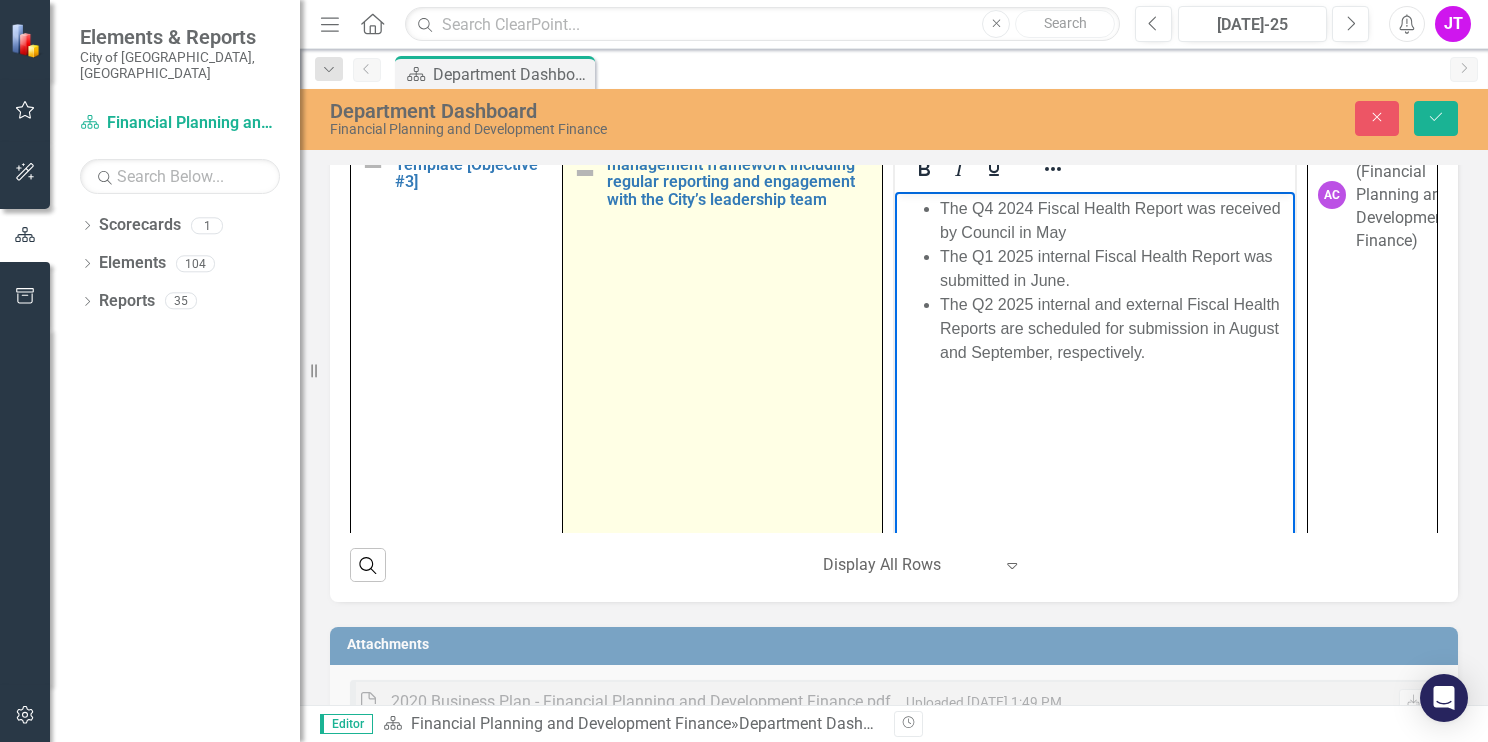 scroll, scrollTop: 510, scrollLeft: 0, axis: vertical 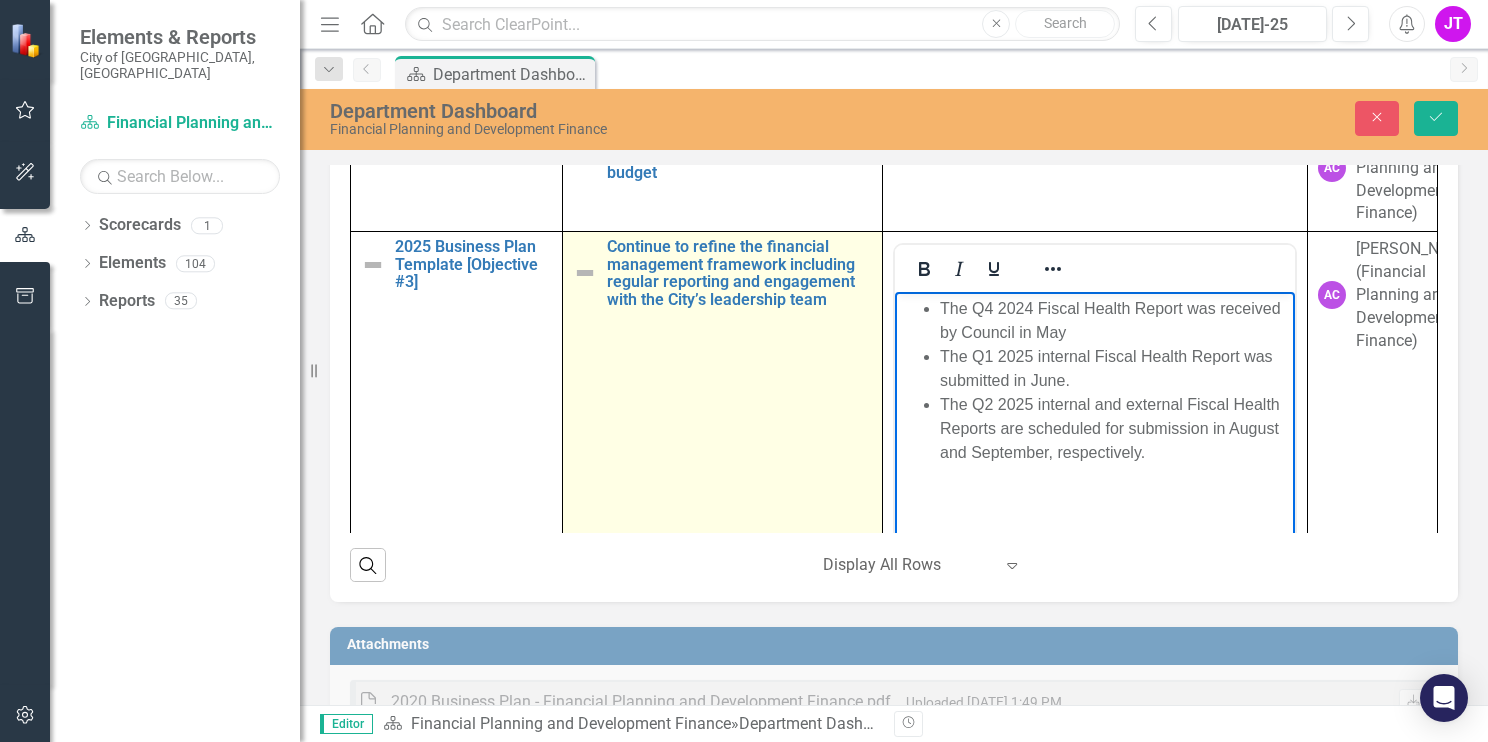 click at bounding box center (585, 273) 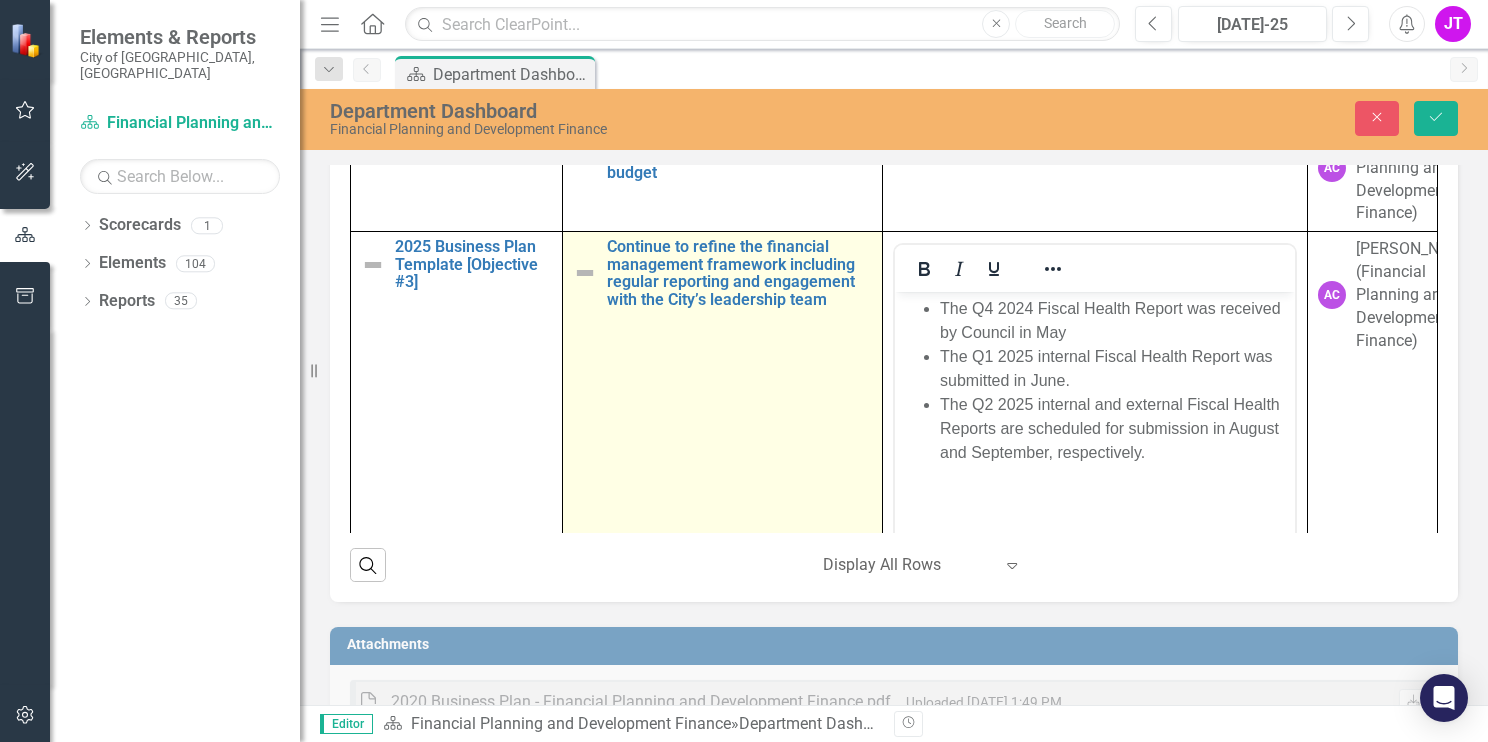 click at bounding box center (585, 273) 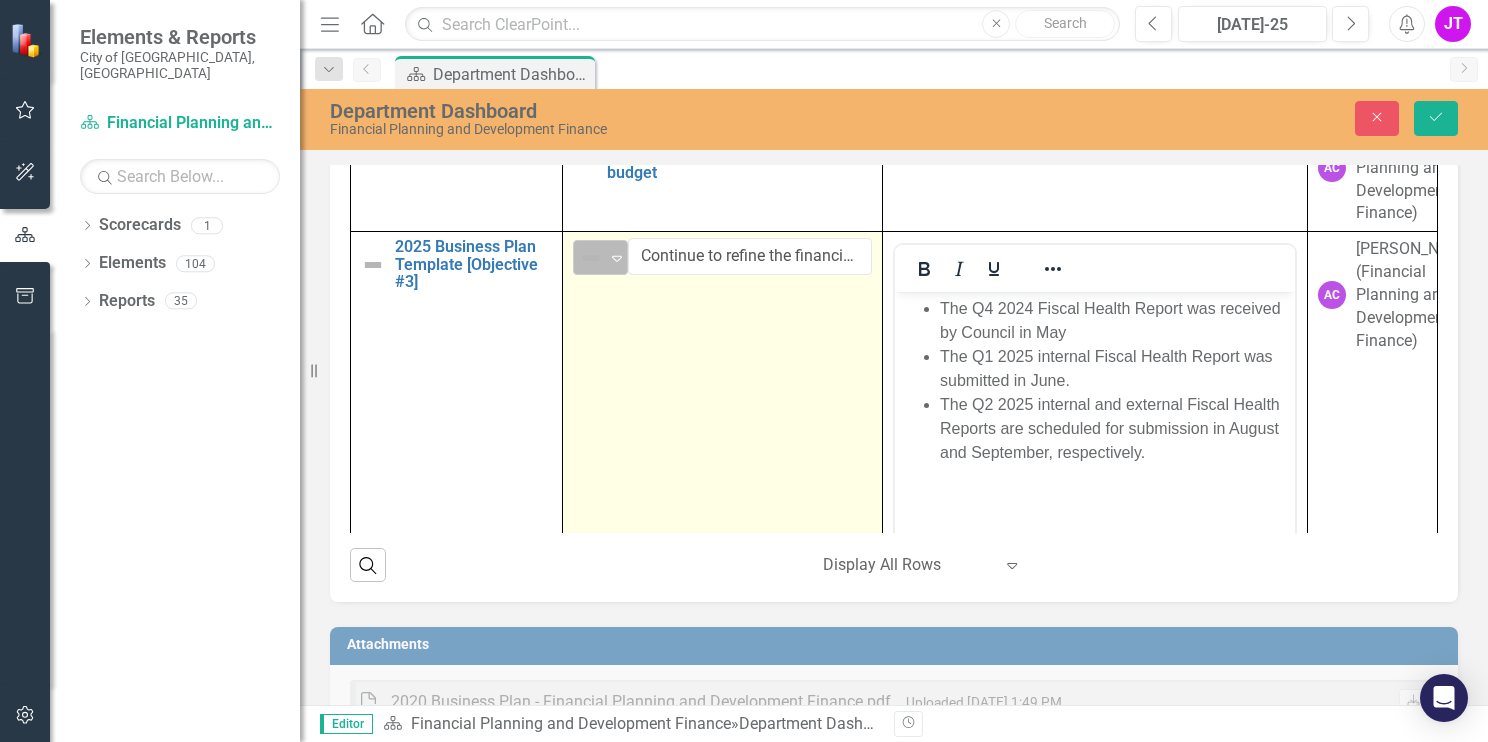 click at bounding box center (591, 258) 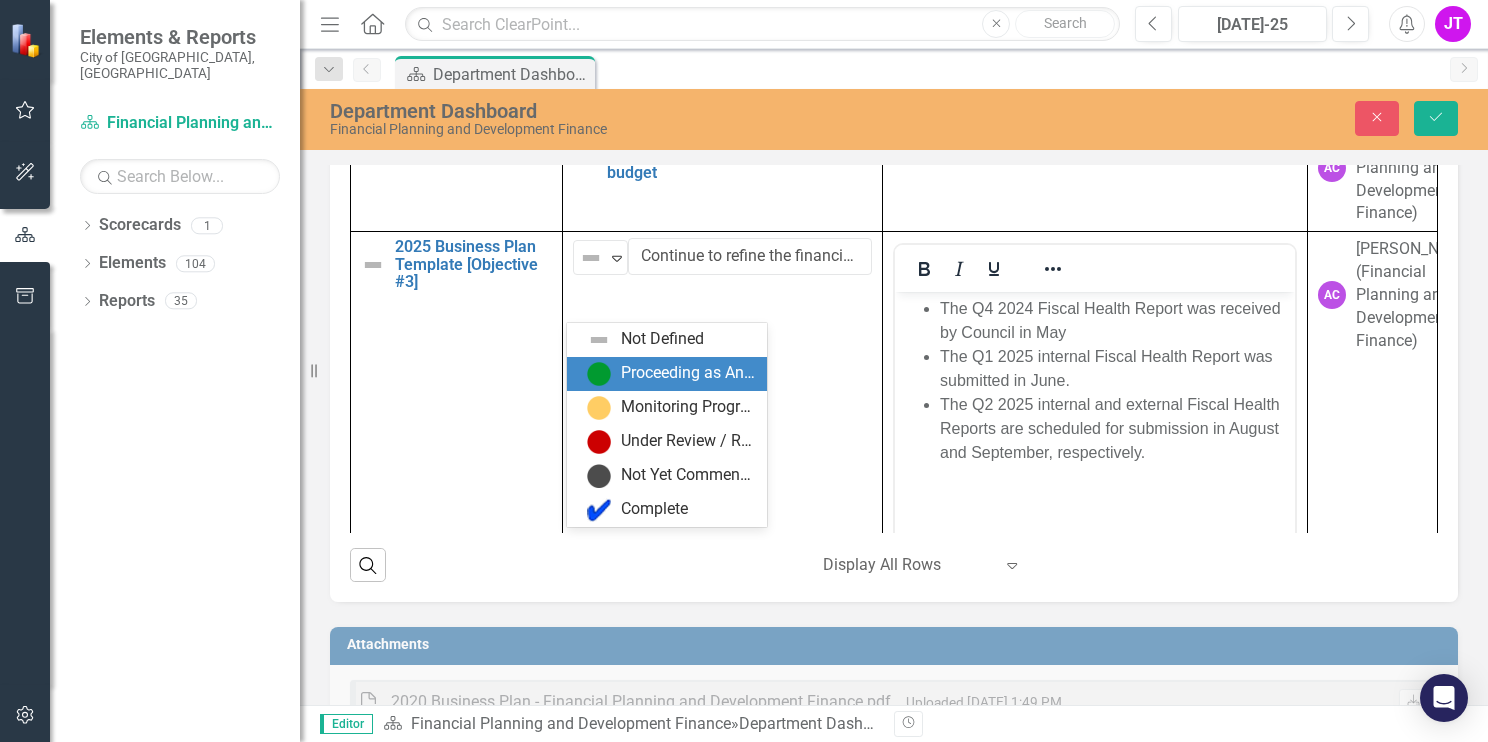 click at bounding box center (599, 374) 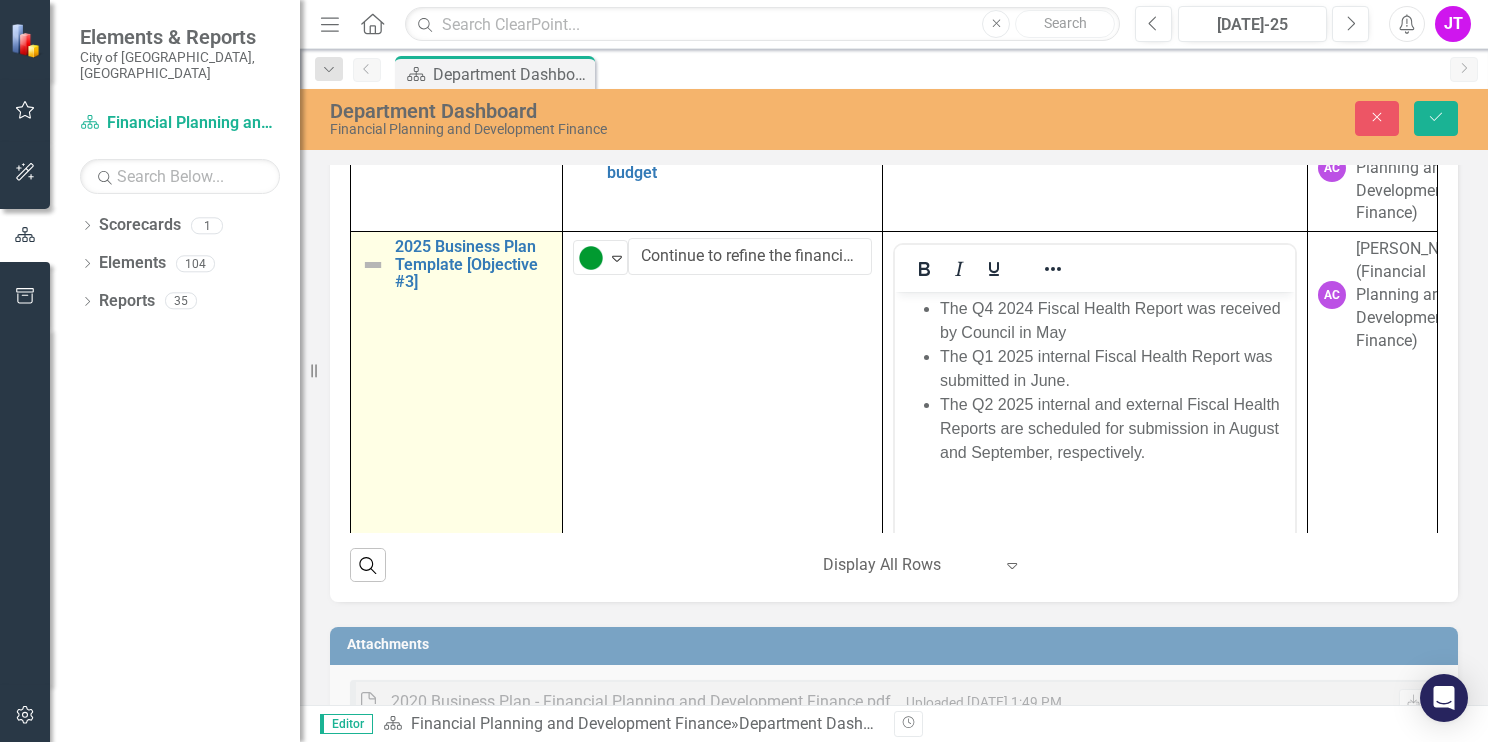 click at bounding box center (373, 265) 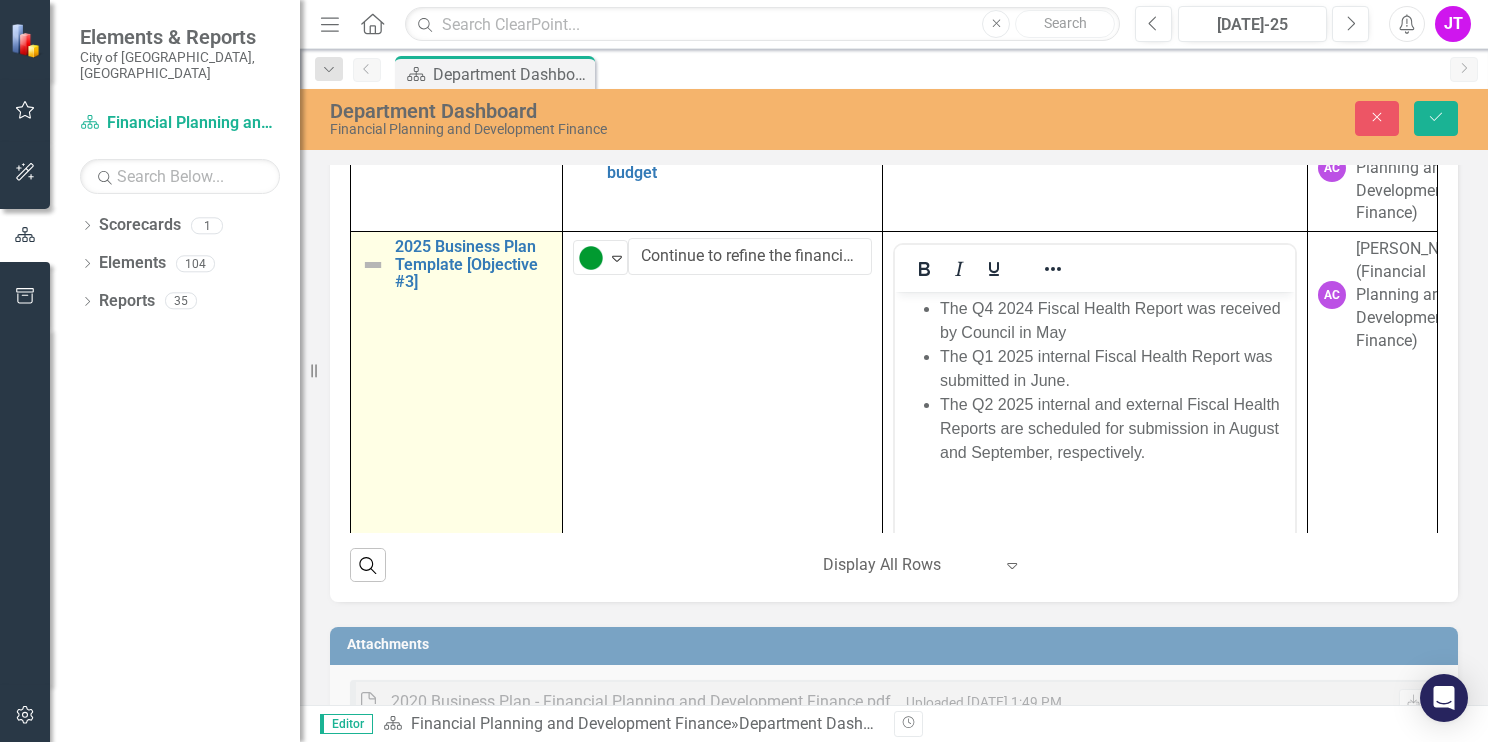 click at bounding box center [373, 265] 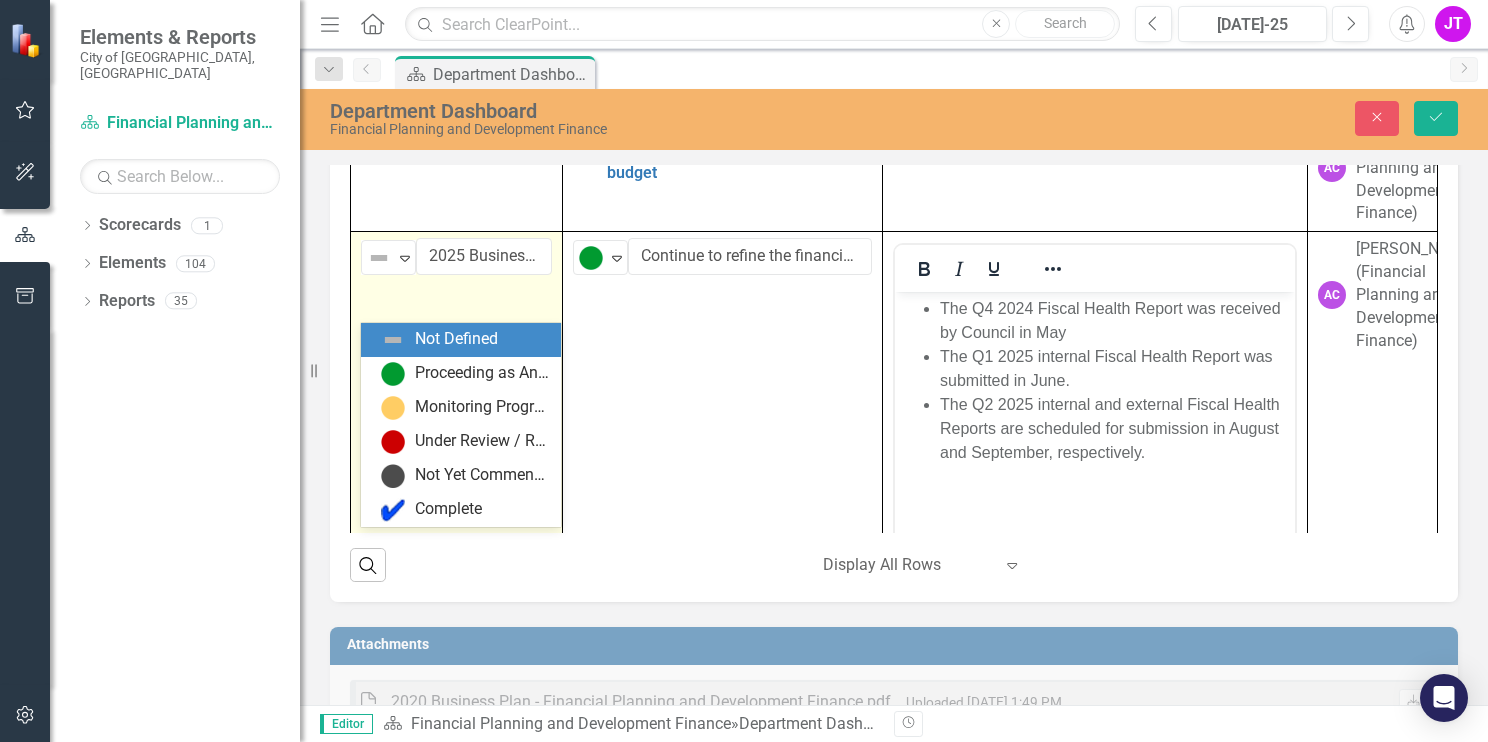 click at bounding box center (379, 258) 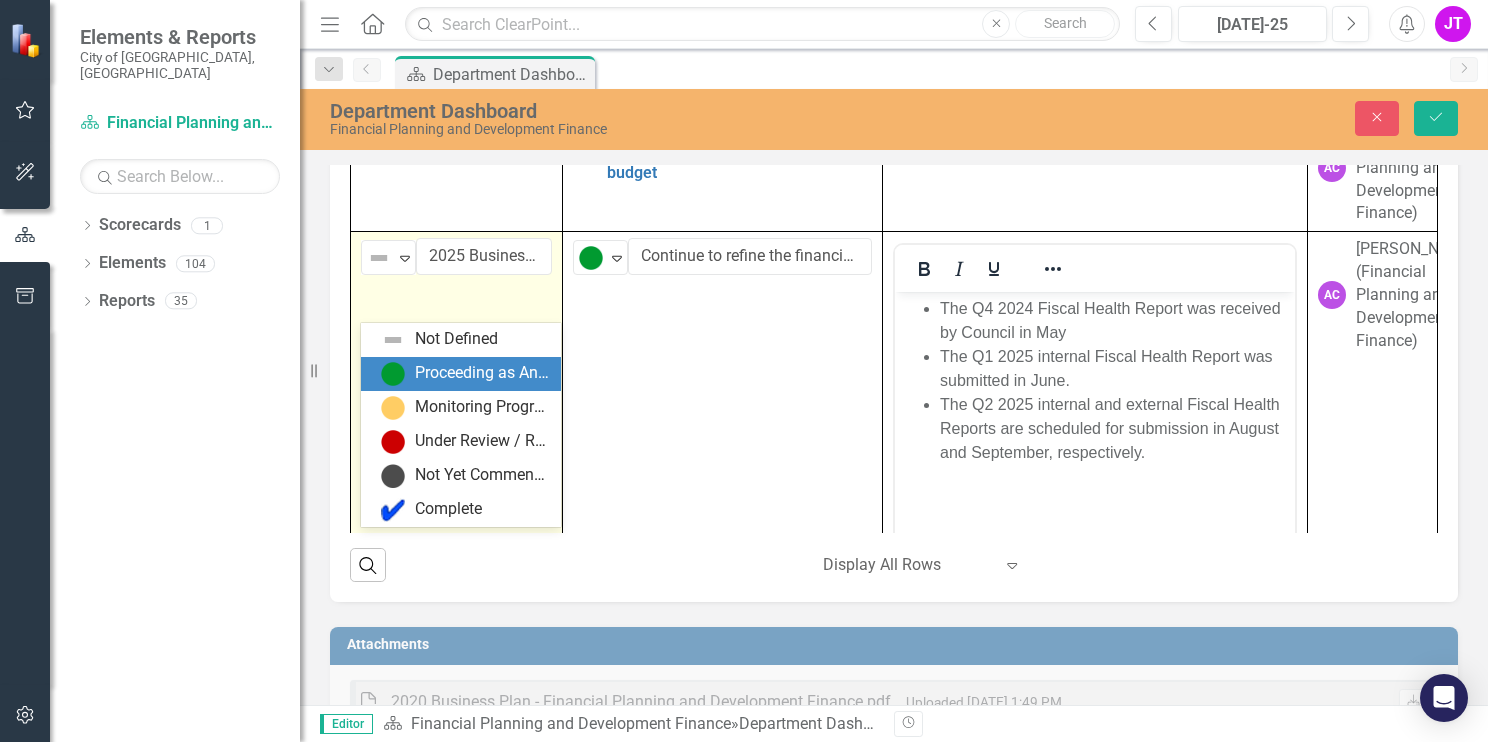 click on "Proceeding as Anticipated" at bounding box center [465, 374] 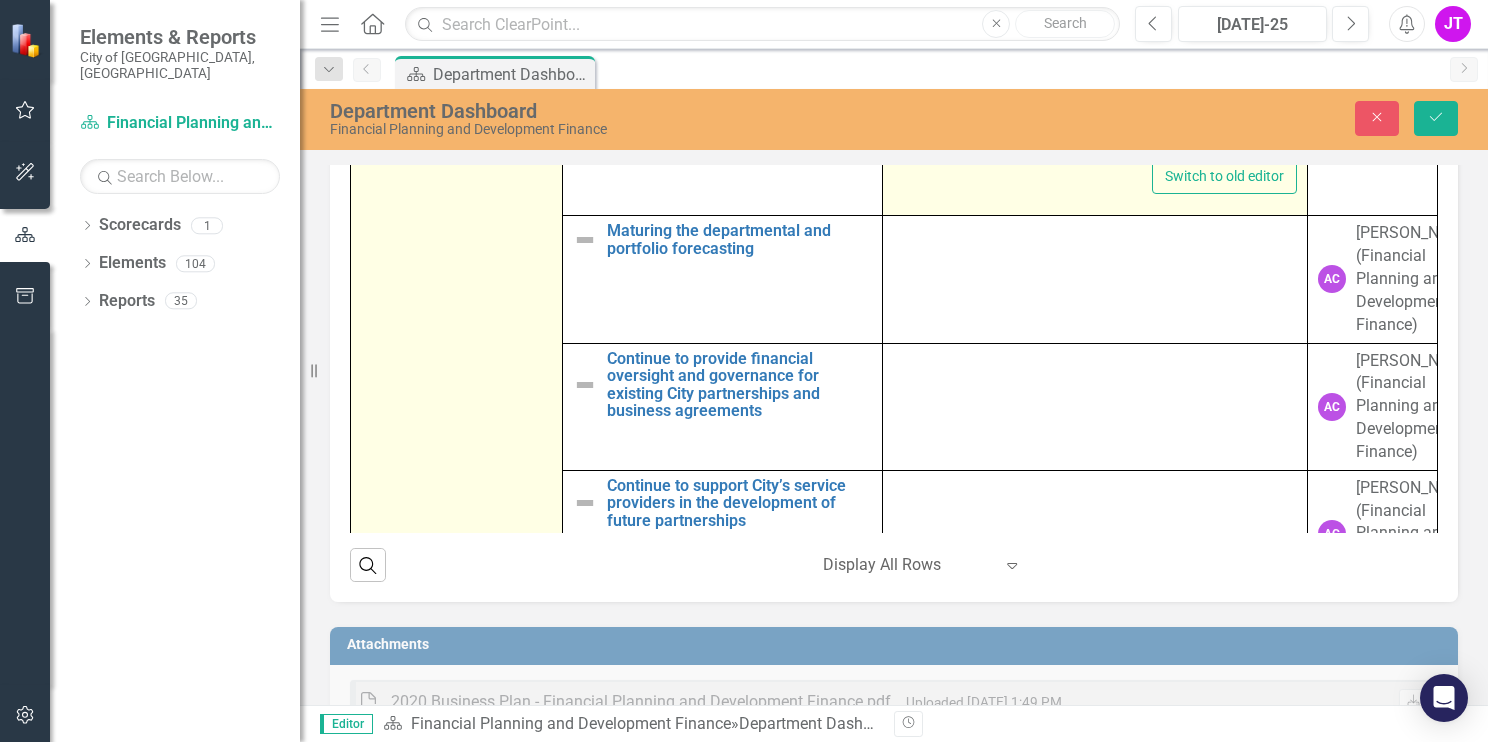 scroll, scrollTop: 1030, scrollLeft: 0, axis: vertical 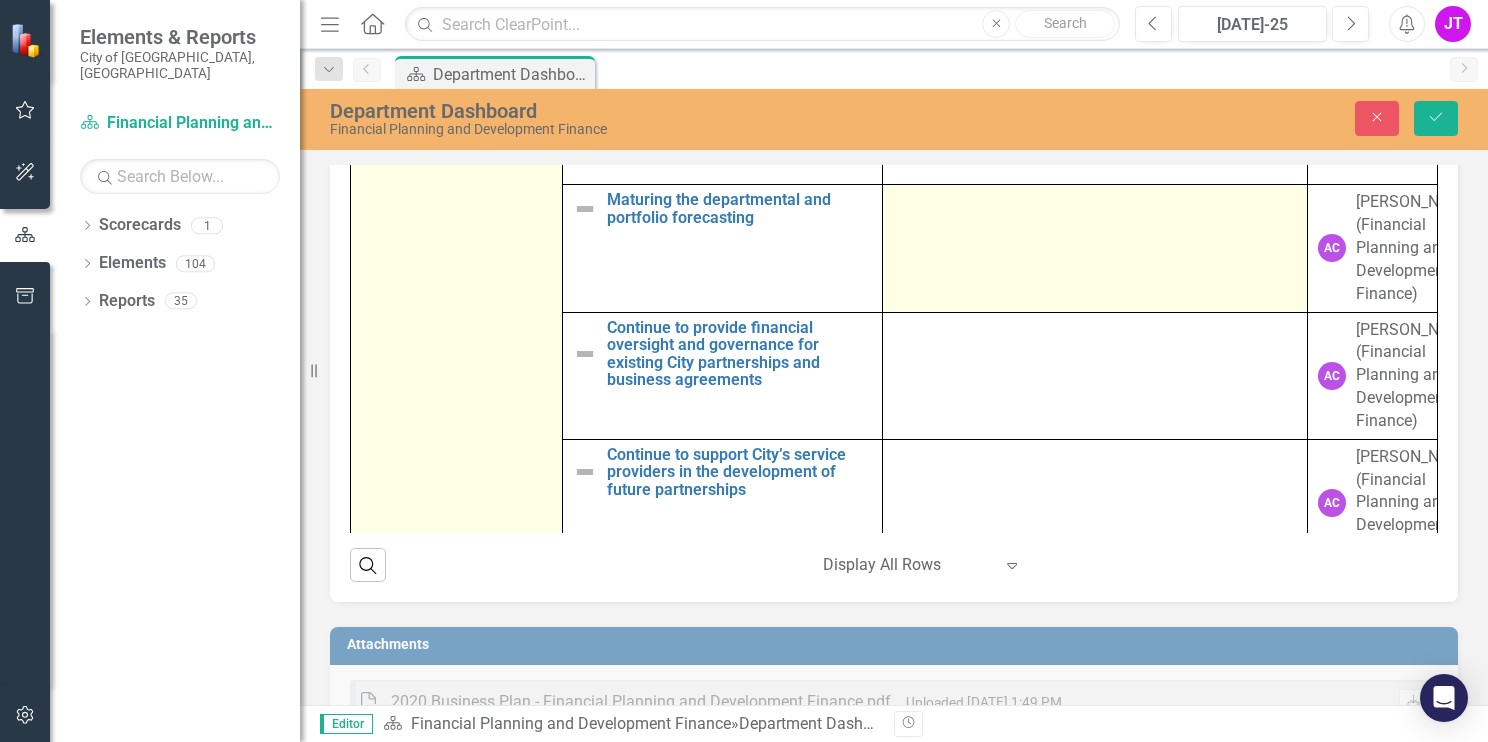 click at bounding box center (1094, 248) 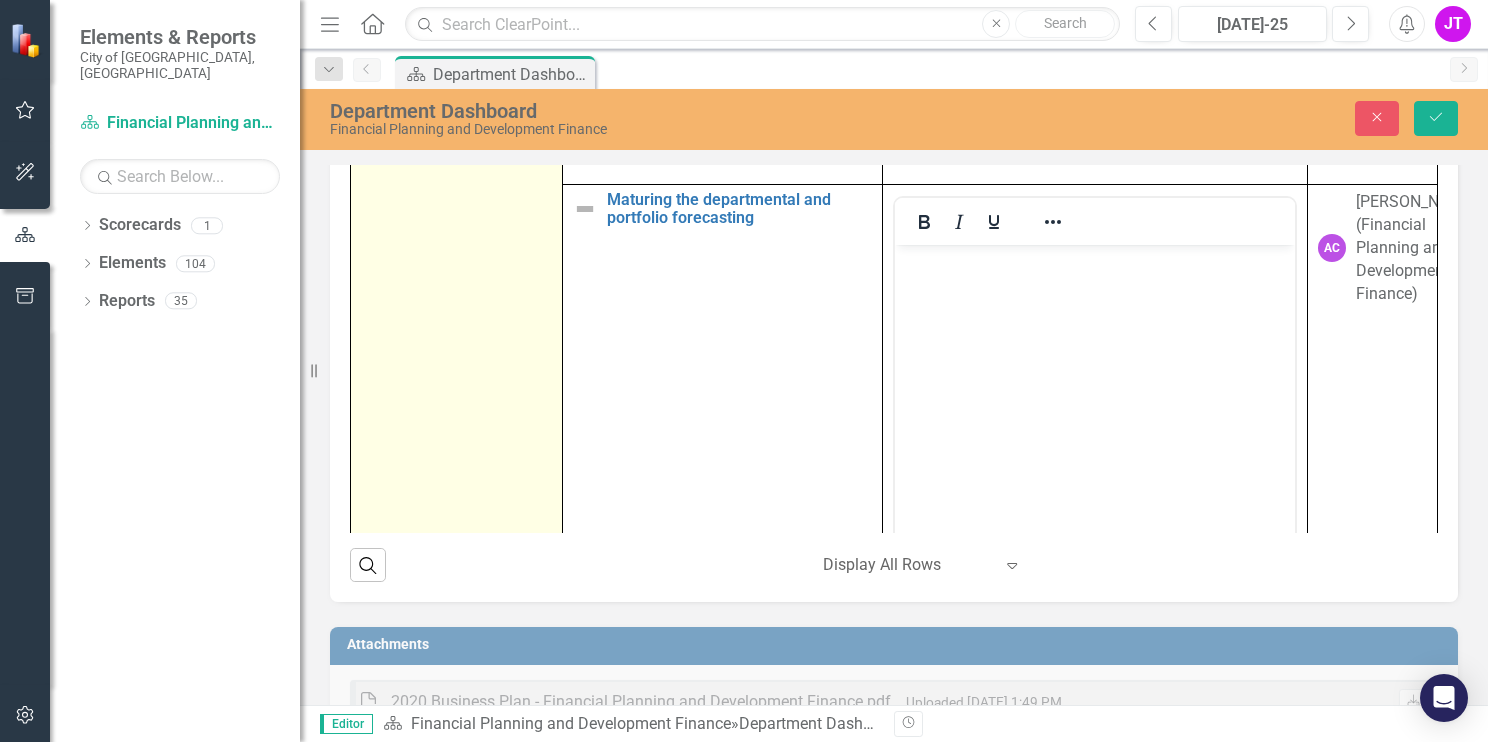 scroll, scrollTop: 0, scrollLeft: 0, axis: both 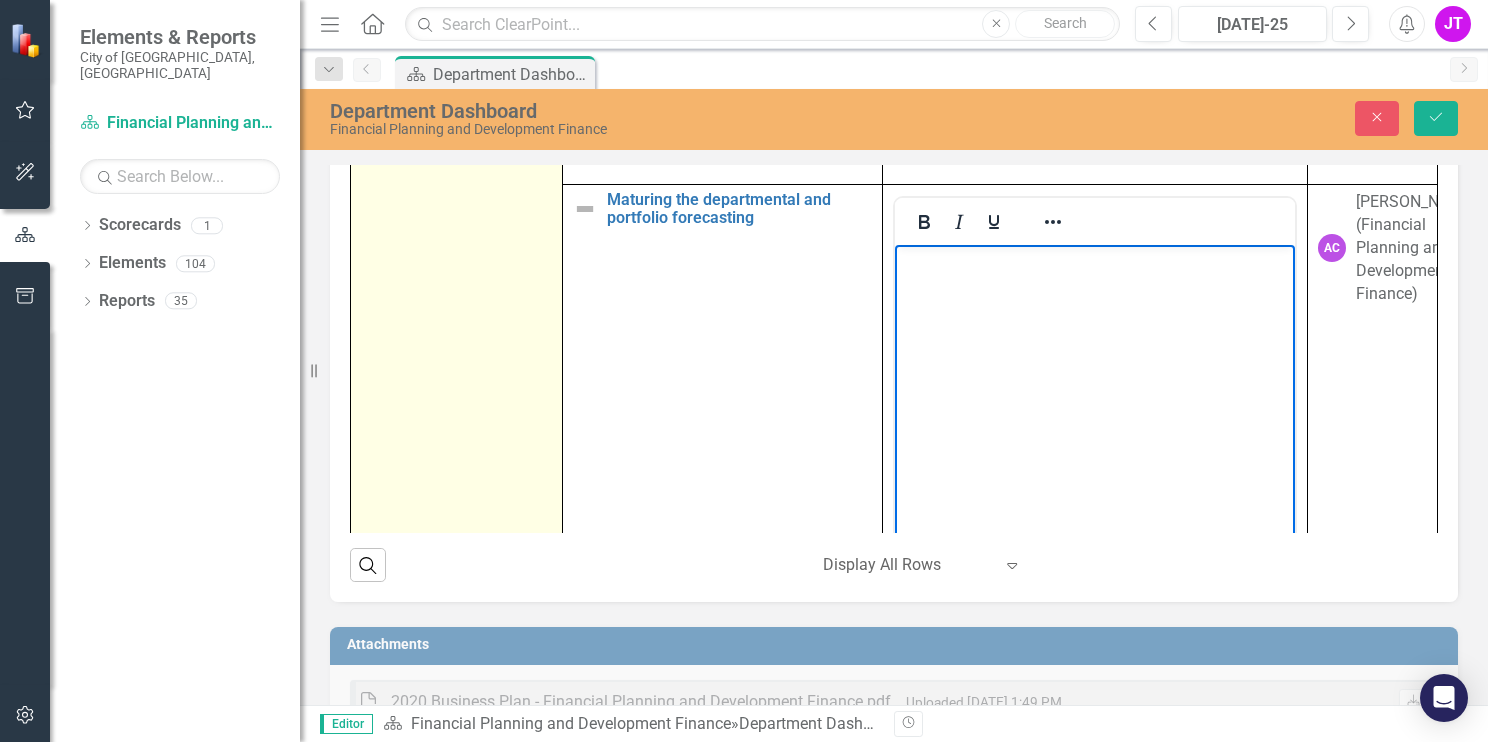 click at bounding box center [1094, 395] 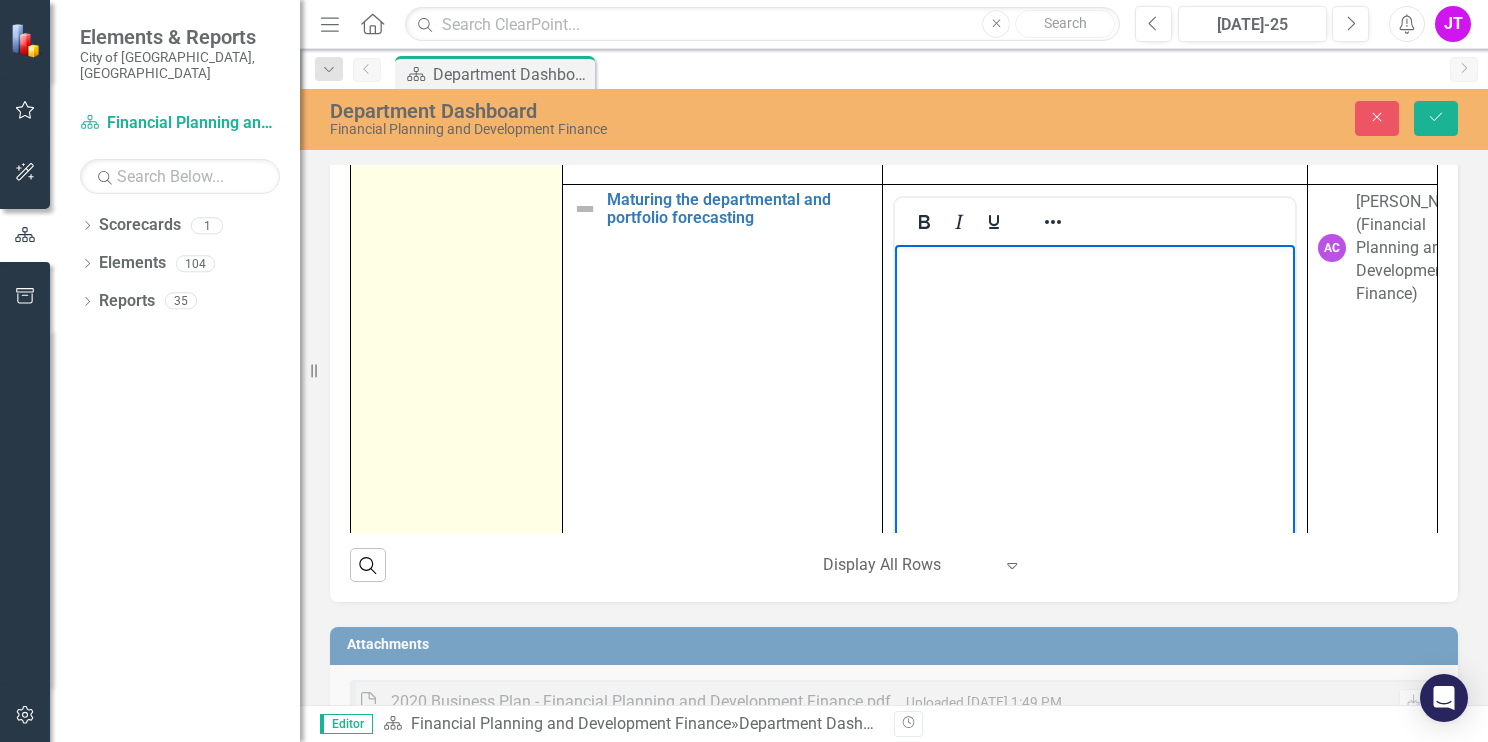paste 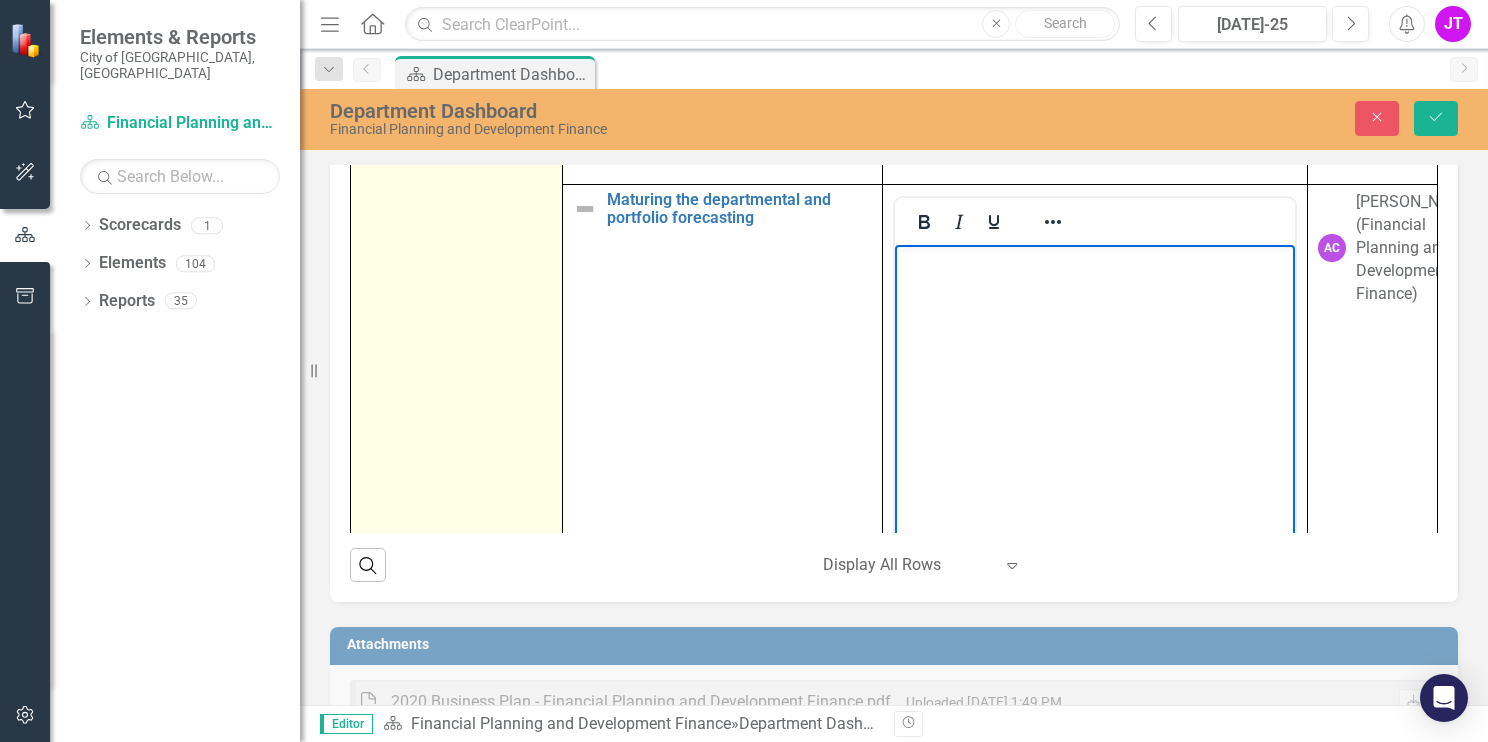 type 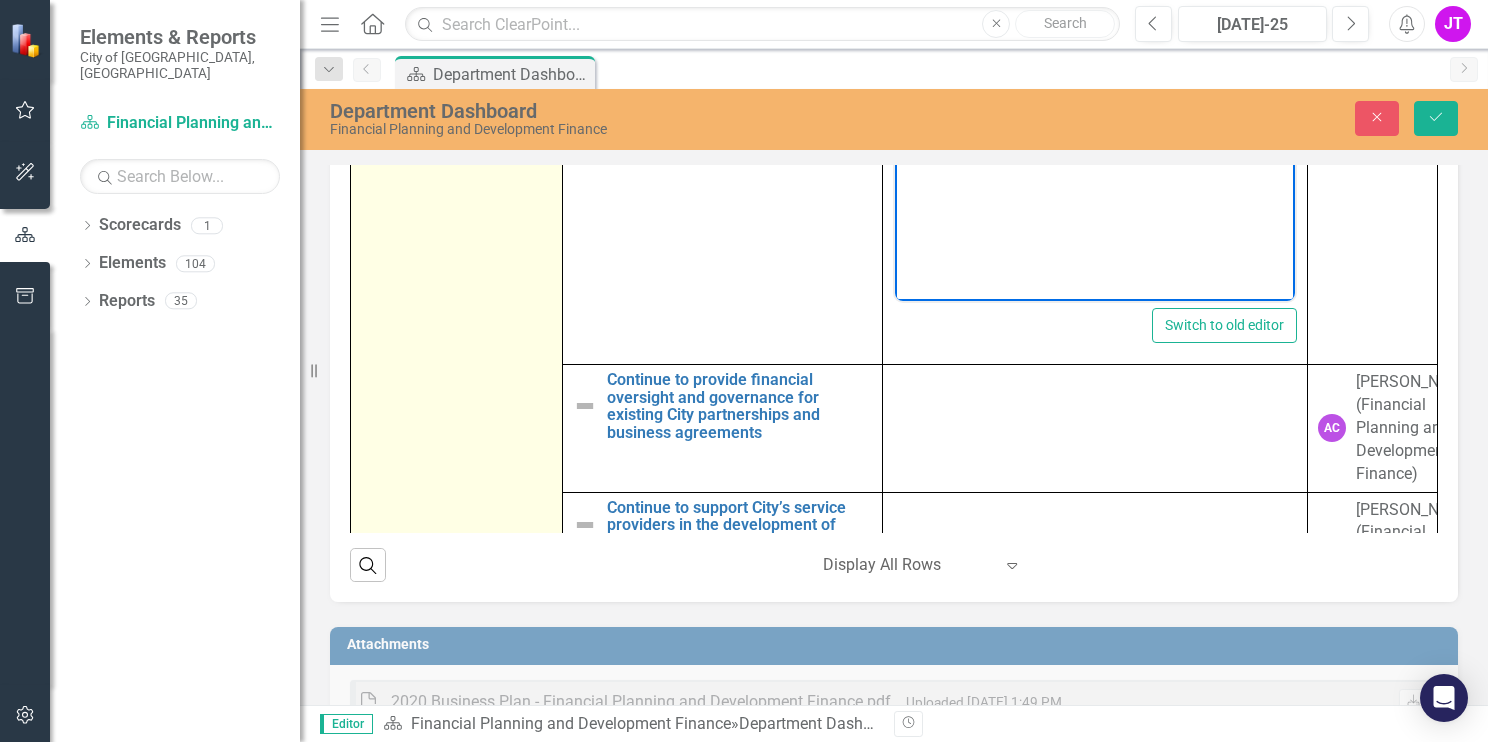 scroll, scrollTop: 1330, scrollLeft: 0, axis: vertical 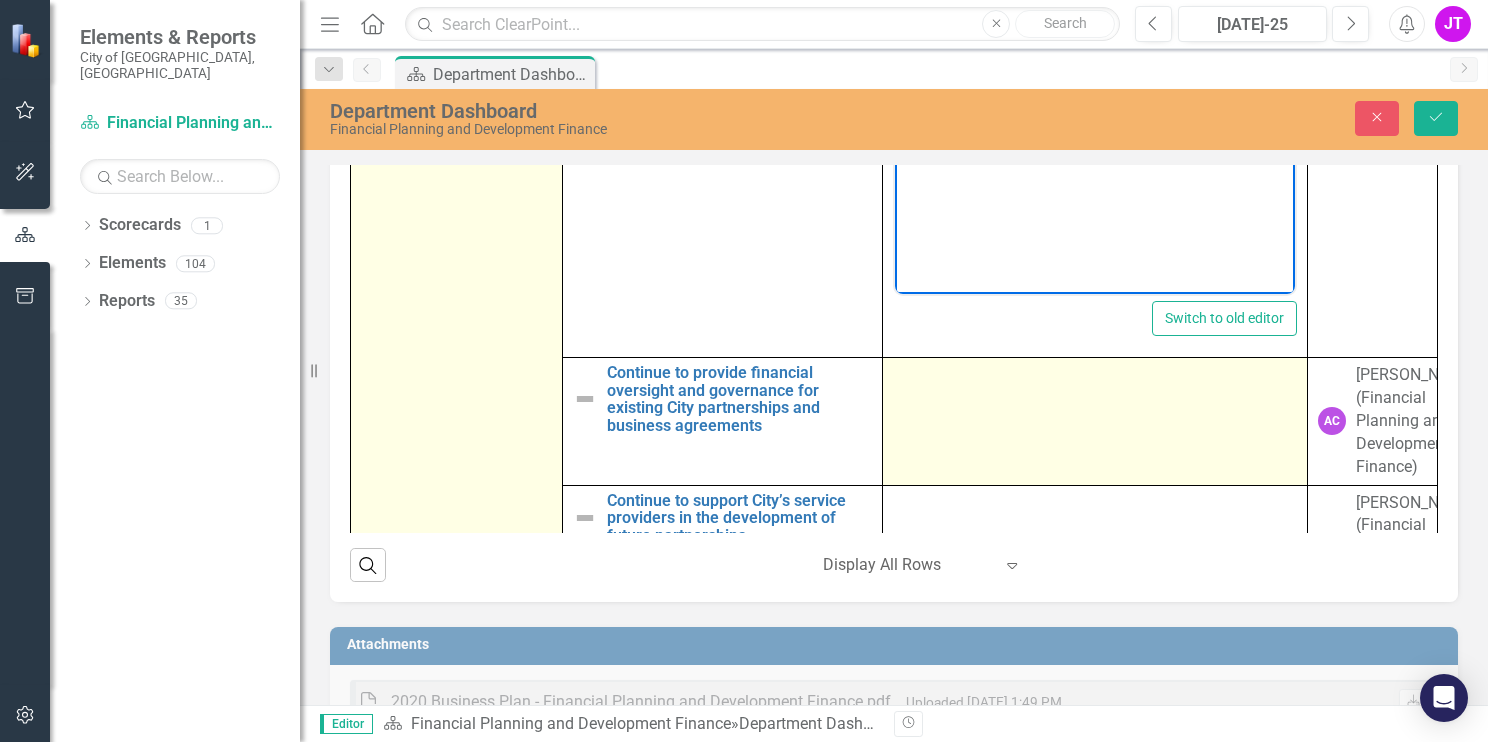 click at bounding box center [1094, 421] 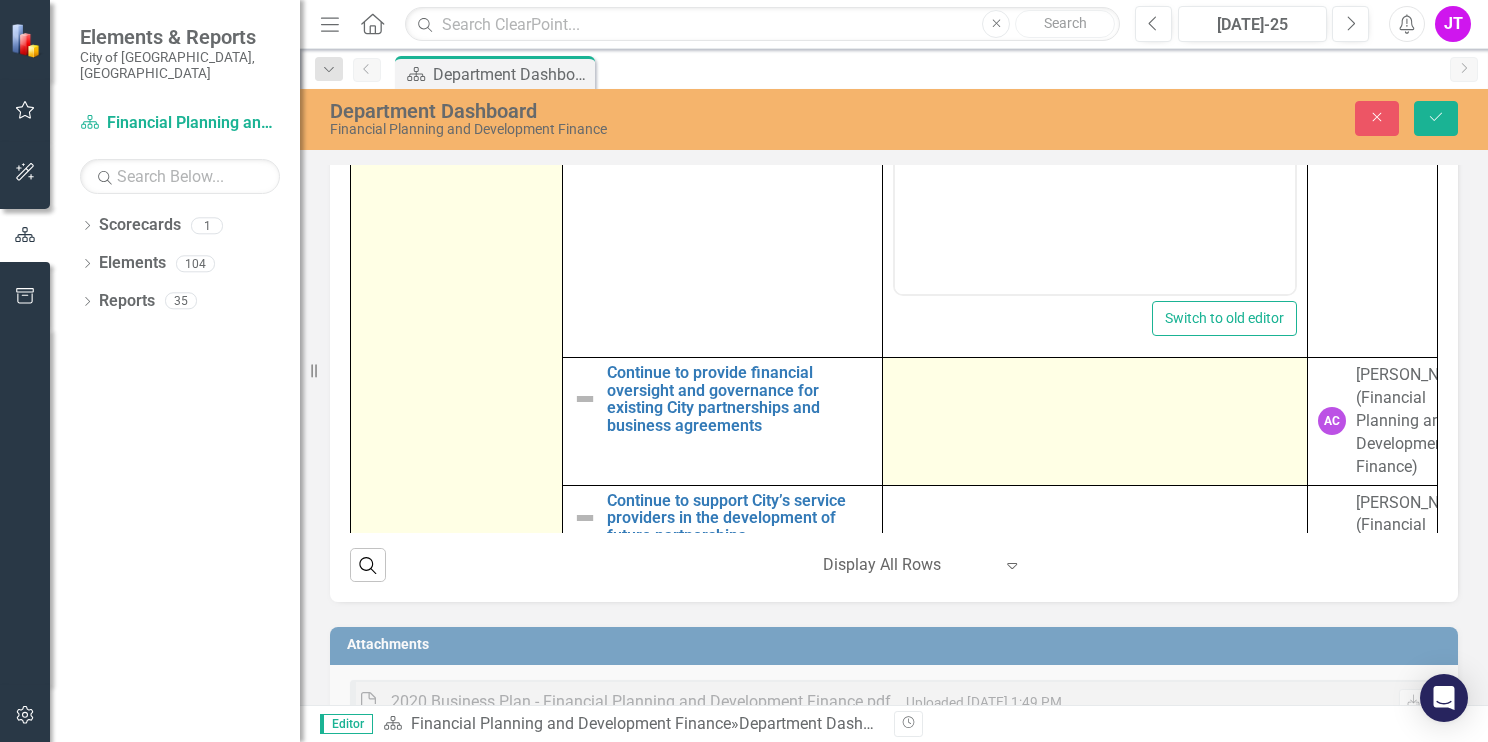 click at bounding box center [1094, 421] 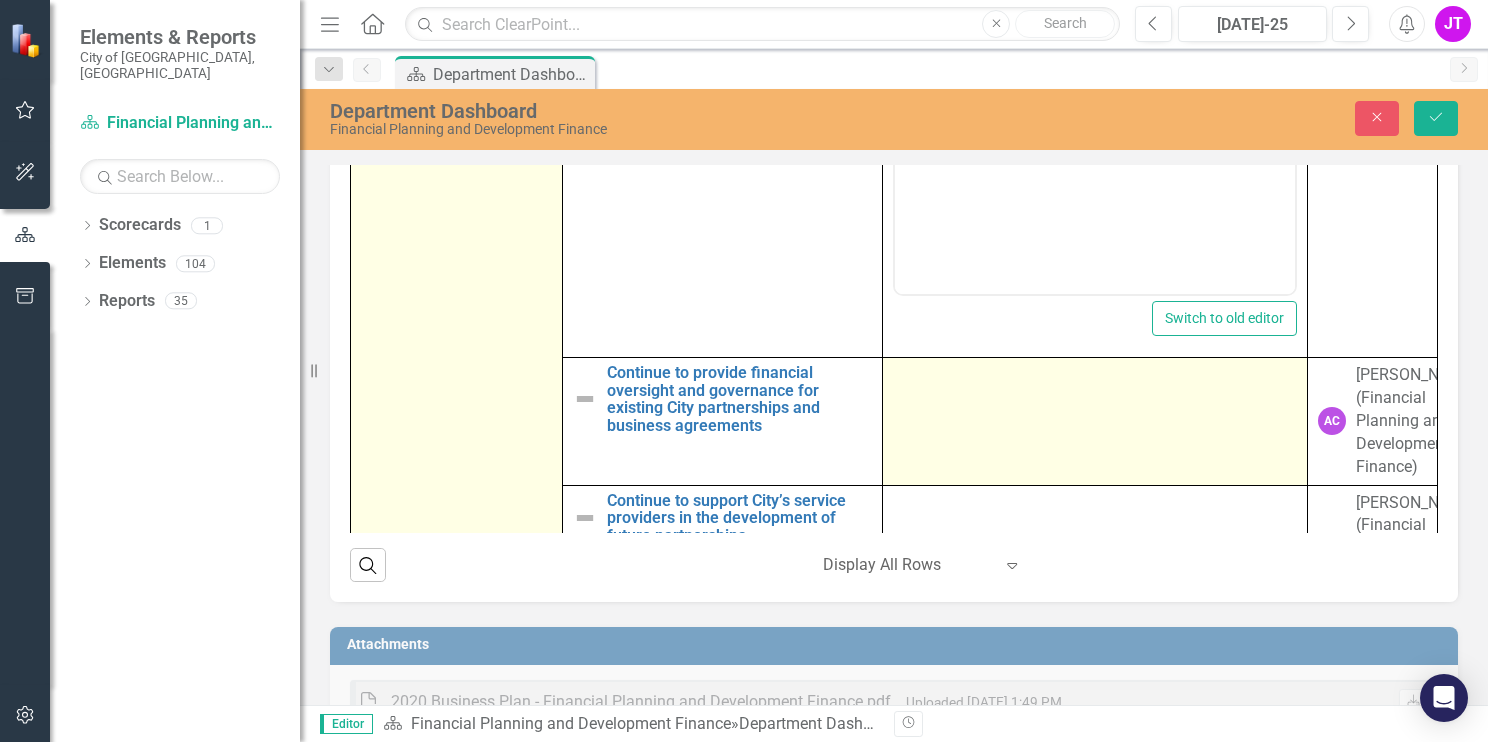 click at bounding box center [1094, 421] 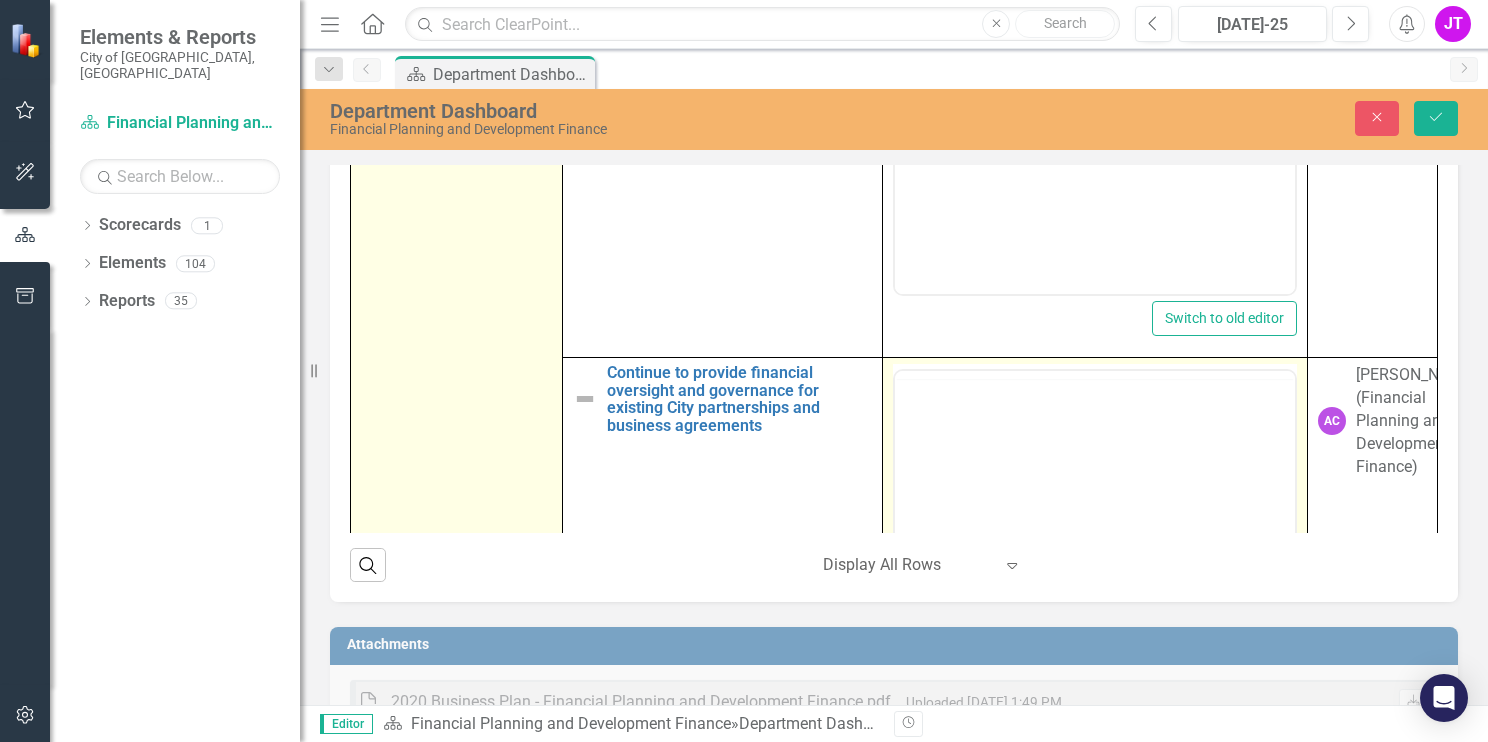 scroll, scrollTop: 0, scrollLeft: 0, axis: both 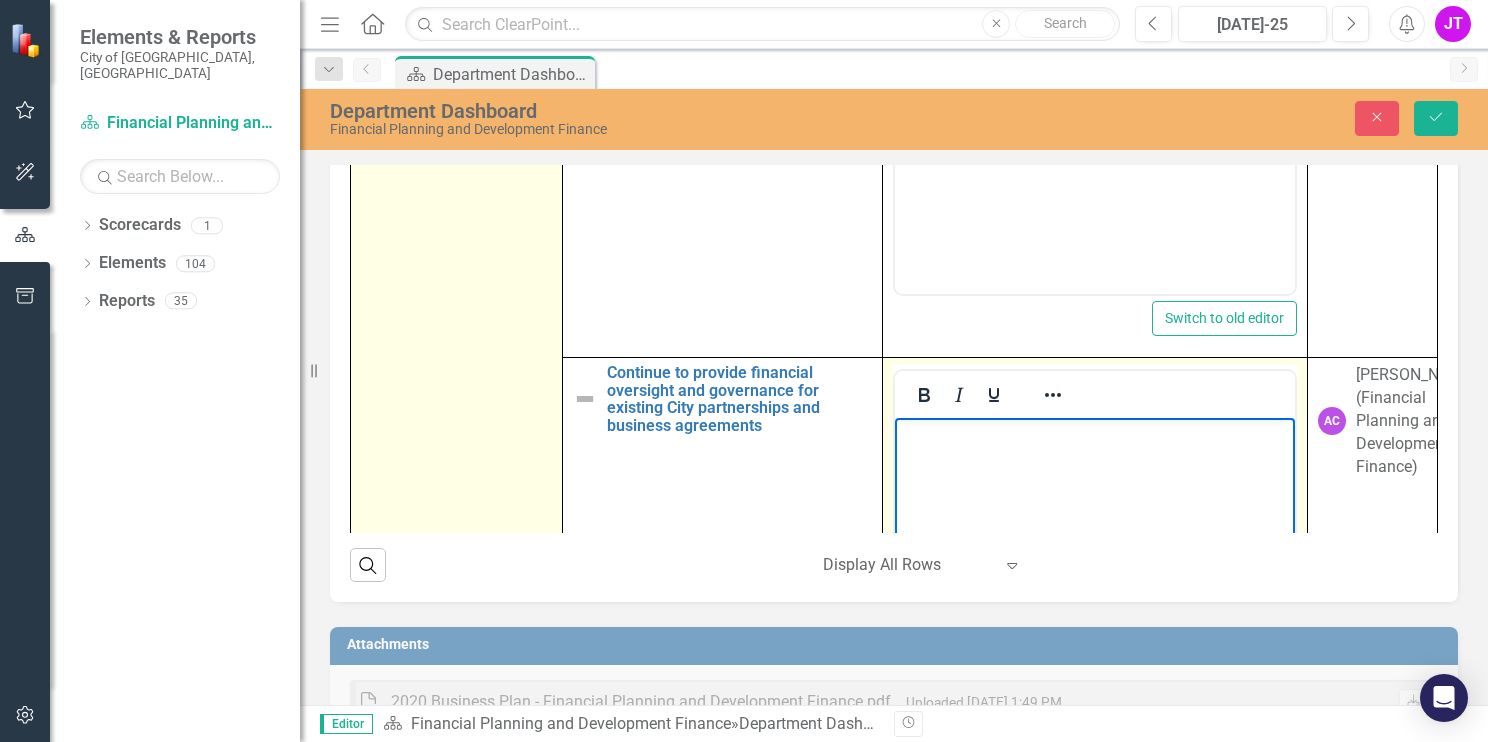 click at bounding box center [1094, 435] 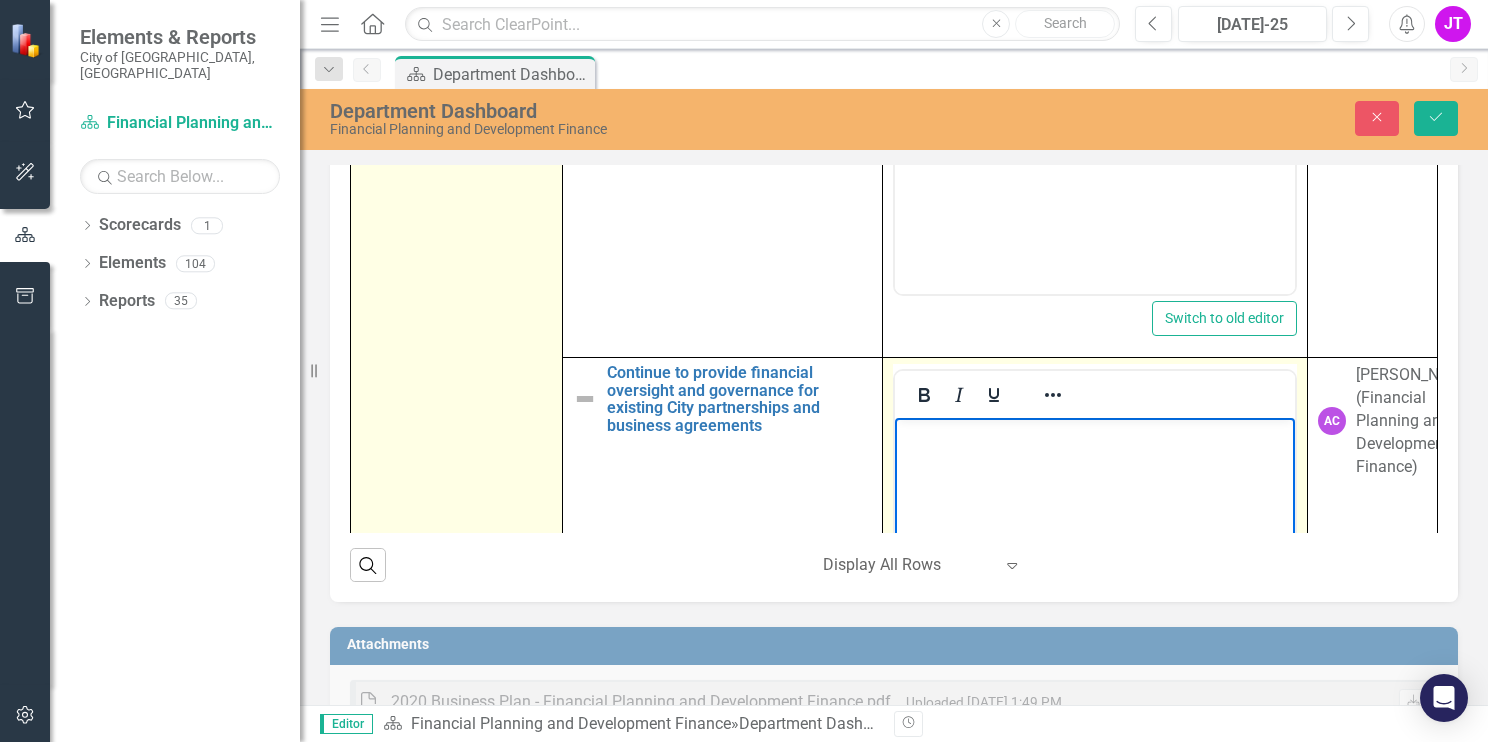 paste 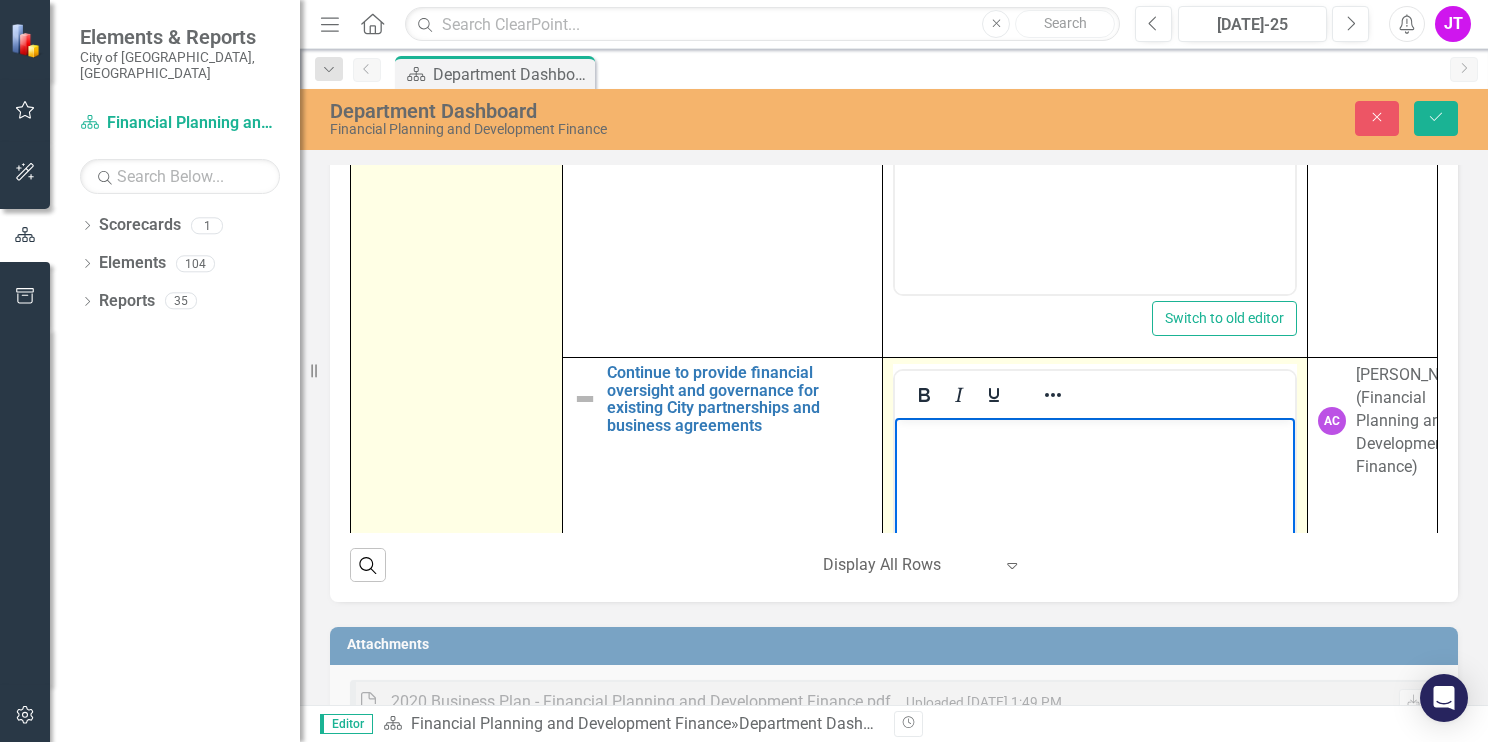 type 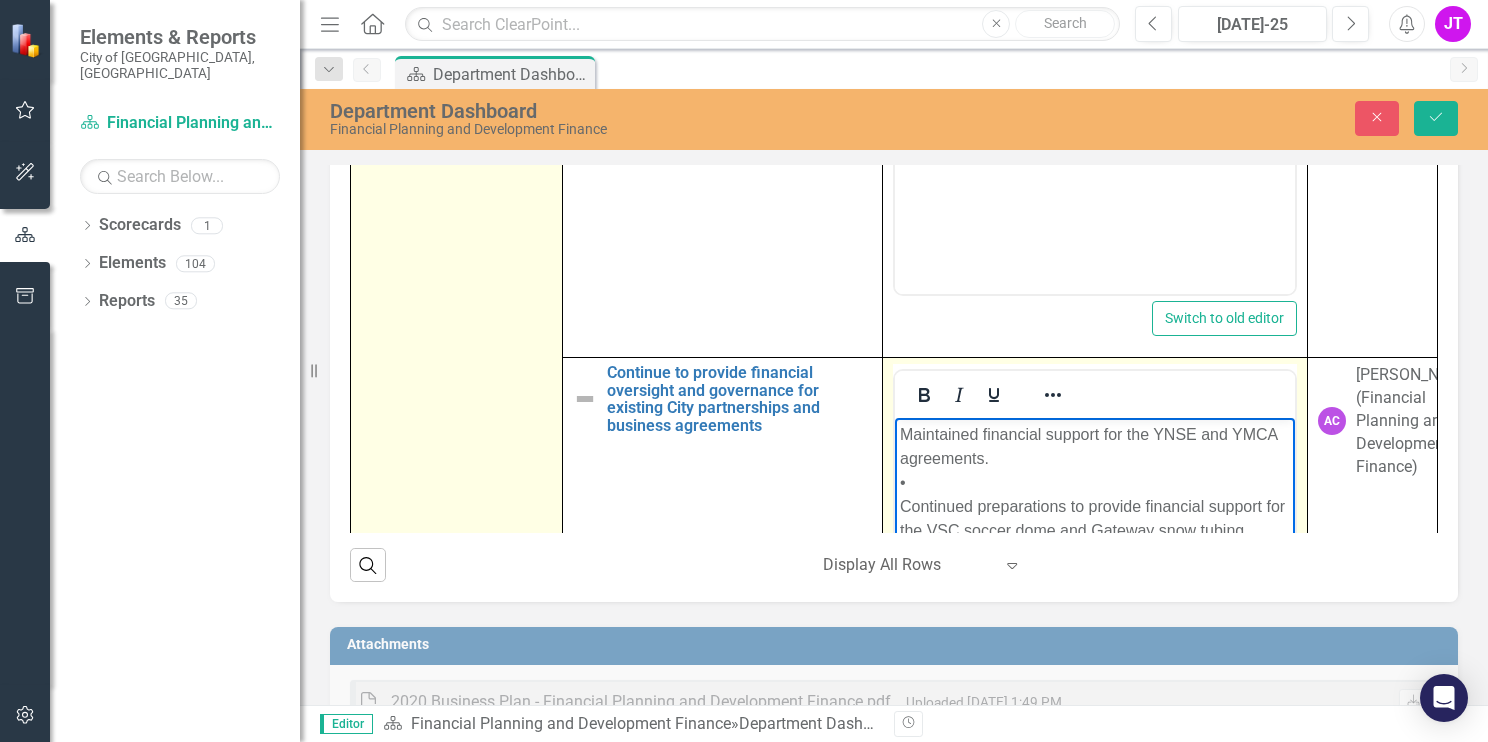 click on "Maintained financial support for the YNSE and YMCA agreements. • Continued preparations to provide financial support for the VSC soccer dome and Gateway snow tubing agreements, expected to become operational in Q4 2025." at bounding box center (1094, 568) 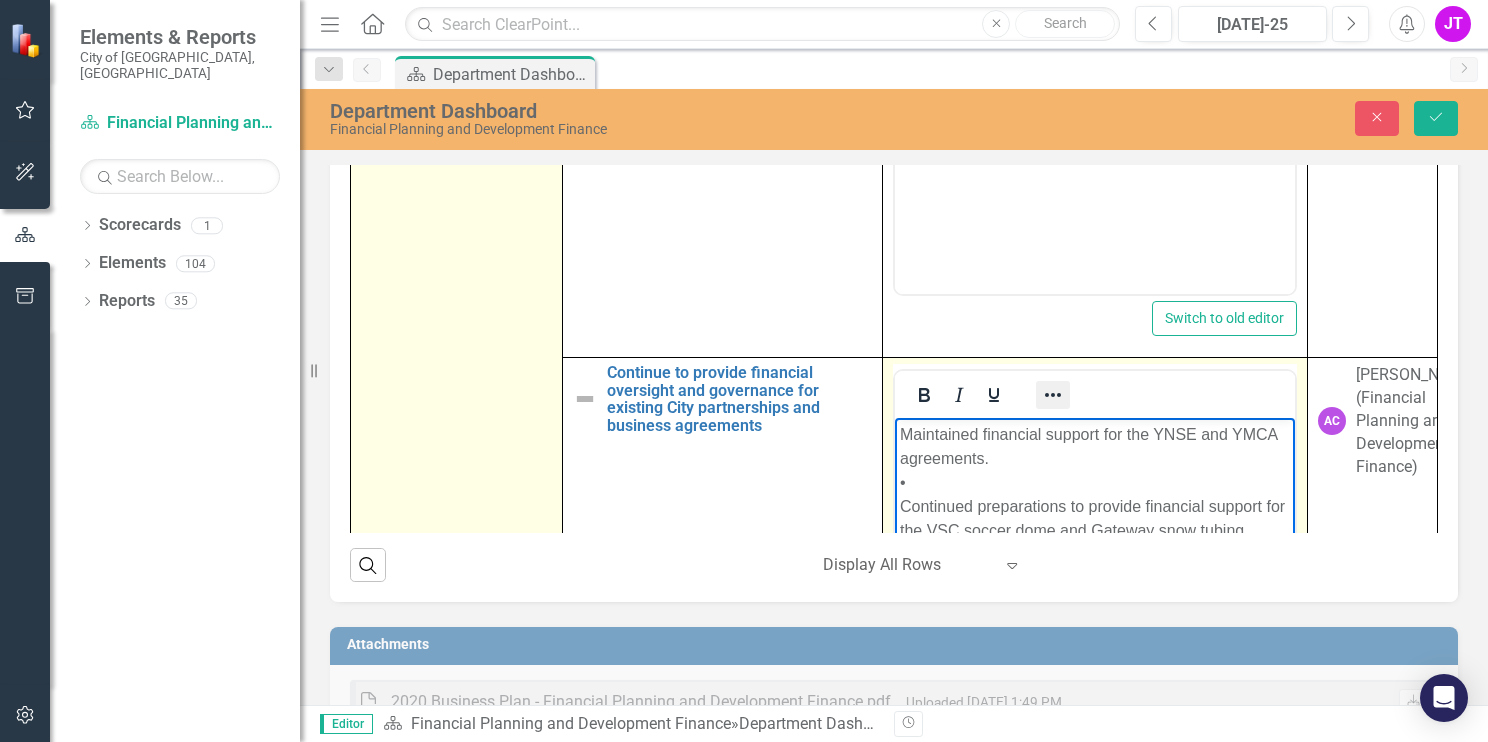 click 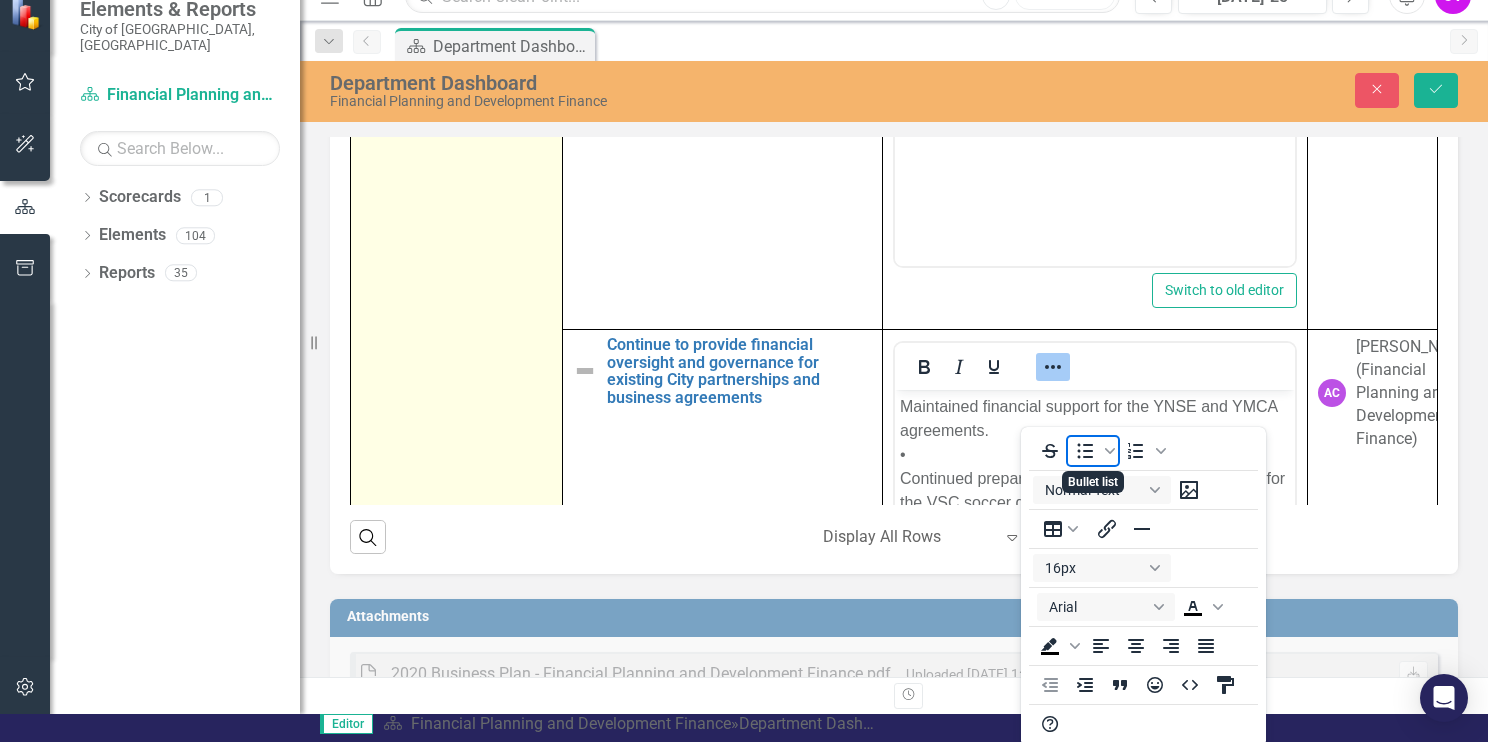 click 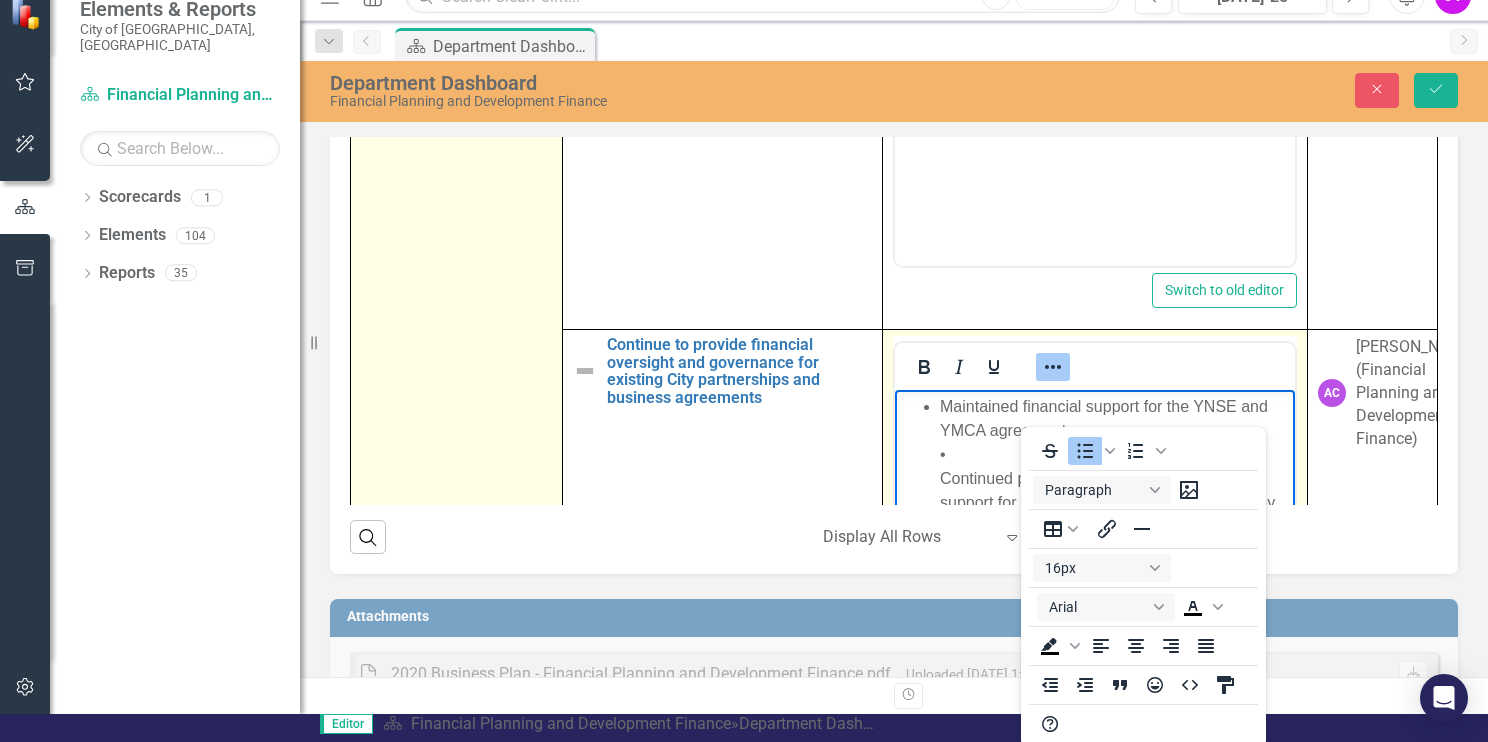 click on "Maintained financial support for the YNSE and YMCA agreements. • Continued preparations to provide financial support for the VSC soccer dome and Gateway snow tubing agreements, expected to become operational in Q4 2025." at bounding box center [1114, 479] 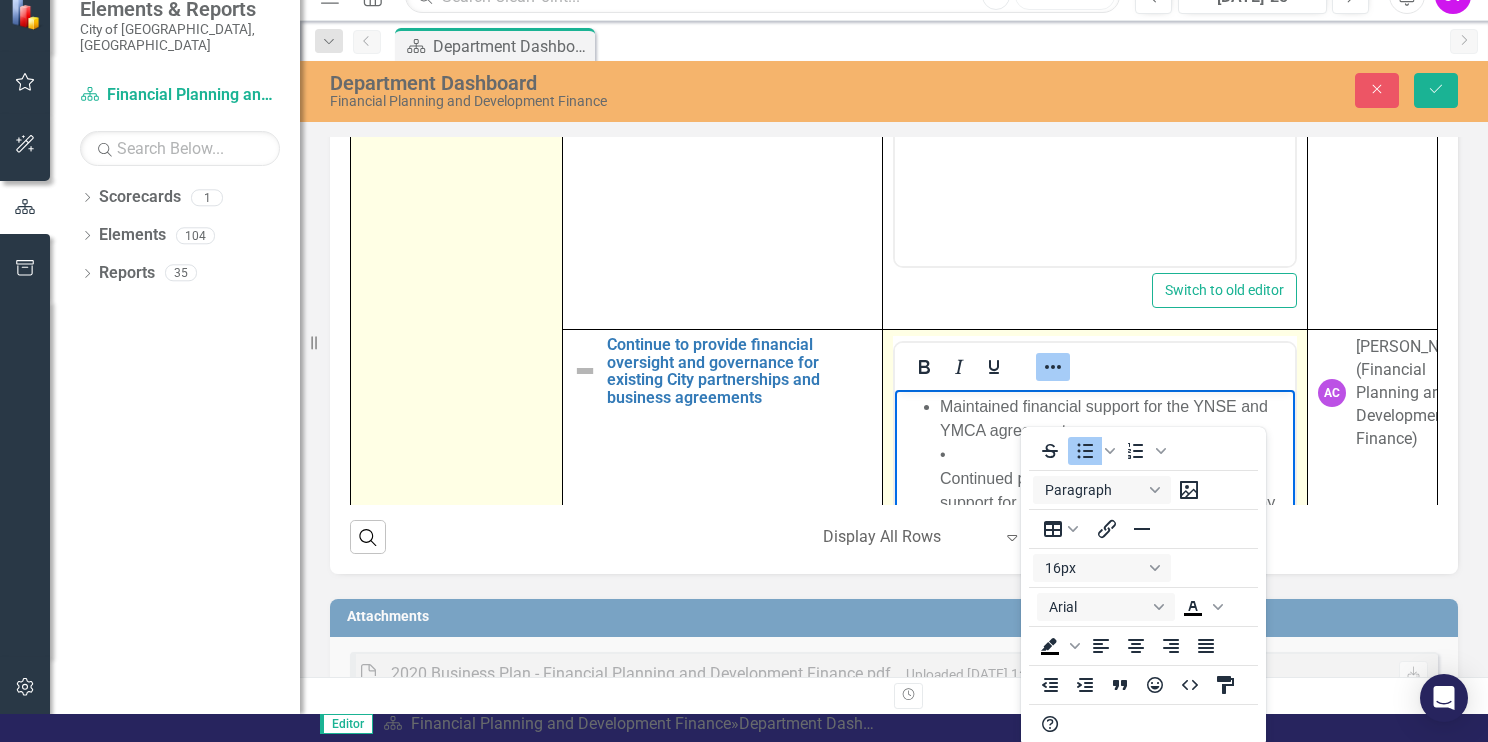 click 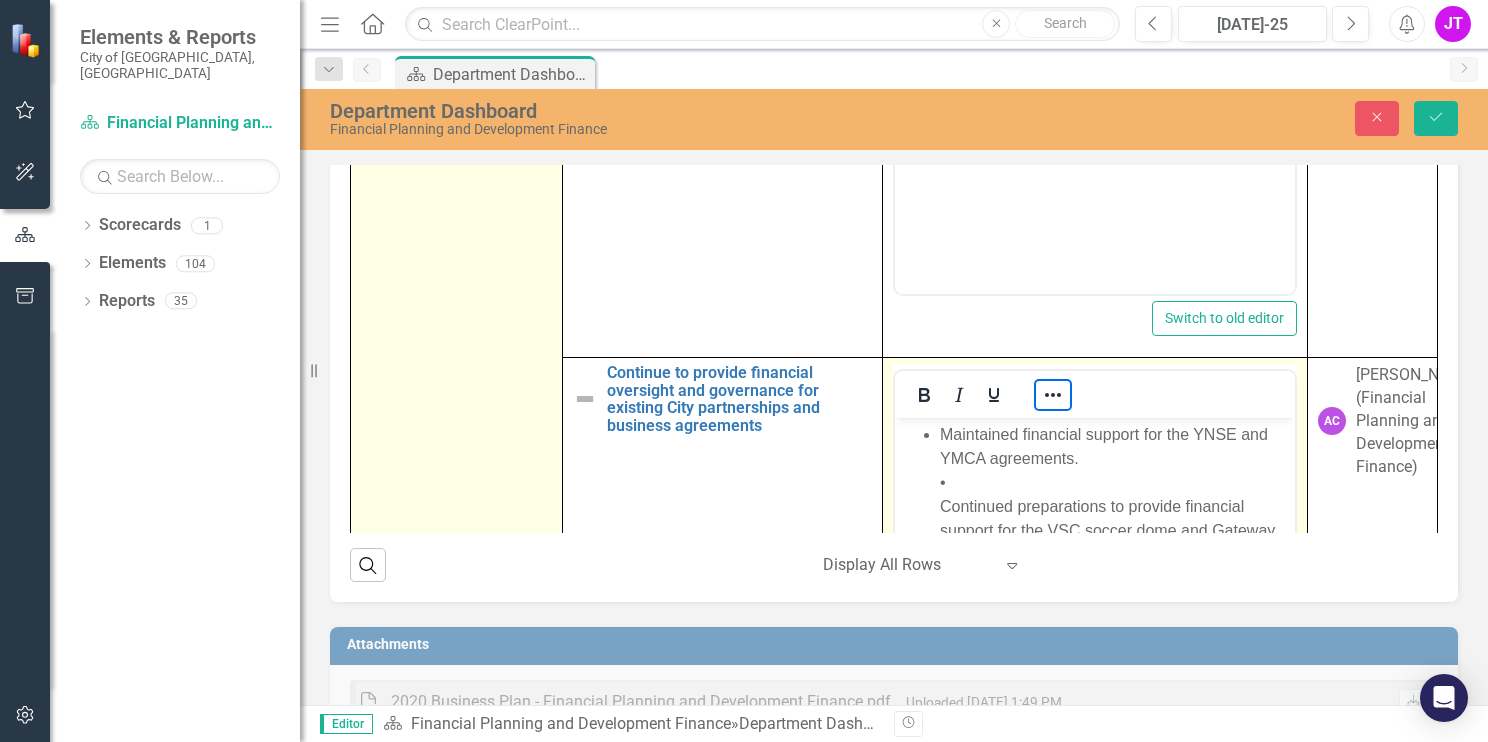 scroll, scrollTop: 0, scrollLeft: 0, axis: both 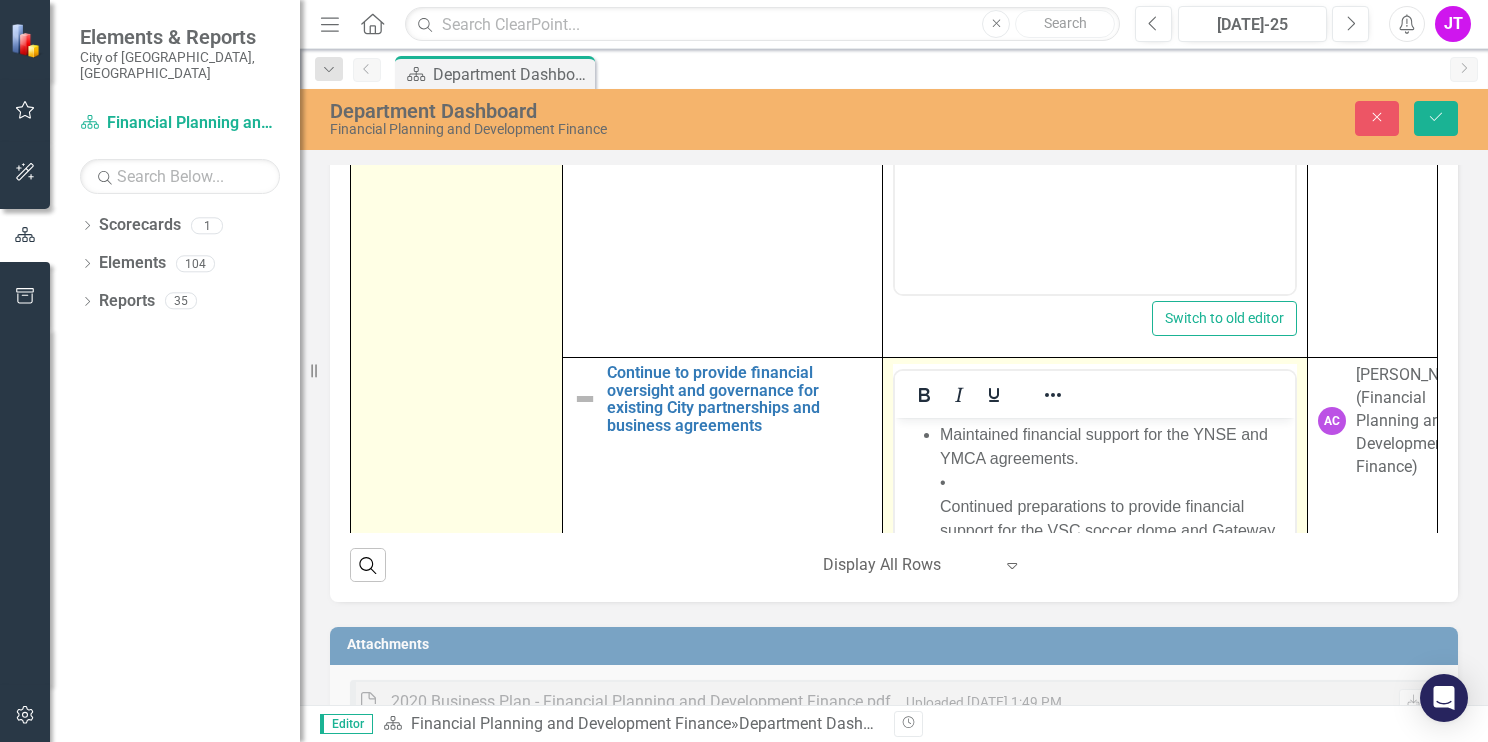 click on "Maintained financial support for the YNSE and YMCA agreements. • Continued preparations to provide financial support for the VSC soccer dome and Gateway snow tubing agreements, expected to become operational in Q4 2025." at bounding box center (1114, 507) 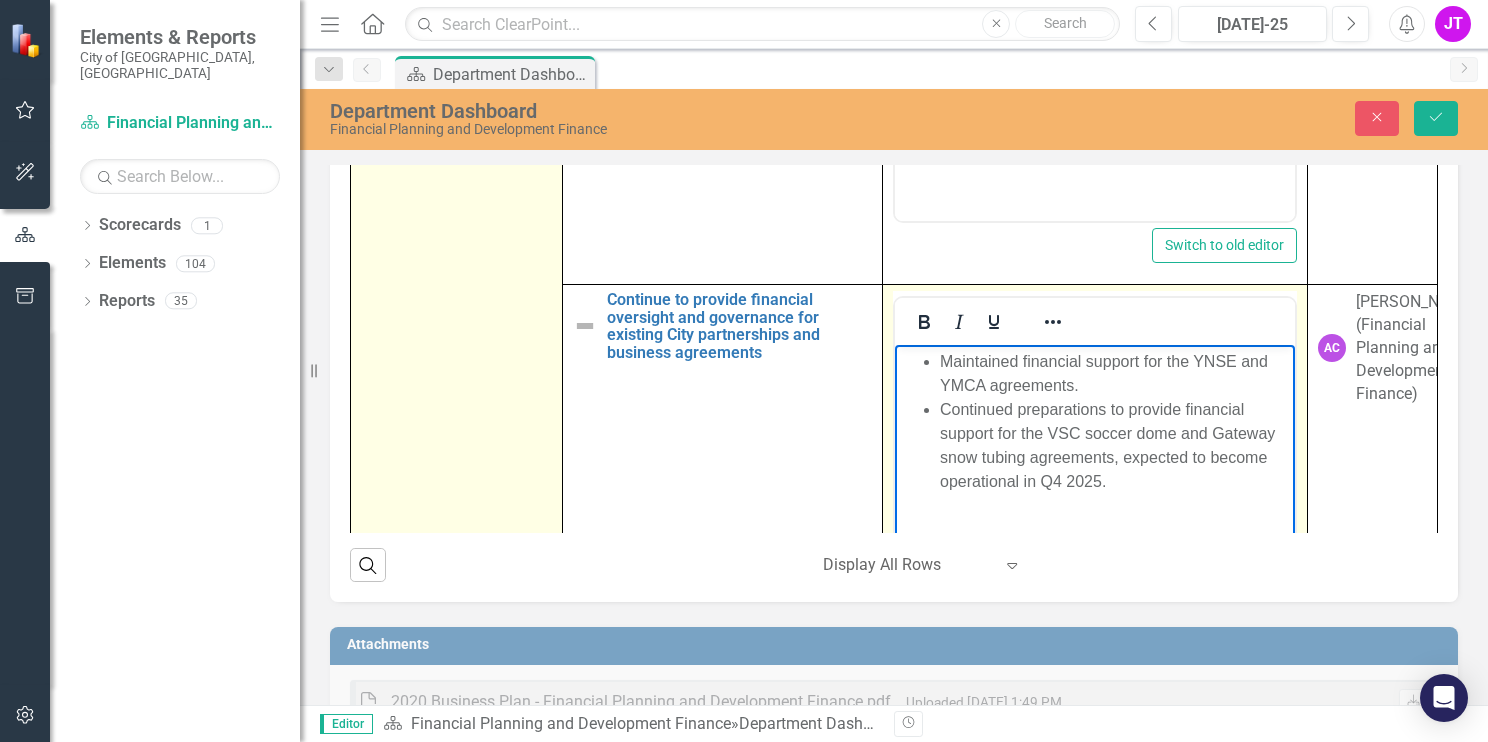 scroll, scrollTop: 1430, scrollLeft: 0, axis: vertical 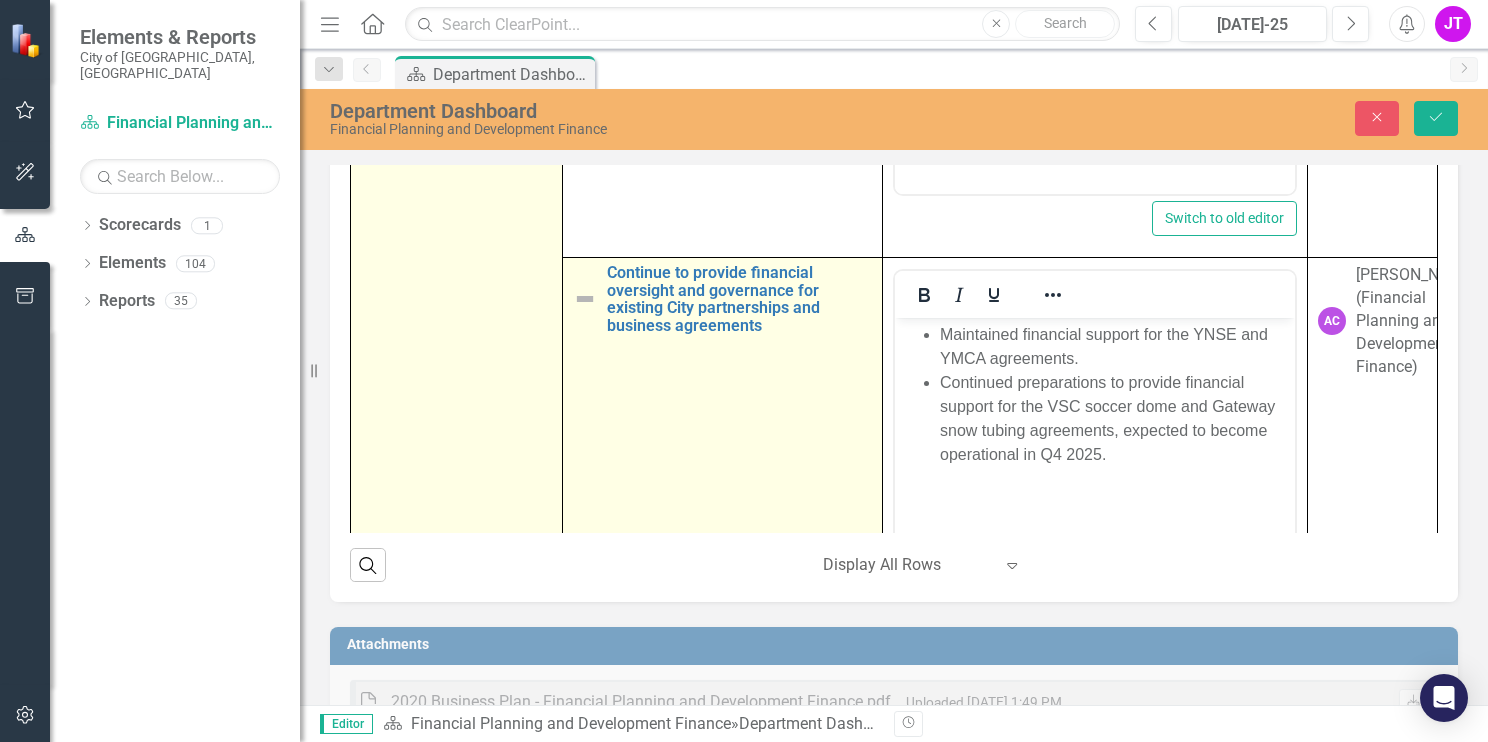 click at bounding box center (585, 299) 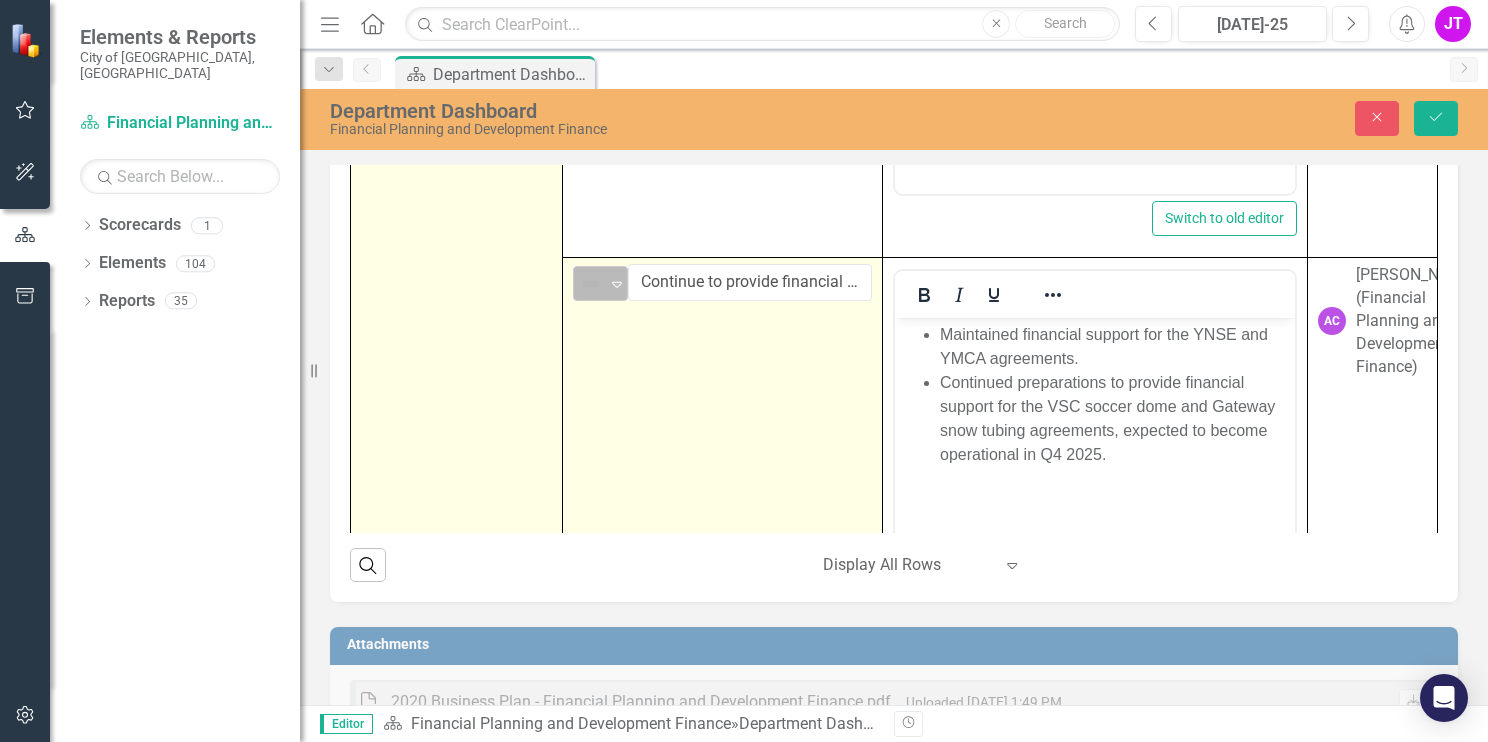 click at bounding box center (591, 284) 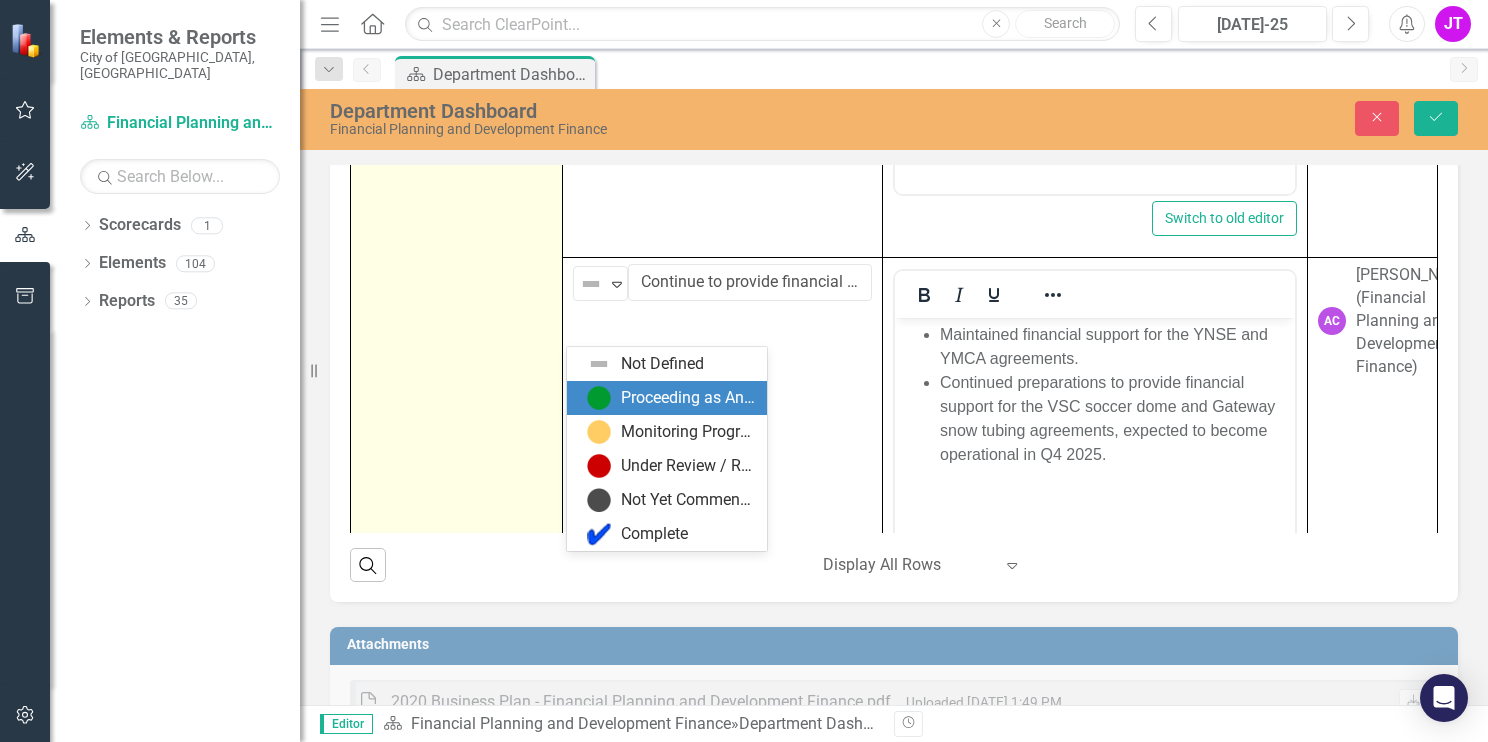 click at bounding box center [599, 398] 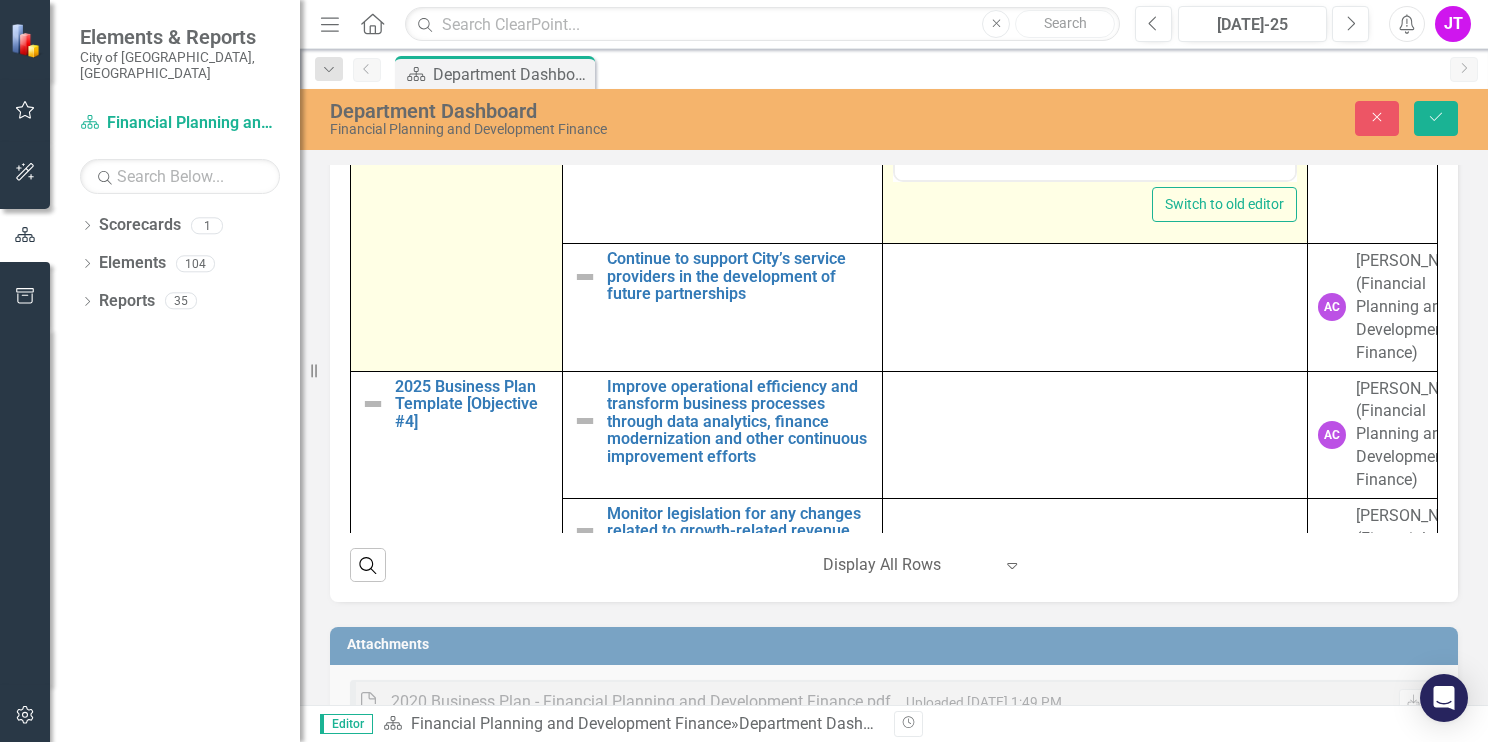 scroll, scrollTop: 1930, scrollLeft: 0, axis: vertical 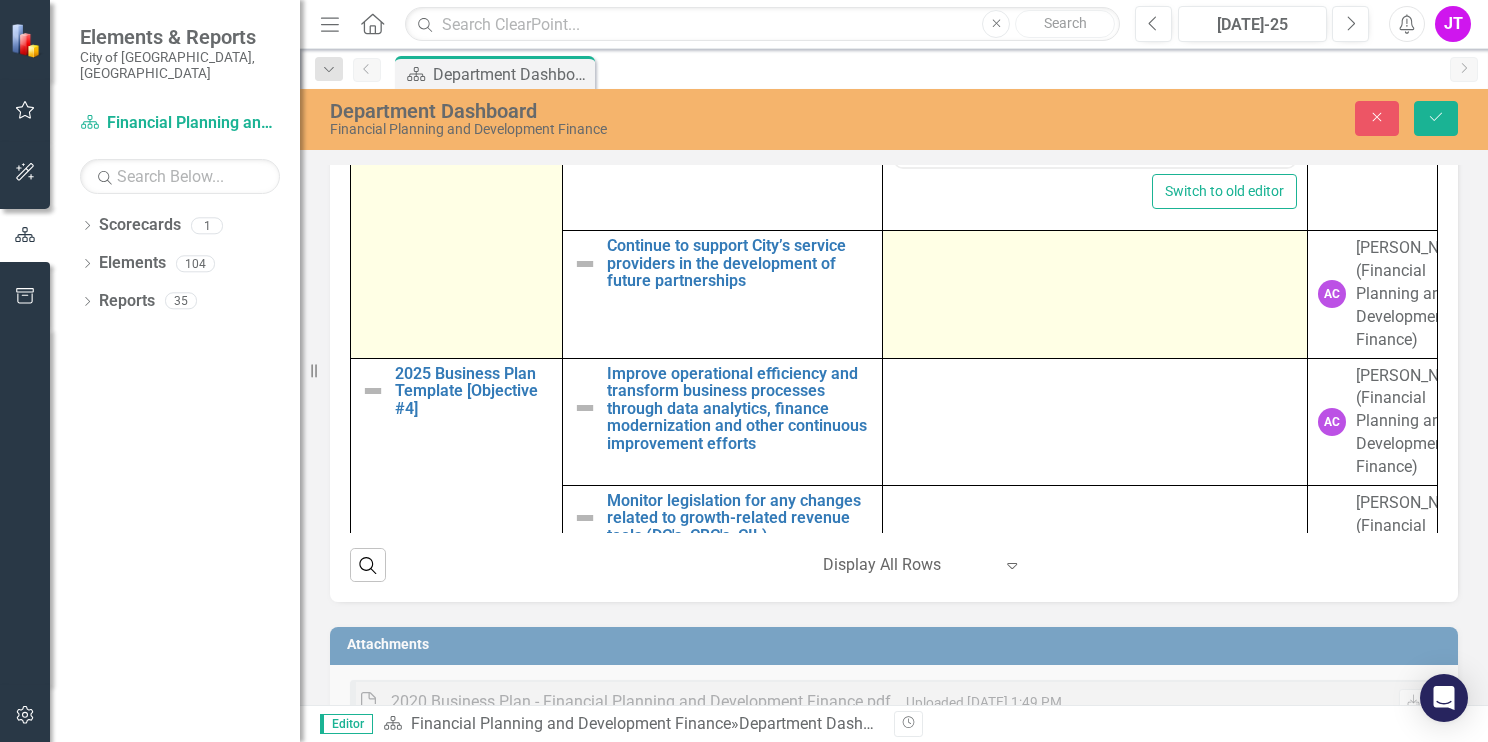 click at bounding box center (1094, 294) 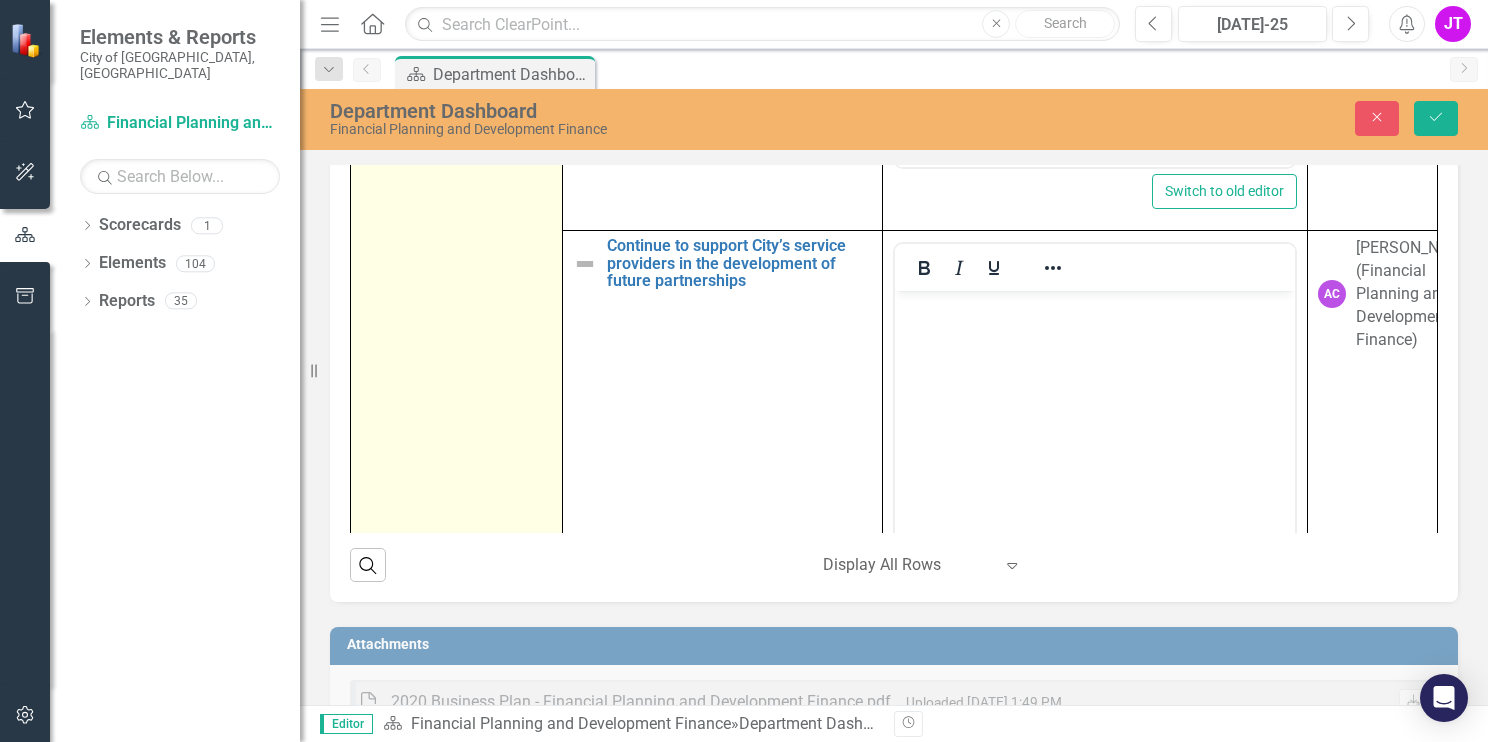 scroll, scrollTop: 0, scrollLeft: 0, axis: both 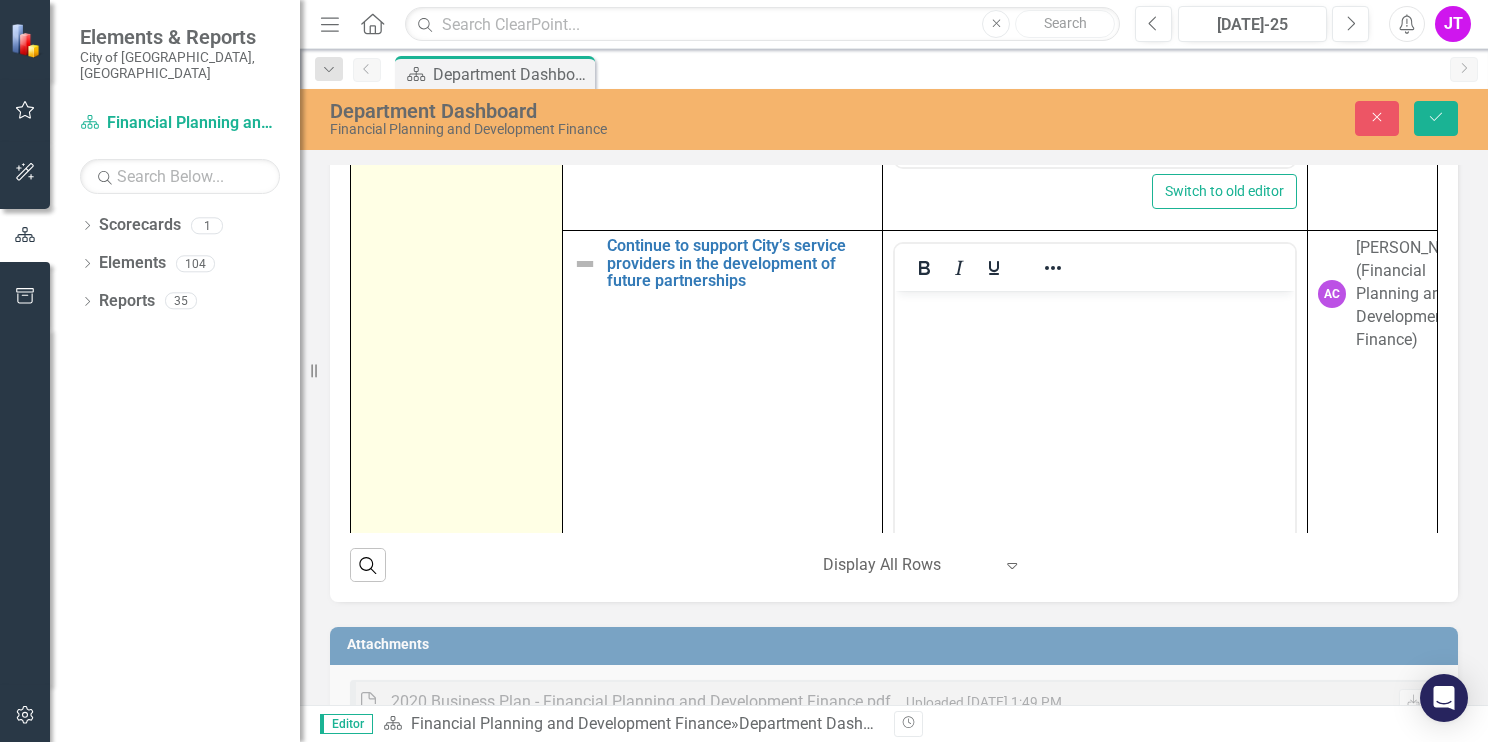 click at bounding box center (1094, 308) 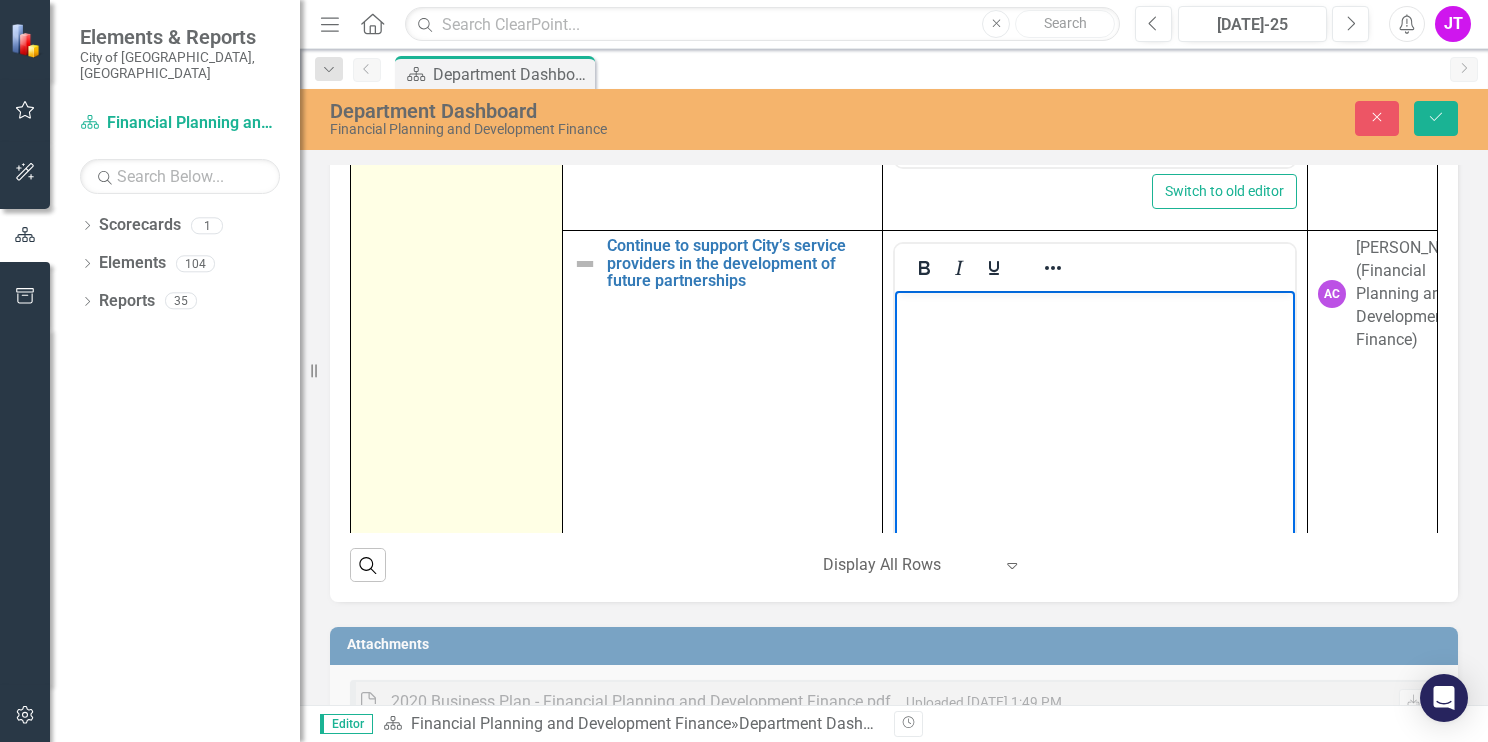 paste 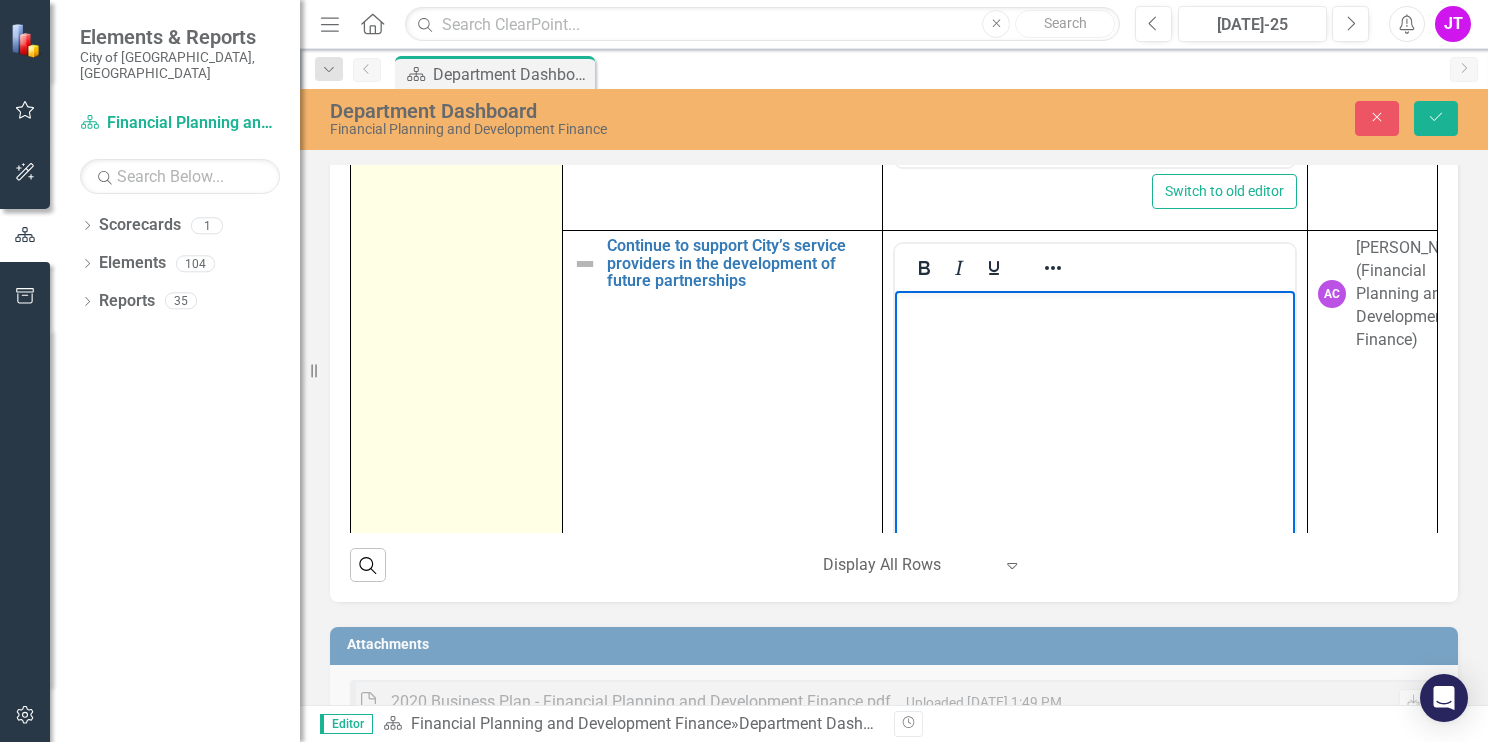 type 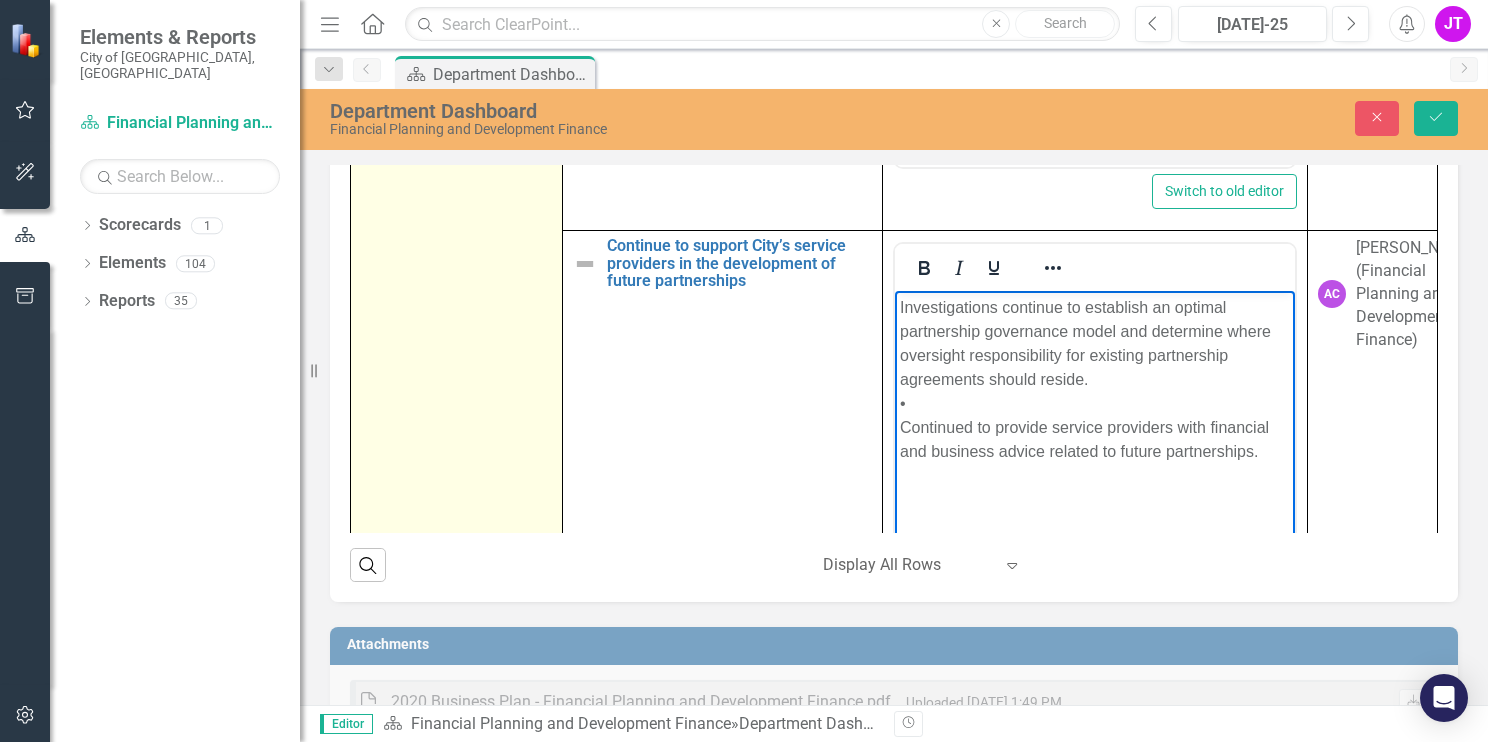click on "Investigations continue to establish an optimal partnership governance model and determine where oversight responsibility for existing partnership agreements should reside. • Continued to provide service providers with financial and business advice related to future partnerships." at bounding box center [1094, 441] 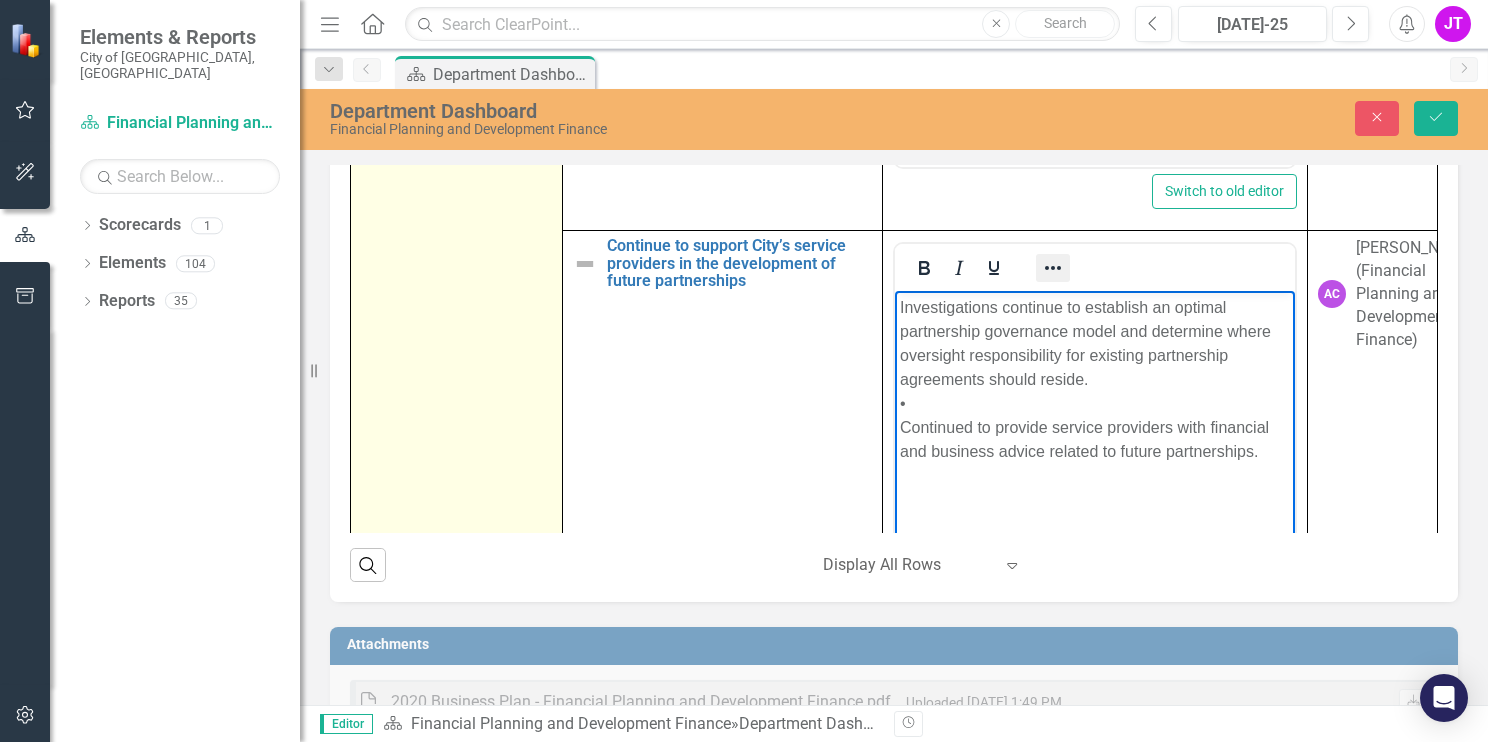 click 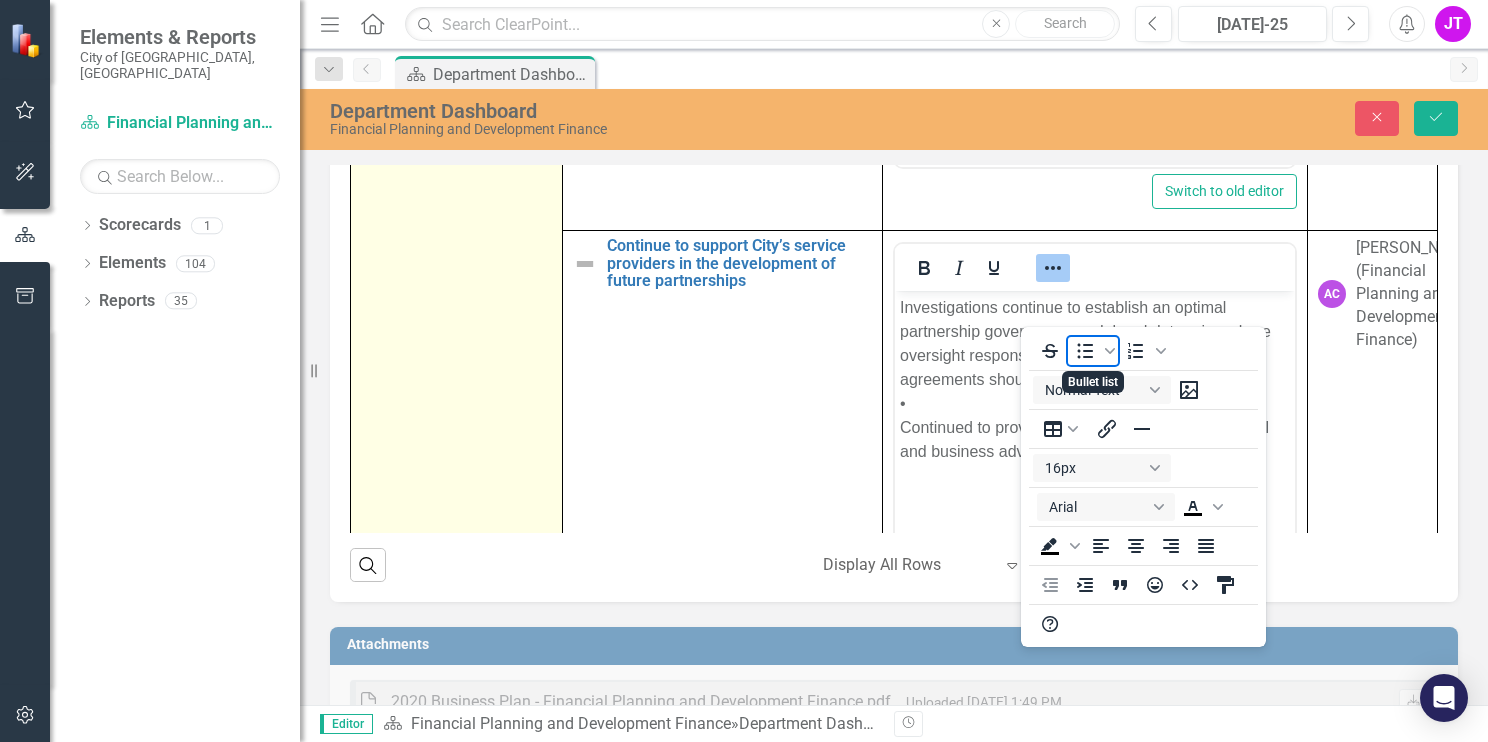 click 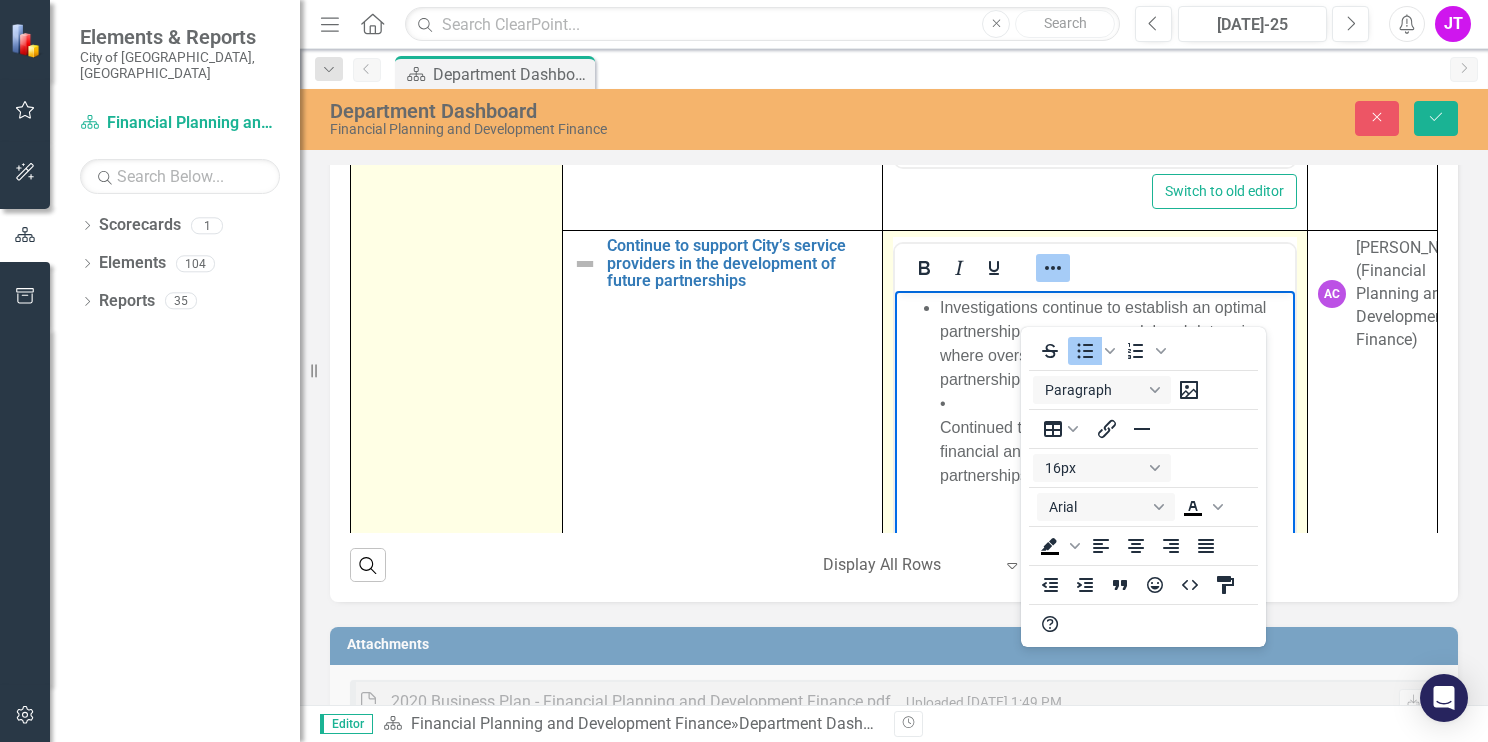 click 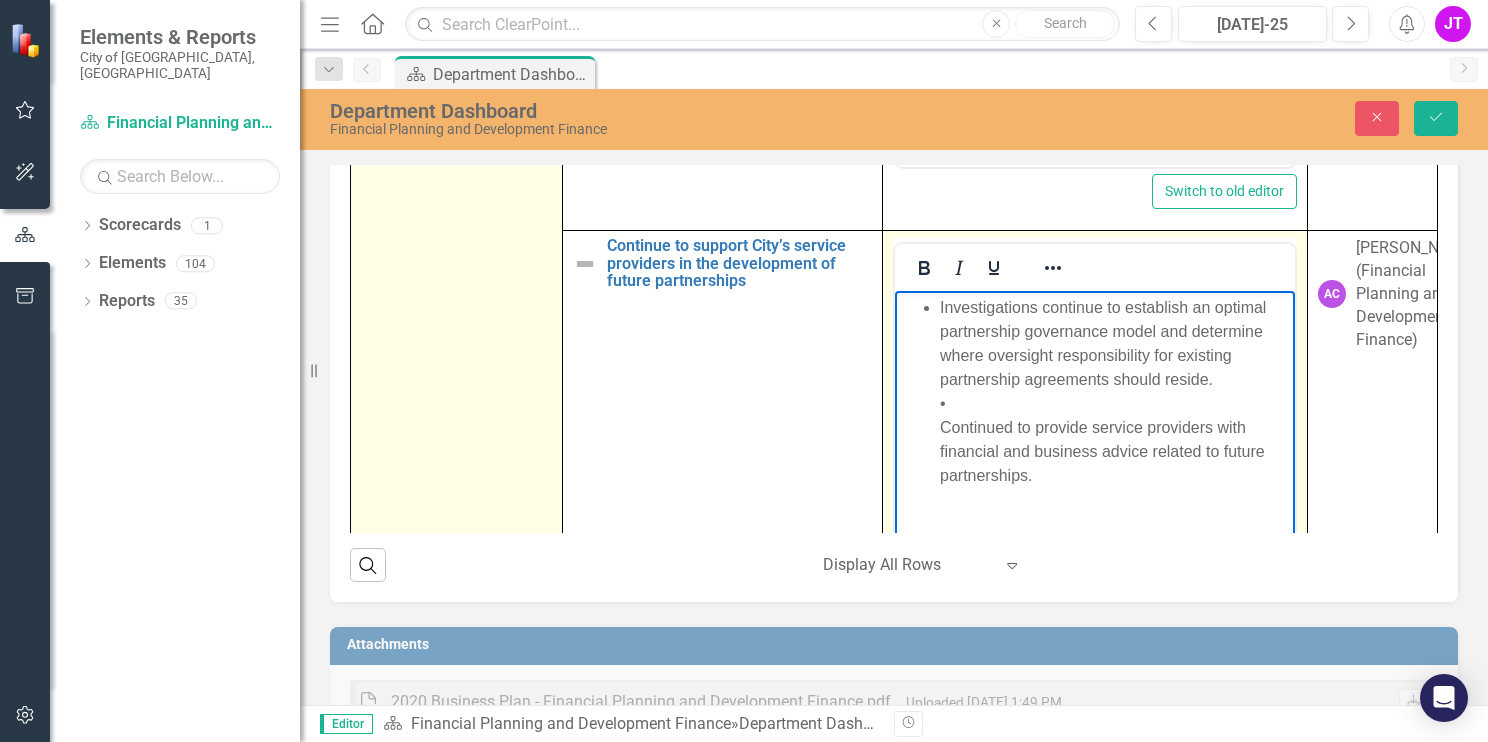 click on "Investigations continue to establish an optimal partnership governance model and determine where oversight responsibility for existing partnership agreements should reside. • Continued to provide service providers with financial and business advice related to future partnerships." at bounding box center [1114, 392] 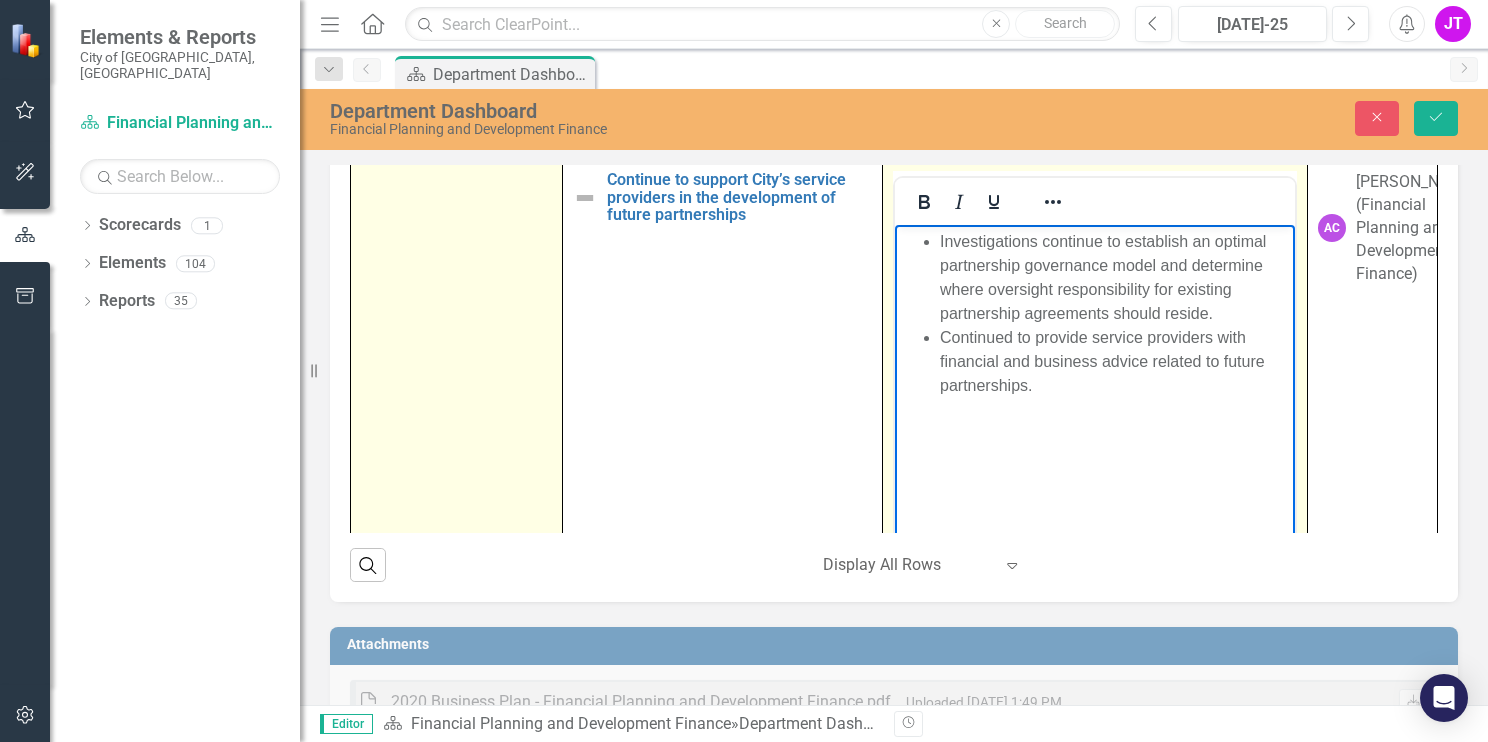 scroll, scrollTop: 2030, scrollLeft: 0, axis: vertical 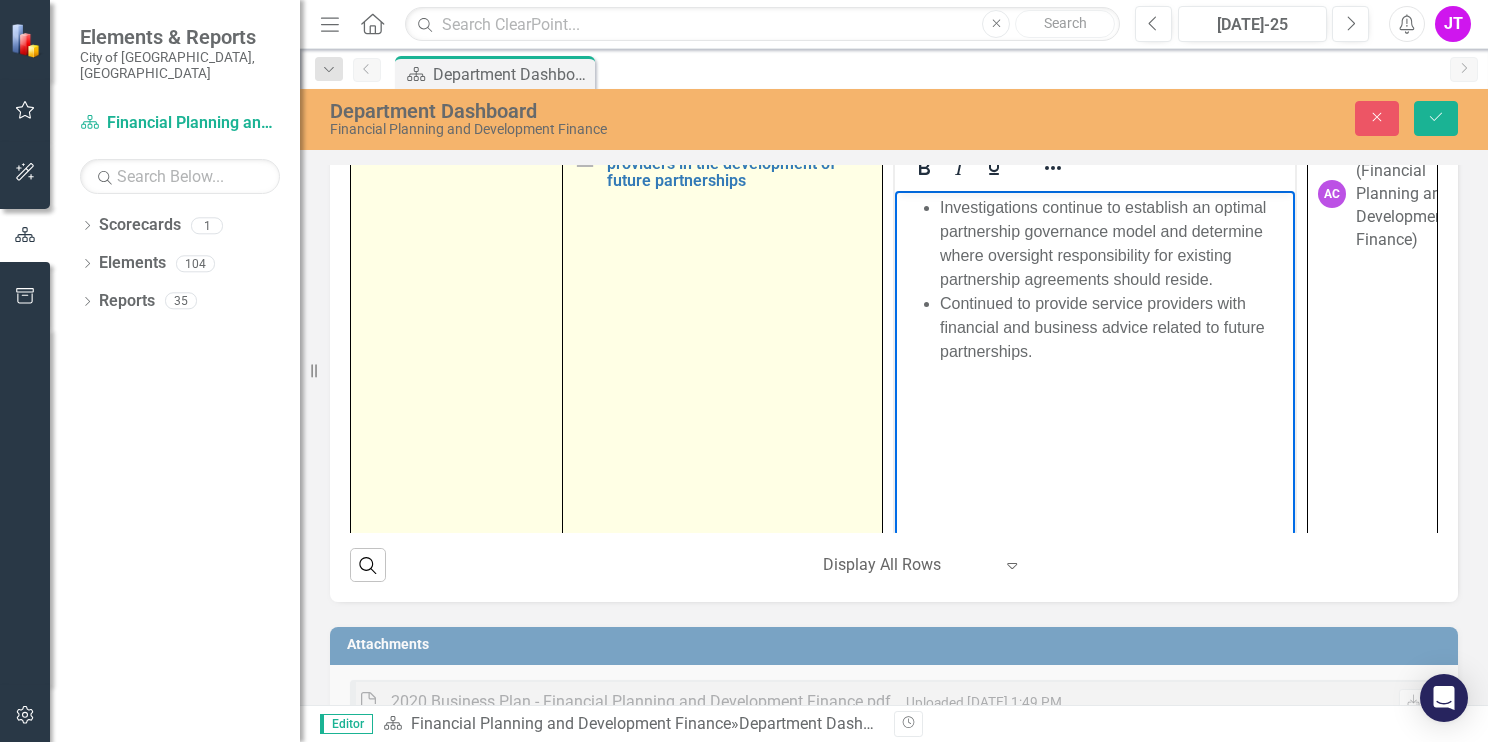 click at bounding box center (585, 164) 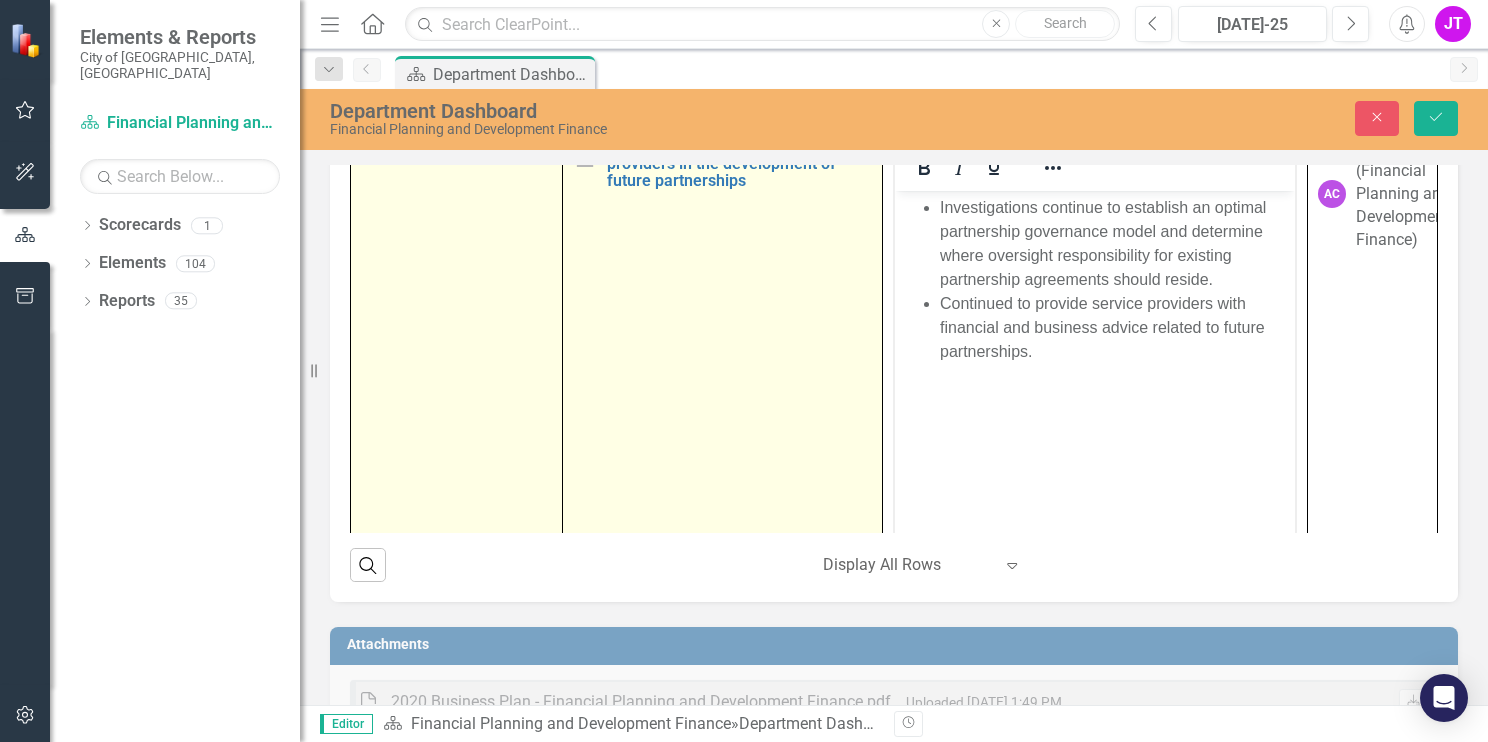 click at bounding box center (585, 164) 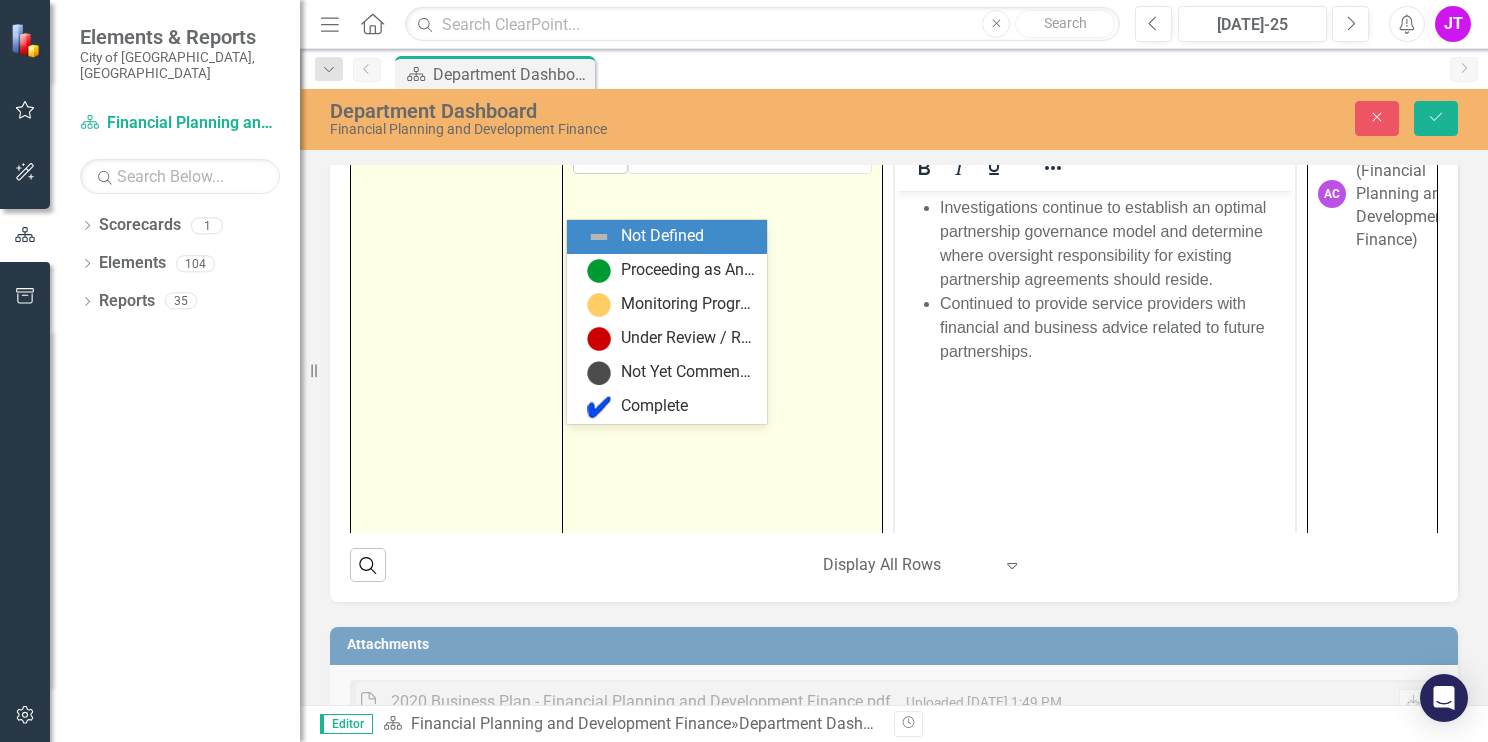 click at bounding box center (591, 157) 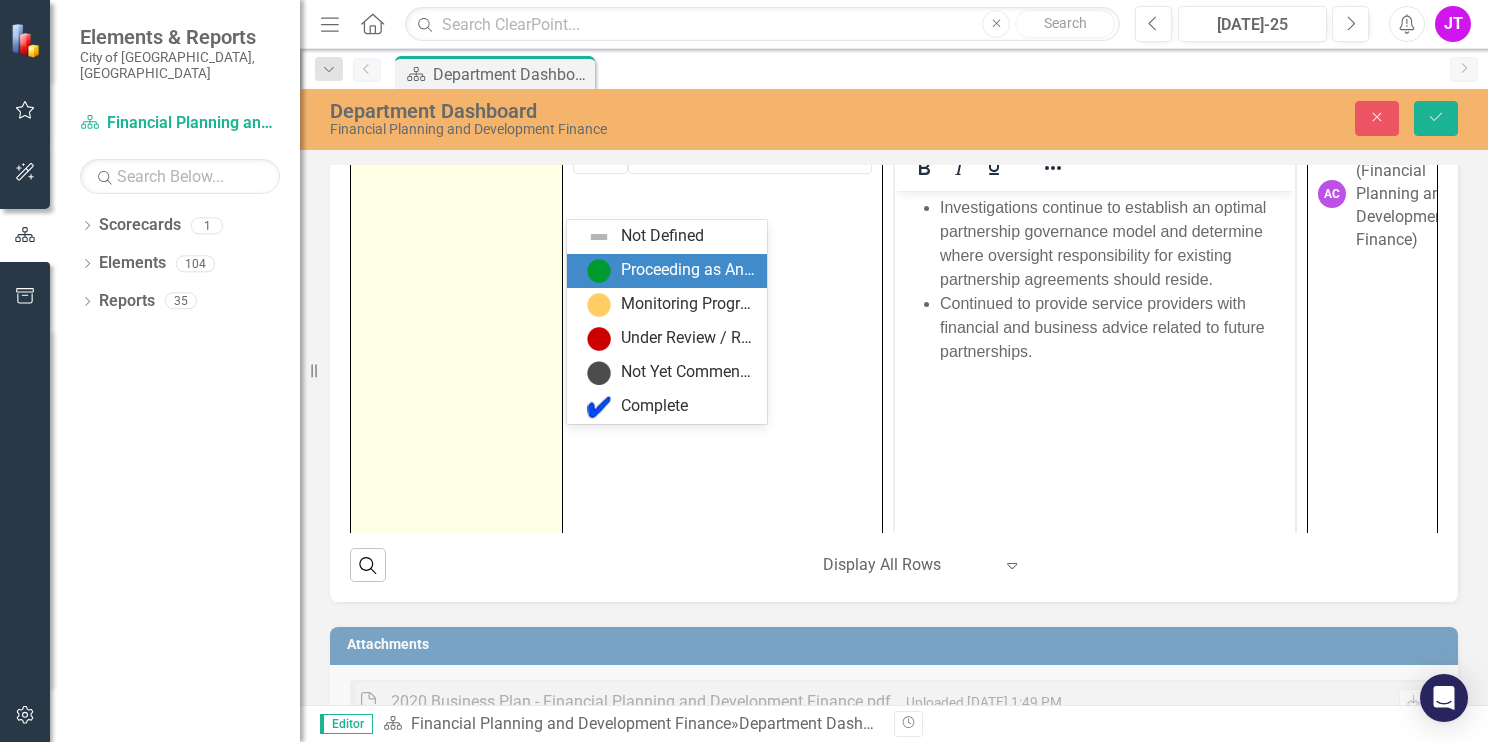 click on "Proceeding as Anticipated" at bounding box center [688, 270] 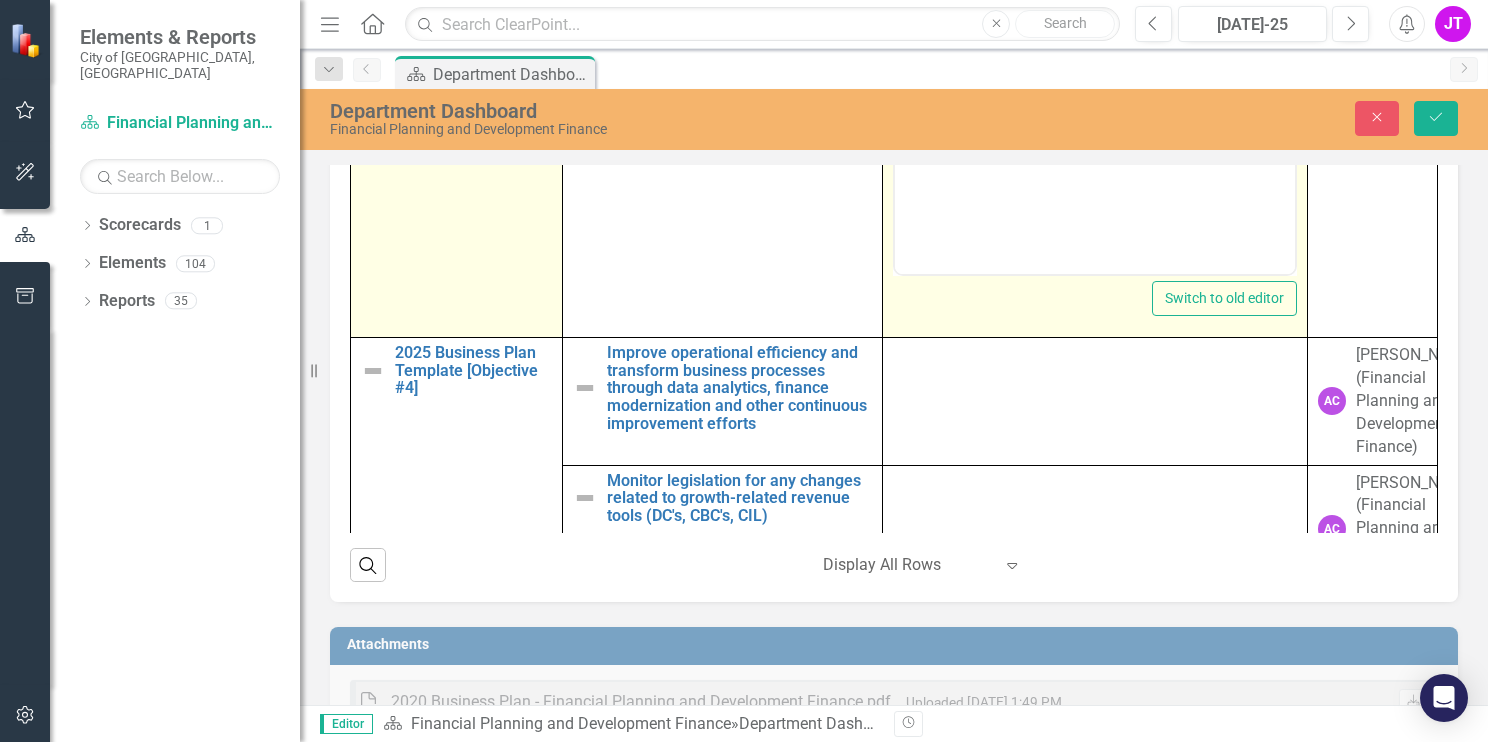 scroll, scrollTop: 2330, scrollLeft: 0, axis: vertical 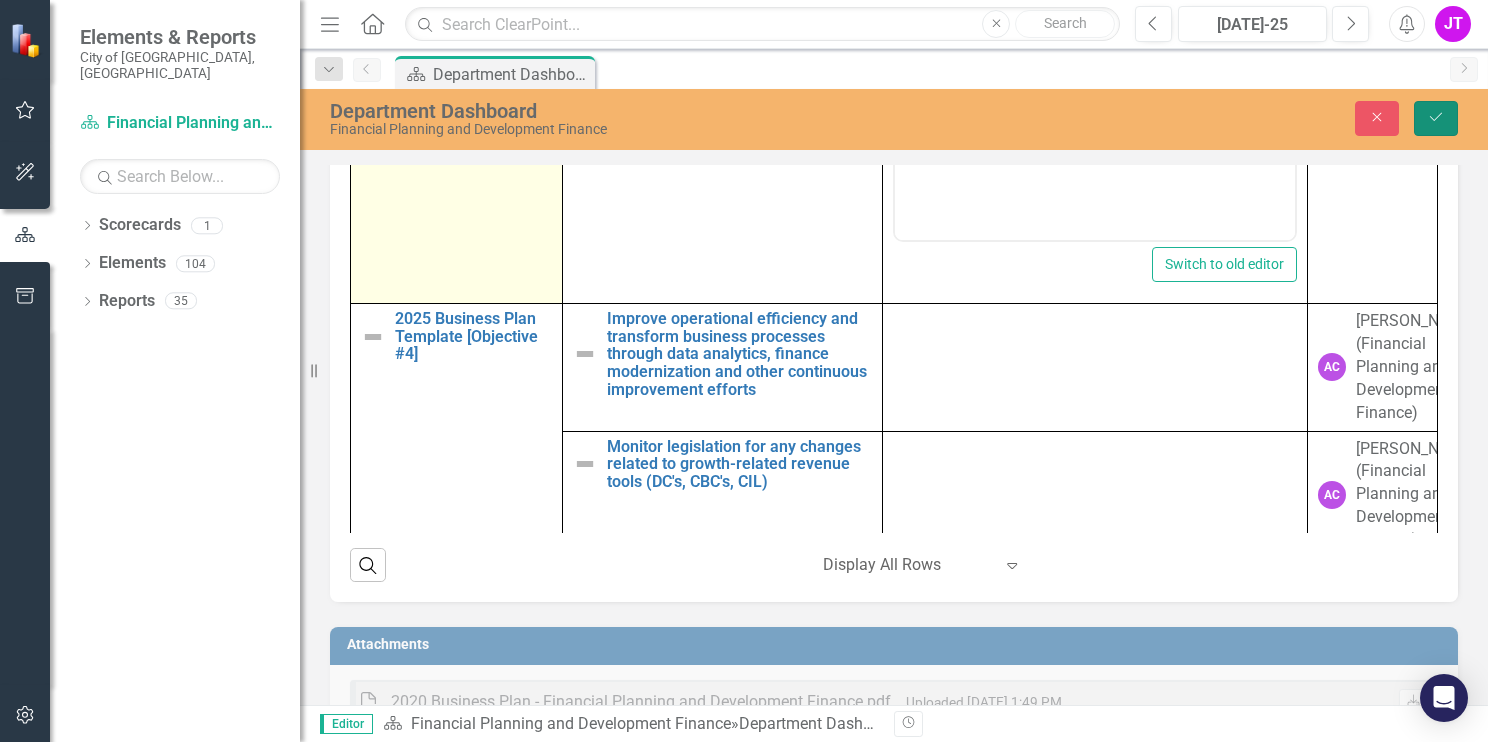 click on "Save" 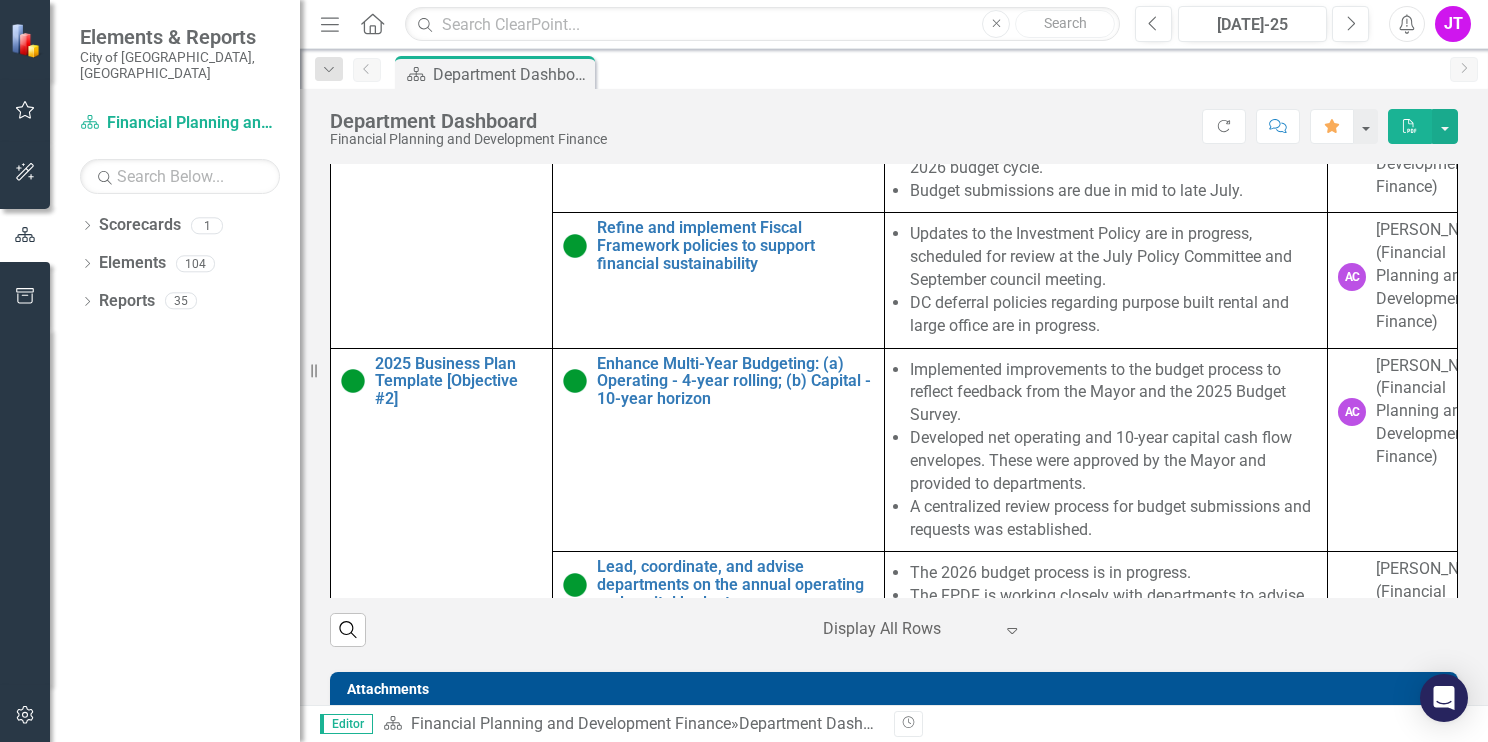 scroll, scrollTop: 1000, scrollLeft: 0, axis: vertical 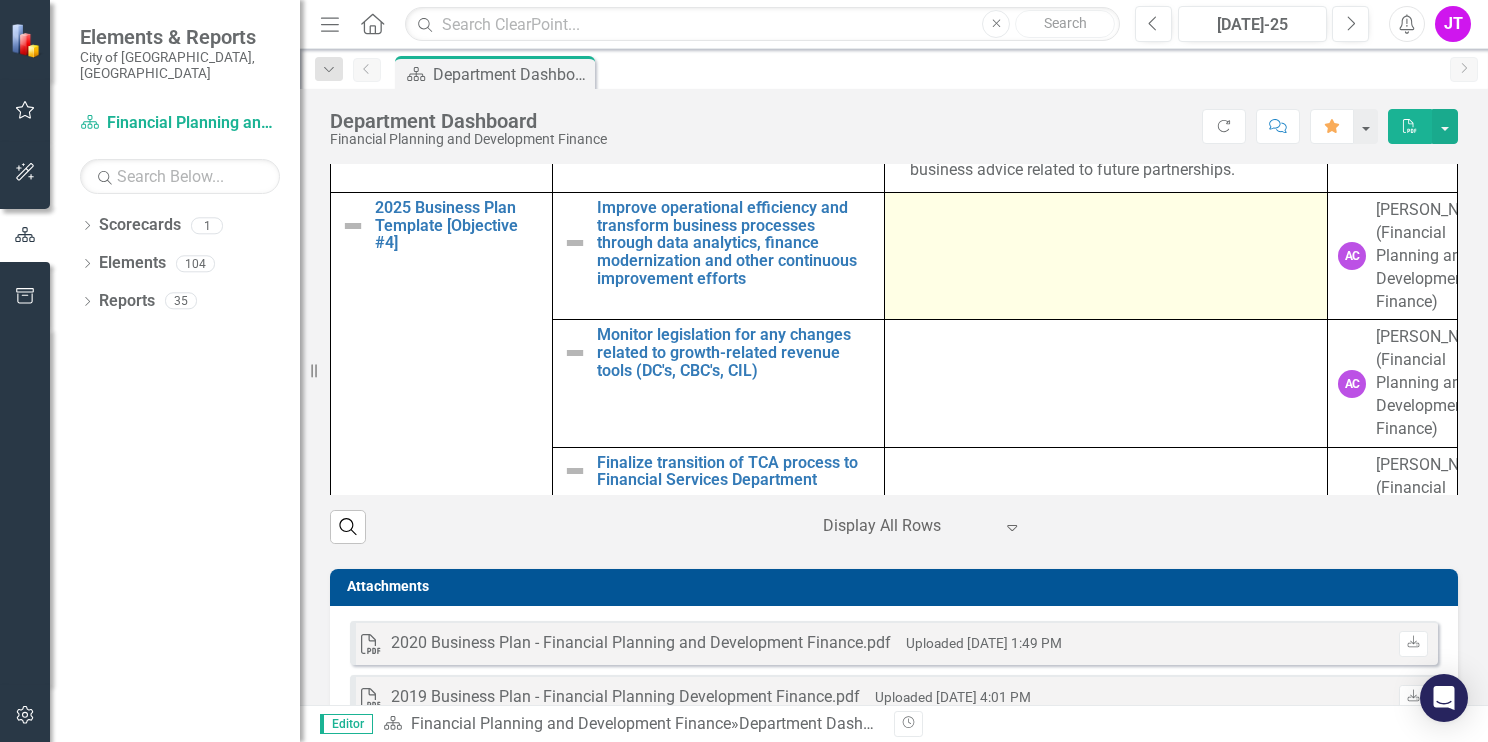 click at bounding box center (1106, 256) 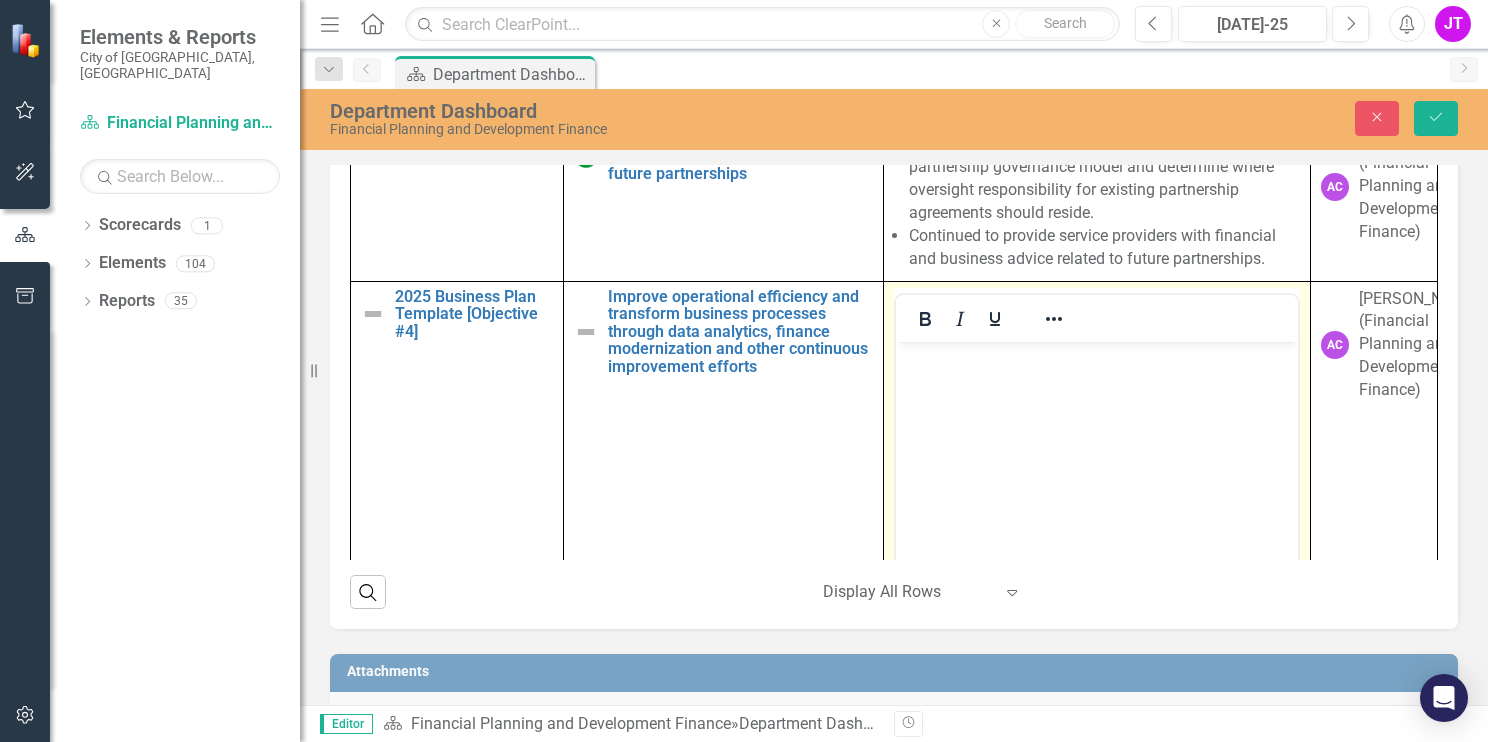 scroll, scrollTop: 0, scrollLeft: 0, axis: both 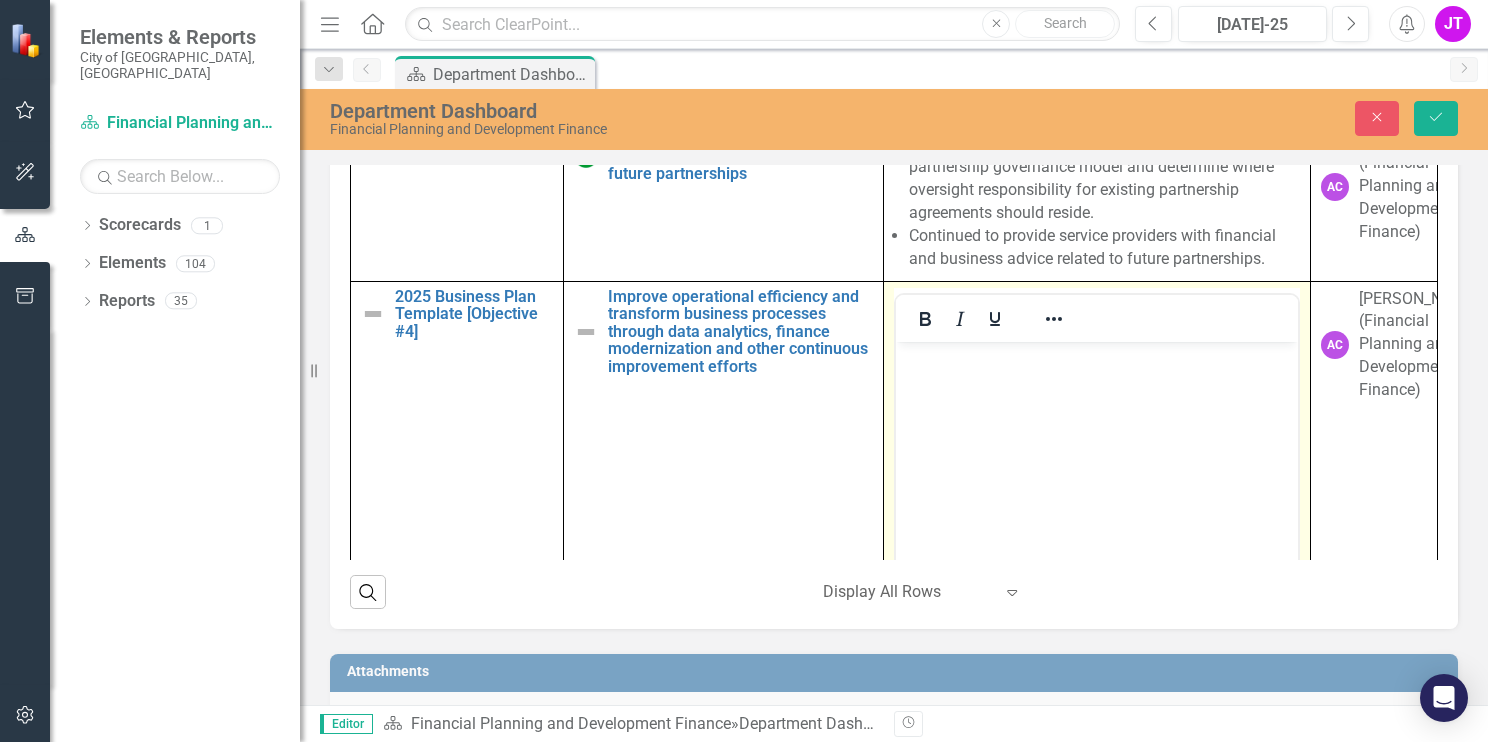 click at bounding box center [1096, 358] 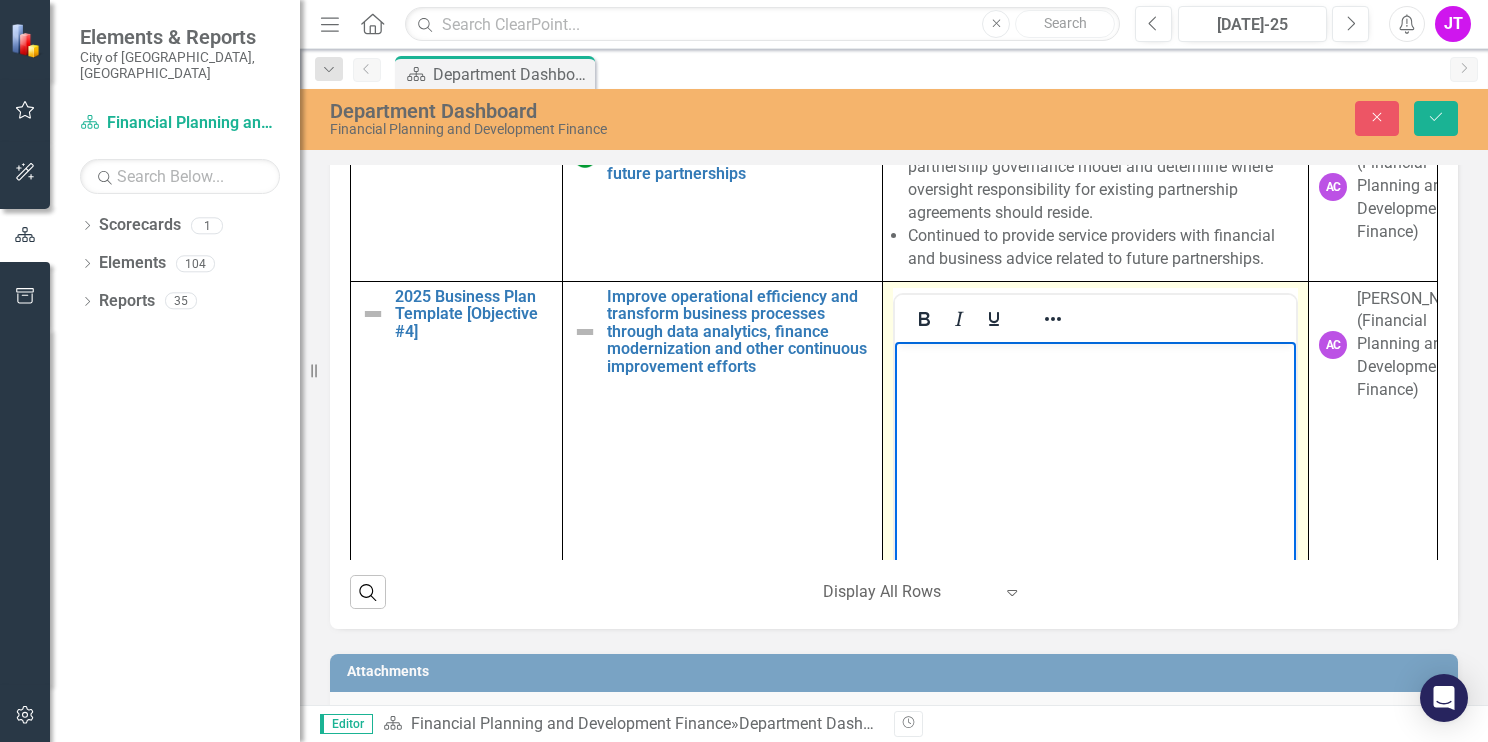 paste 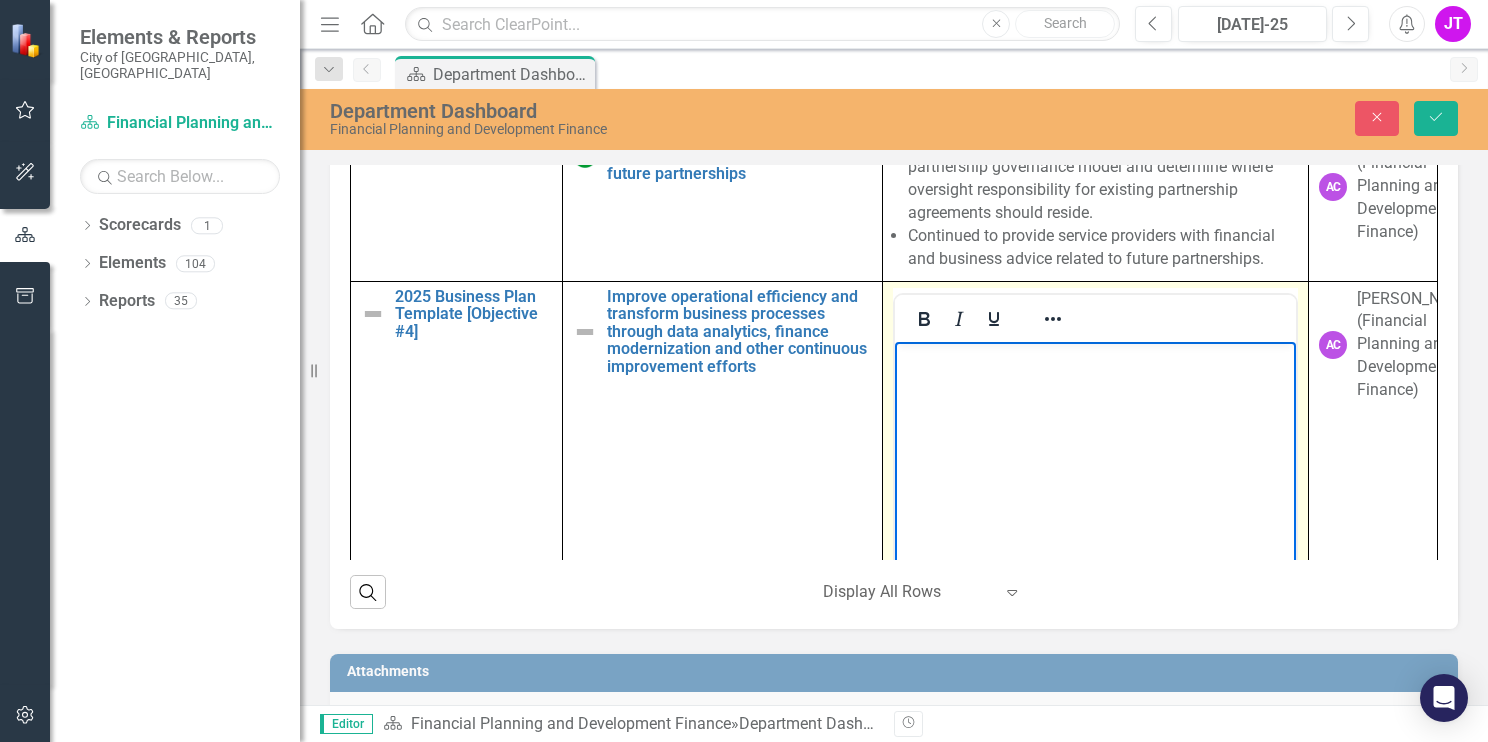 type 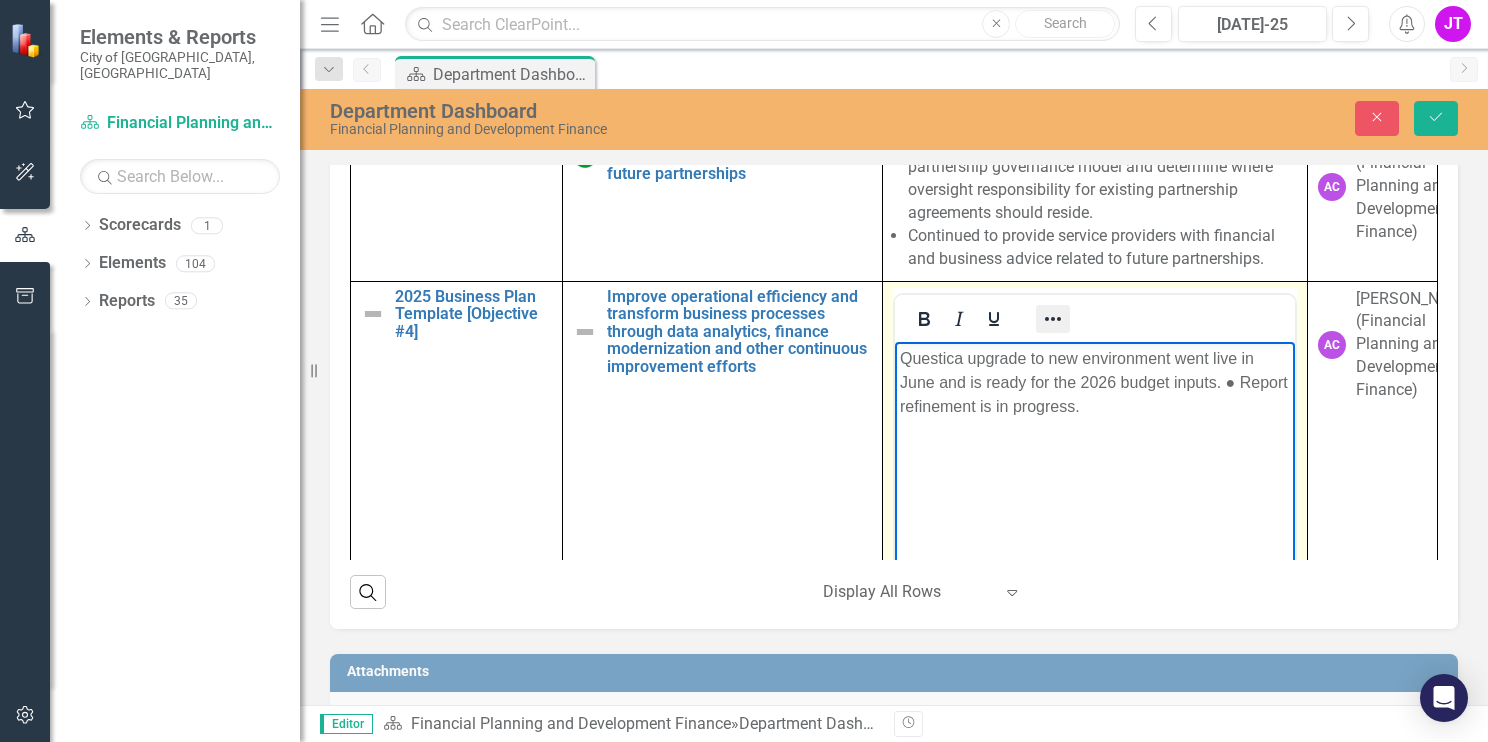 click 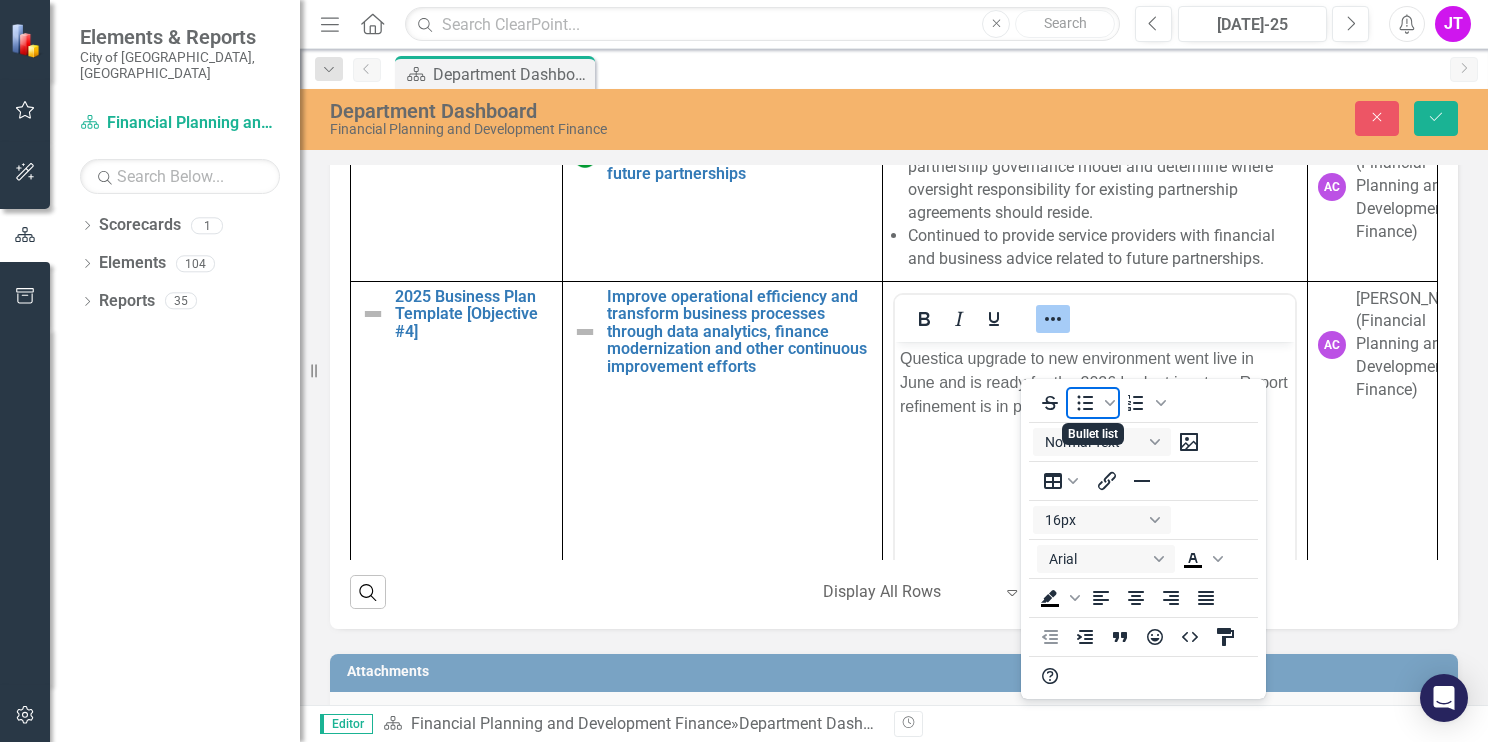click 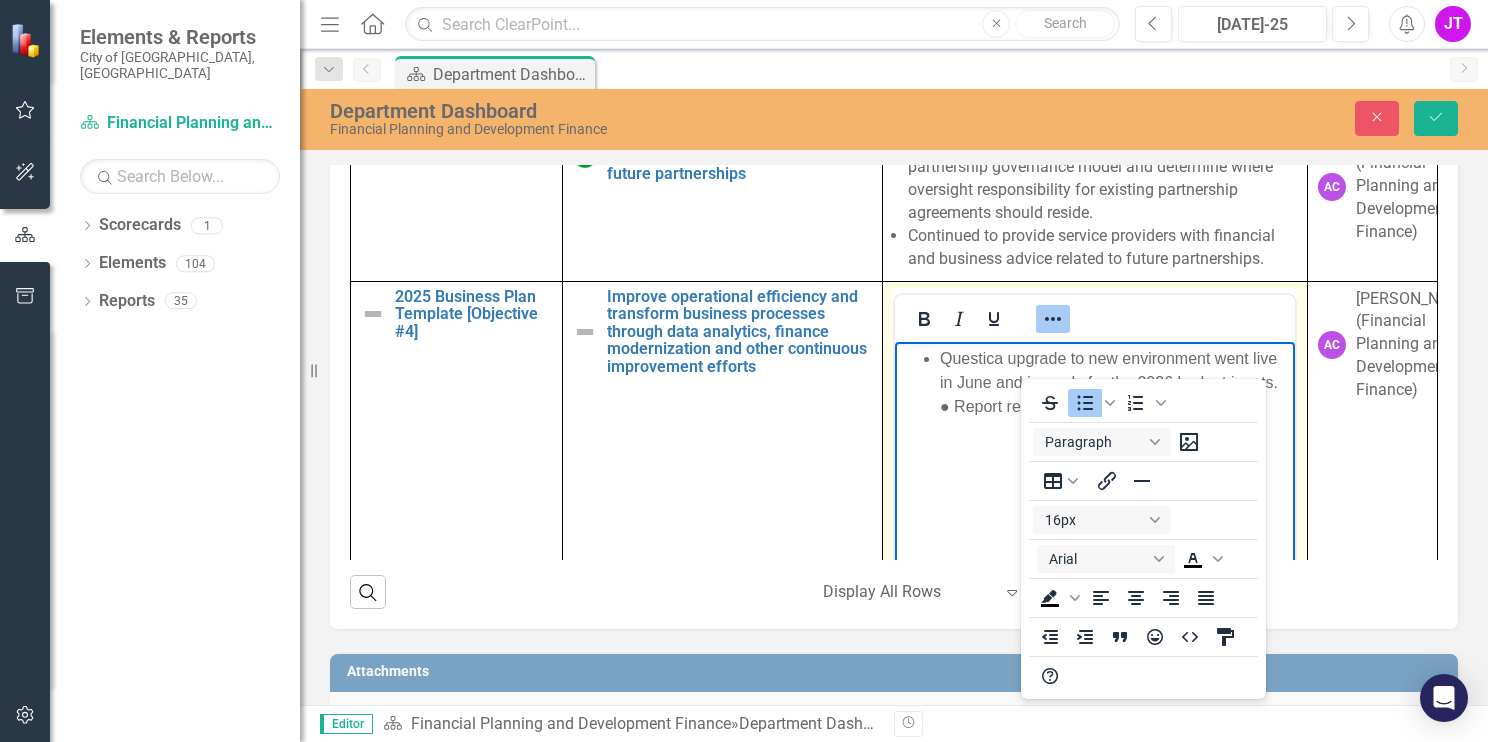 click 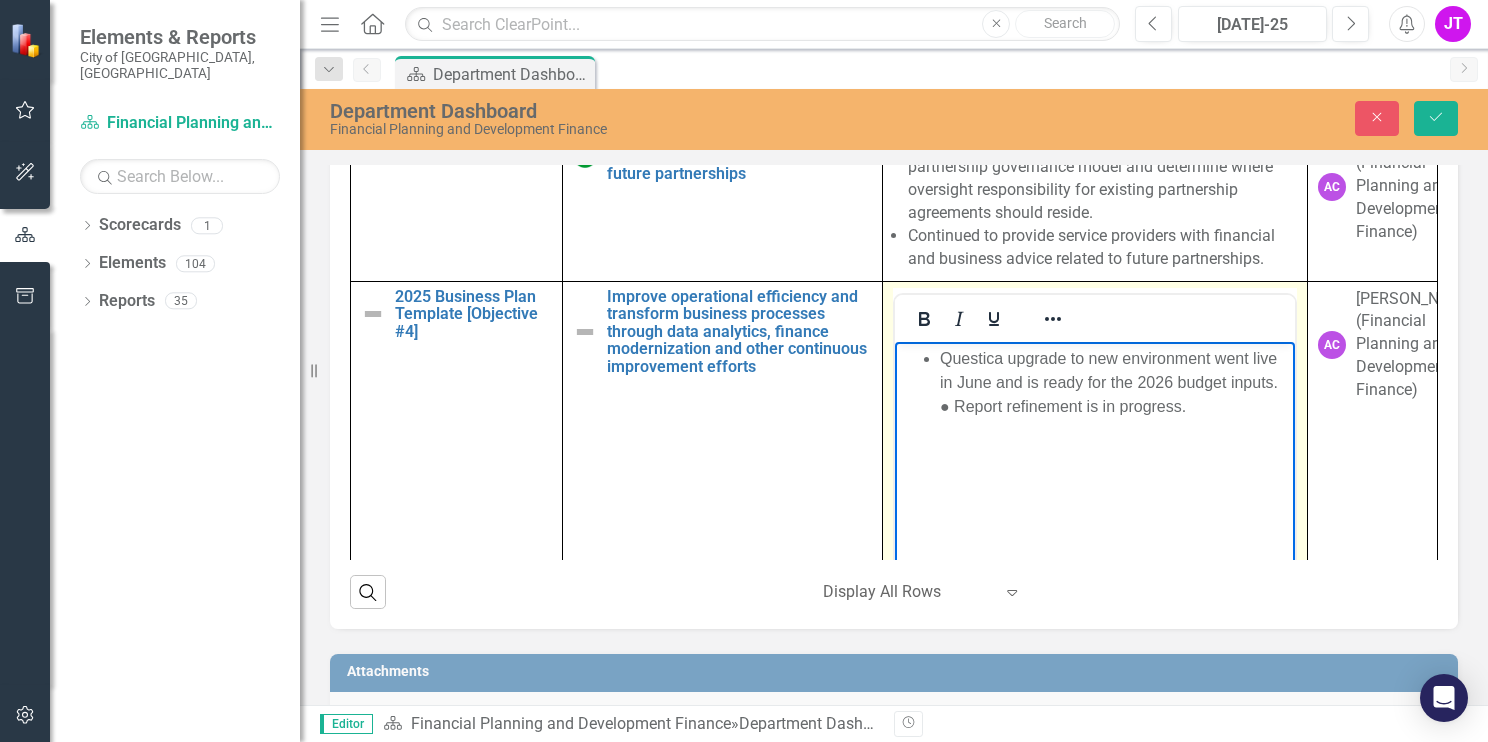 click on "Questica upgrade to new environment went live in June and is ready for the 2026 budget inputs. ● Report refinement is in progress." at bounding box center (1114, 382) 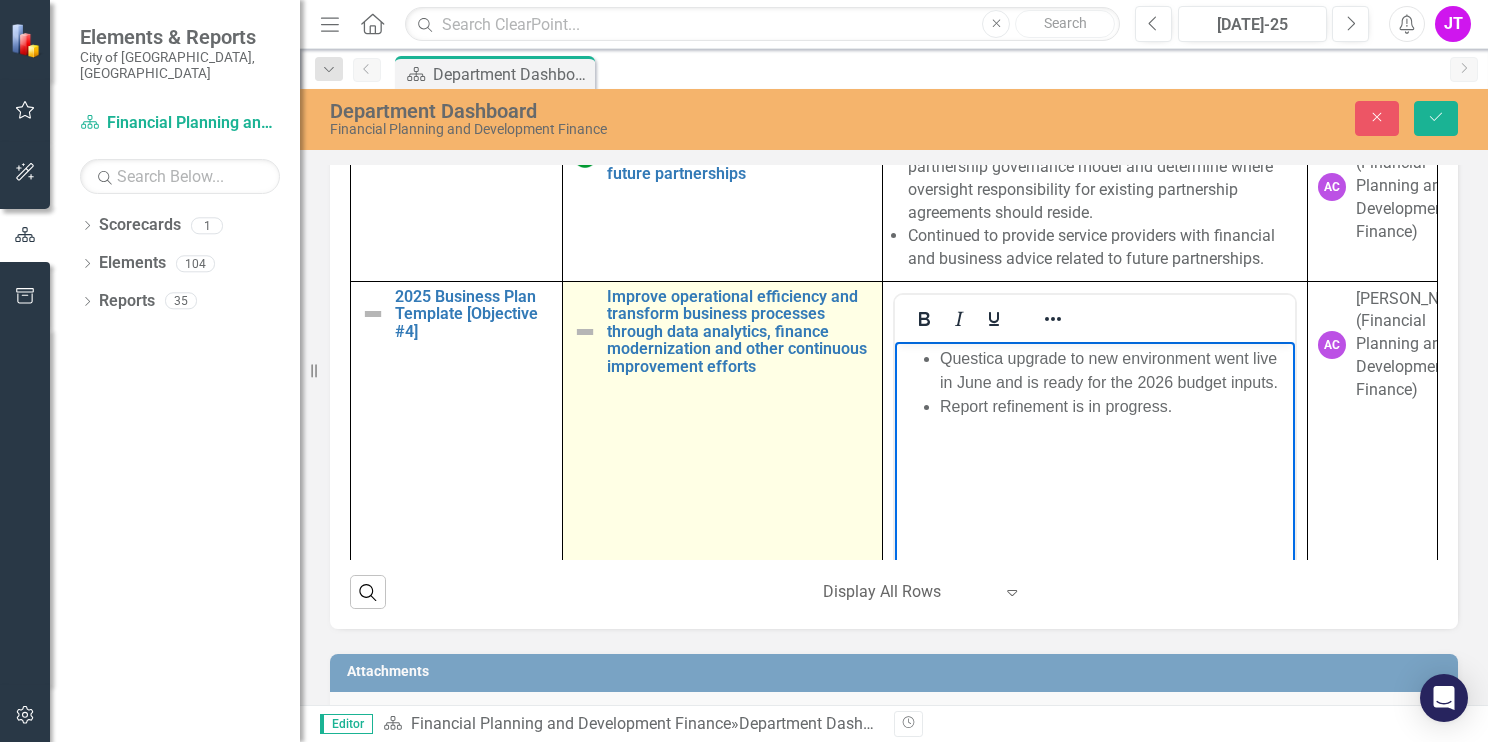 click at bounding box center (585, 332) 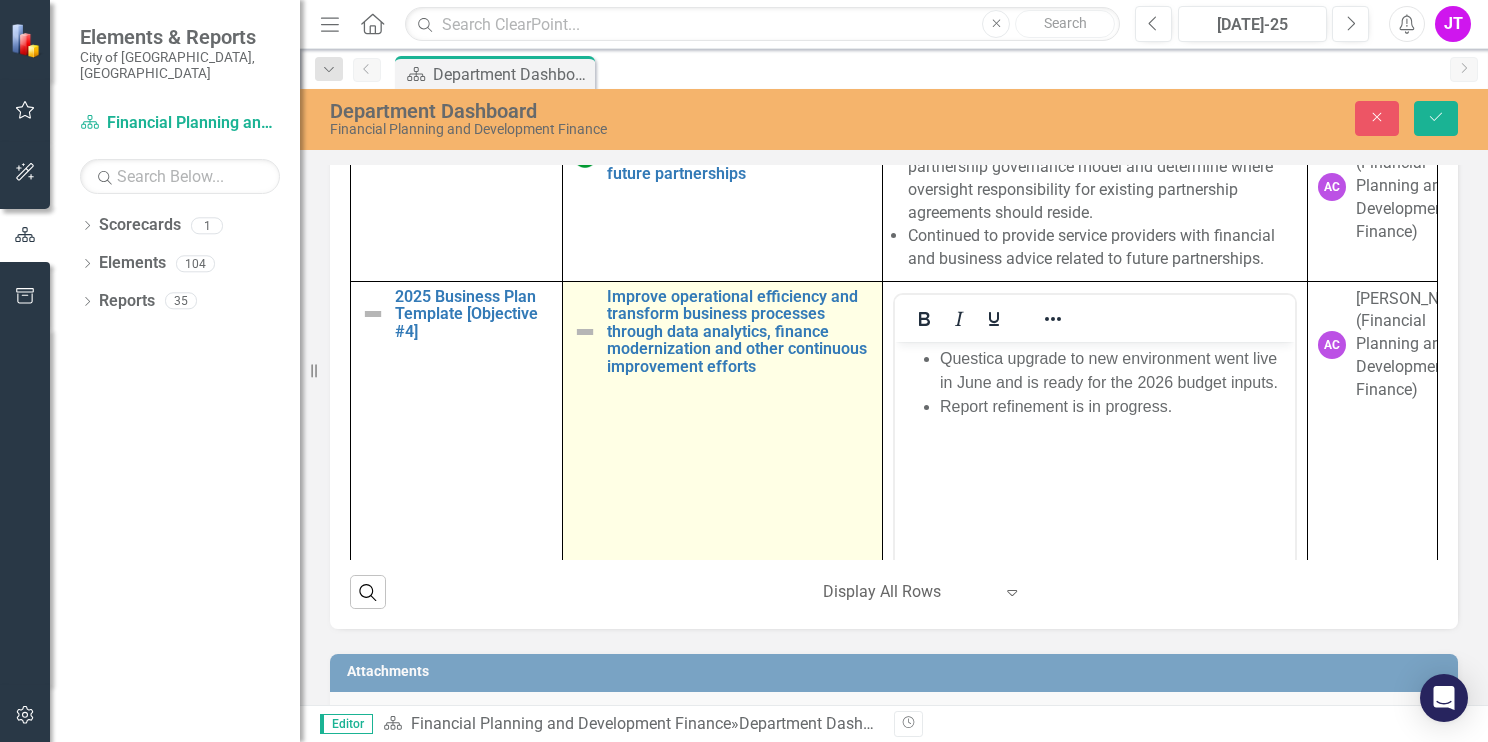 click at bounding box center (585, 332) 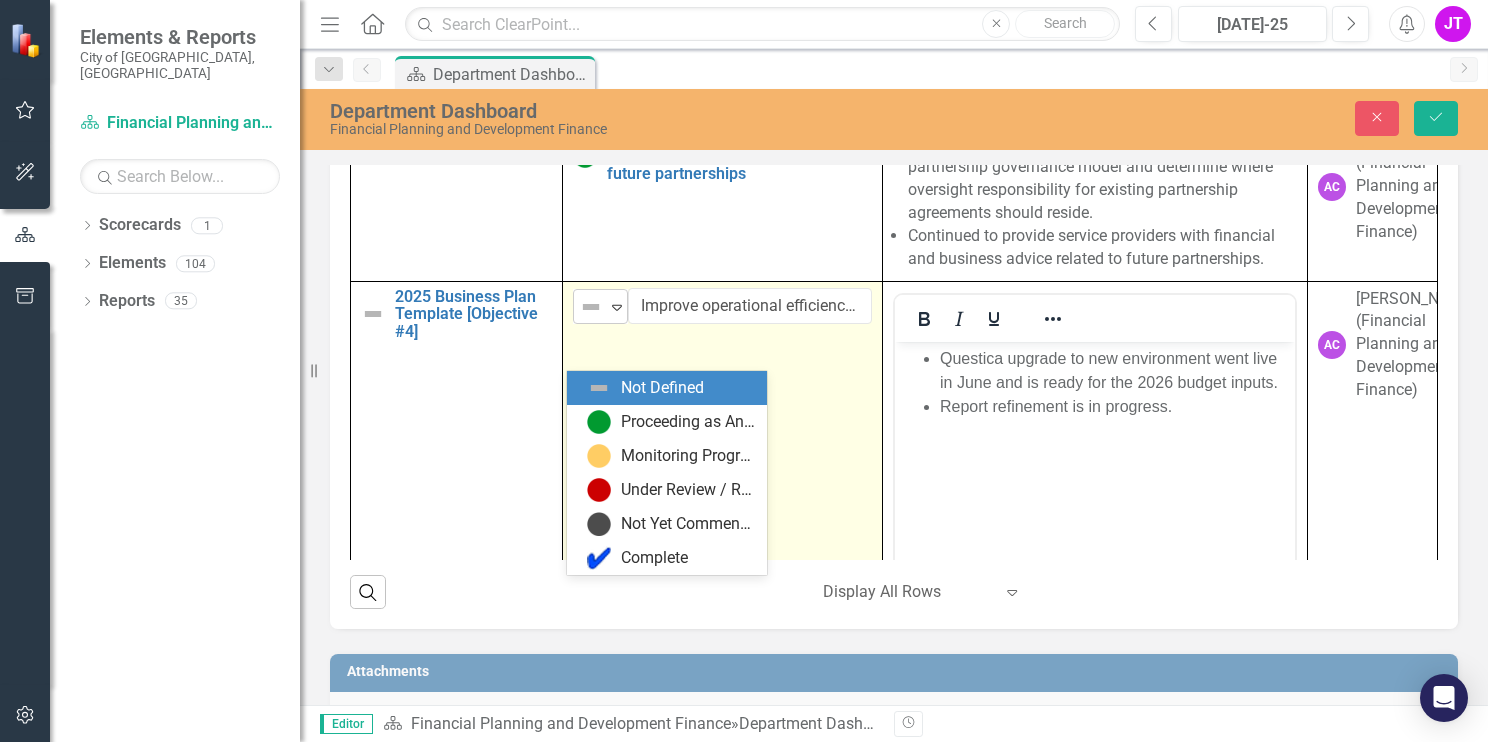 click on "Not Defined" at bounding box center [592, 307] 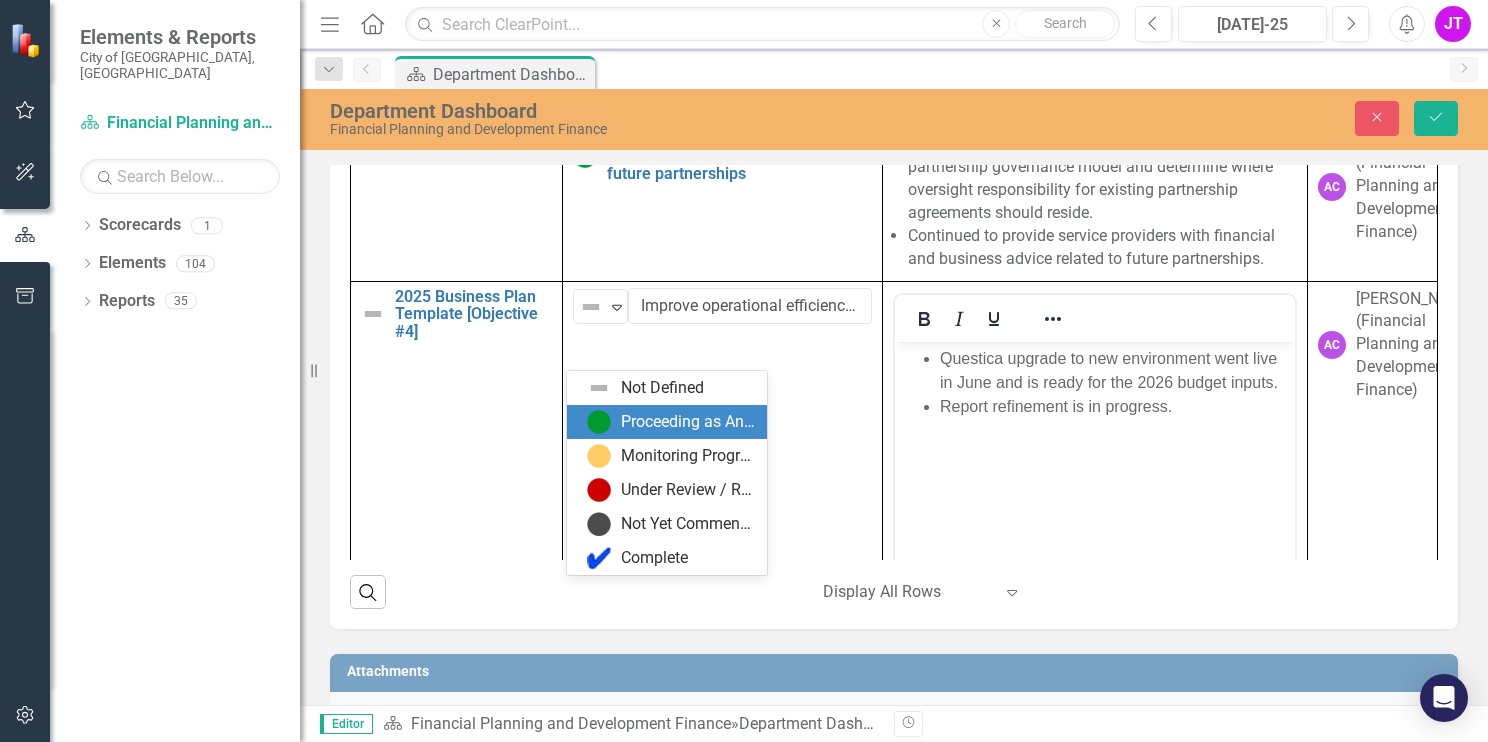 click on "Proceeding as Anticipated" at bounding box center (688, 422) 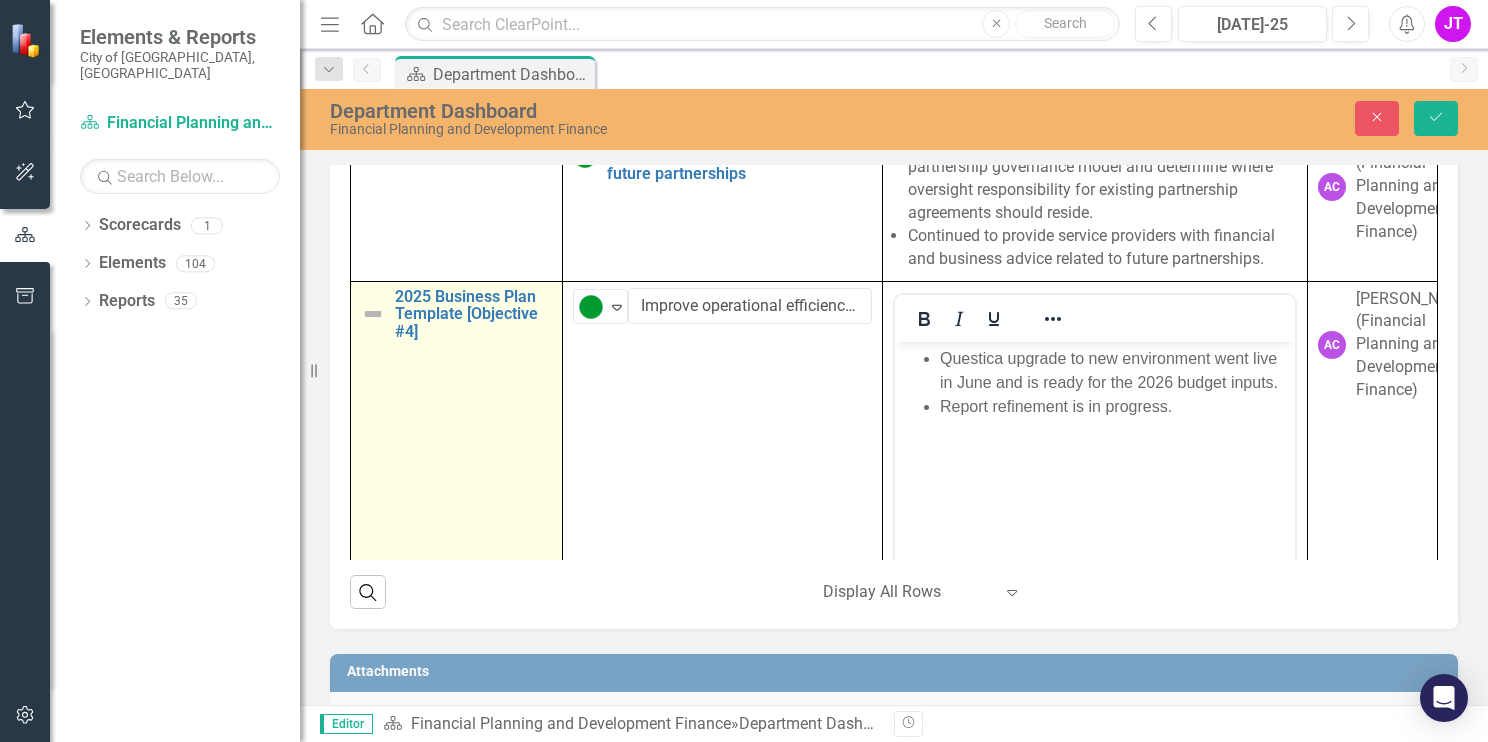 click at bounding box center [373, 314] 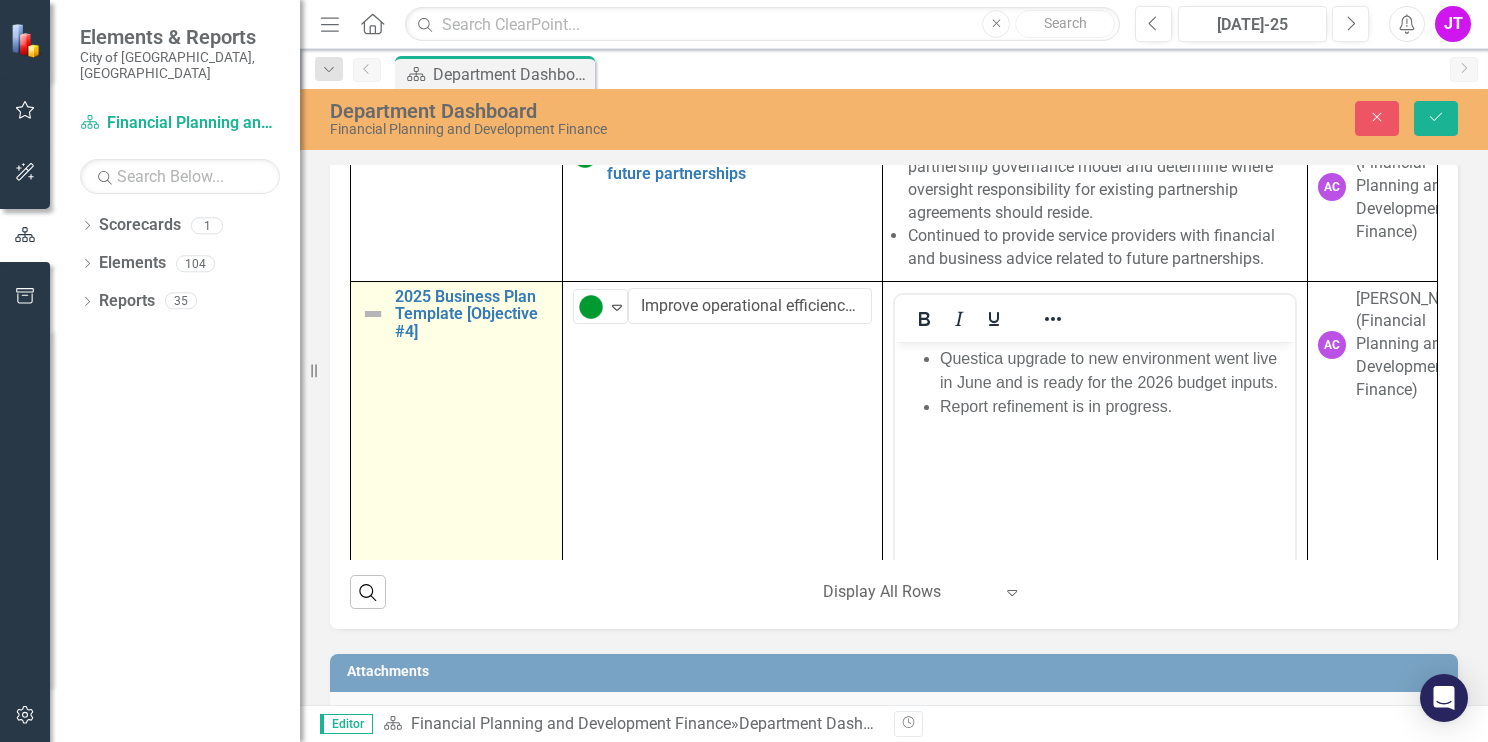 click at bounding box center (373, 314) 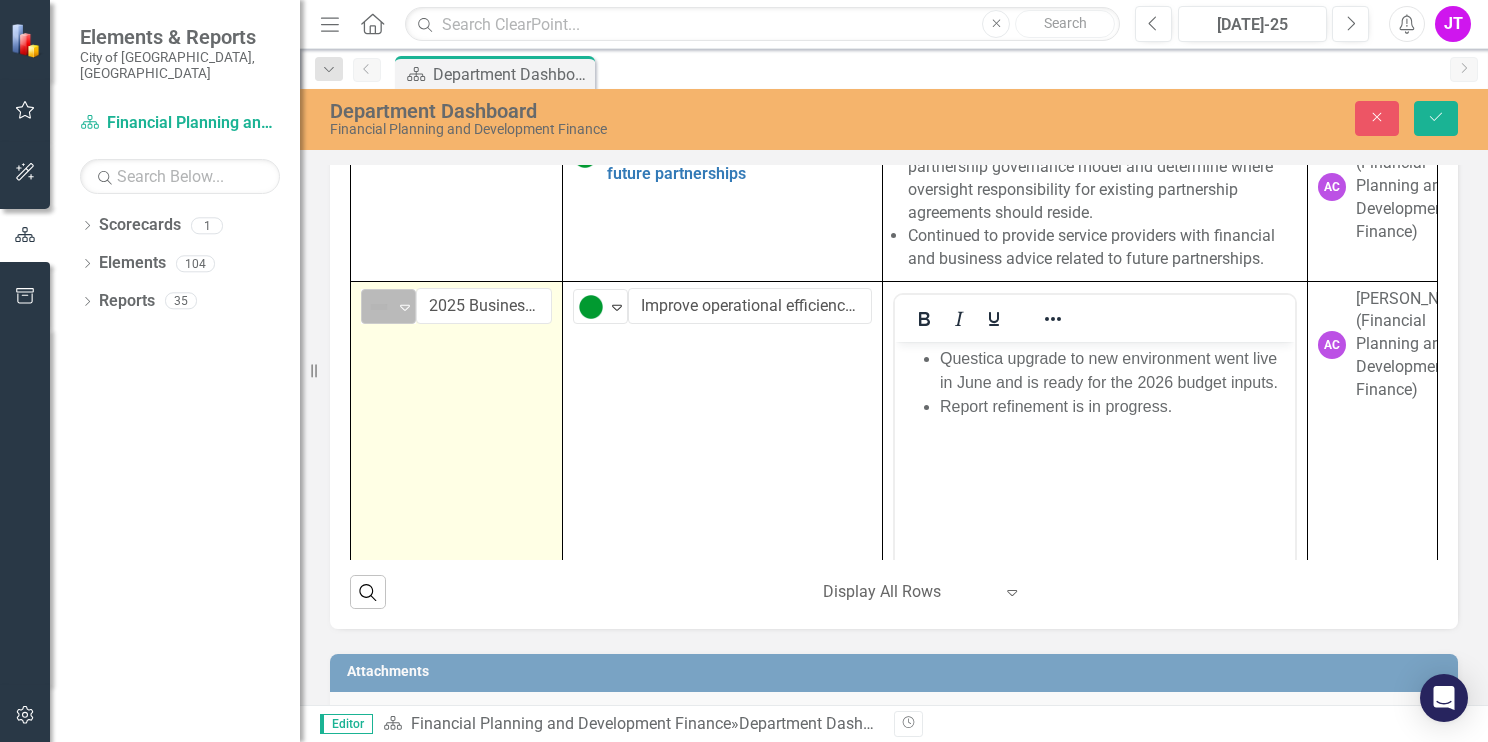 click on "Not Defined" at bounding box center (380, 307) 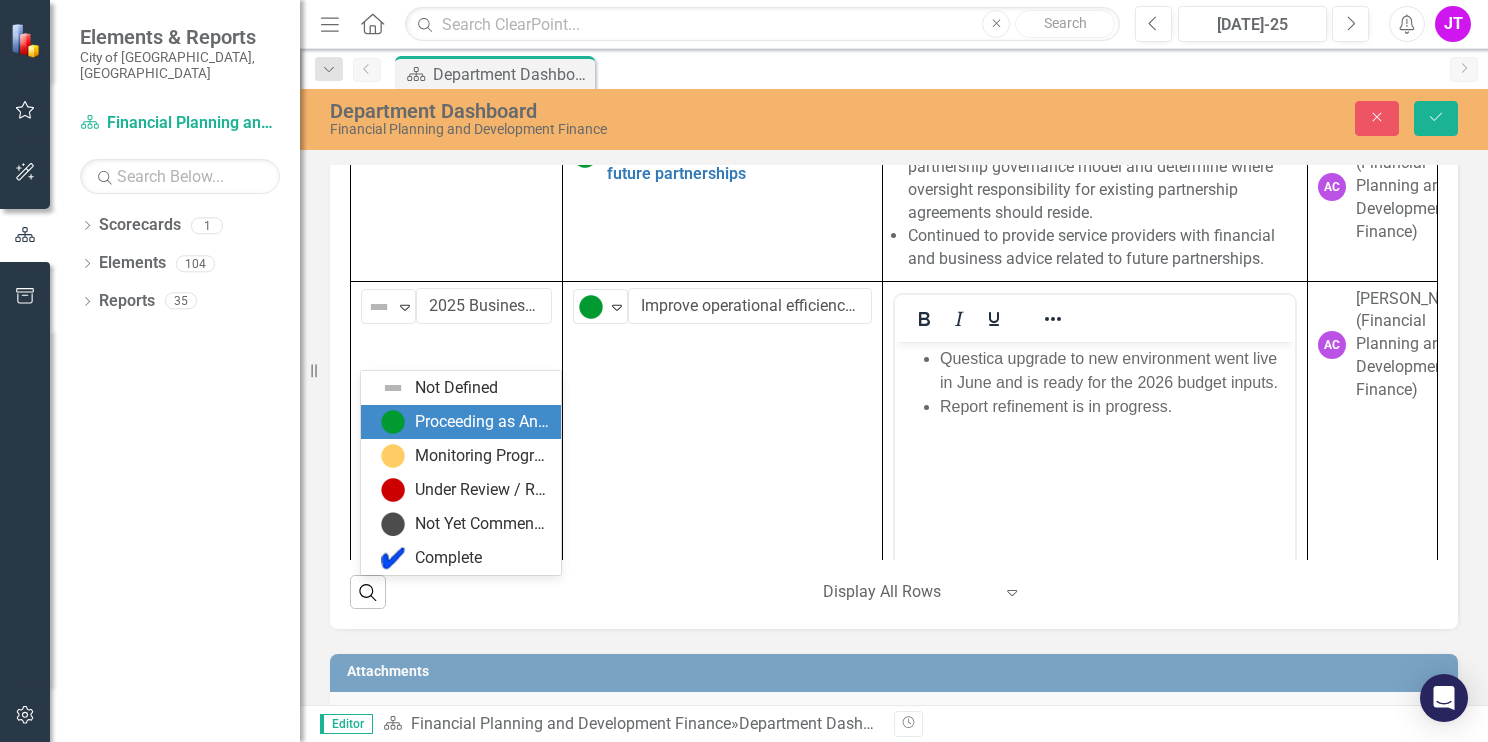 click on "Proceeding as Anticipated" at bounding box center (482, 422) 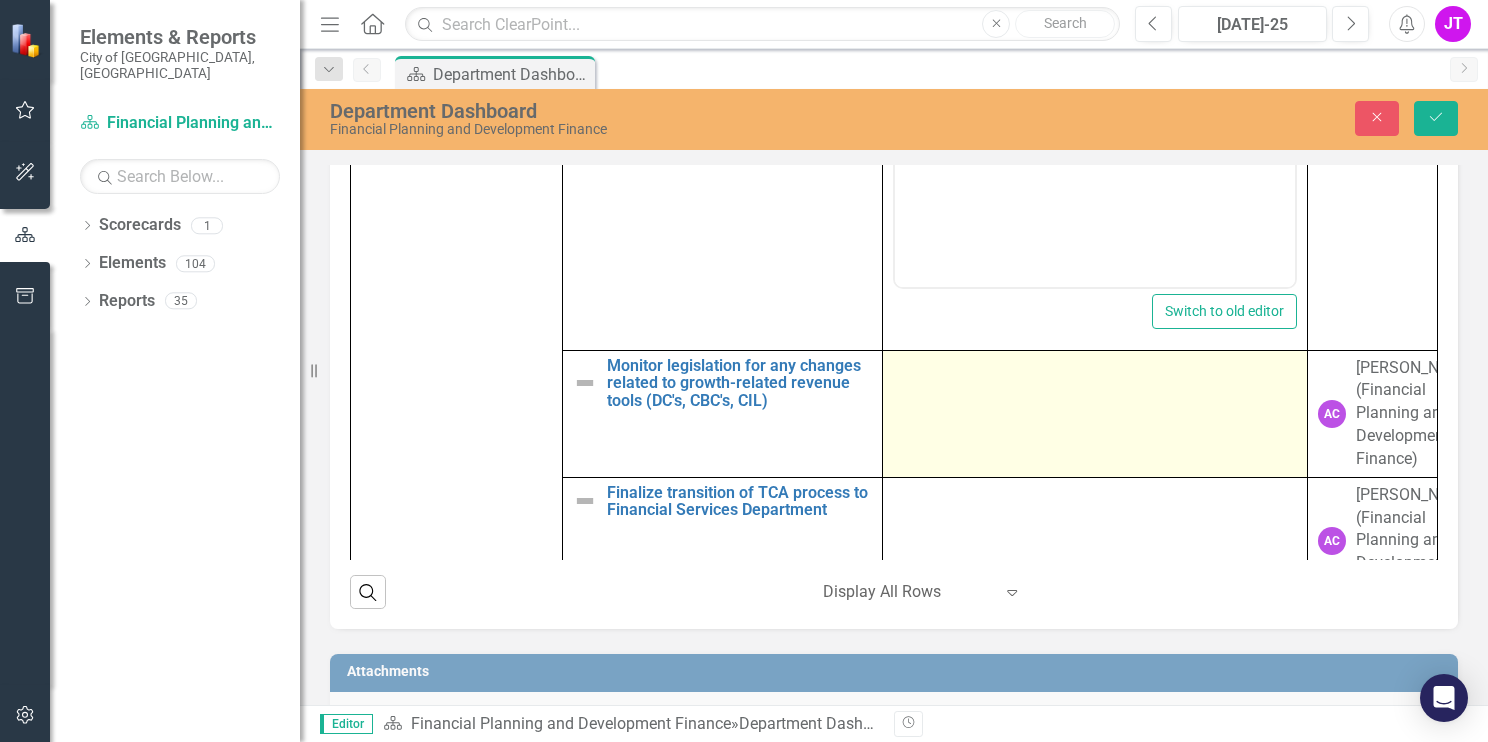 scroll, scrollTop: 1557, scrollLeft: 0, axis: vertical 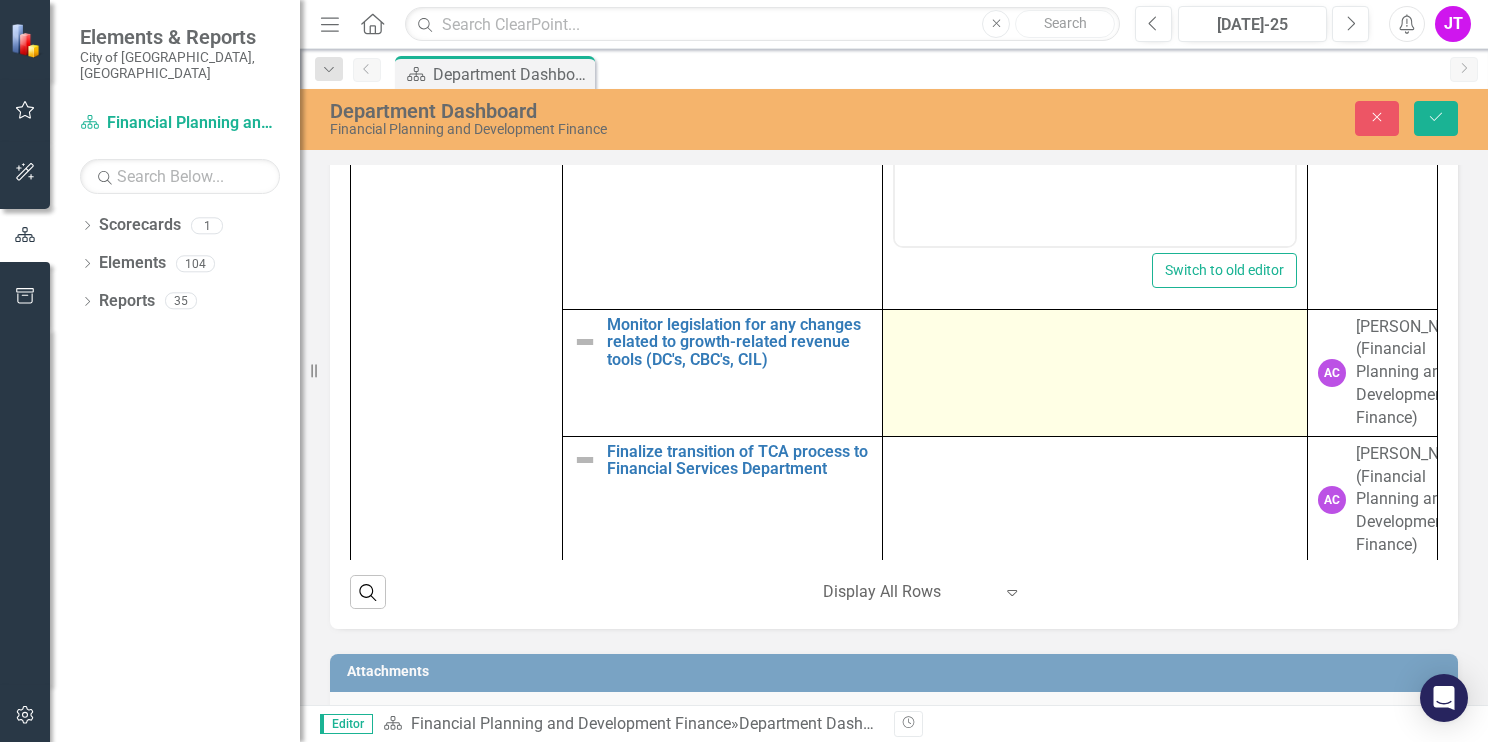 click at bounding box center [1094, 372] 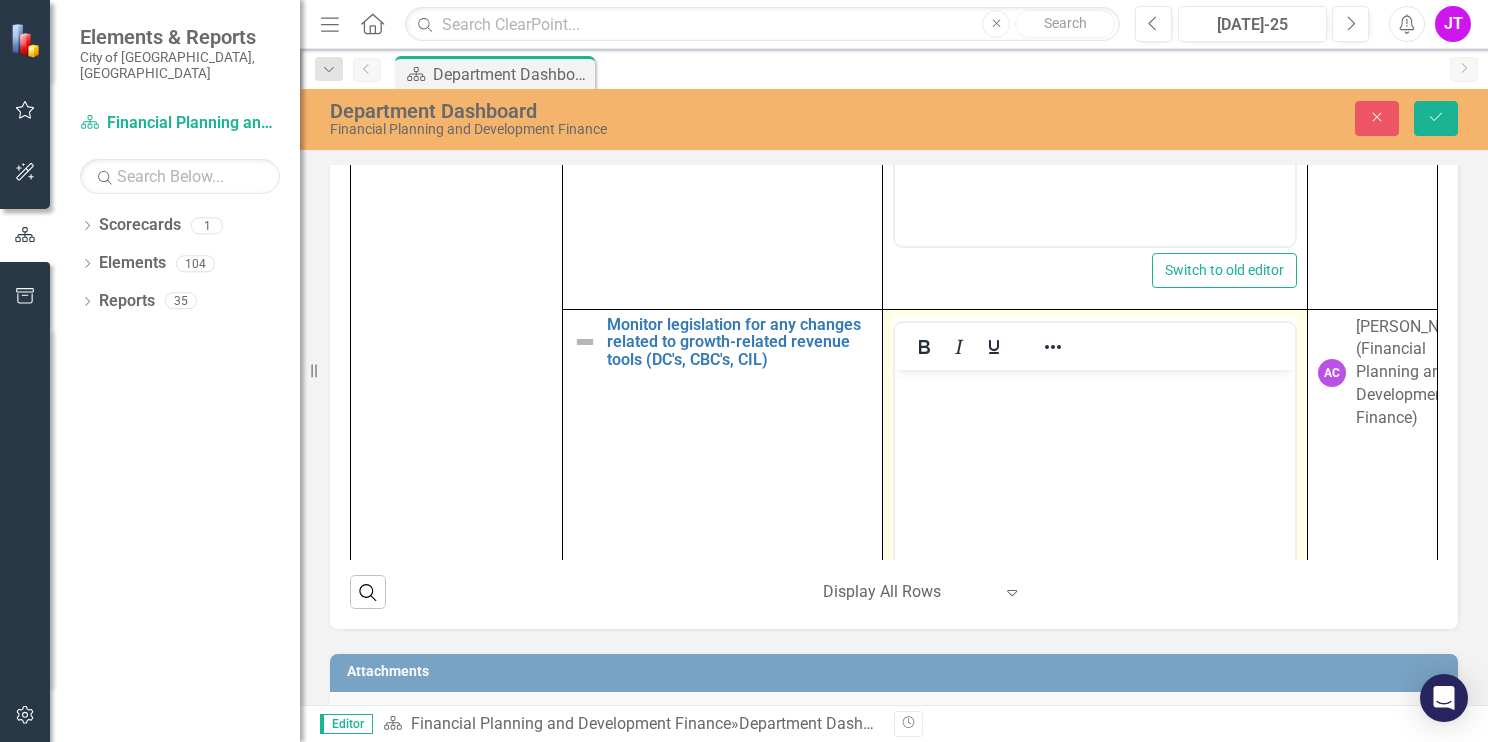 scroll, scrollTop: 0, scrollLeft: 0, axis: both 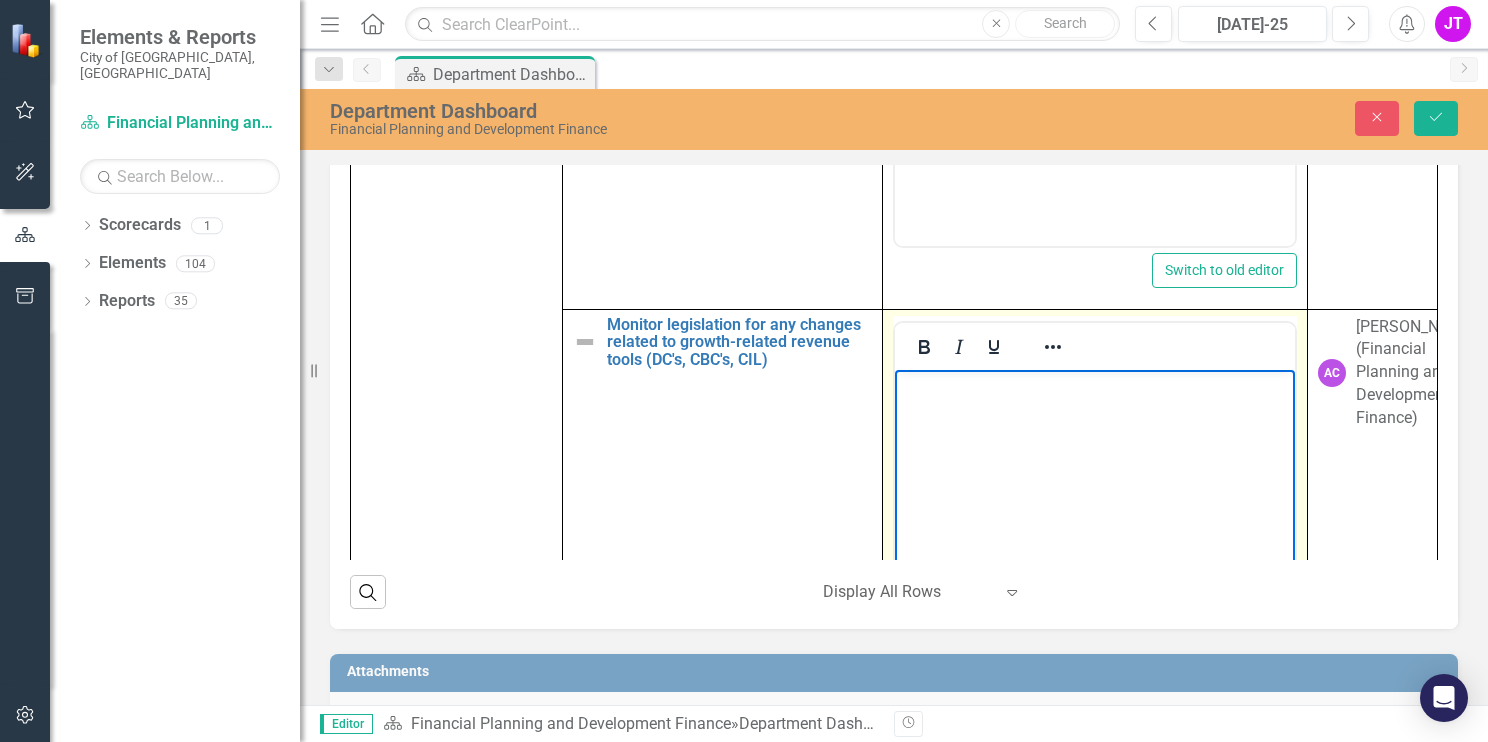 click at bounding box center [1094, 386] 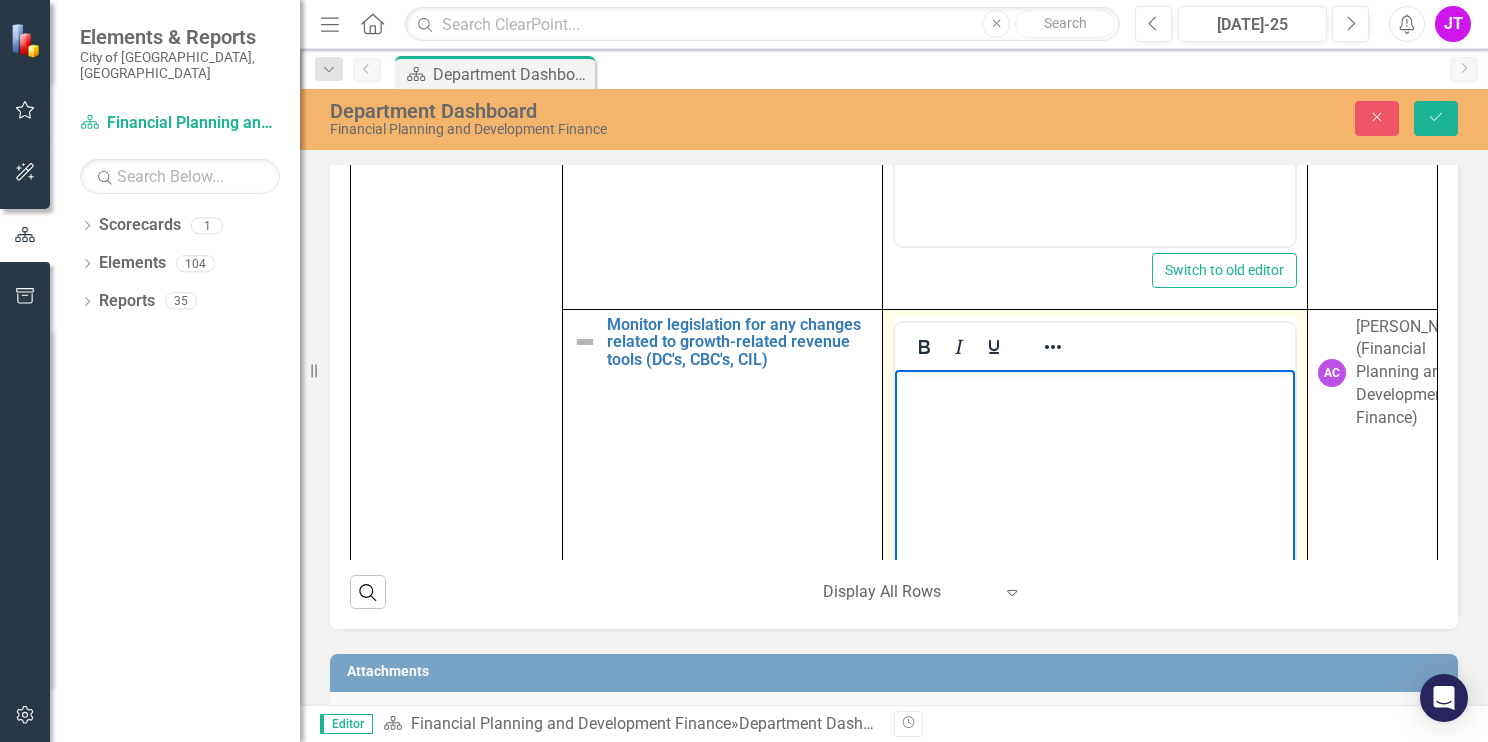 paste 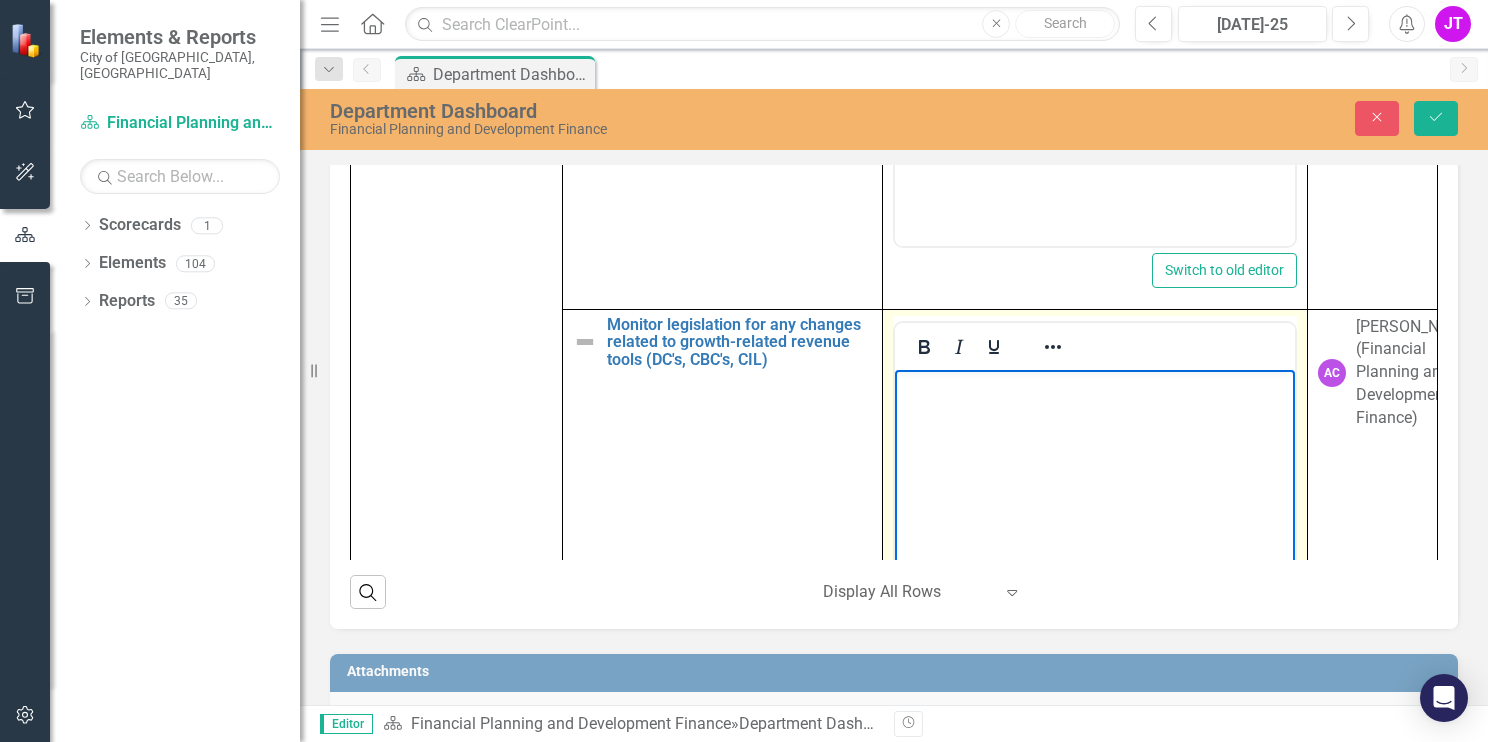 type 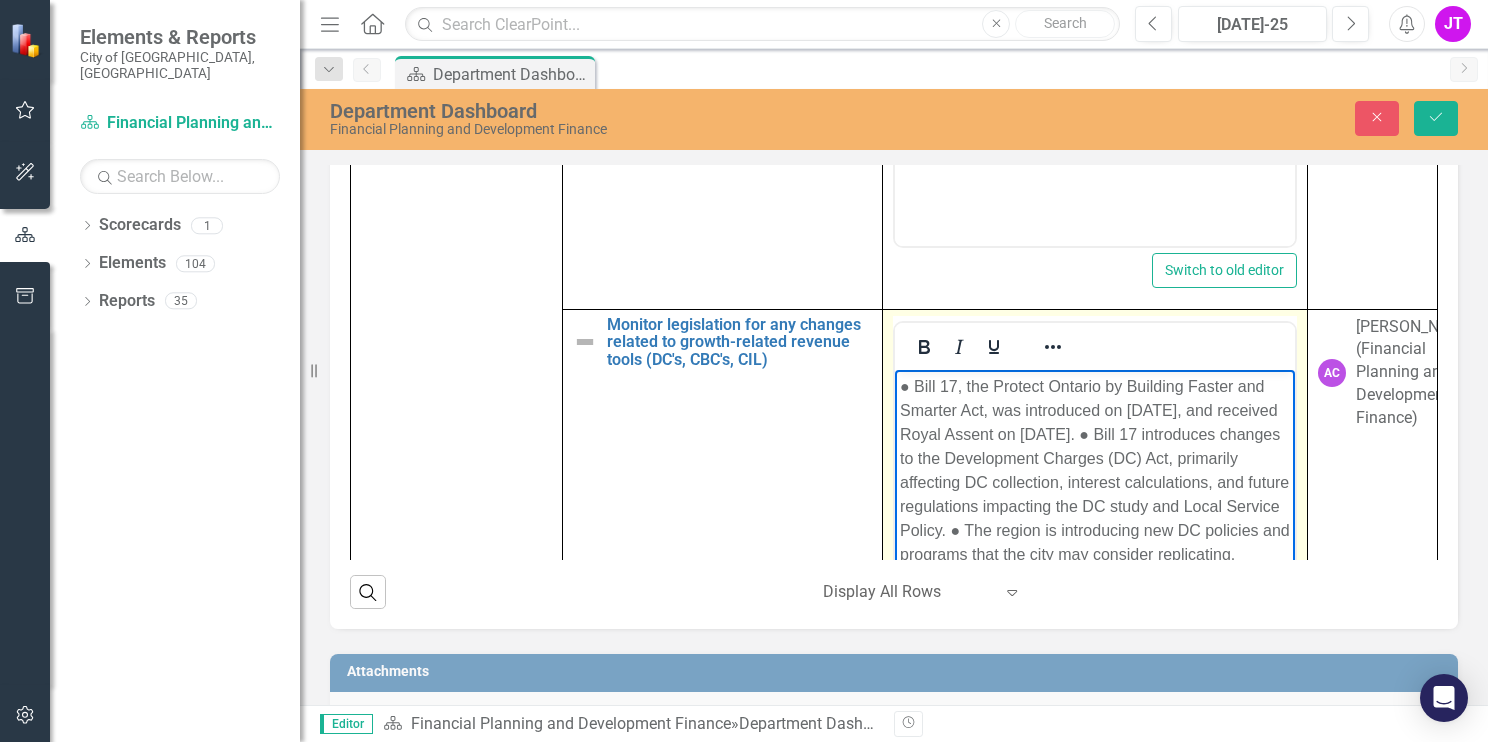 click on "● Bill 17, the Protect Ontario by Building Faster and Smarter Act, was introduced on May 12, 2025, and received Royal Assent on June 5, 2025. ● Bill 17 introduces changes to the Development Charges (DC) Act, primarily affecting DC collection, interest calculations, and future regulations impacting the DC study and Local Service Policy. ● The region is introducing new DC policies and programs that the city may consider replicating." at bounding box center [1094, 470] 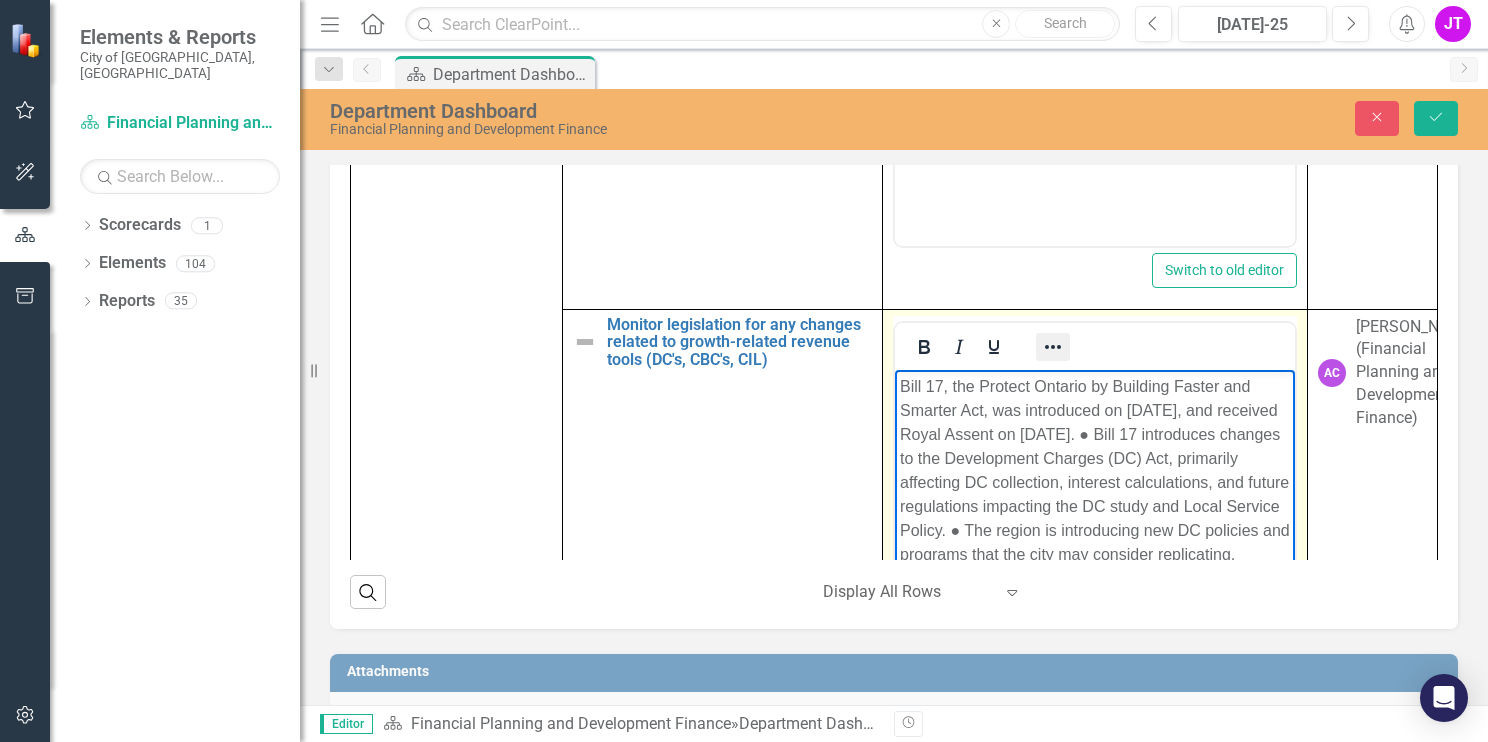 click 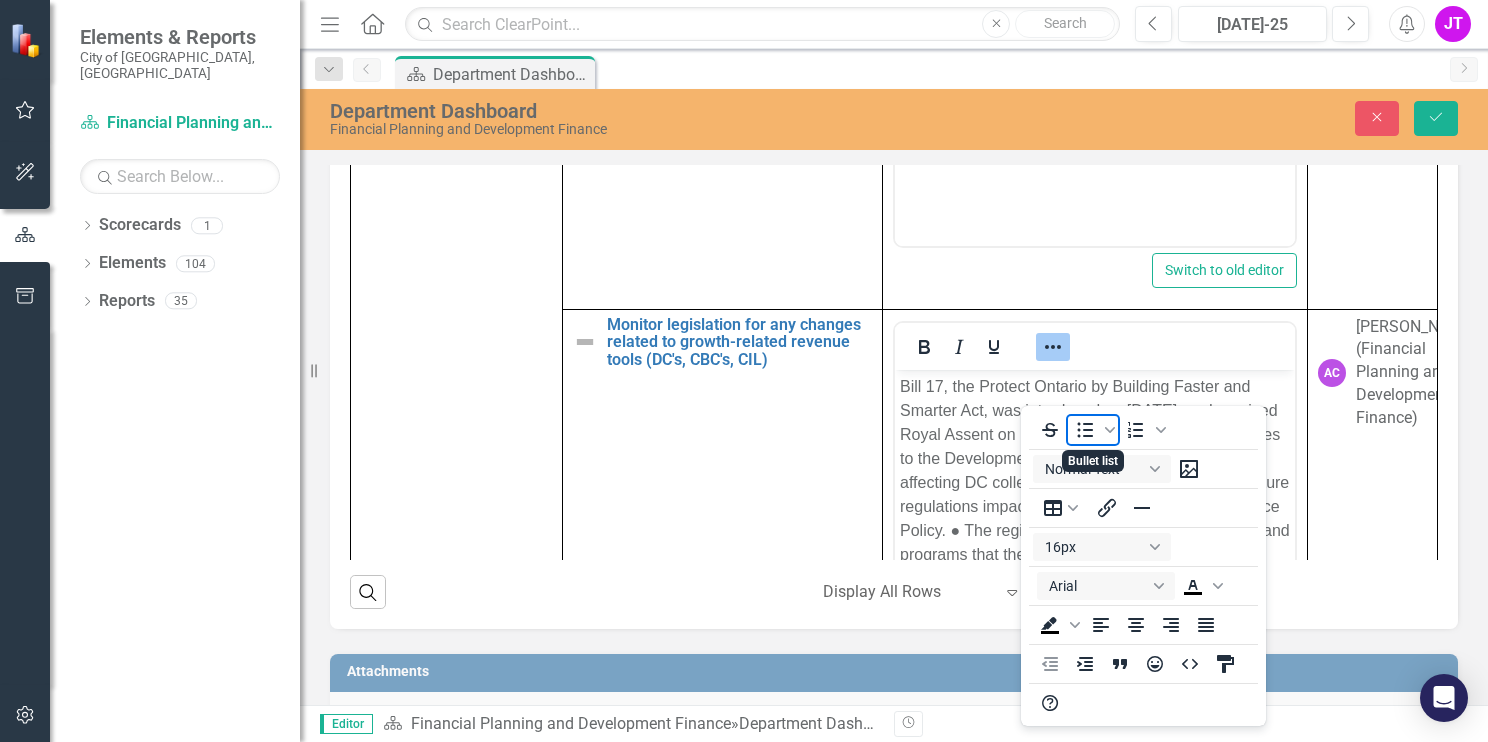 click 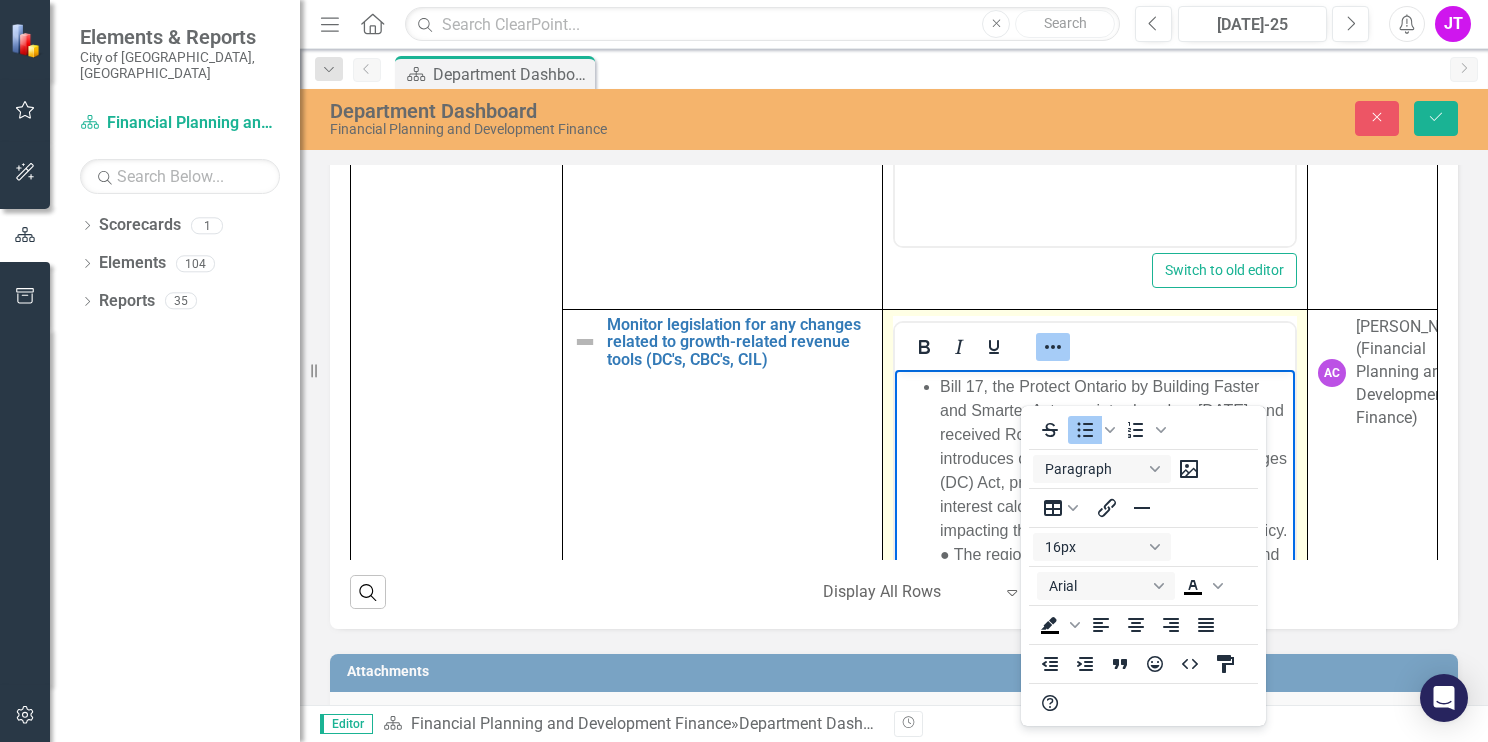 click 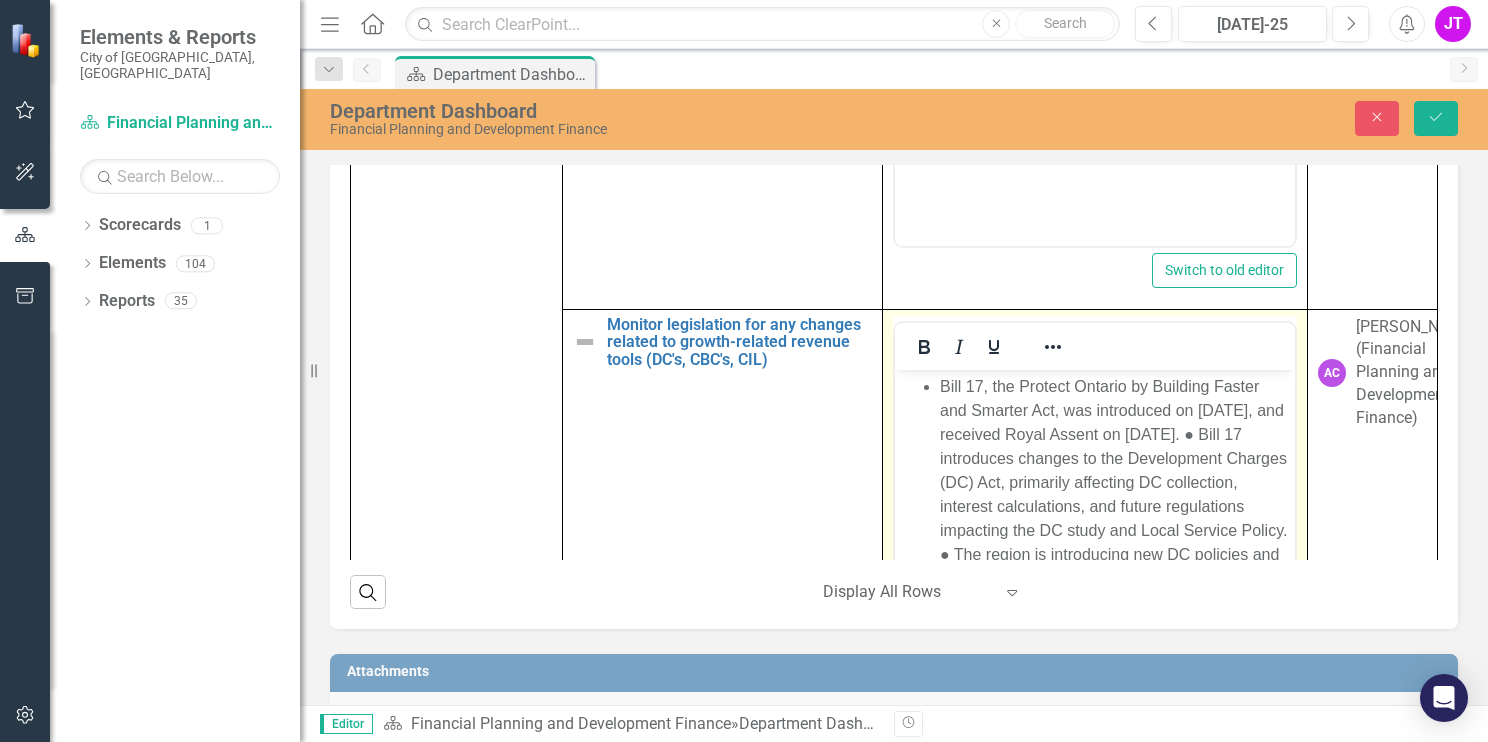 click on "Bill 17, the Protect Ontario by Building Faster and Smarter Act, was introduced on May 12, 2025, and received Royal Assent on June 5, 2025. ● Bill 17 introduces changes to the Development Charges (DC) Act, primarily affecting DC collection, interest calculations, and future regulations impacting the DC study and Local Service Policy. ● The region is introducing new DC policies and programs that the city may consider replicating." at bounding box center [1114, 482] 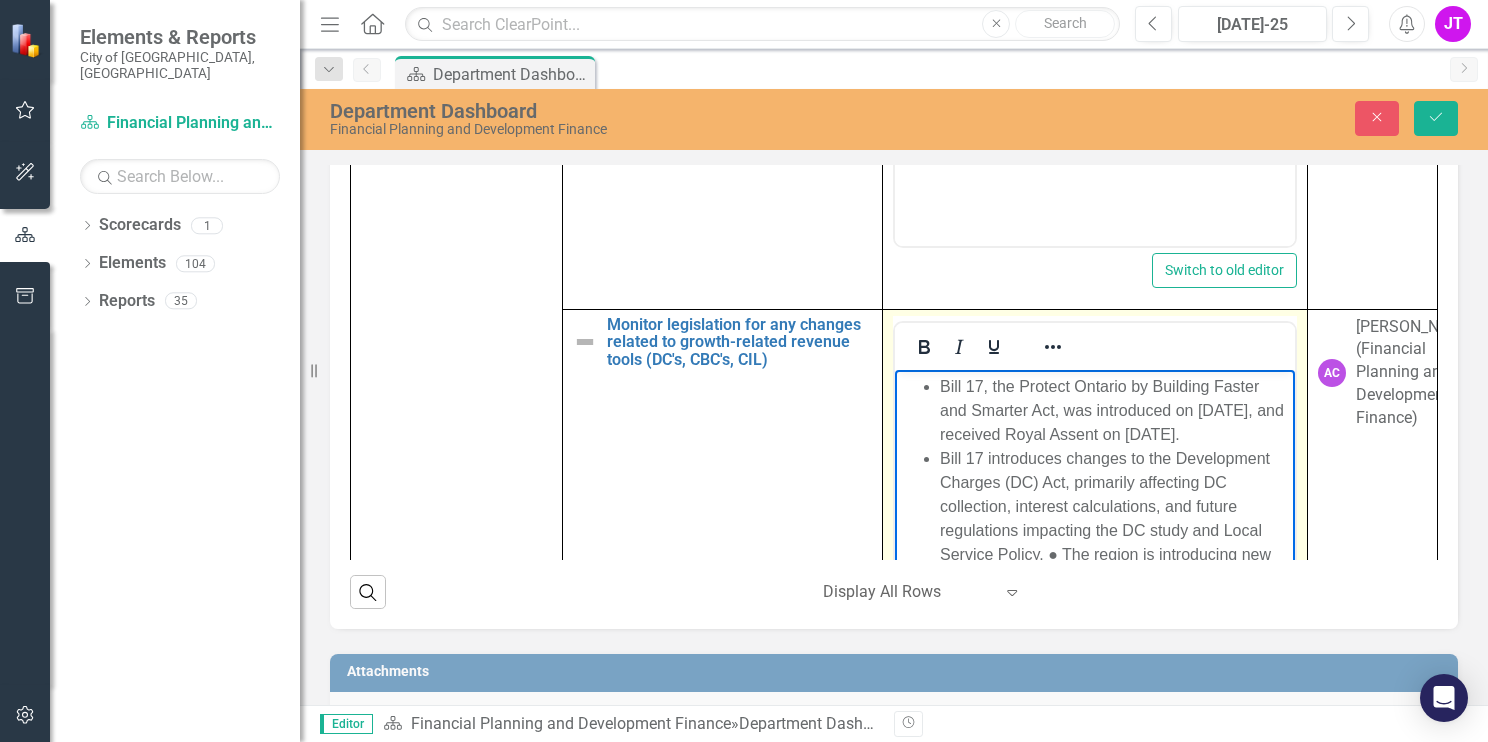 scroll, scrollTop: 1657, scrollLeft: 0, axis: vertical 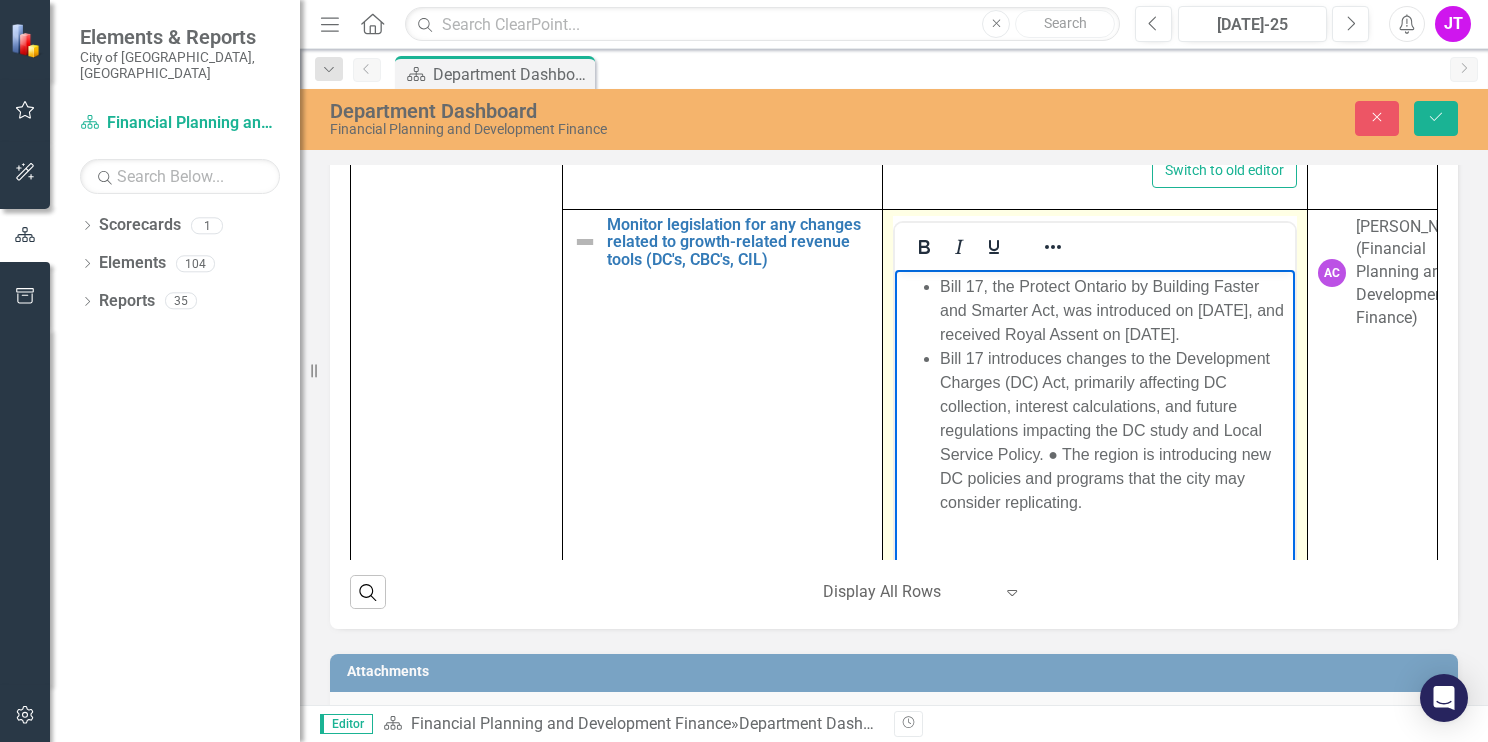 click on "Bill 17 introduces changes to the Development Charges (DC) Act, primarily affecting DC collection, interest calculations, and future regulations impacting the DC study and Local Service Policy. ● The region is introducing new DC policies and programs that the city may consider replicating." at bounding box center (1114, 430) 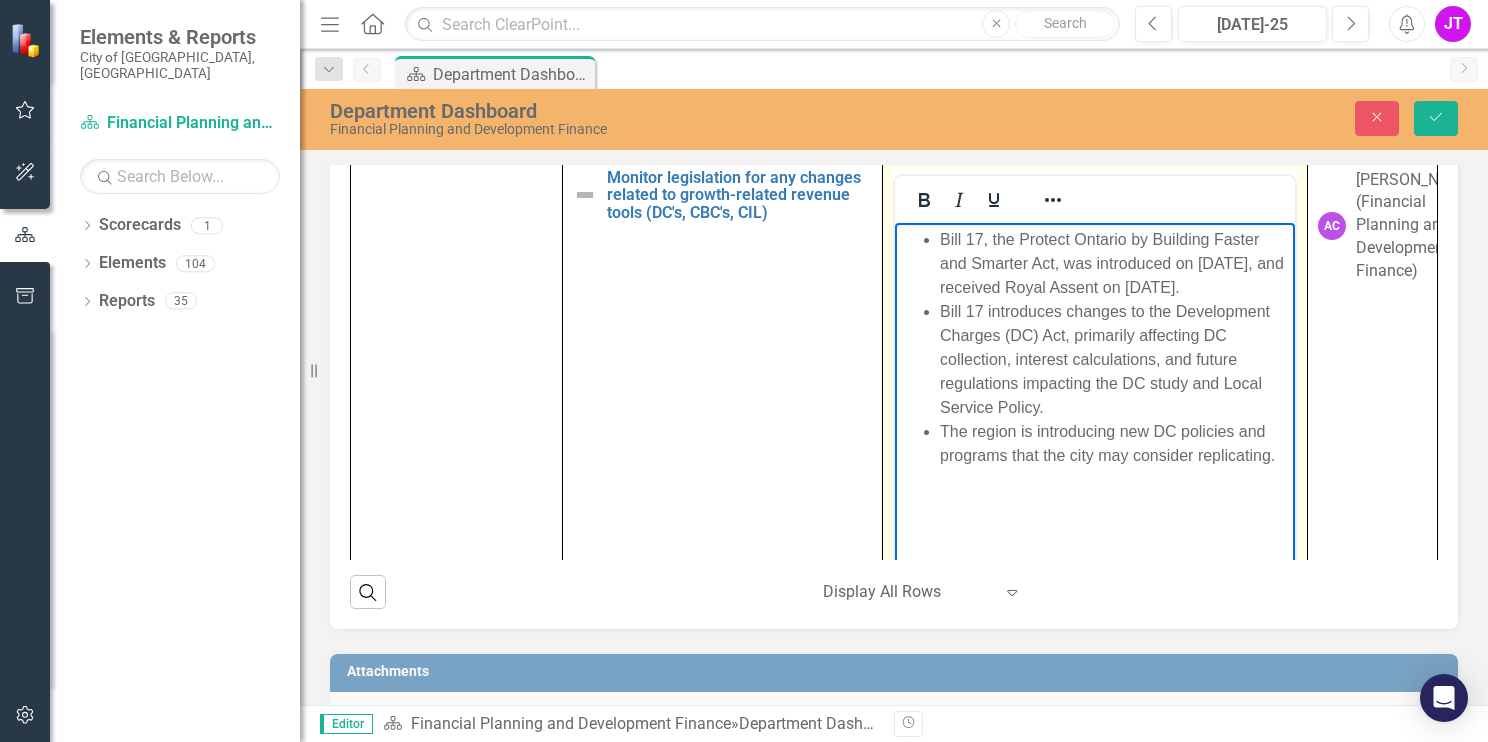 scroll, scrollTop: 1757, scrollLeft: 0, axis: vertical 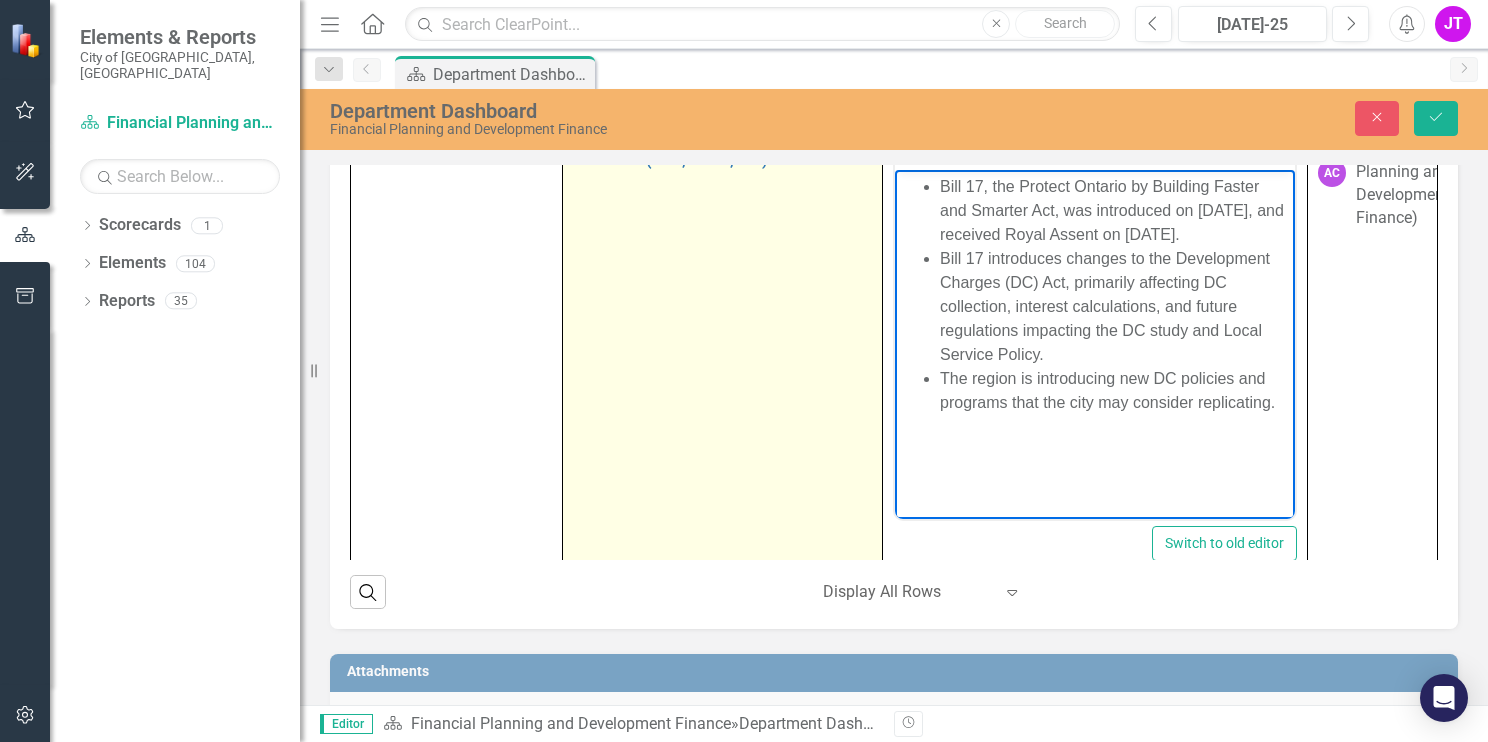 click at bounding box center [585, 142] 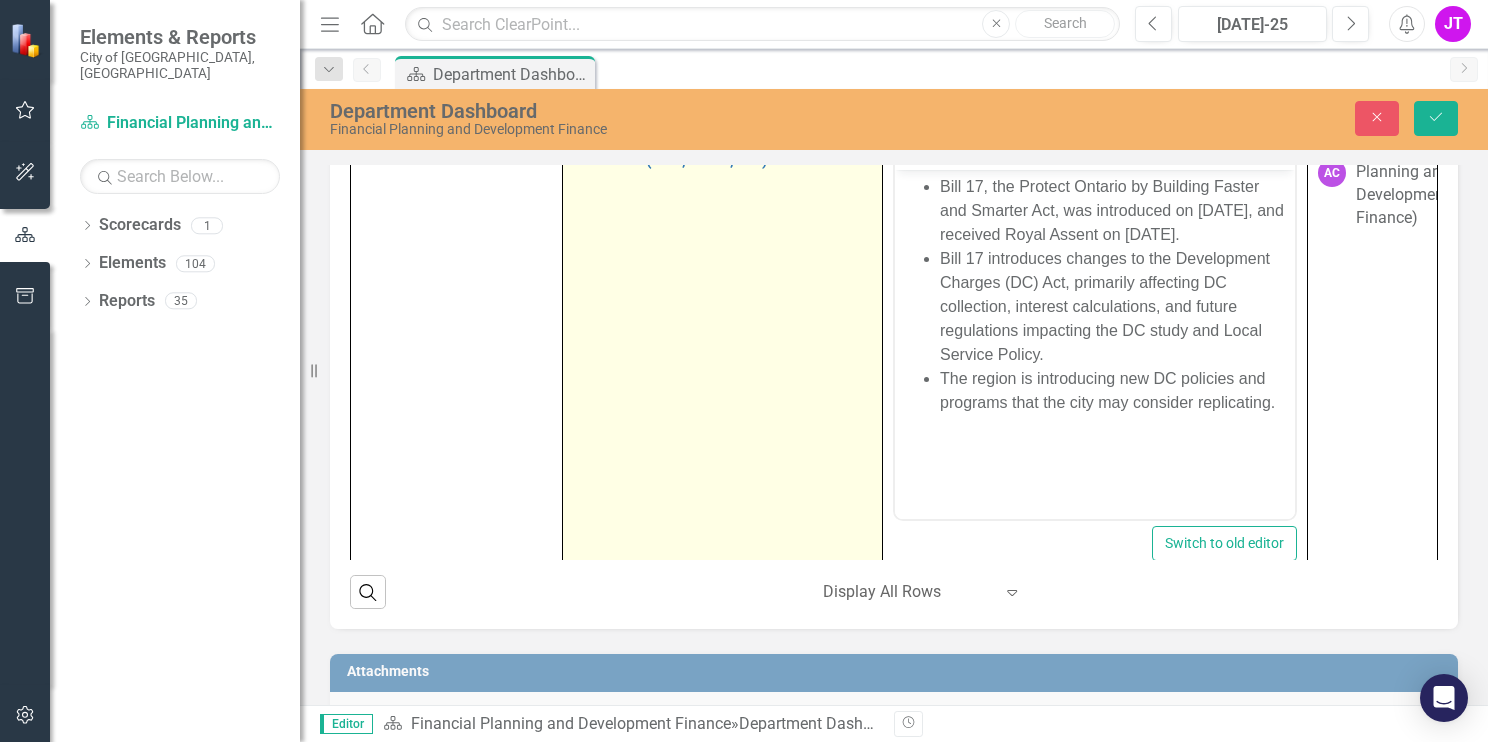 click at bounding box center [585, 142] 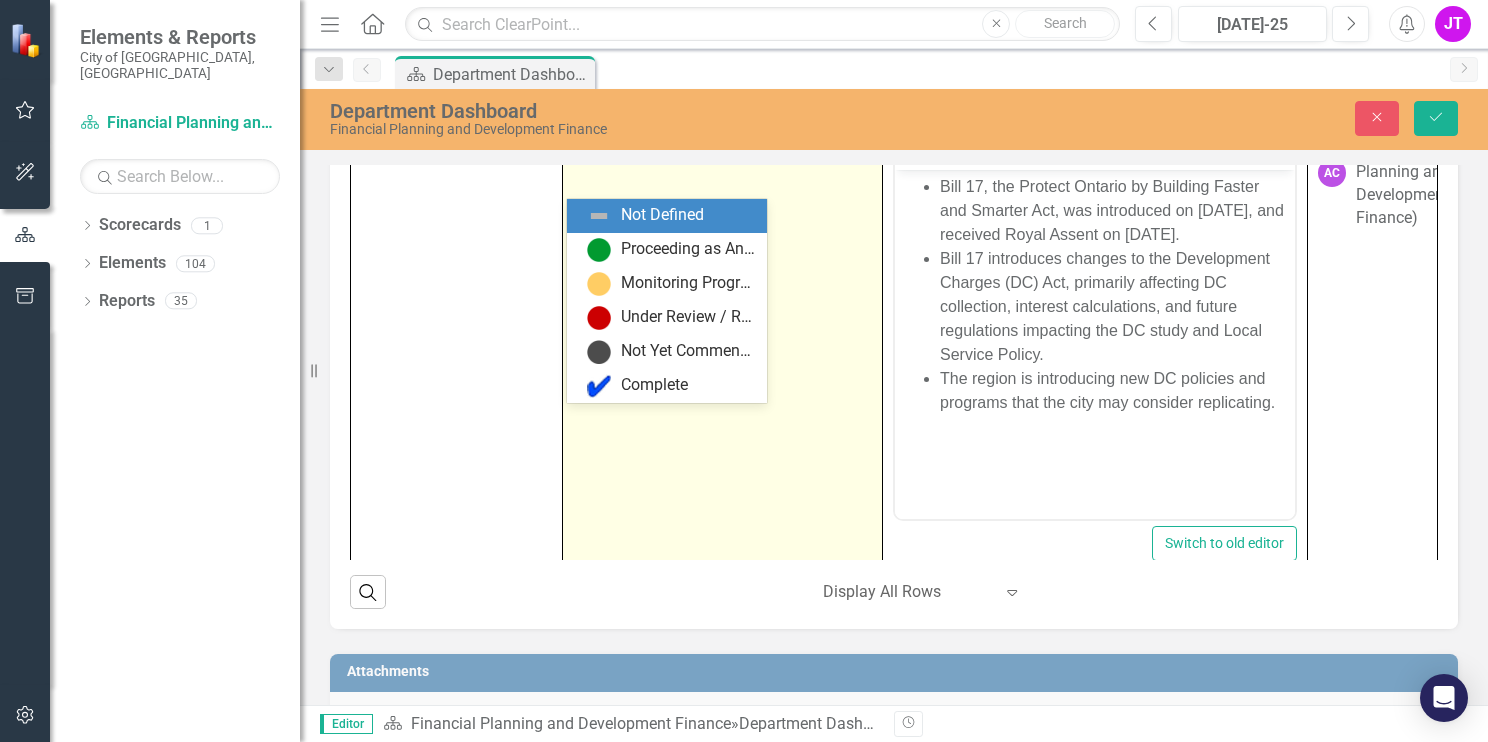 click at bounding box center (591, 135) 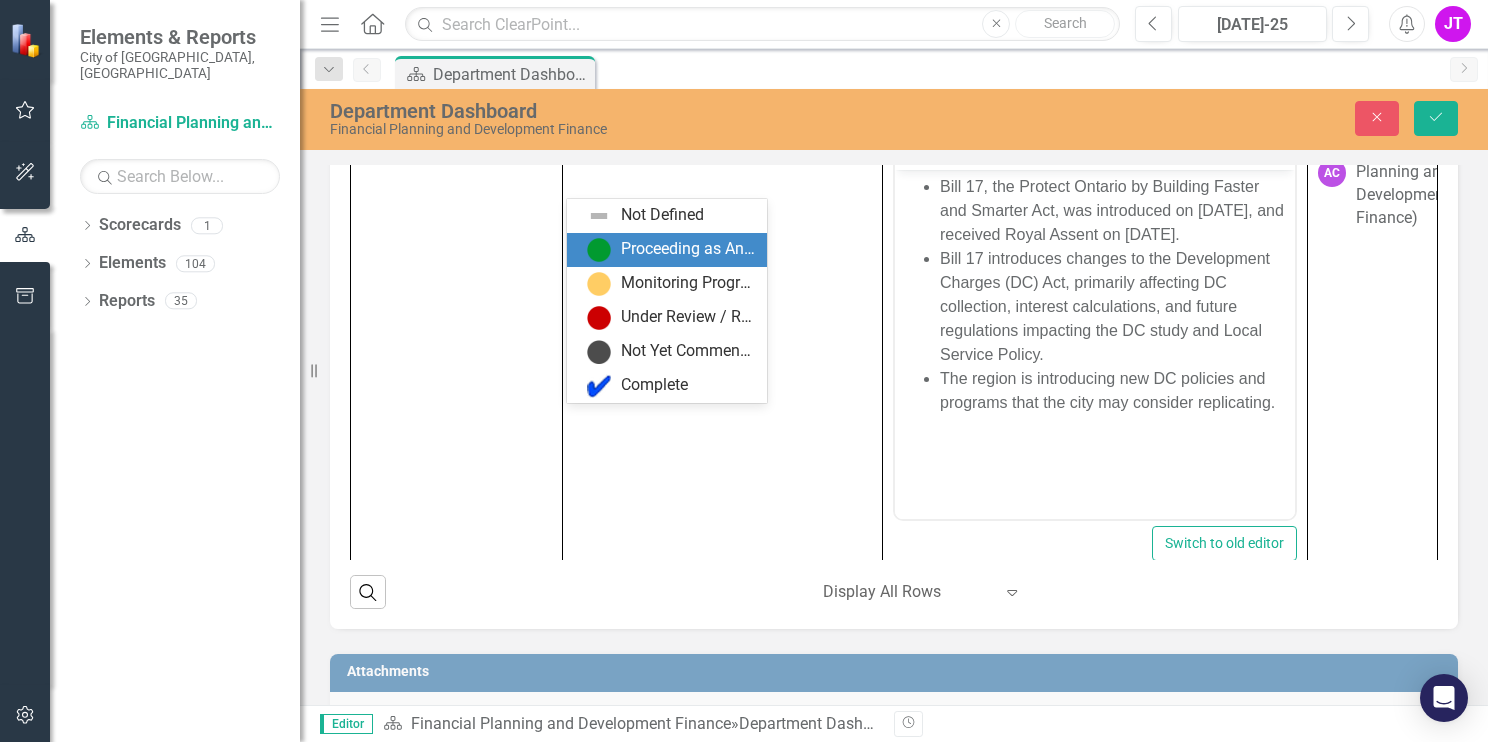click on "Proceeding as Anticipated" at bounding box center (671, 250) 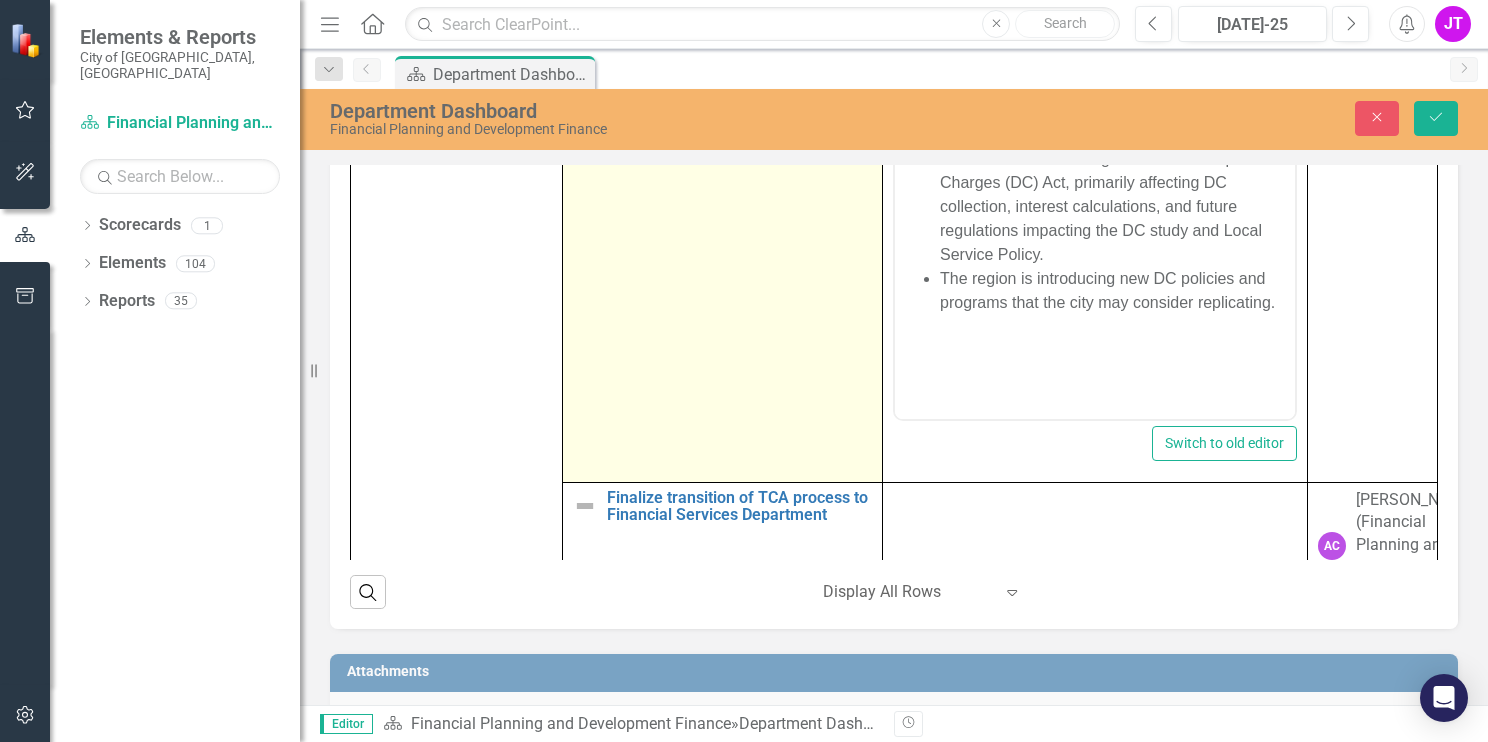 scroll, scrollTop: 1903, scrollLeft: 0, axis: vertical 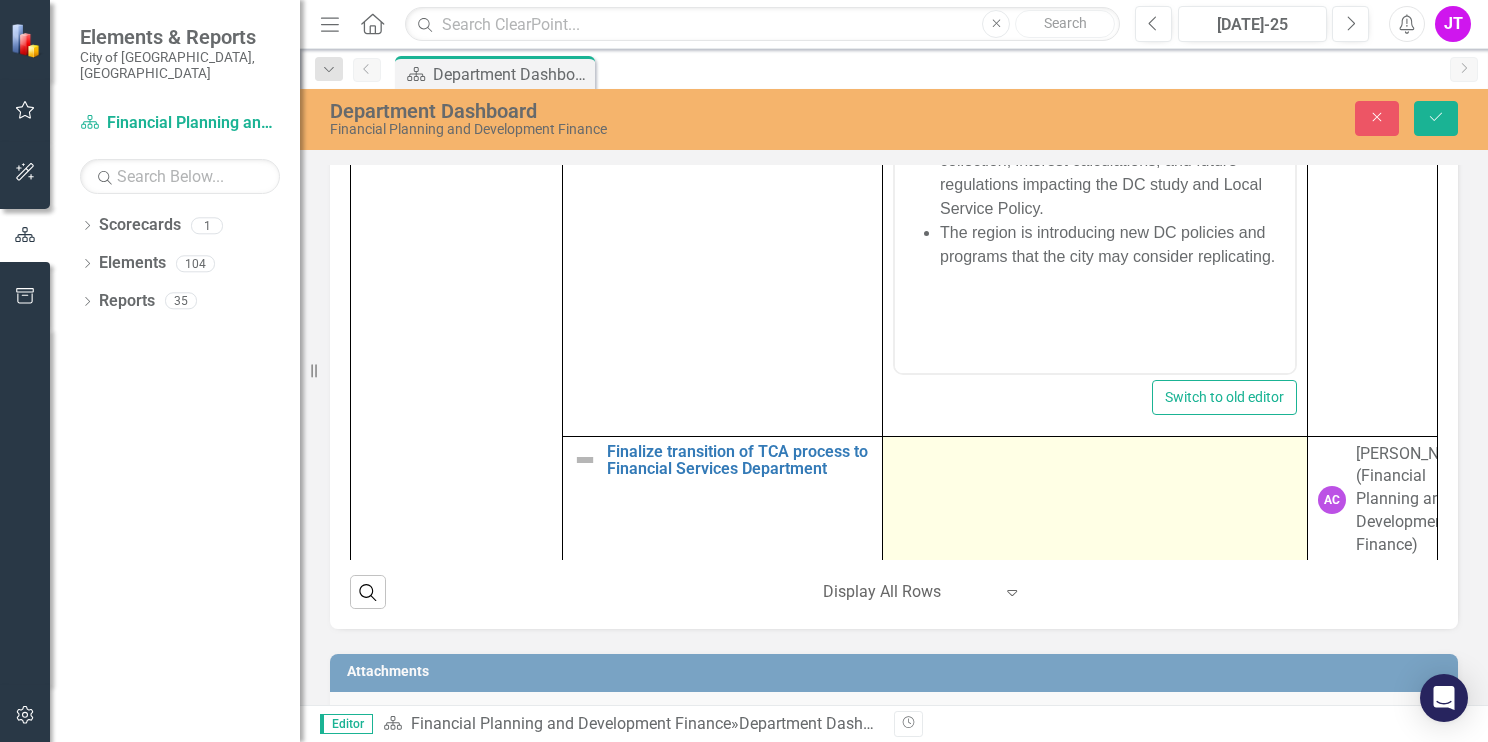 click at bounding box center (1094, 499) 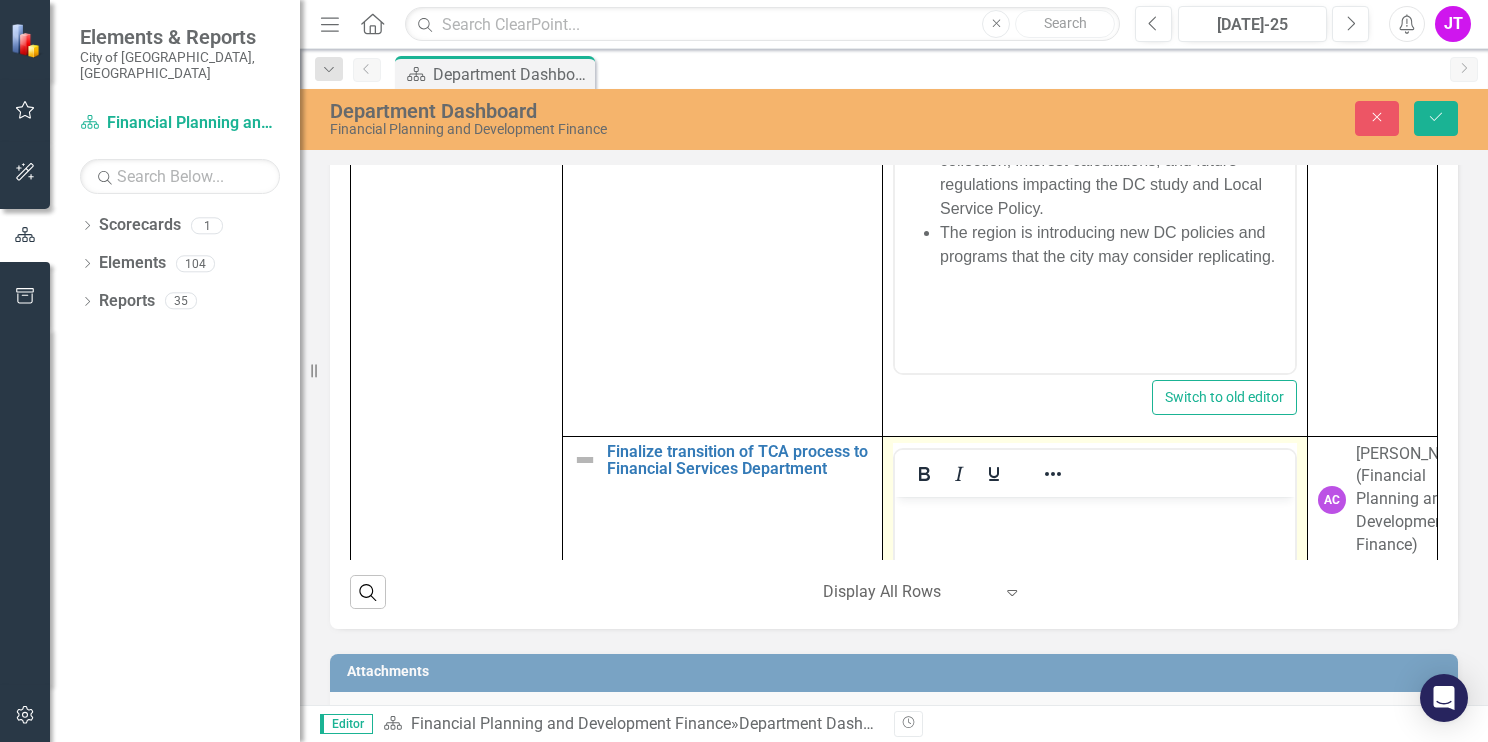 scroll, scrollTop: 0, scrollLeft: 0, axis: both 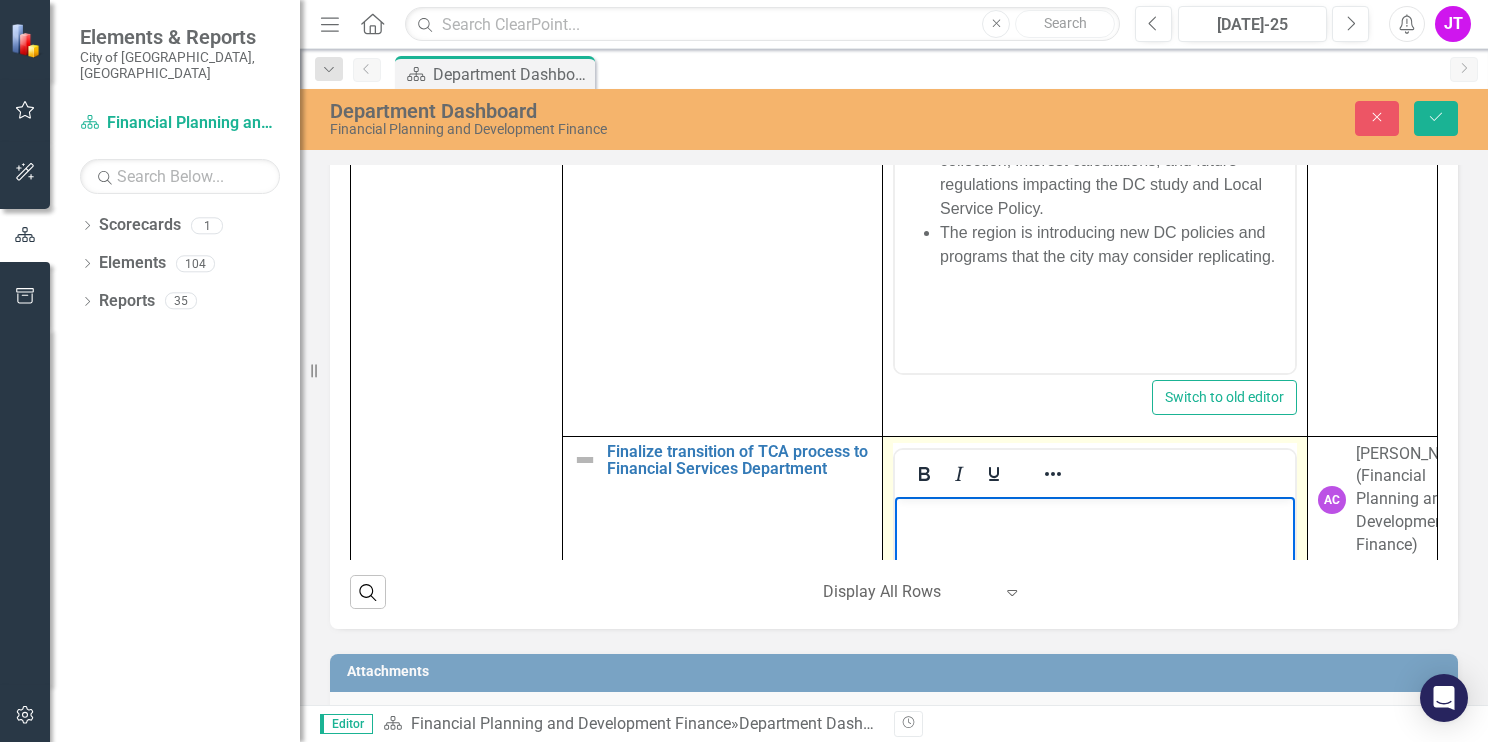 click at bounding box center (1094, 513) 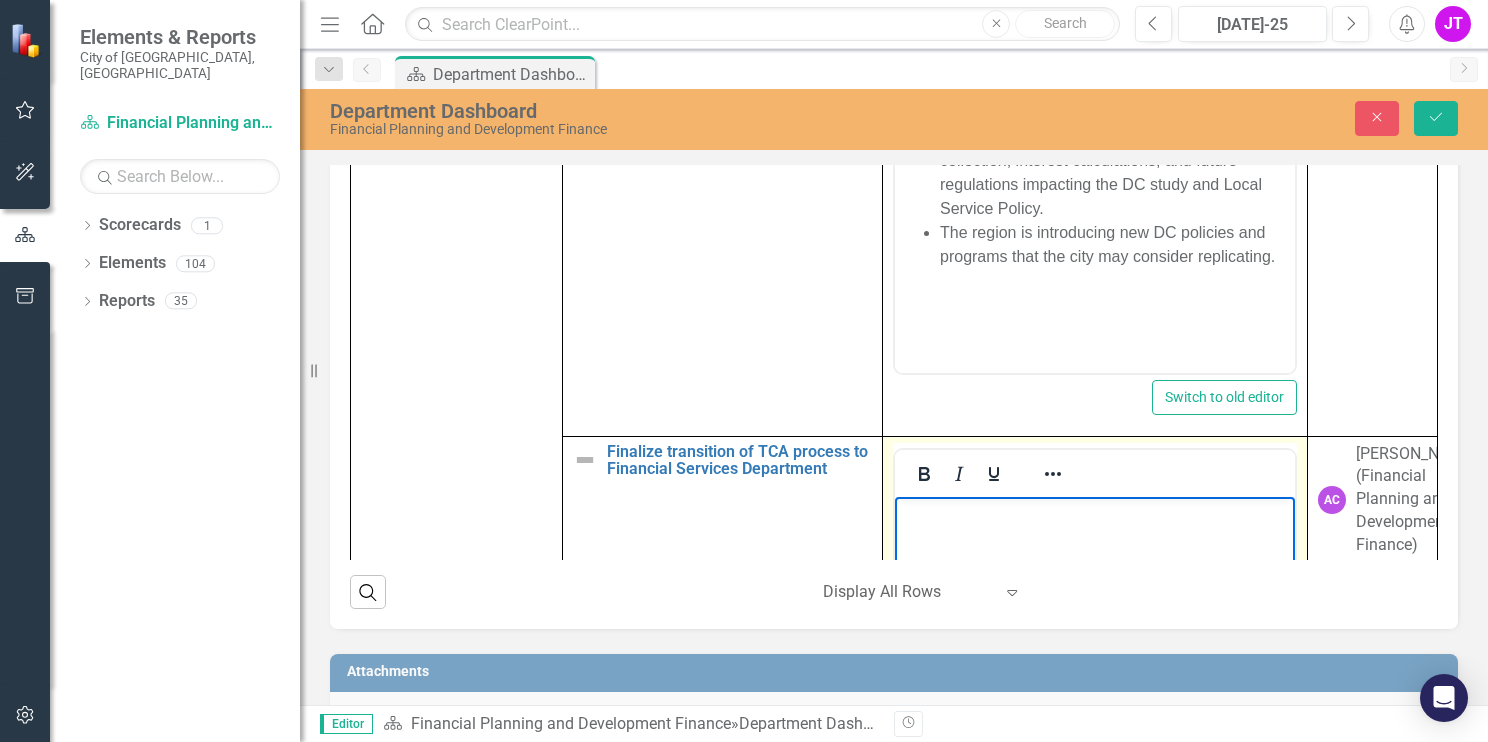 paste 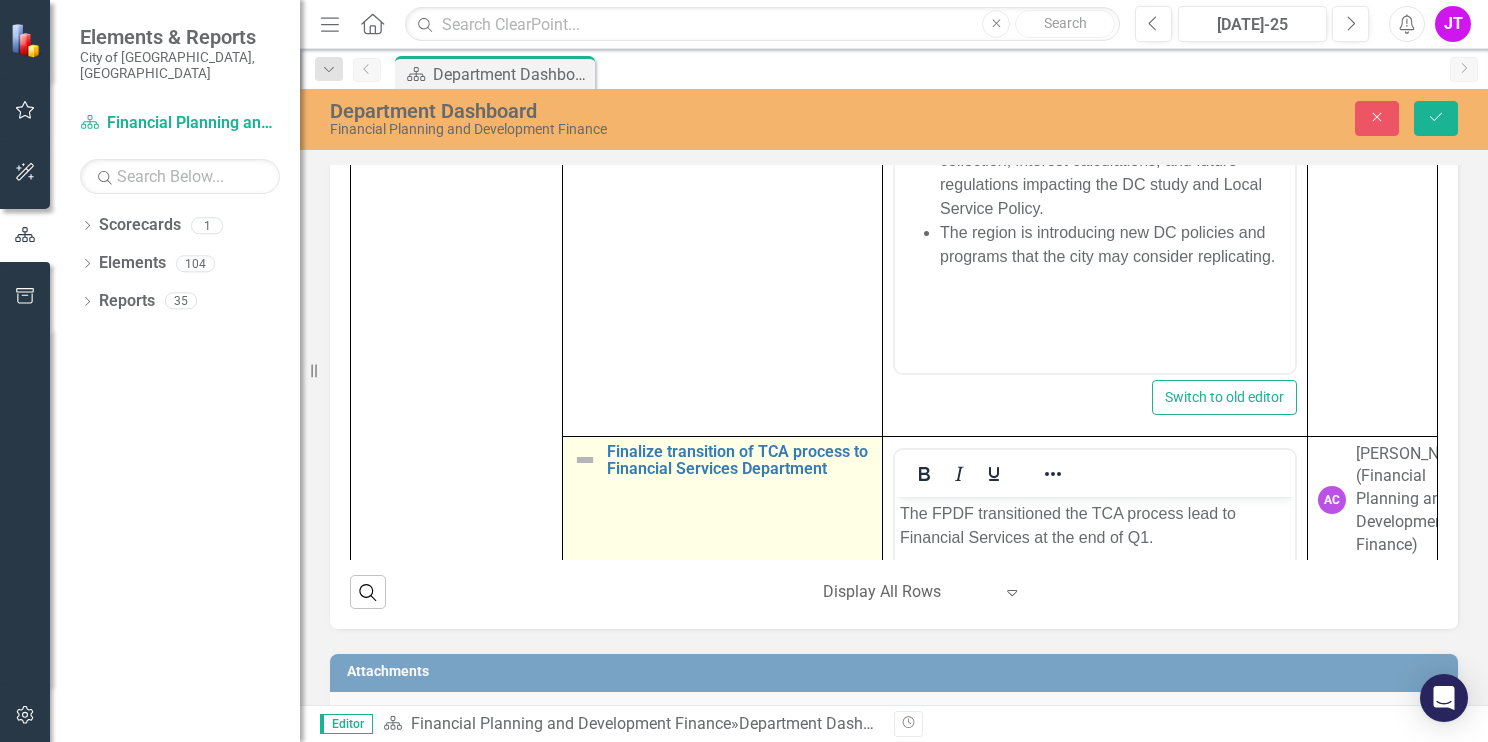 click on "Finalize transition of TCA process to Financial Services Department" at bounding box center (722, 460) 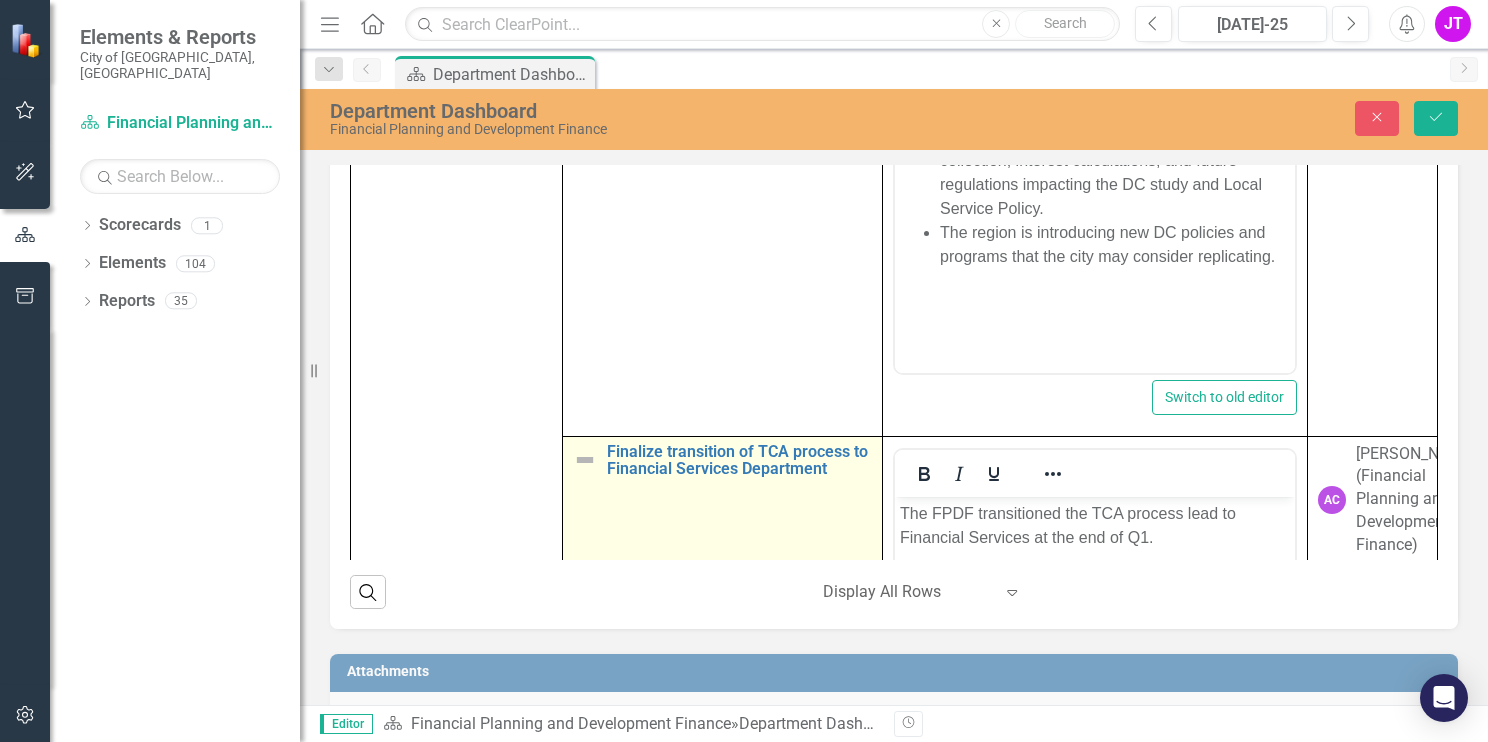 click at bounding box center (585, 460) 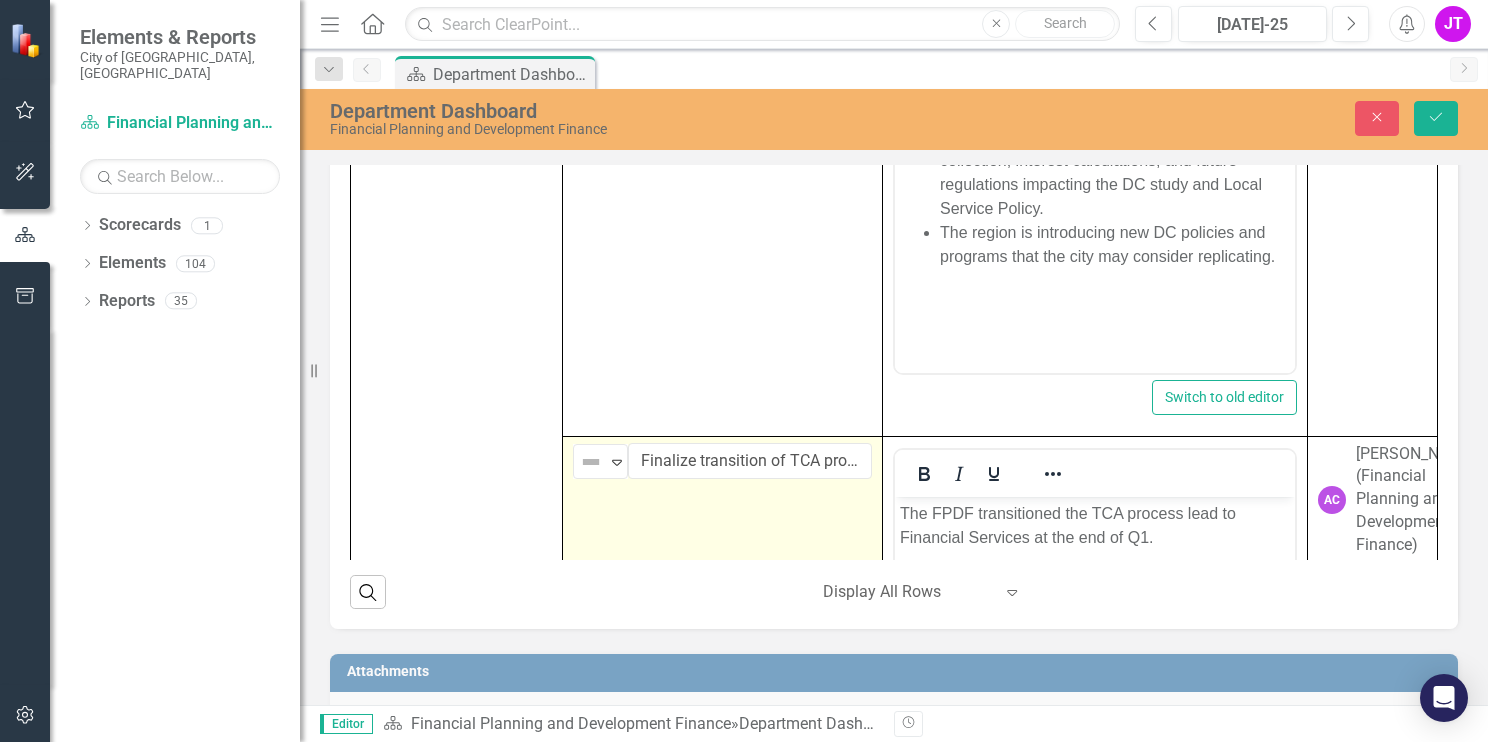 click at bounding box center (591, 462) 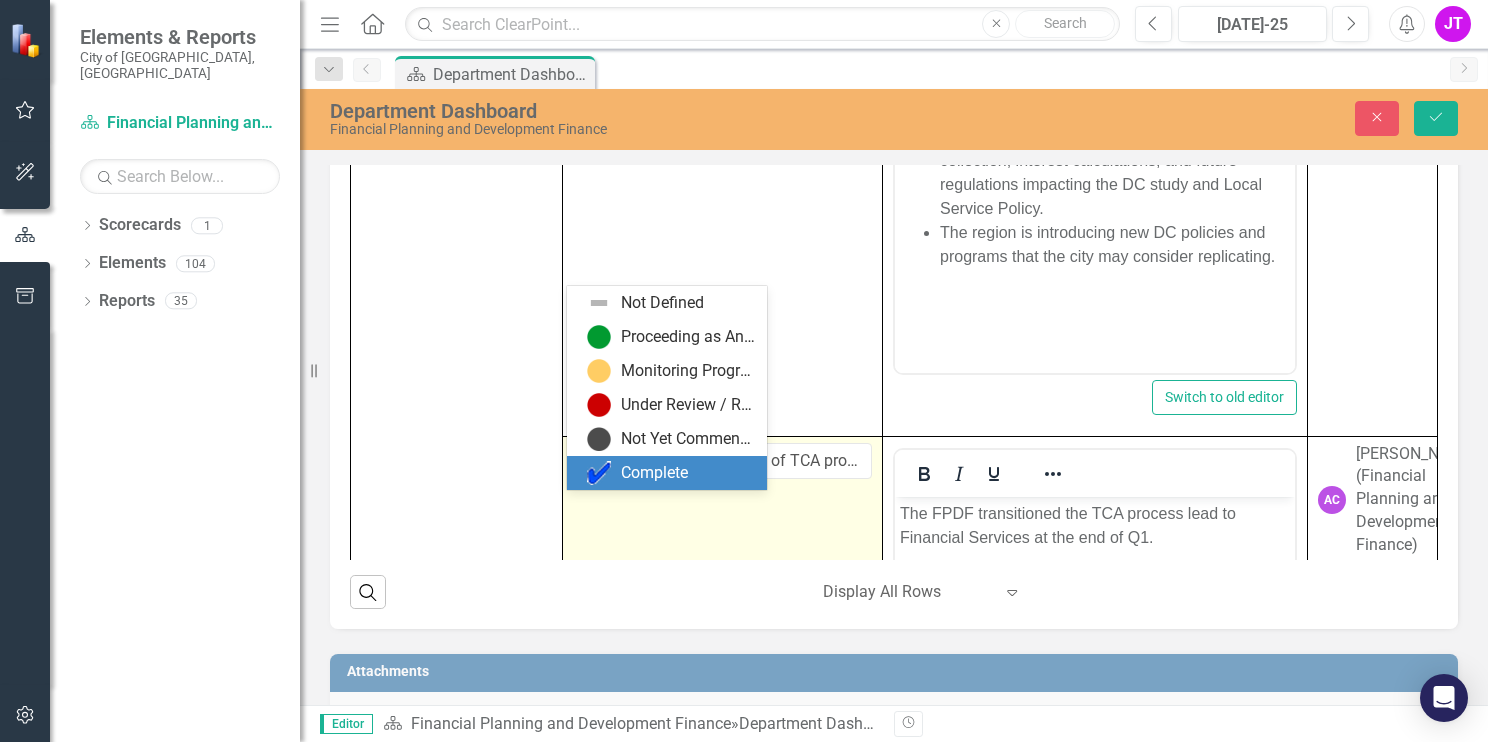 click at bounding box center [599, 473] 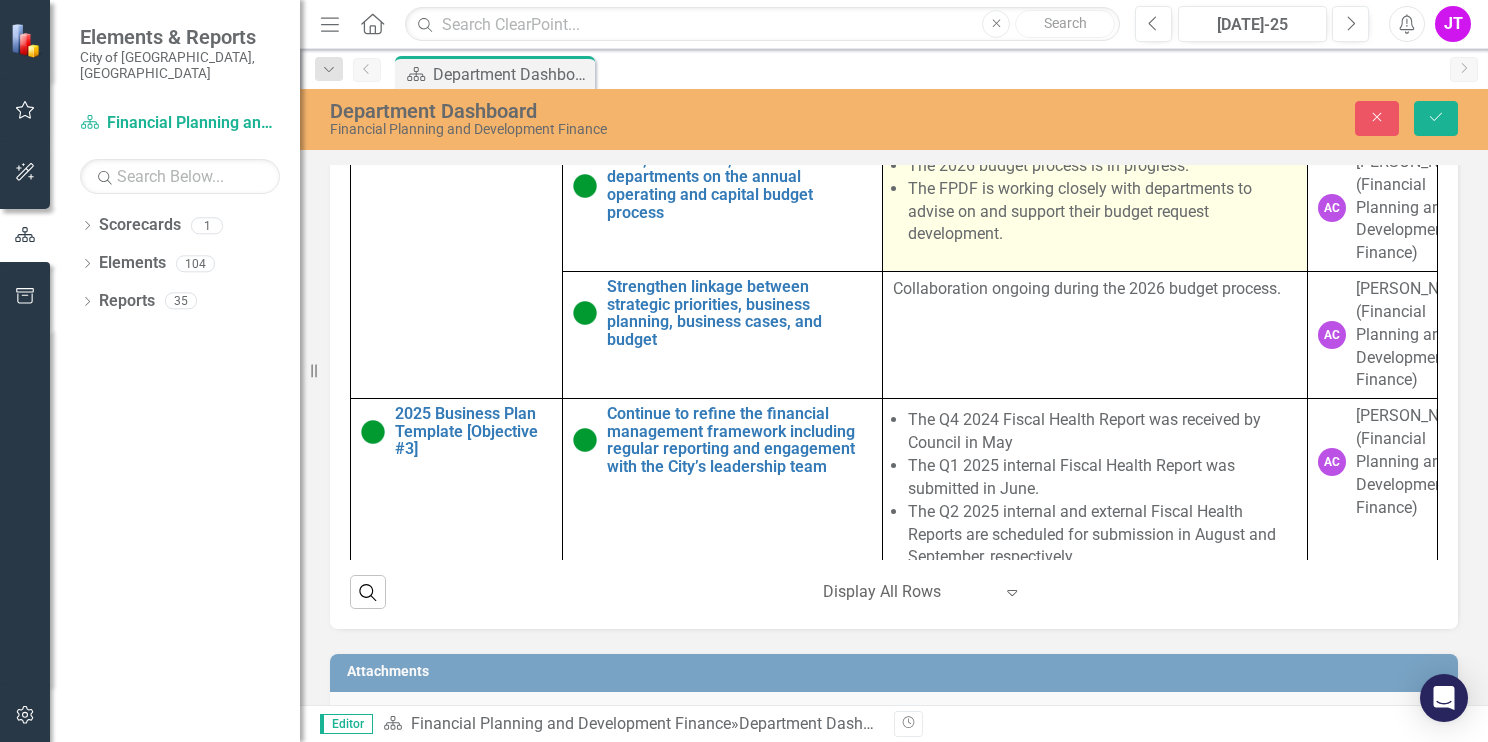 scroll, scrollTop: 148, scrollLeft: 0, axis: vertical 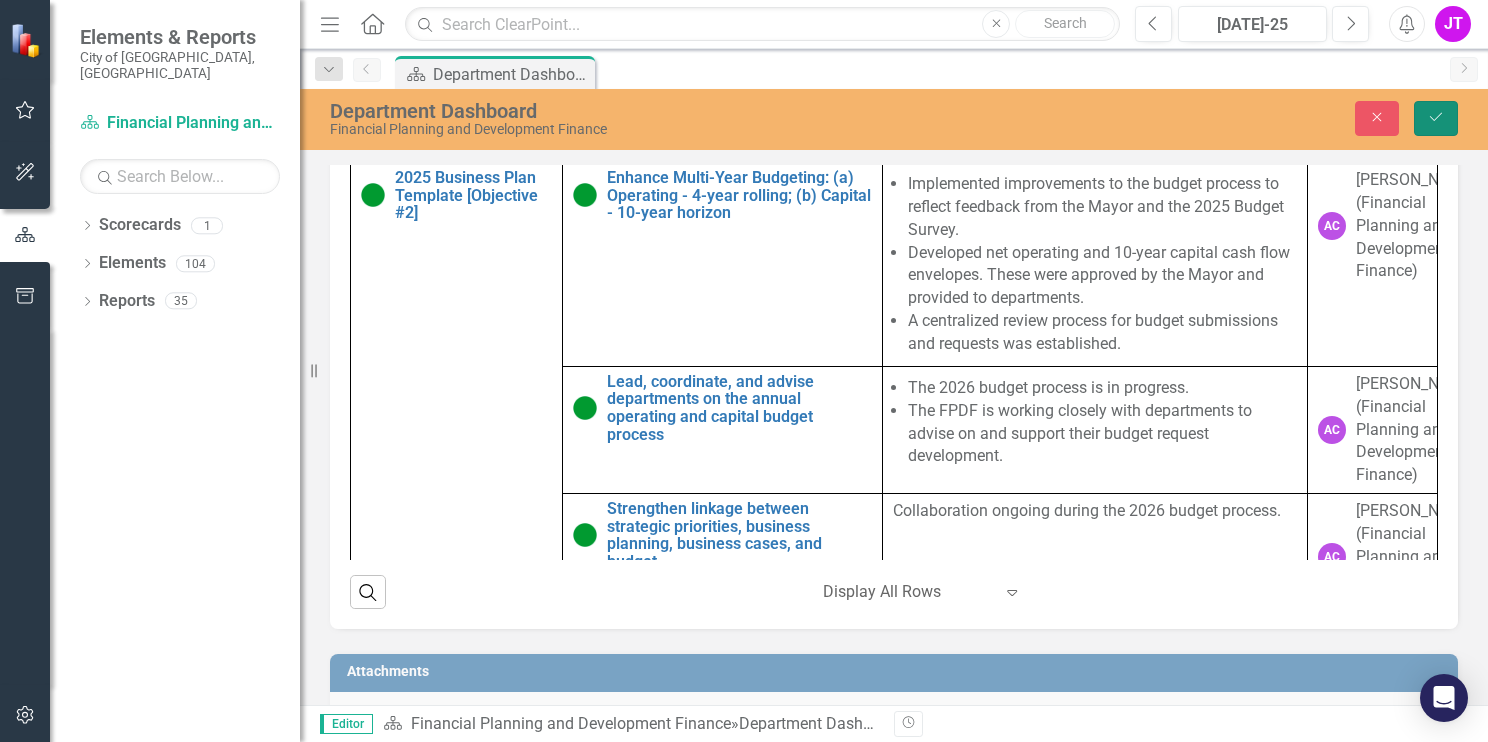 click on "Save" at bounding box center (1436, 118) 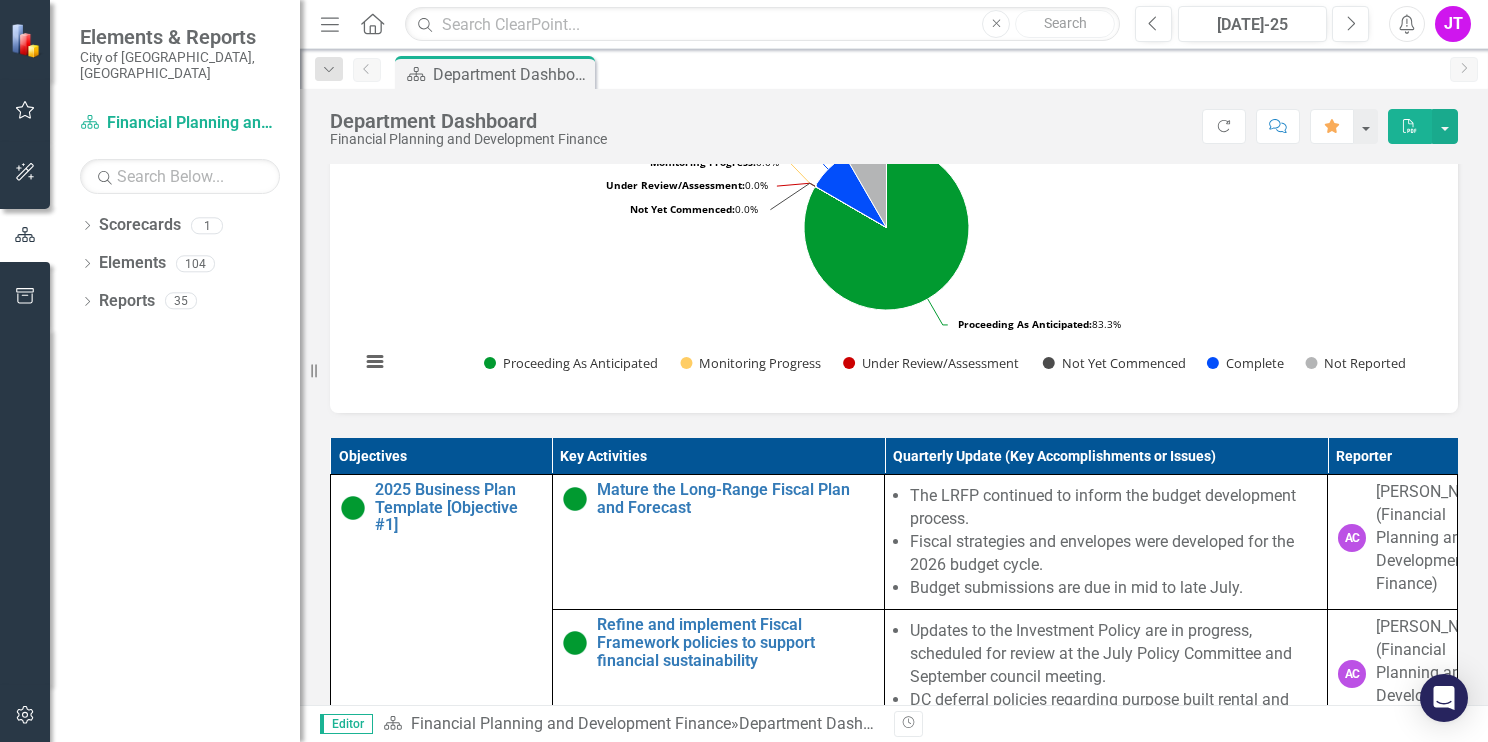 scroll, scrollTop: 800, scrollLeft: 0, axis: vertical 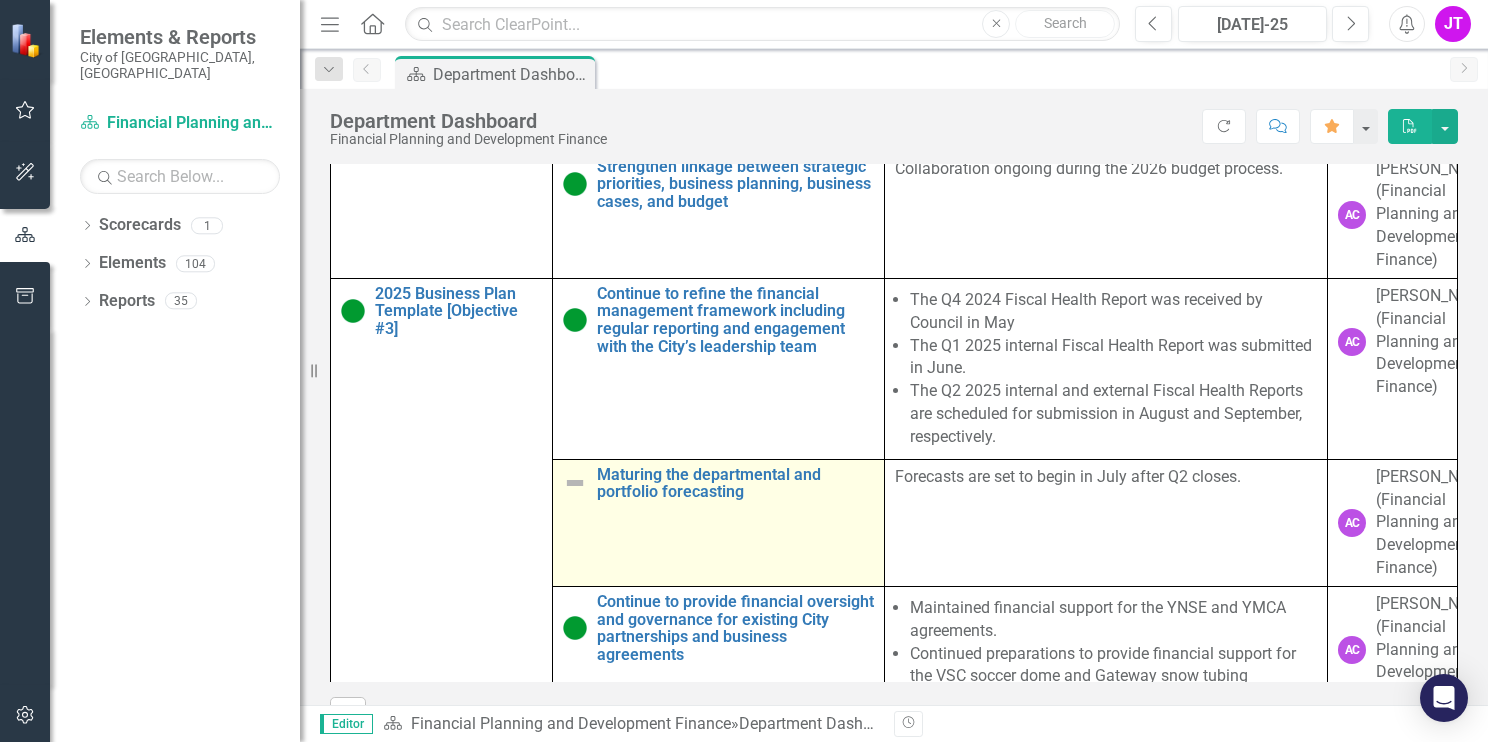 click at bounding box center [575, 483] 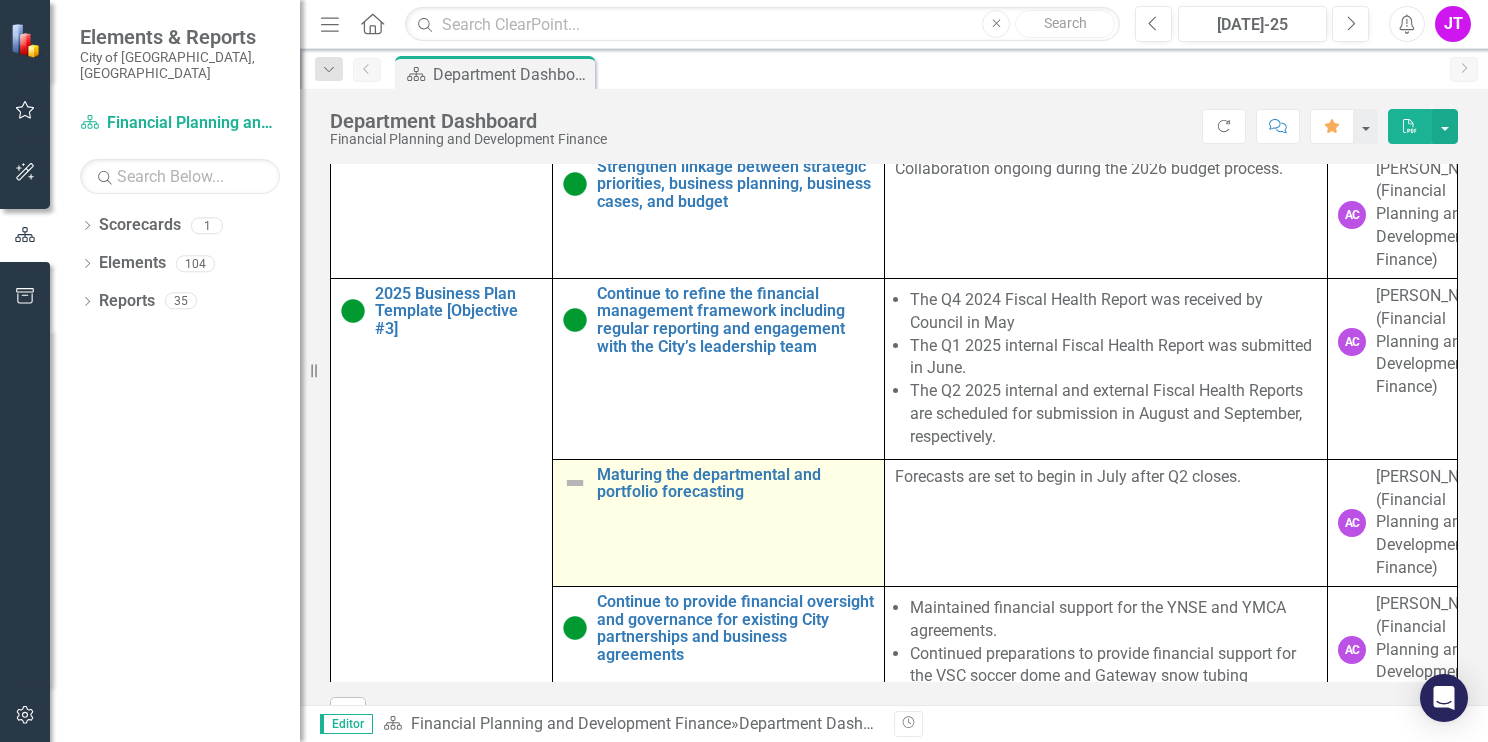 click at bounding box center [575, 483] 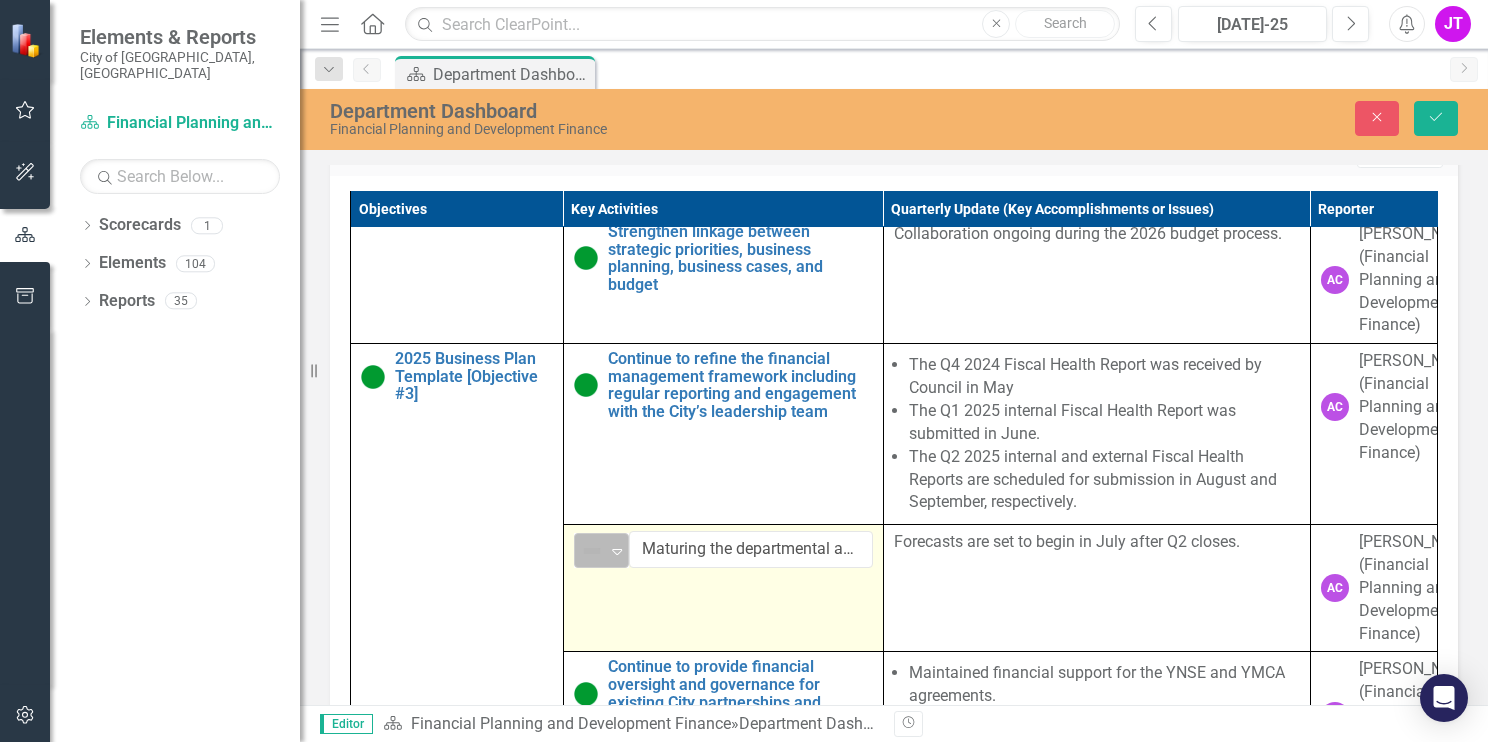 click at bounding box center [592, 551] 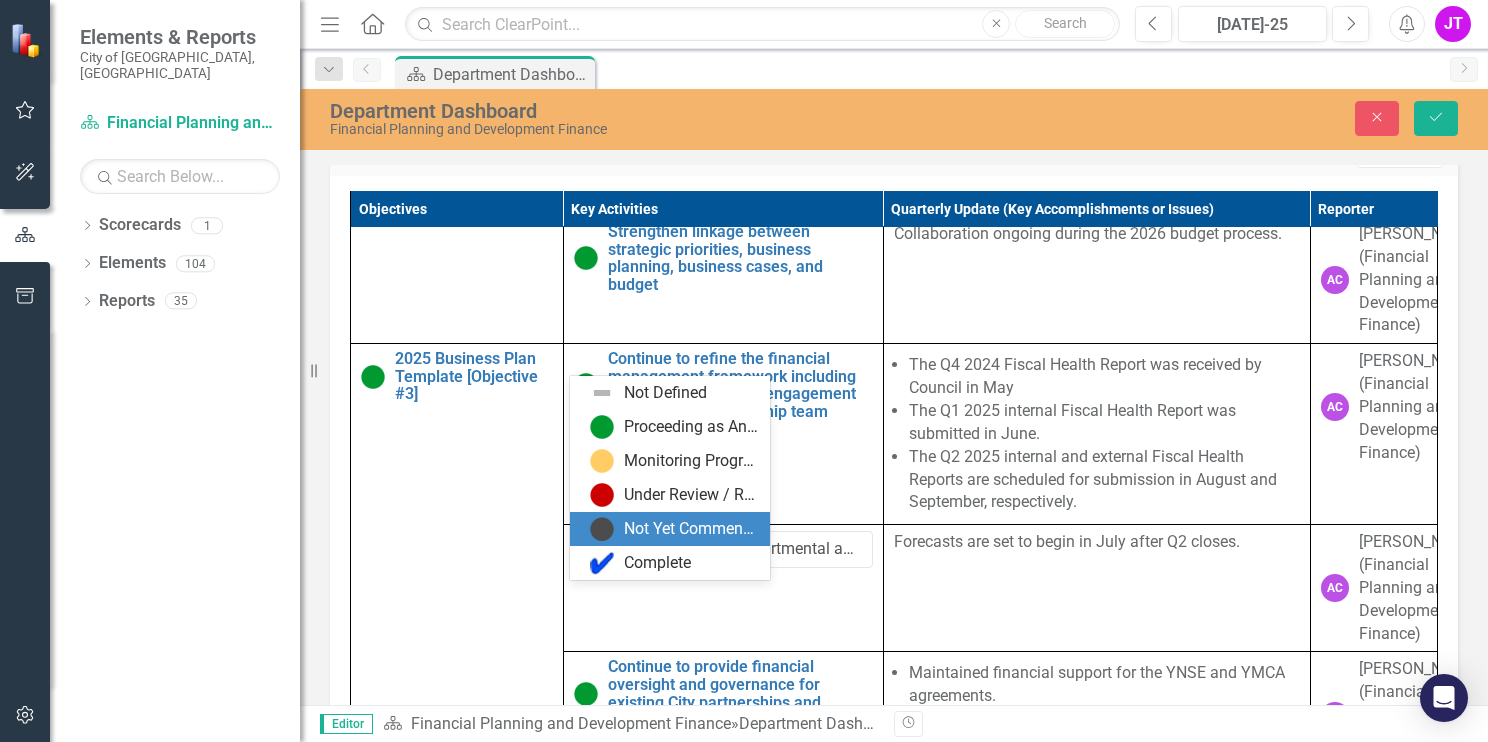 click on "Not Yet Commenced / On Hold" at bounding box center (674, 529) 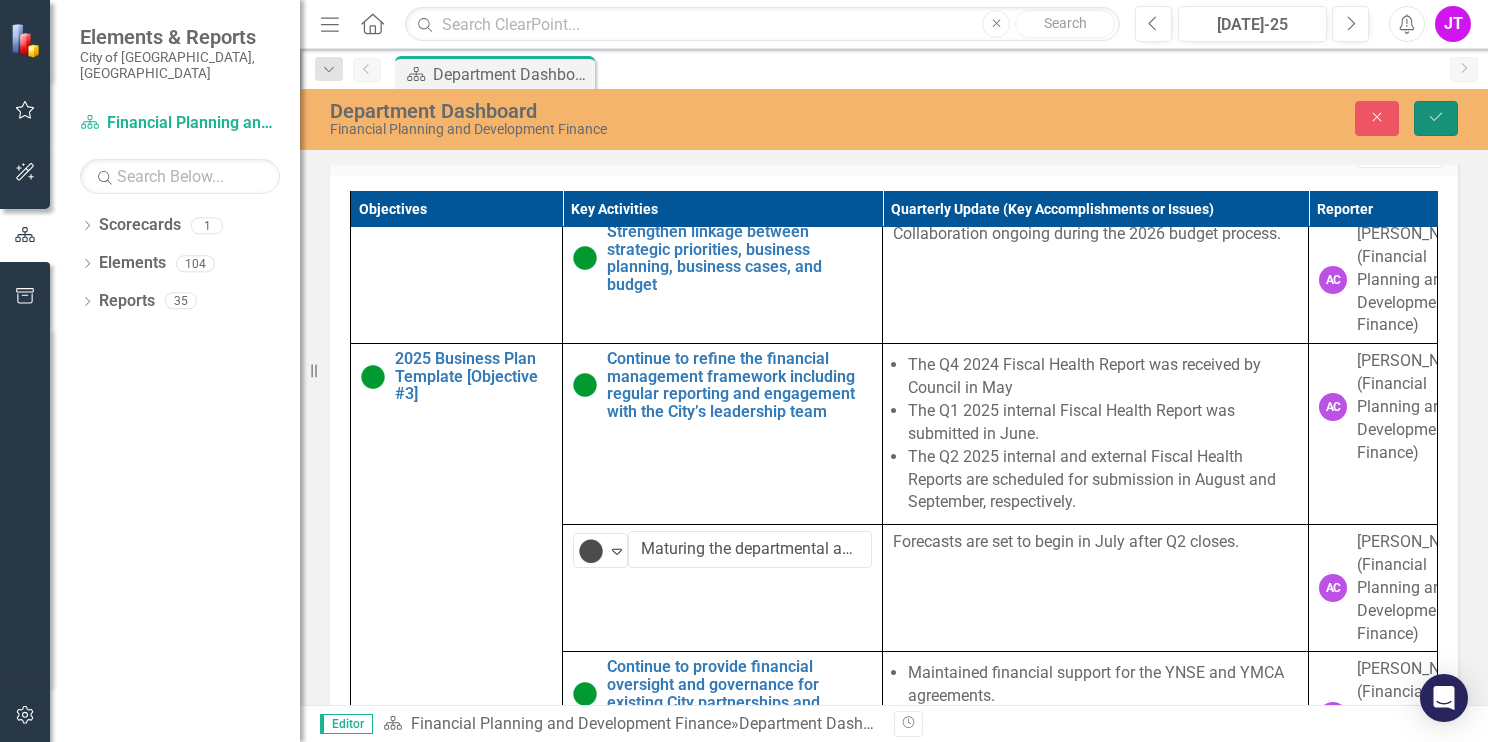 click on "Save" 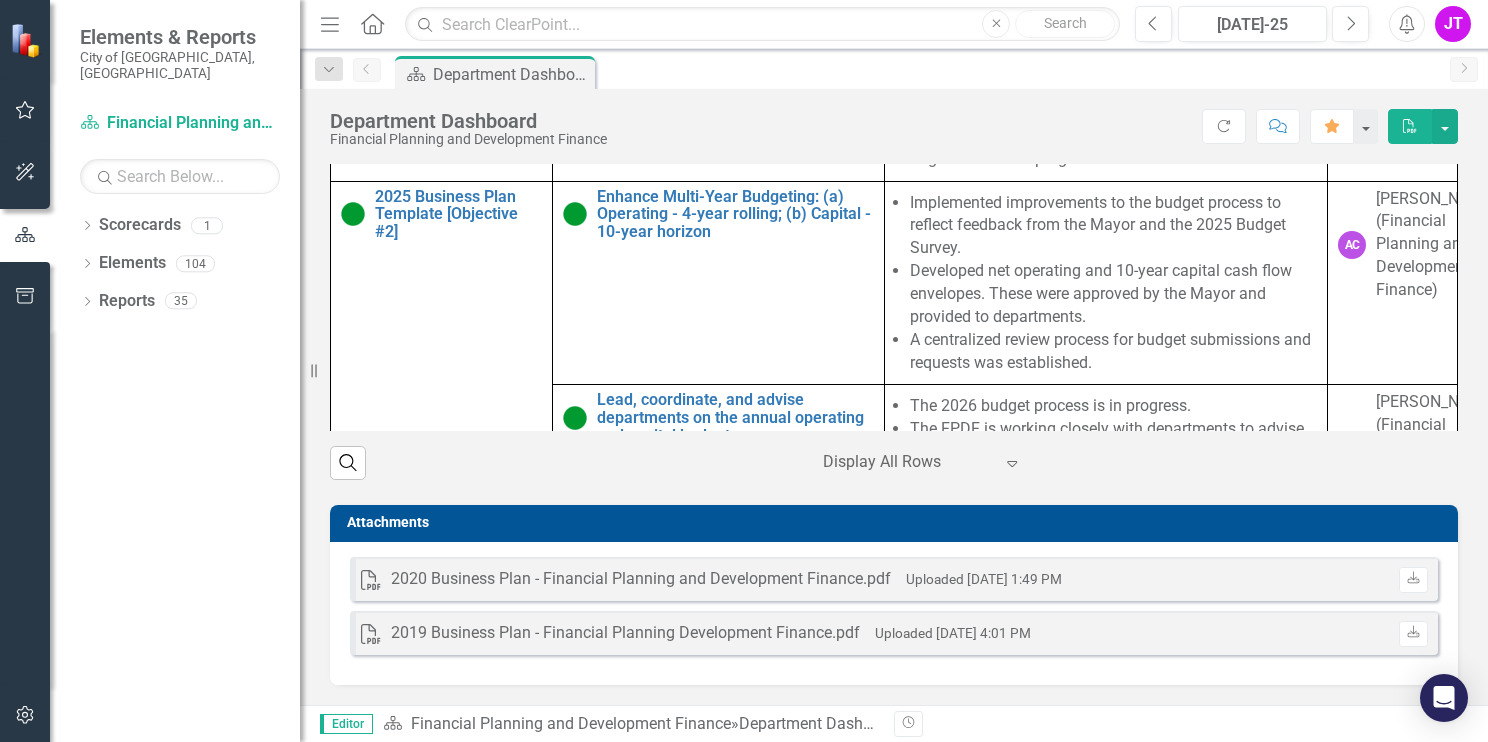 scroll, scrollTop: 1200, scrollLeft: 0, axis: vertical 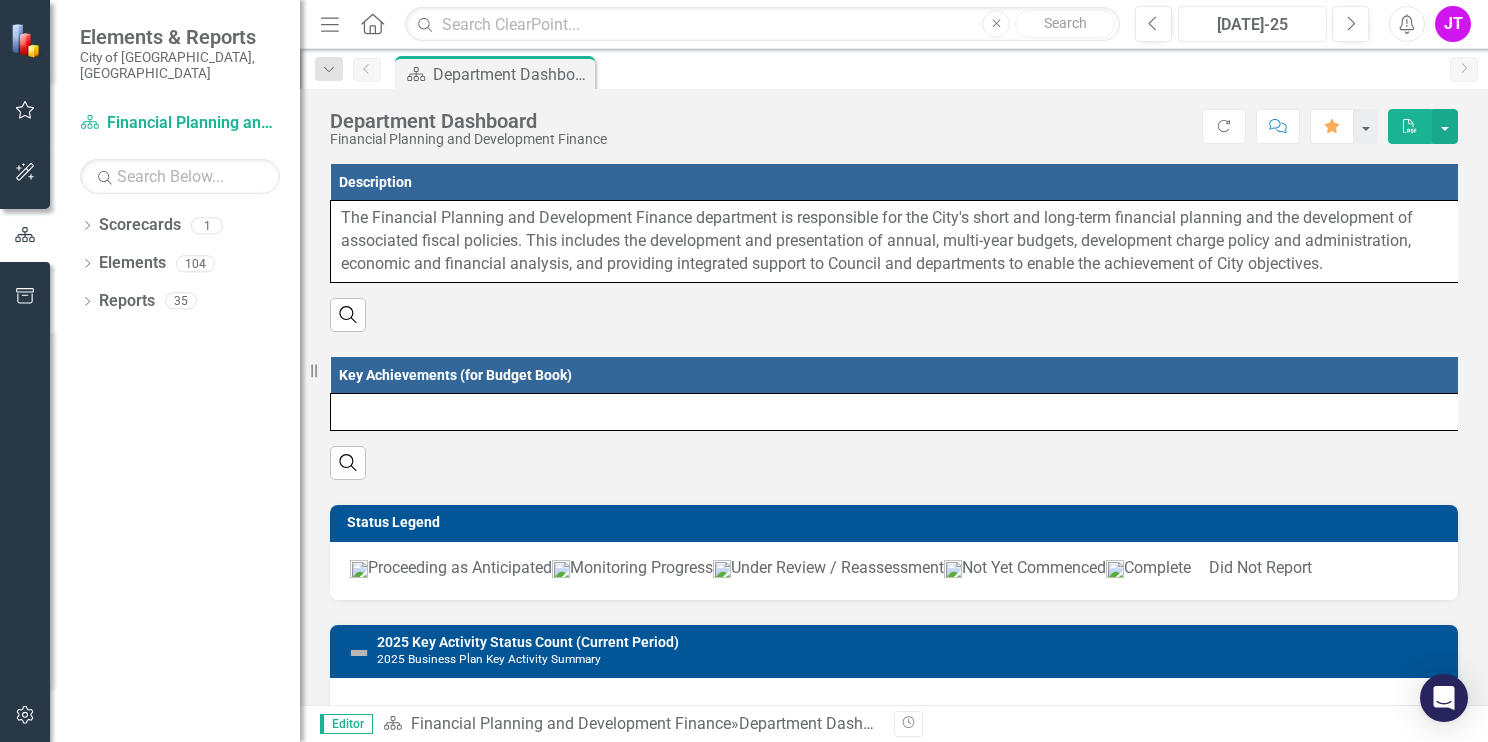 click on "[DATE]-25" at bounding box center [1252, 25] 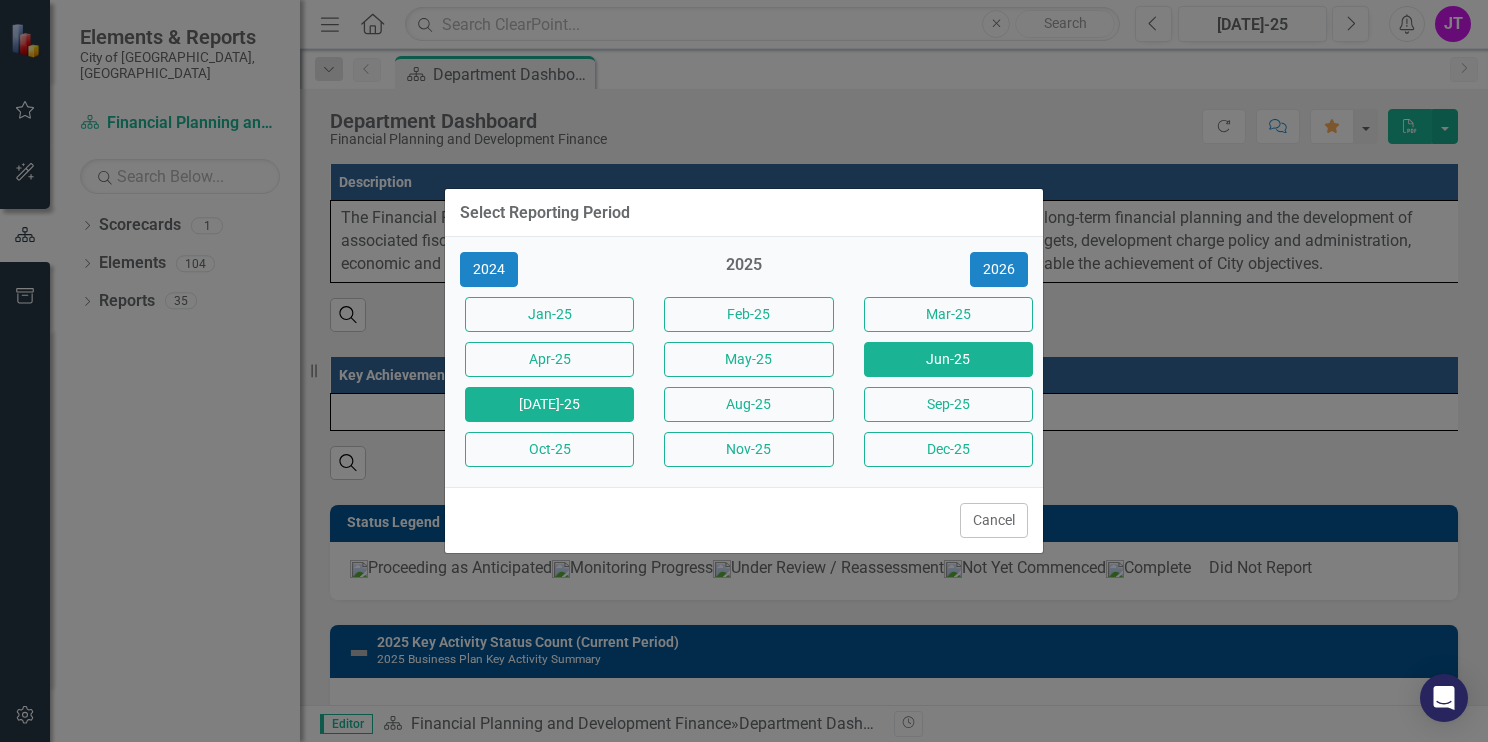 click on "Jun-25" at bounding box center (948, 359) 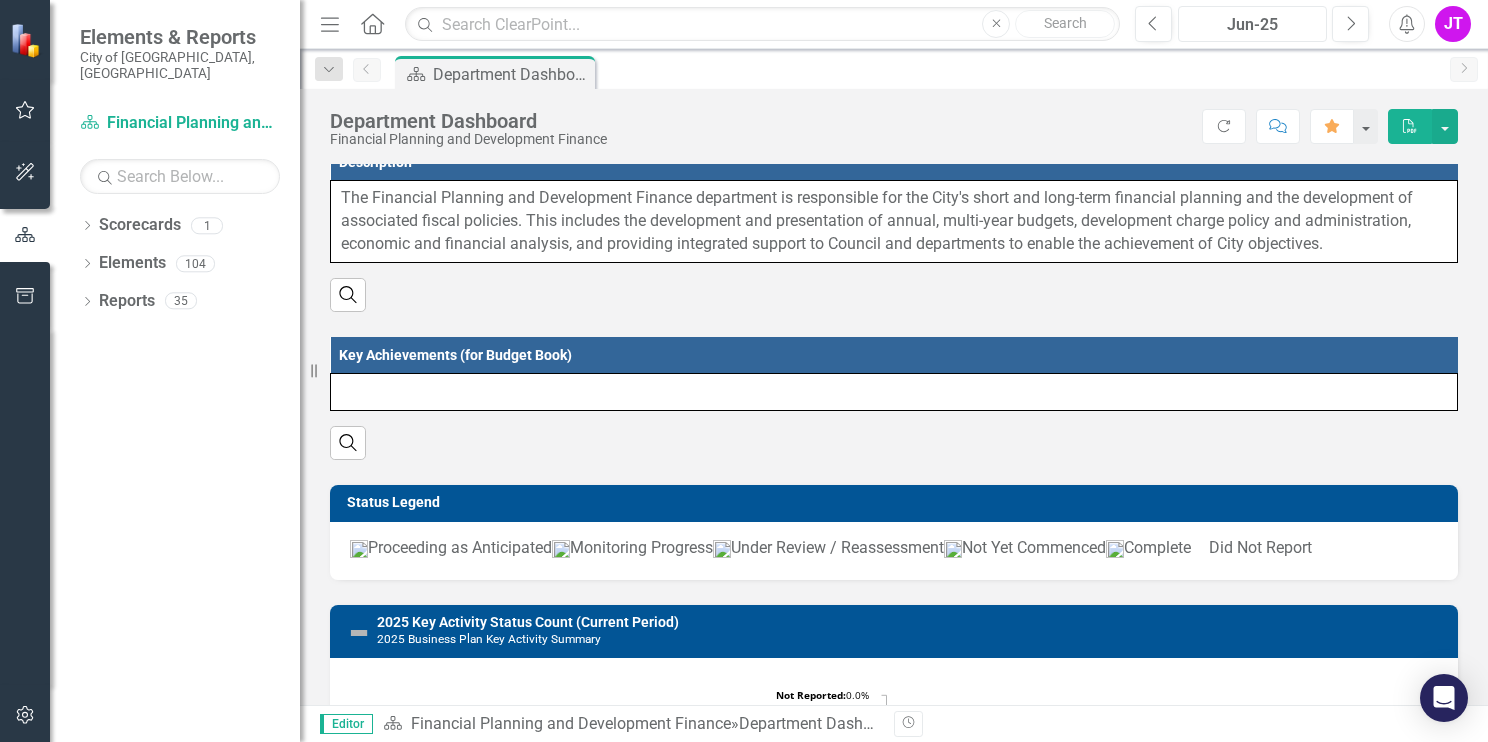 scroll, scrollTop: 0, scrollLeft: 0, axis: both 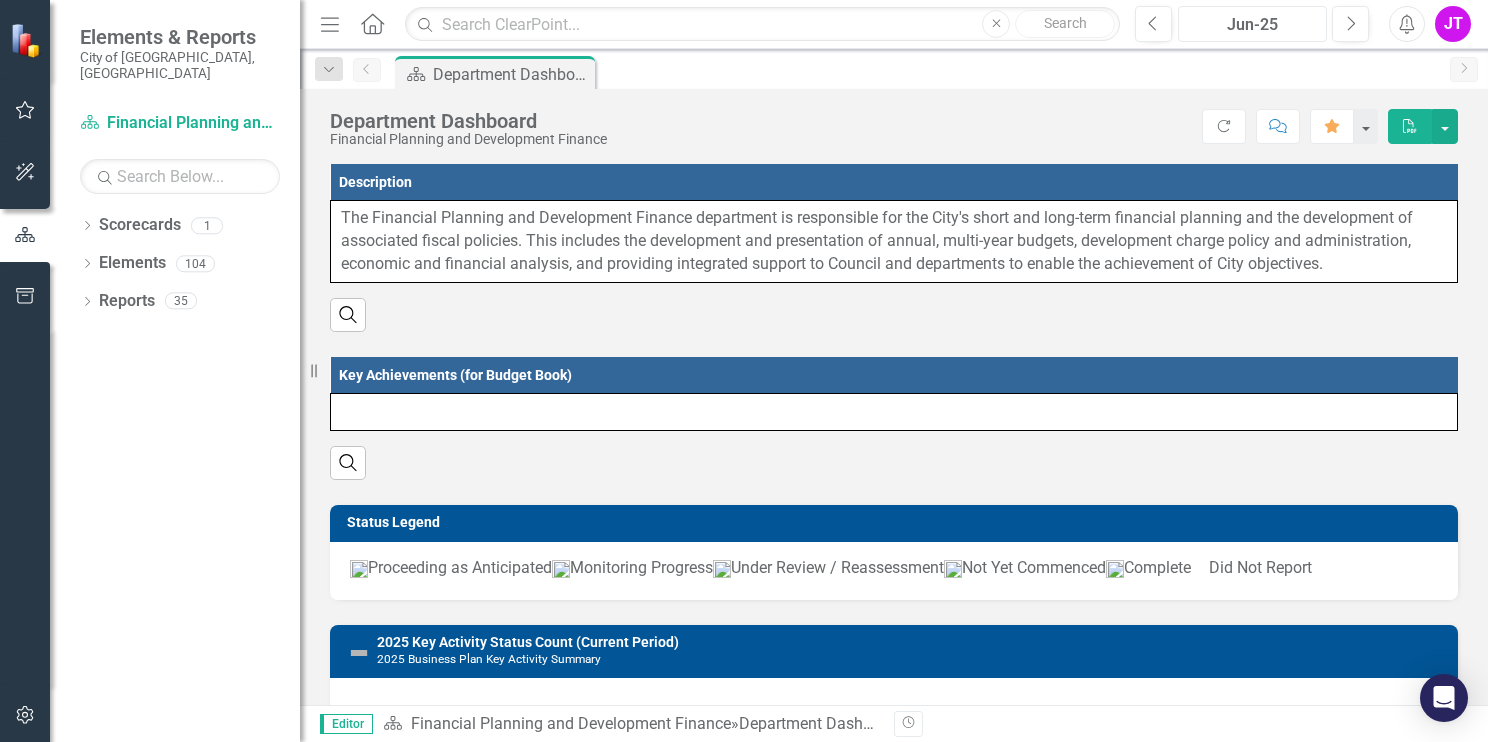 click on "Jun-25" at bounding box center (1252, 25) 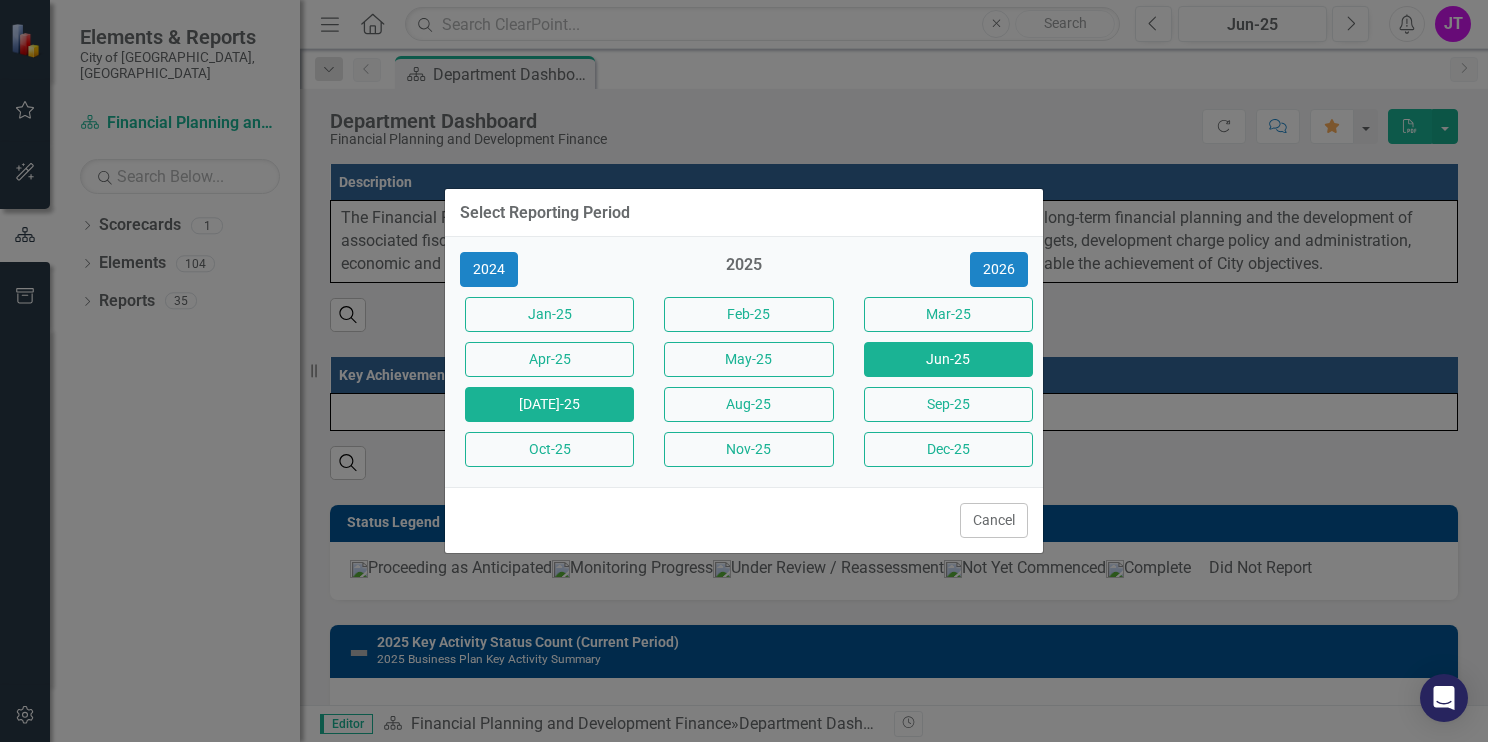 click on "[DATE]-25" at bounding box center [549, 404] 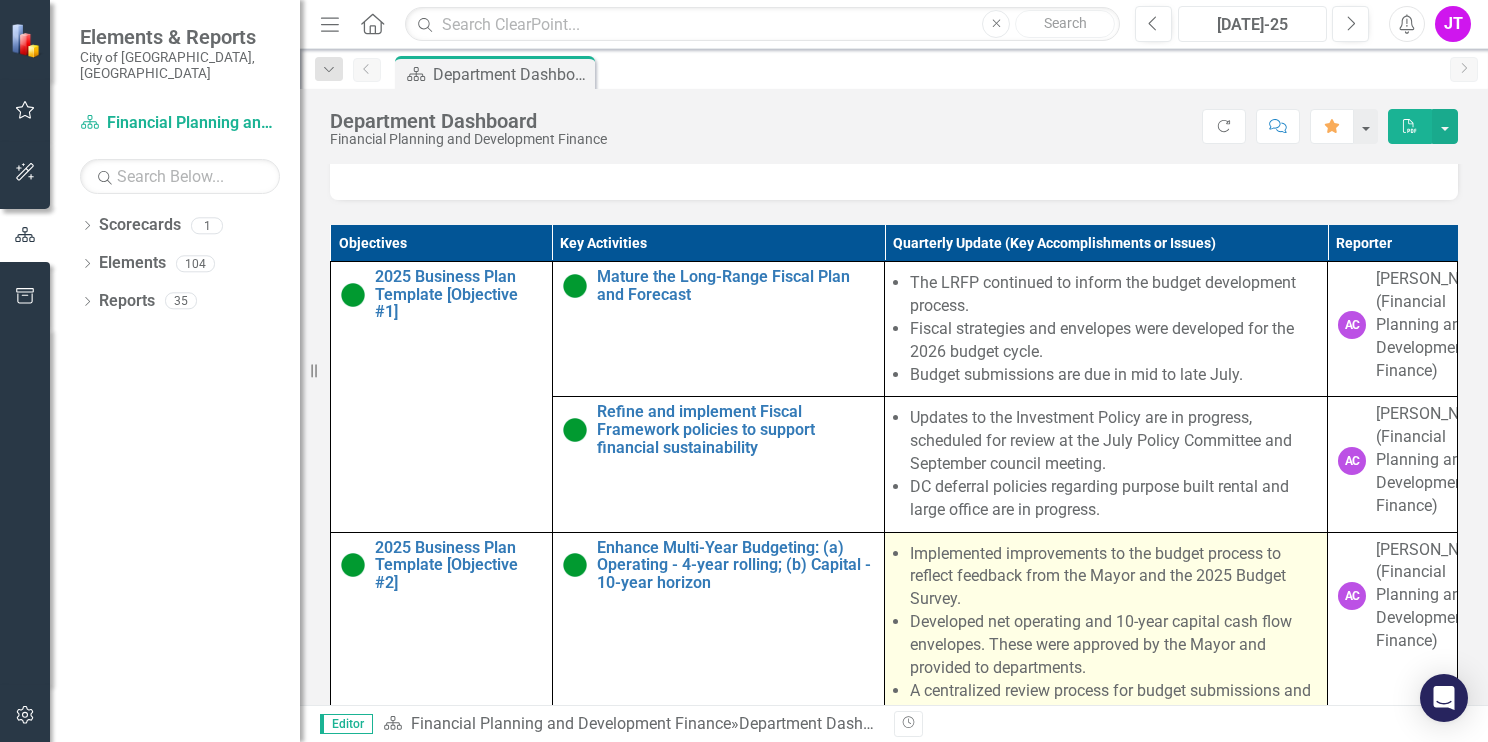 scroll, scrollTop: 812, scrollLeft: 0, axis: vertical 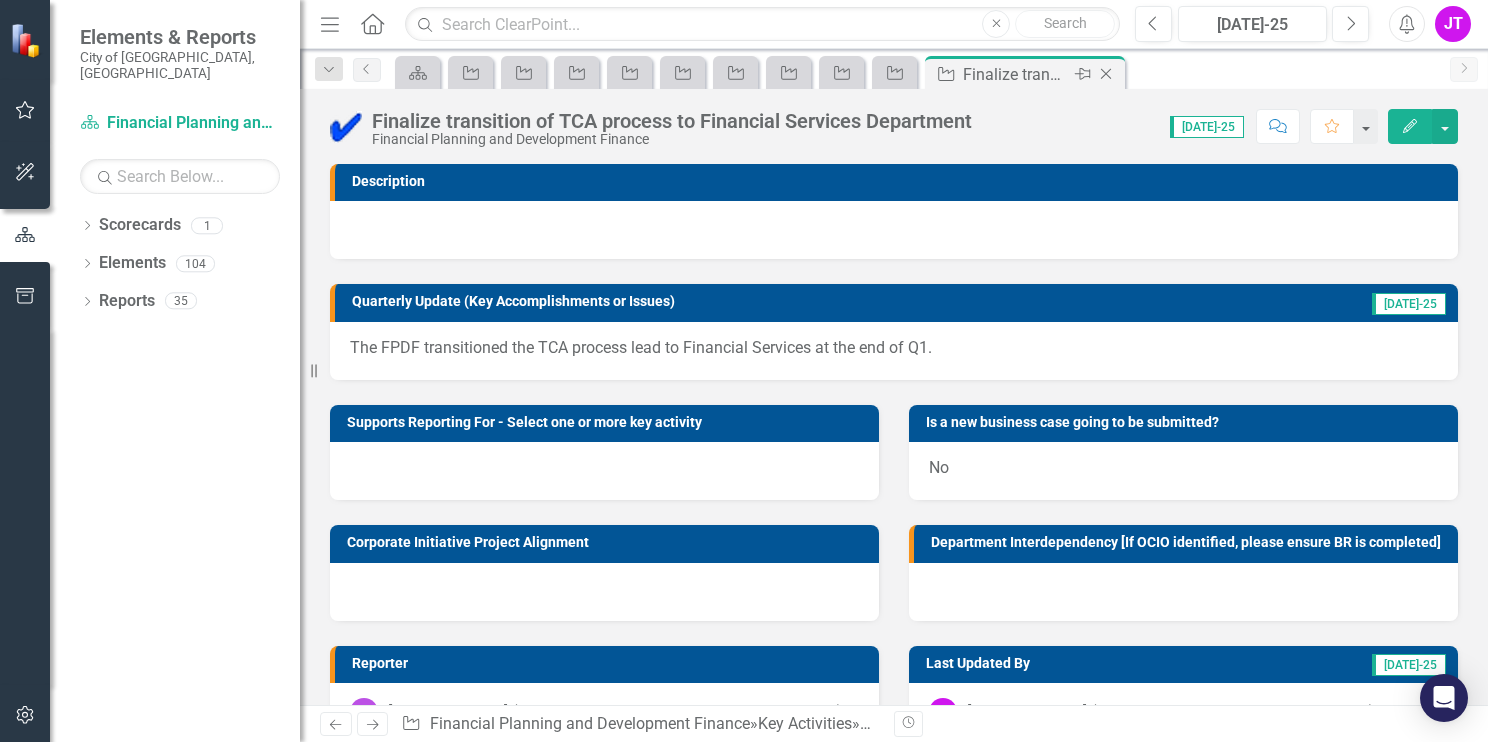click on "Close" 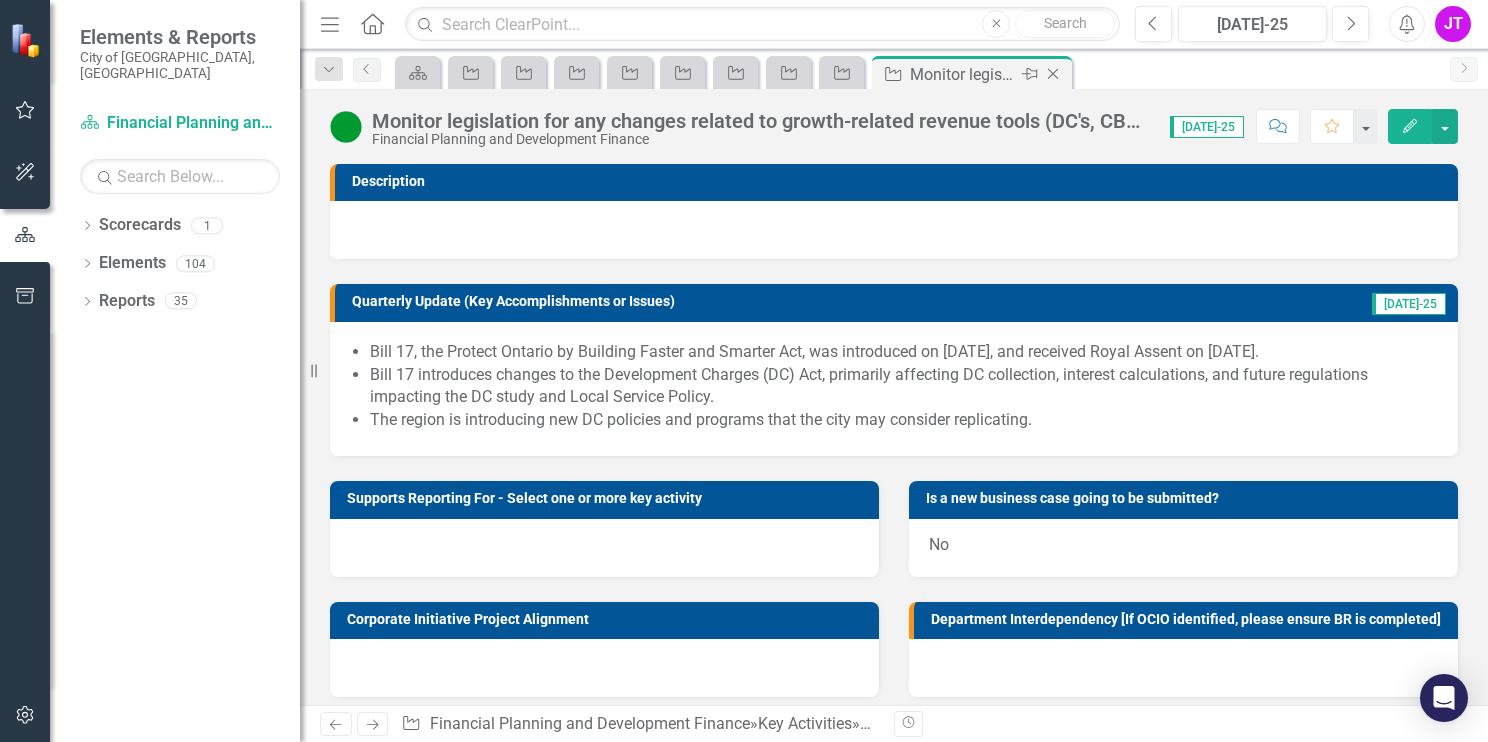 click on "Close" 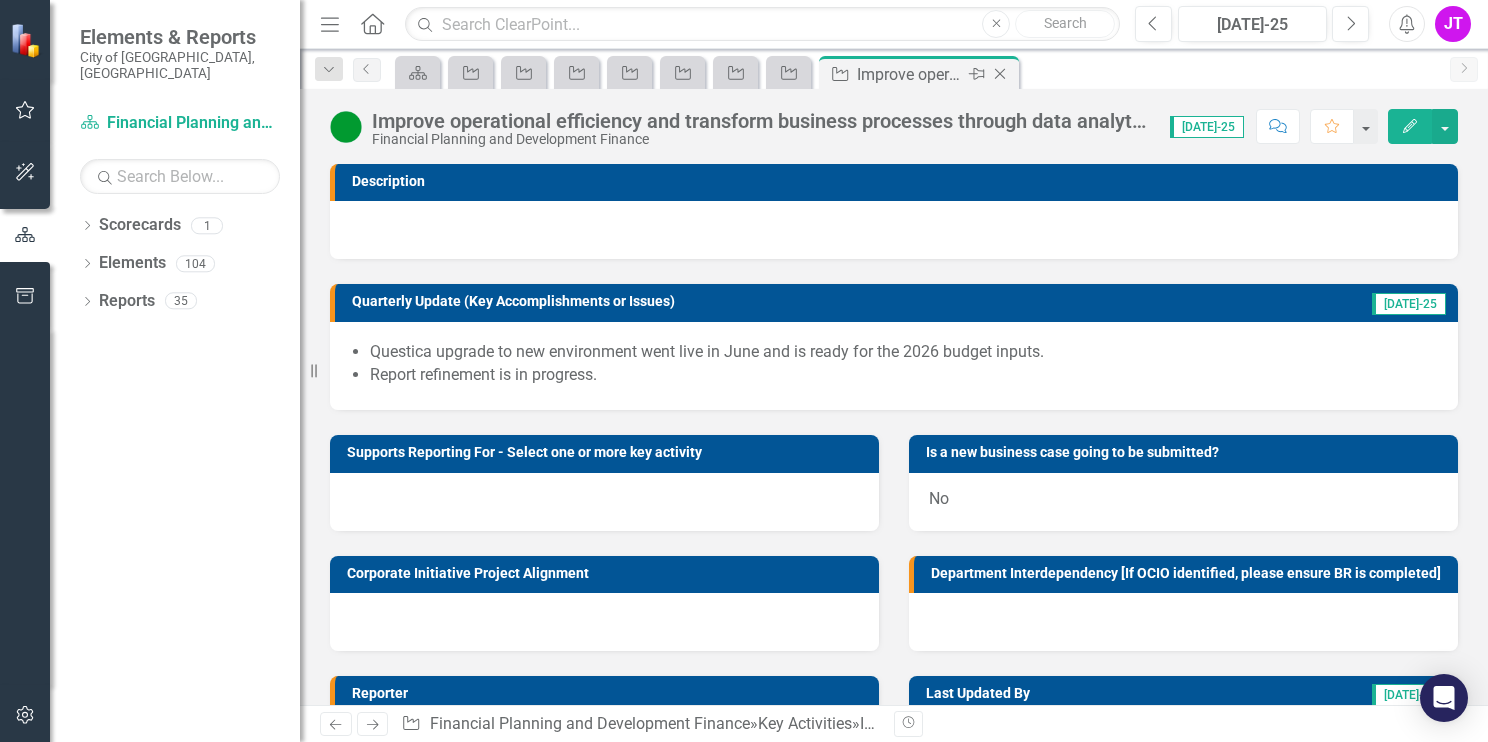click 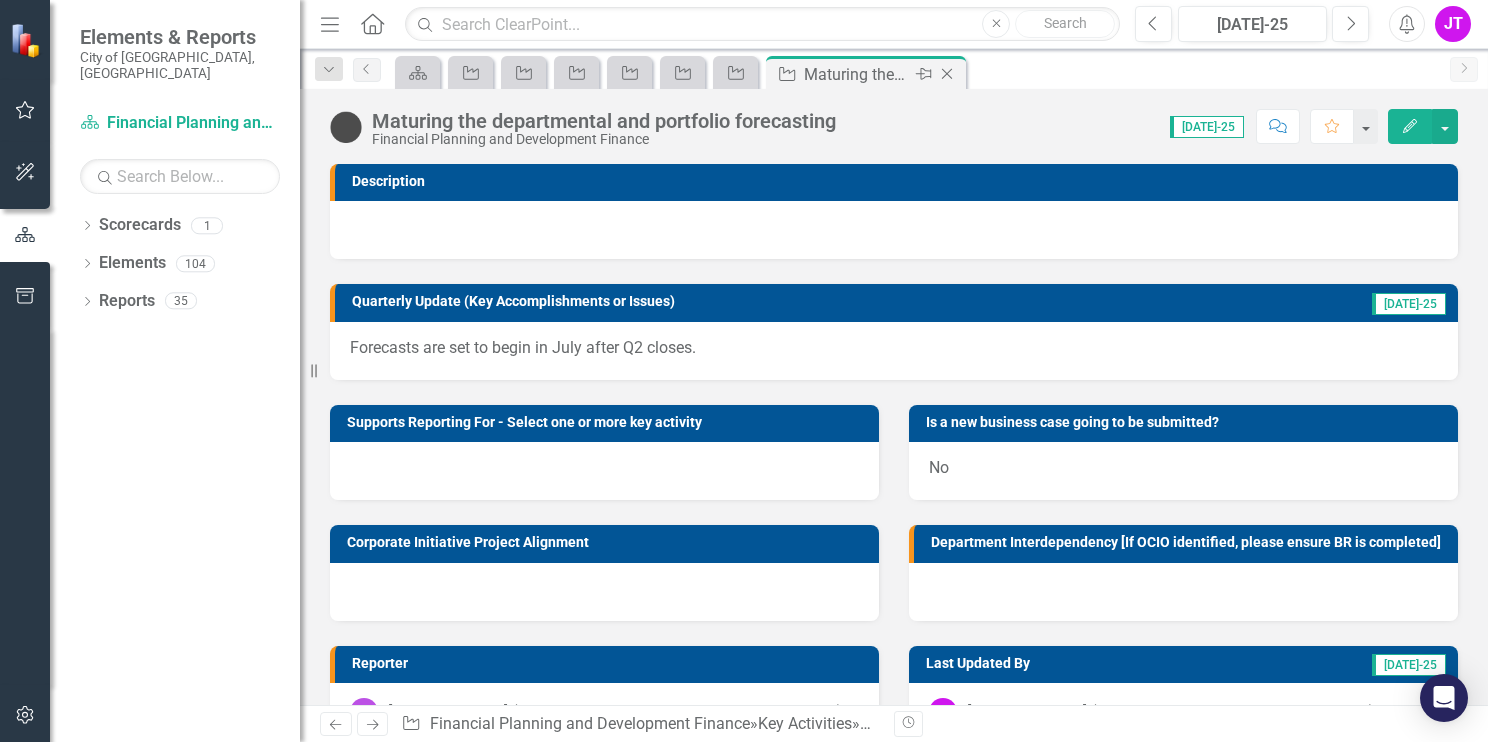 click on "Close" 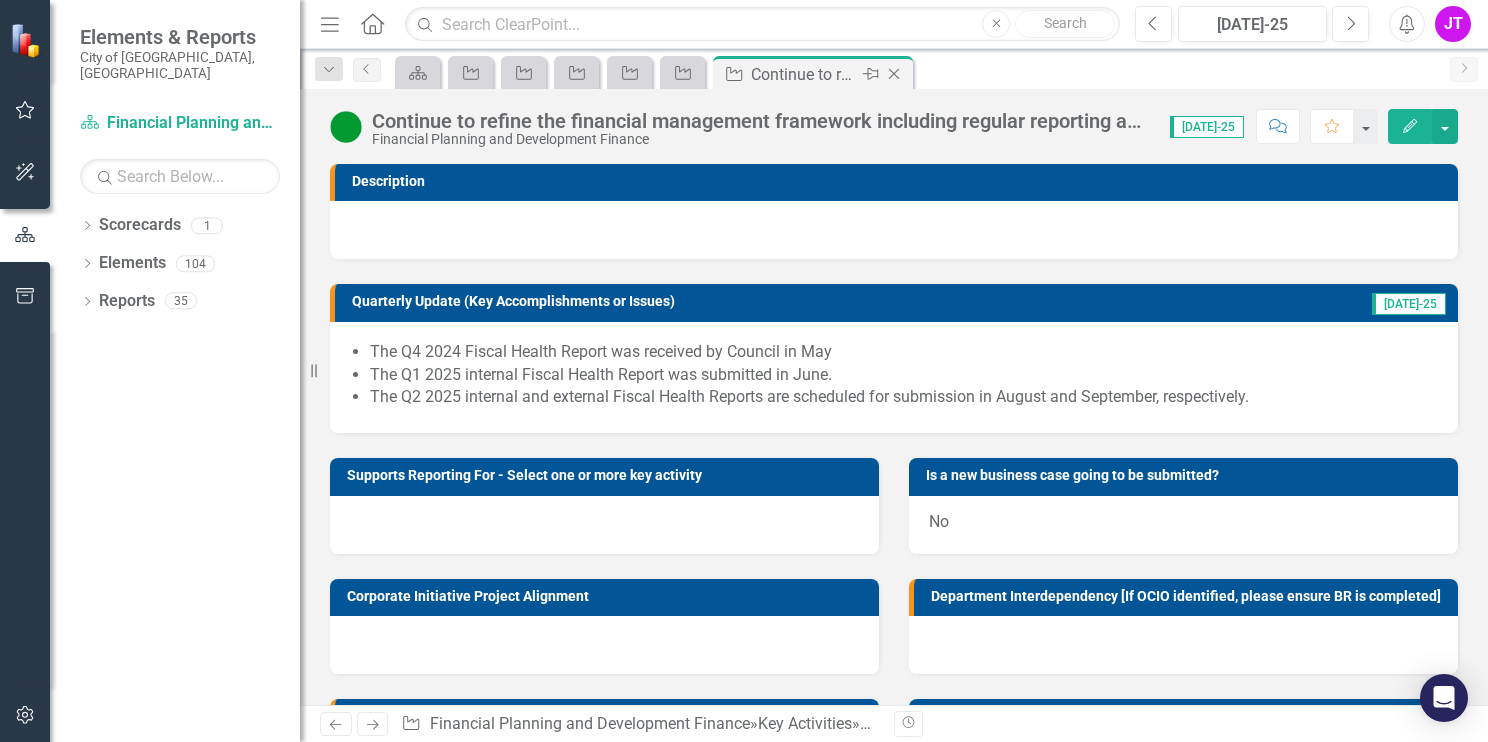 click 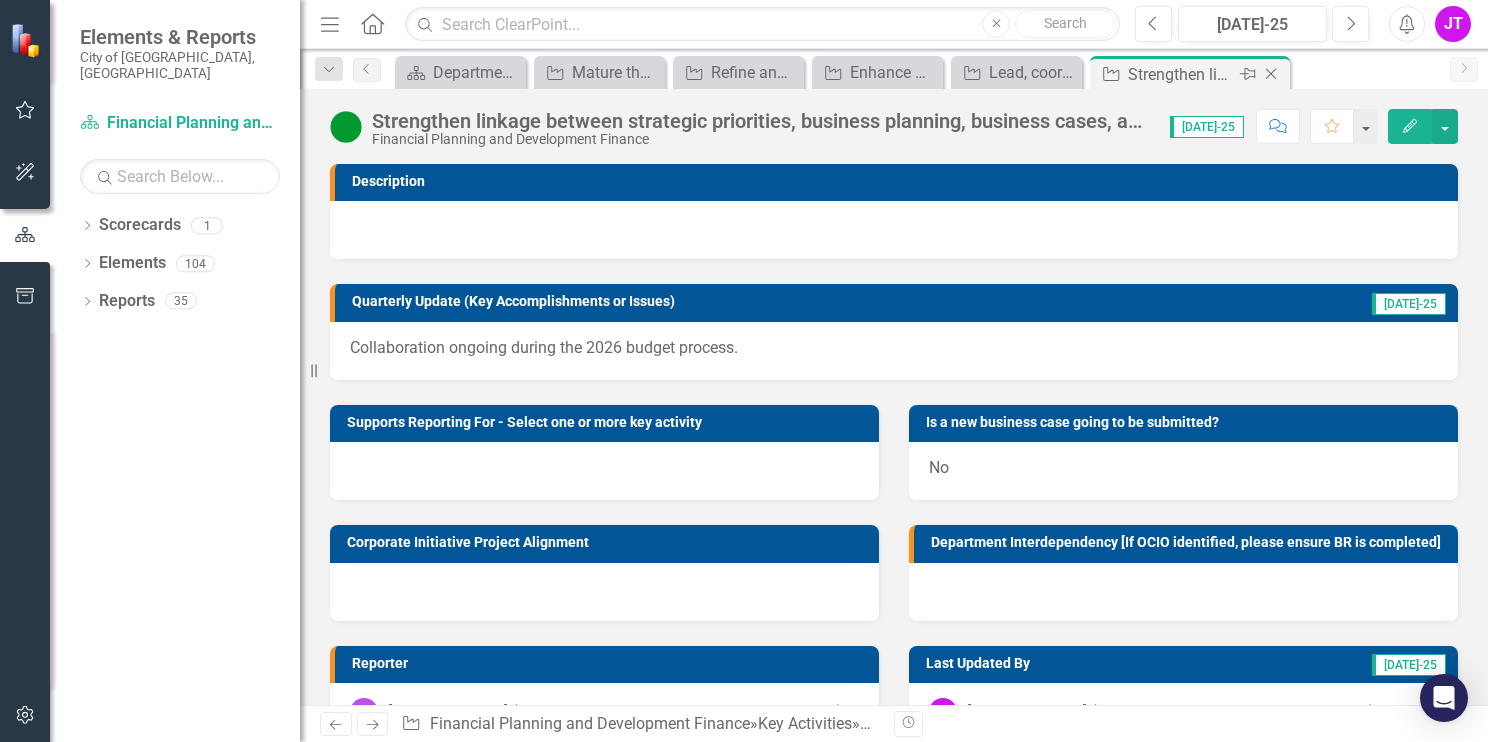 click on "Close" 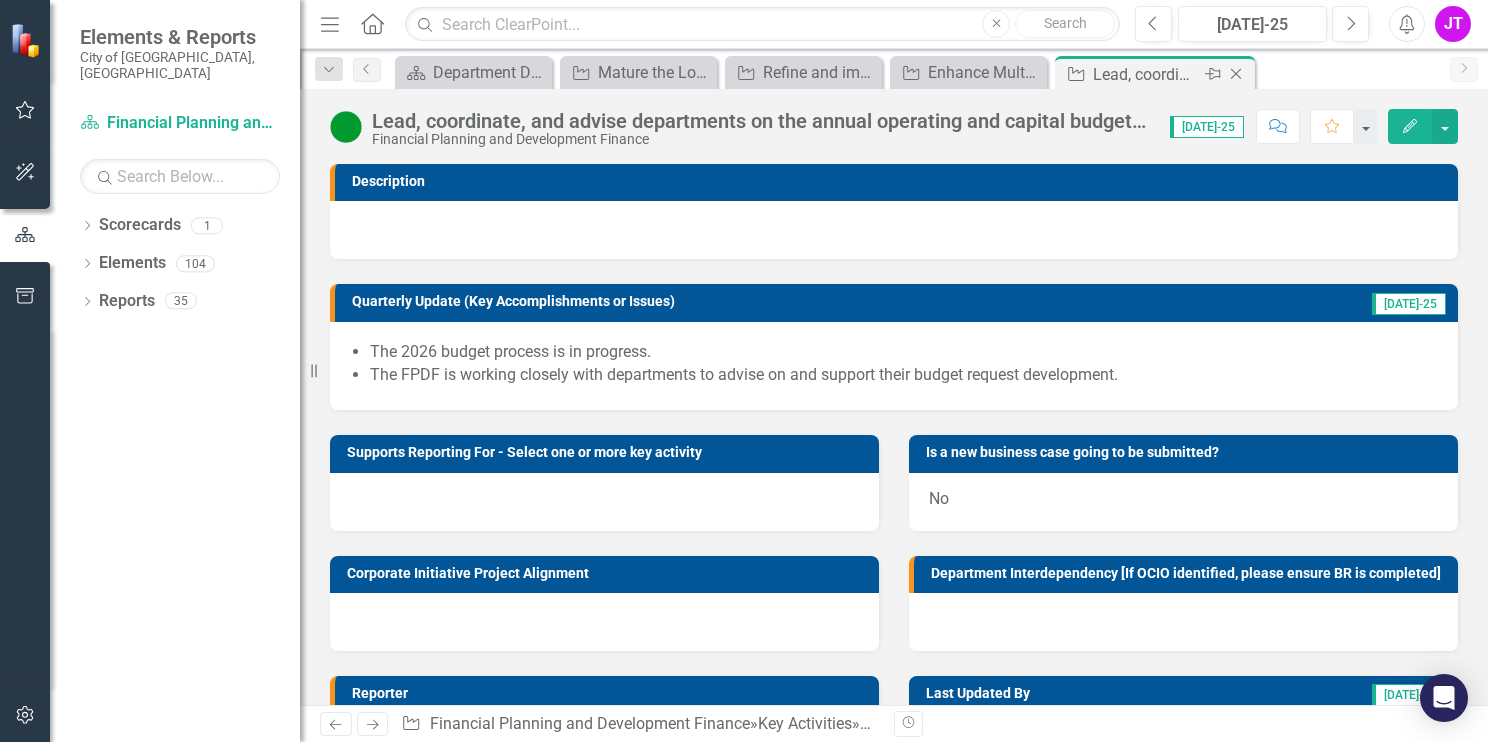 click on "Close" 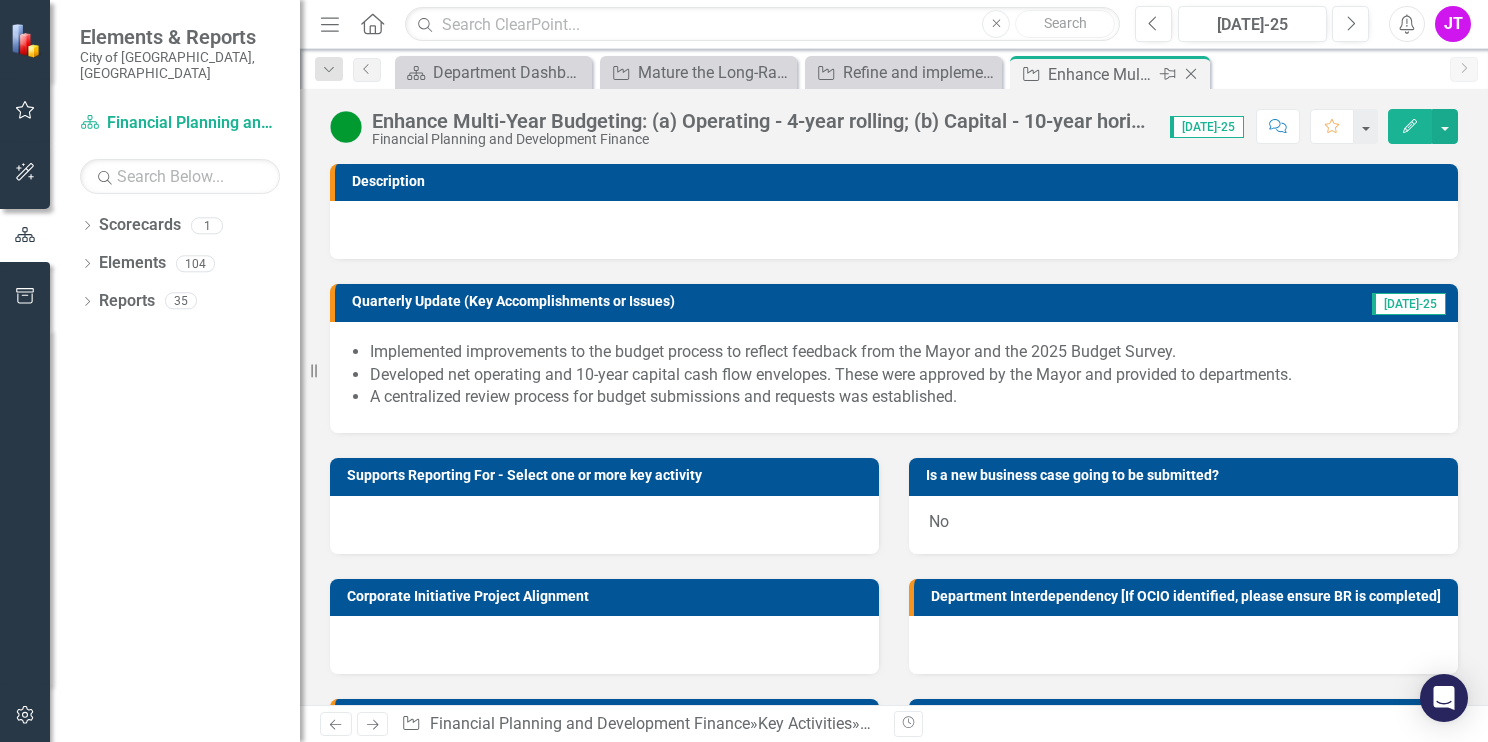 click on "Close" at bounding box center [1192, 74] 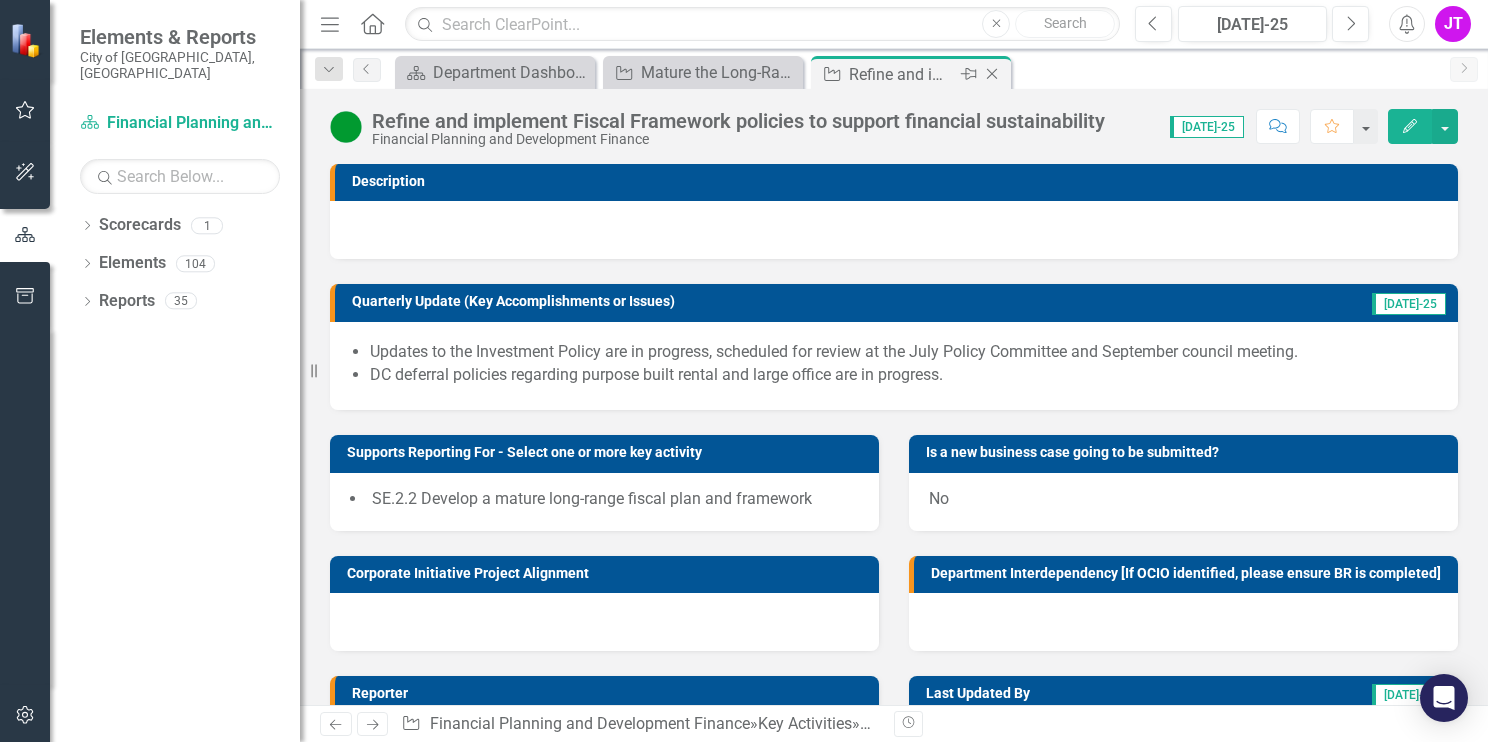 click on "Close" 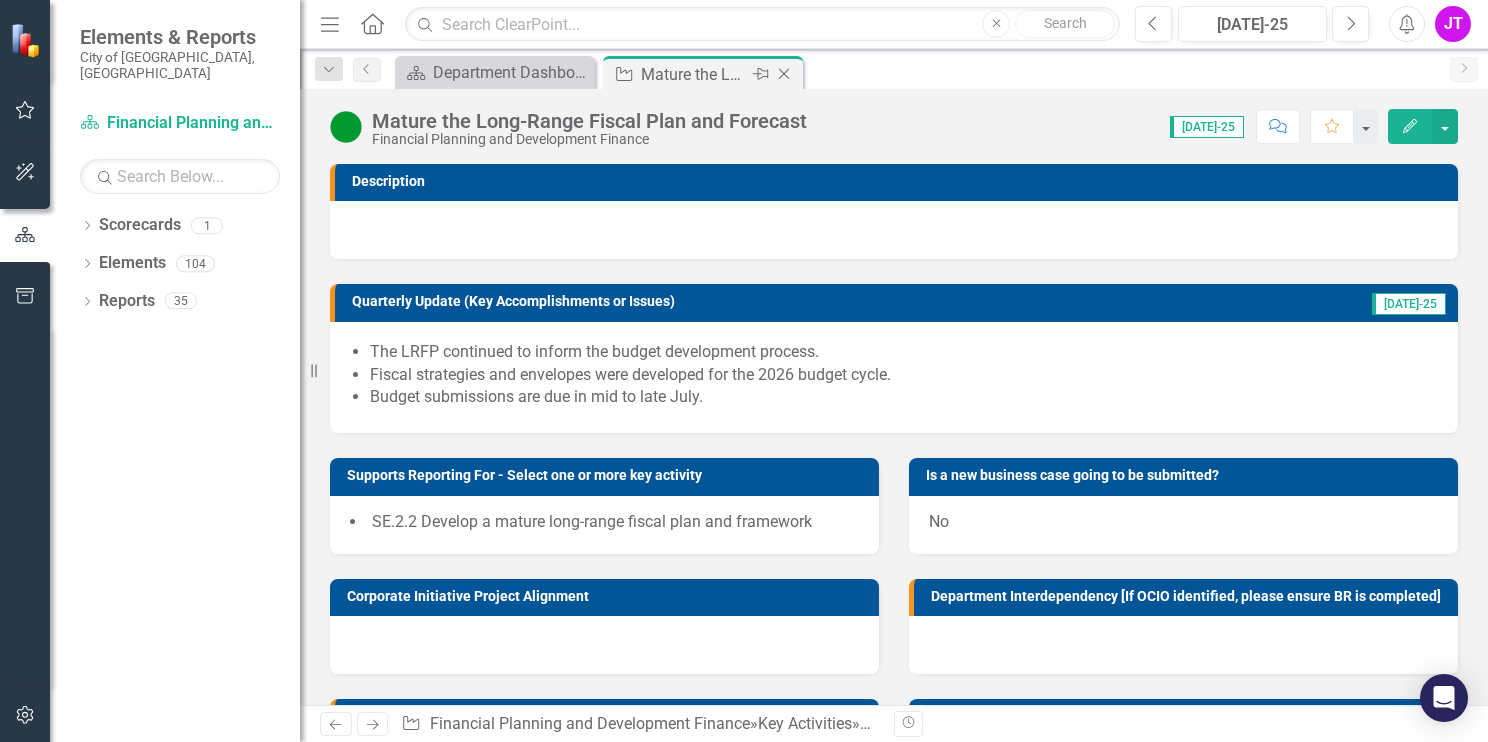 click on "Close" 